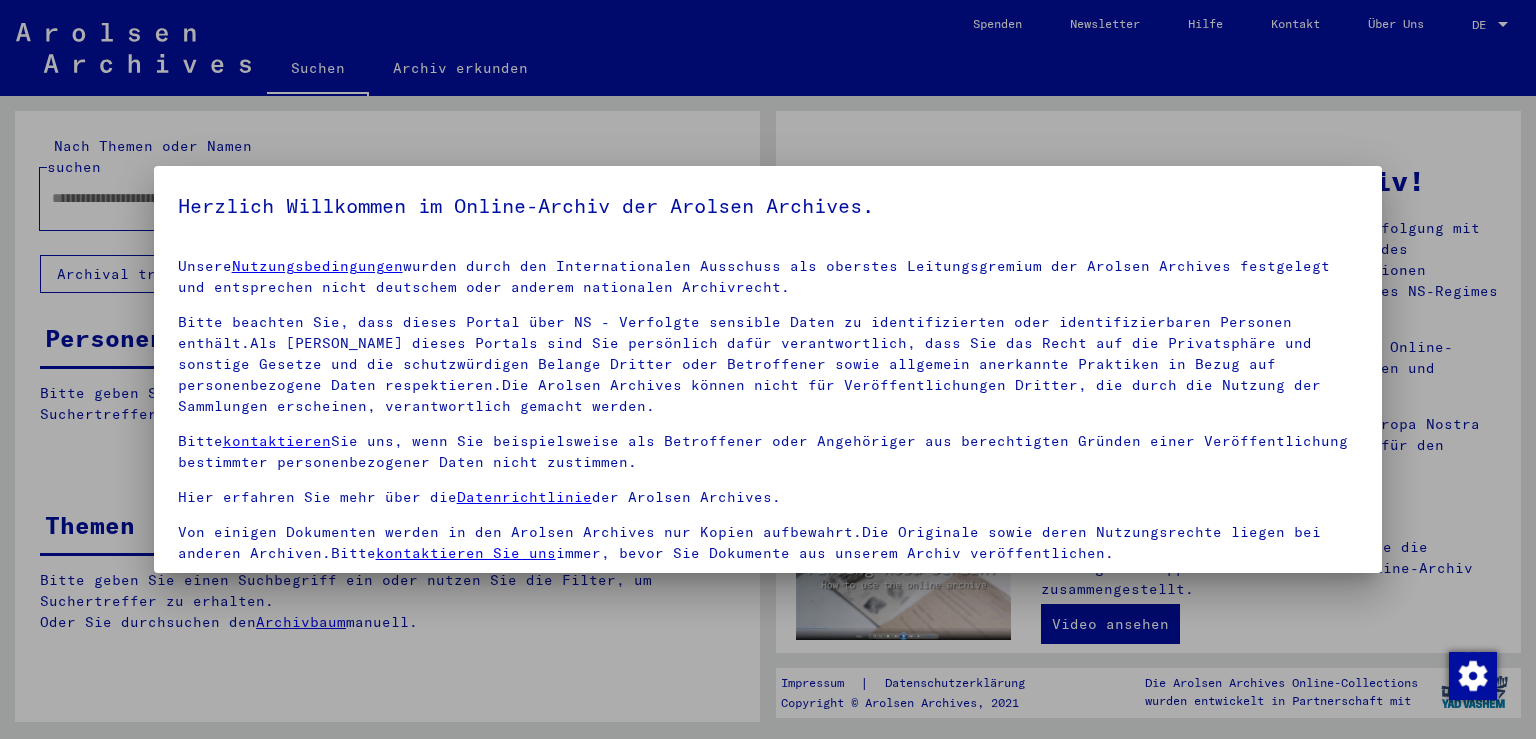 scroll, scrollTop: 0, scrollLeft: 0, axis: both 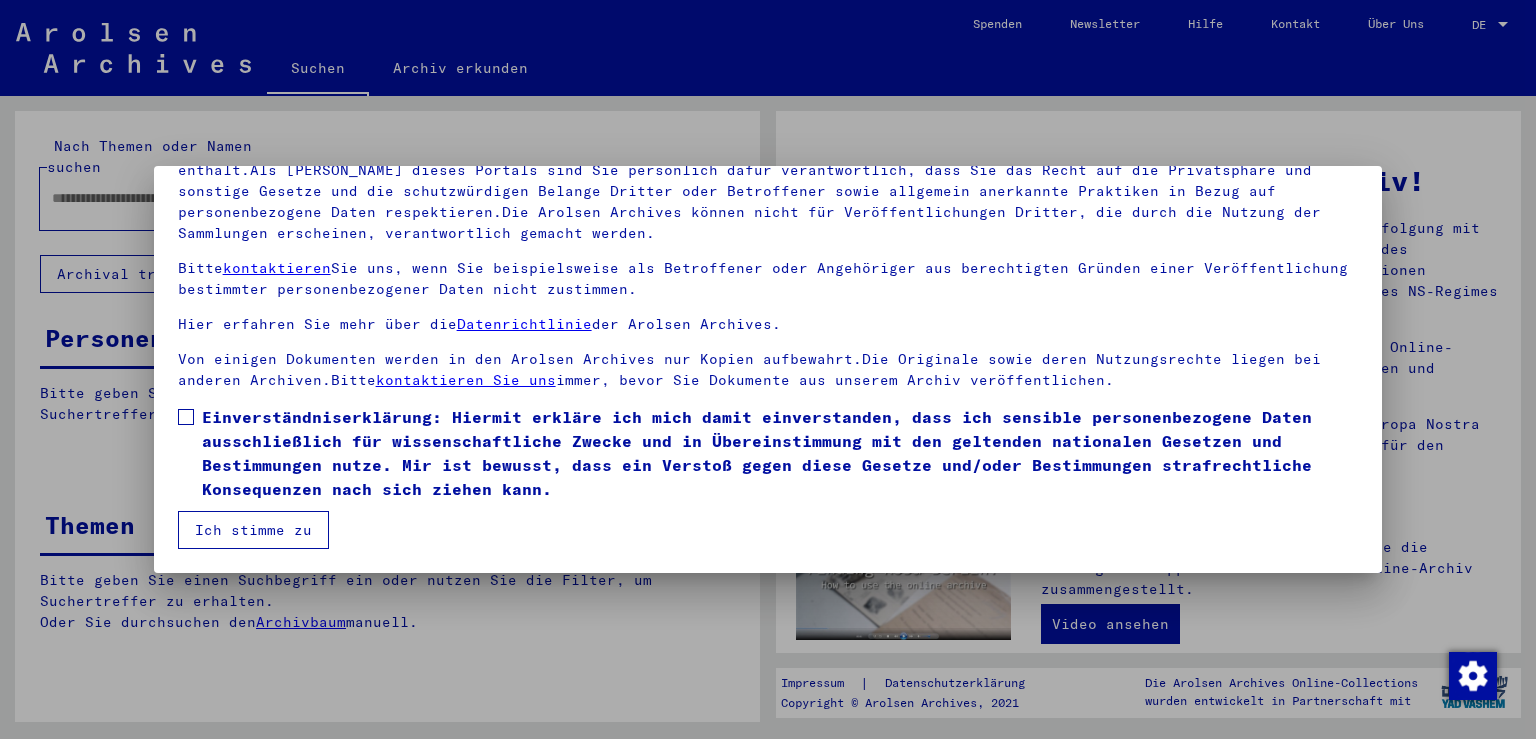 click on "Unsere  Nutzungsbedingungen  wurden durch den Internationalen Ausschuss als oberstes Leitungsgremium der Arolsen Archives festgelegt und entsprechen nicht deutschem oder anderem nationalen Archivrecht. Bitte beachten Sie, dass dieses Portal über NS - Verfolgte sensible Daten zu identifizierten oder identifizierbaren Personen enthält.Als [PERSON_NAME] dieses Portals sind Sie persönlich dafür verantwortlich, dass Sie das Recht auf die Privatsphäre und sonstige Gesetze und die schutzwürdigen Belange Dritter oder Betroffener sowie allgemein anerkannte Praktiken in Bezug auf personenbezogene Daten respektieren.Die Arolsen Archives können nicht für Veröffentlichungen Dritter, die durch die Nutzung der Sammlungen erscheinen, verantwortlich gemacht werden. Bitte  kontaktieren  Sie uns, wenn Sie beispielsweise als Betroffener oder Angehöriger aus berechtigten Gründen einer Veröffentlichung bestimmter personenbezogener Daten nicht zustimmen. Hier erfahren Sie mehr über die  Datenrichtlinie  der Arolsen Archives." at bounding box center [768, 309] 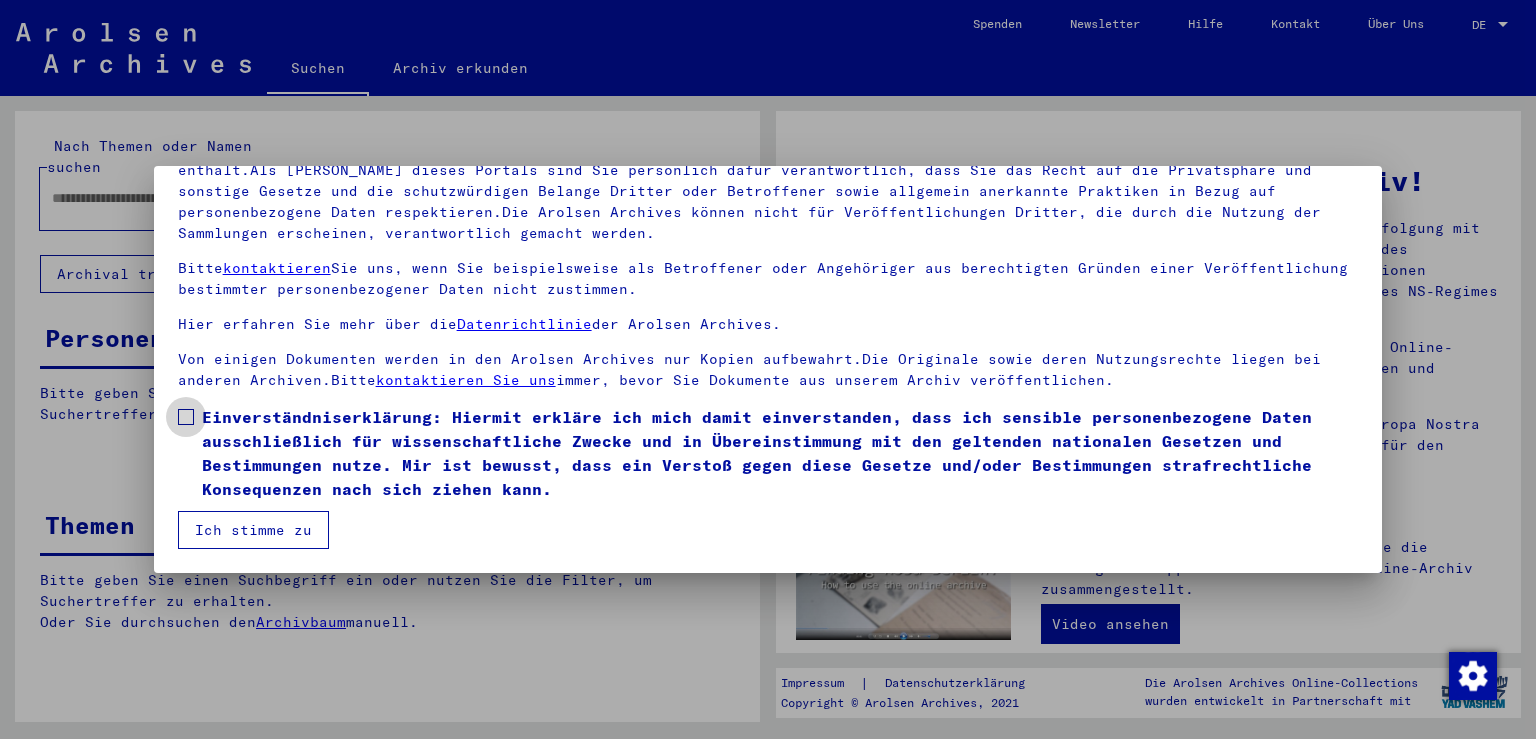 click at bounding box center (186, 417) 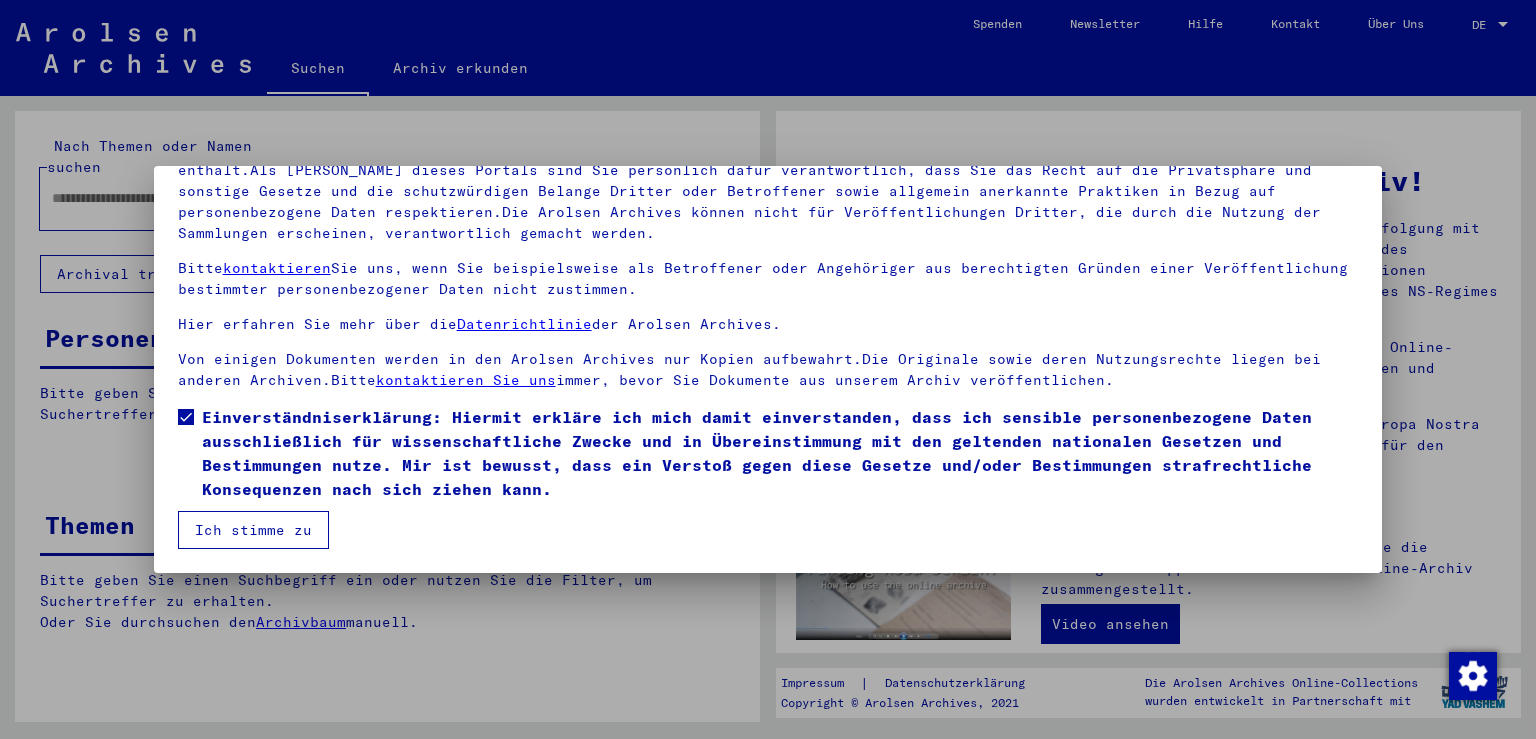 click on "Ich stimme zu" at bounding box center [253, 530] 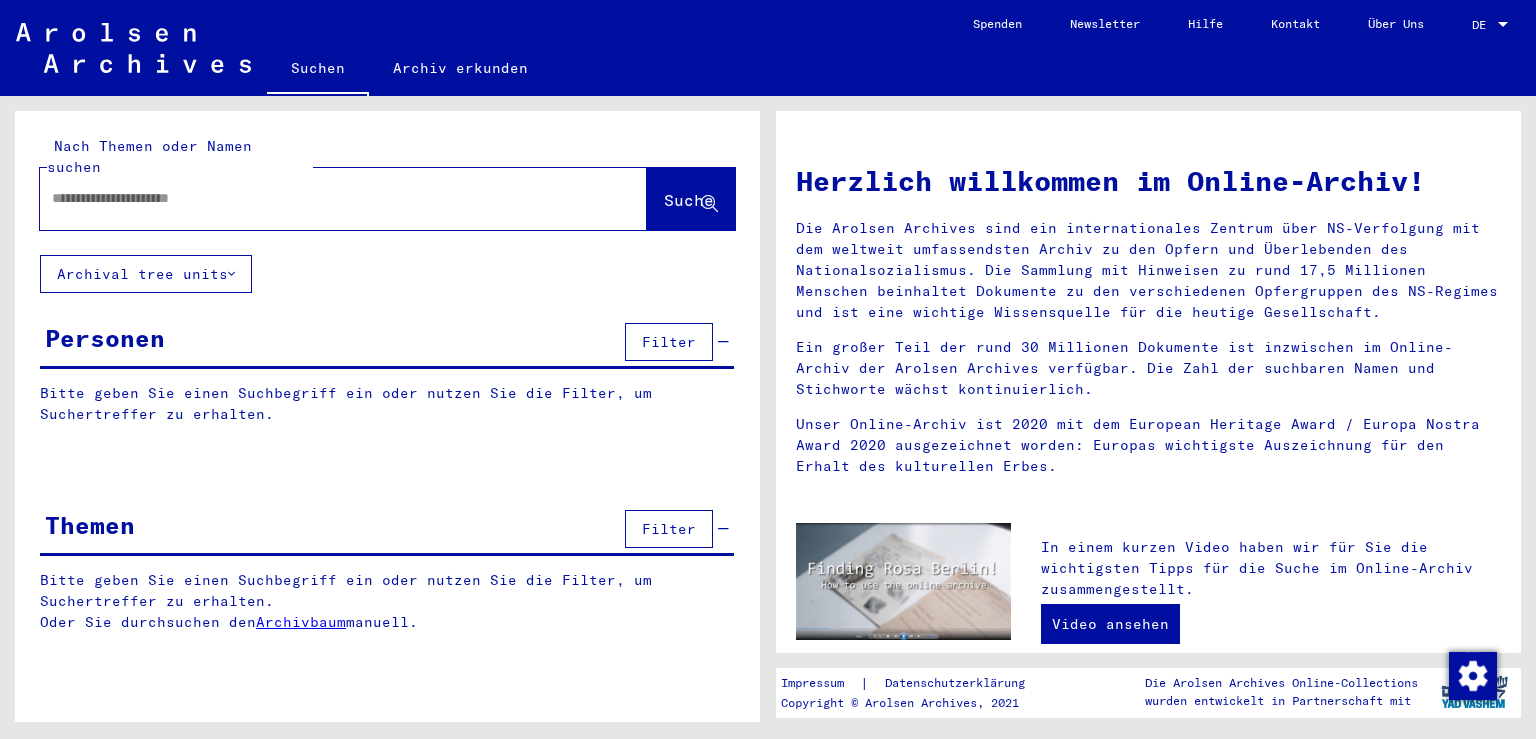 click at bounding box center (319, 198) 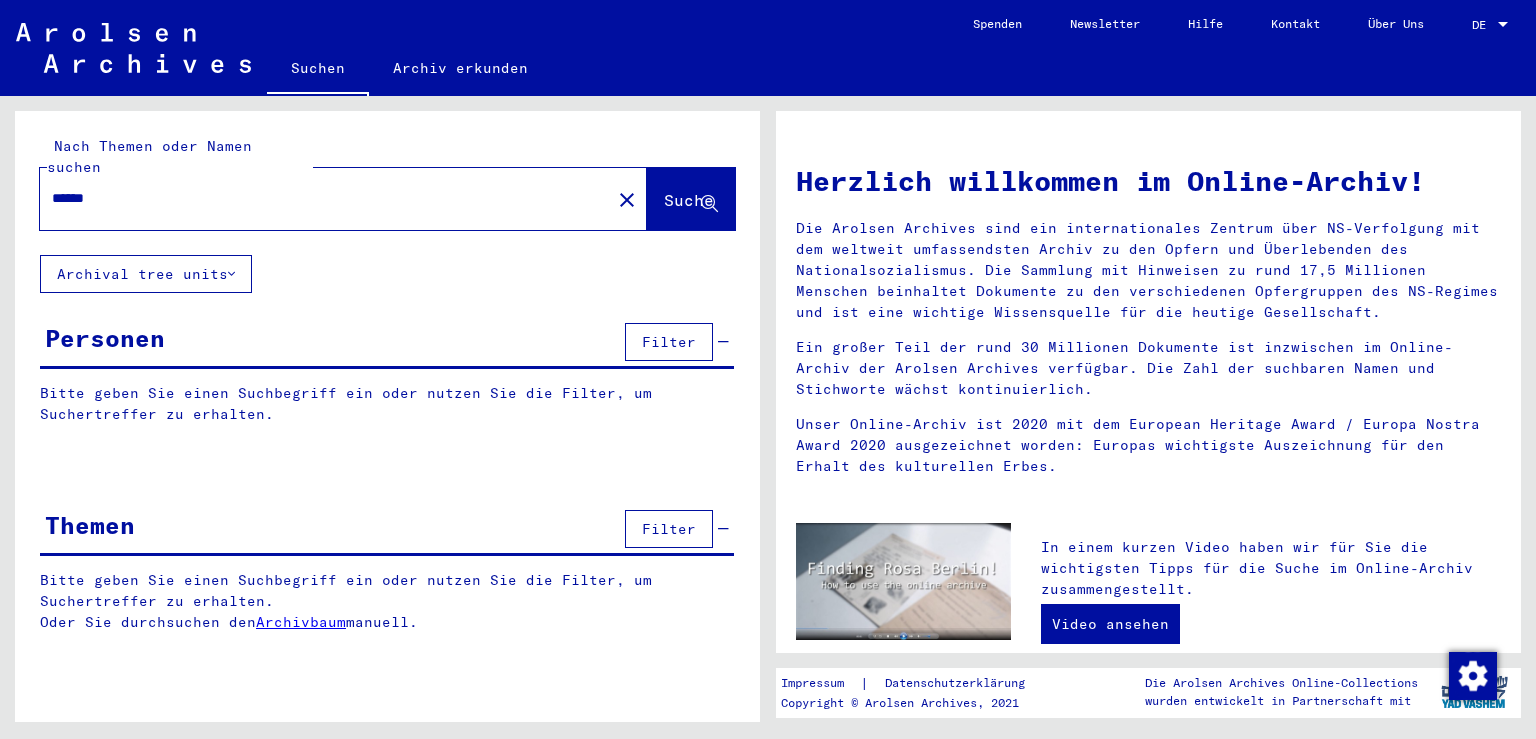 type on "******" 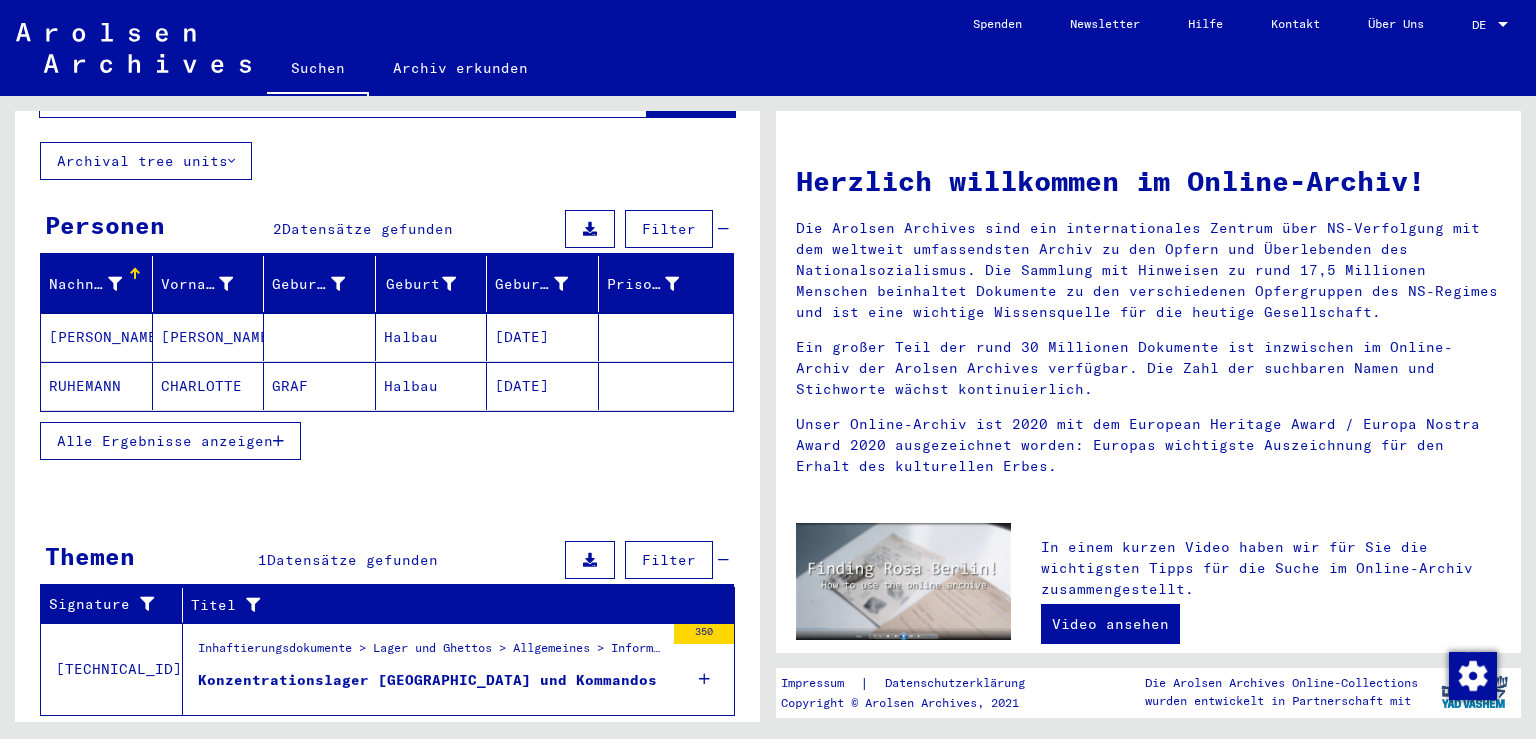 scroll, scrollTop: 139, scrollLeft: 0, axis: vertical 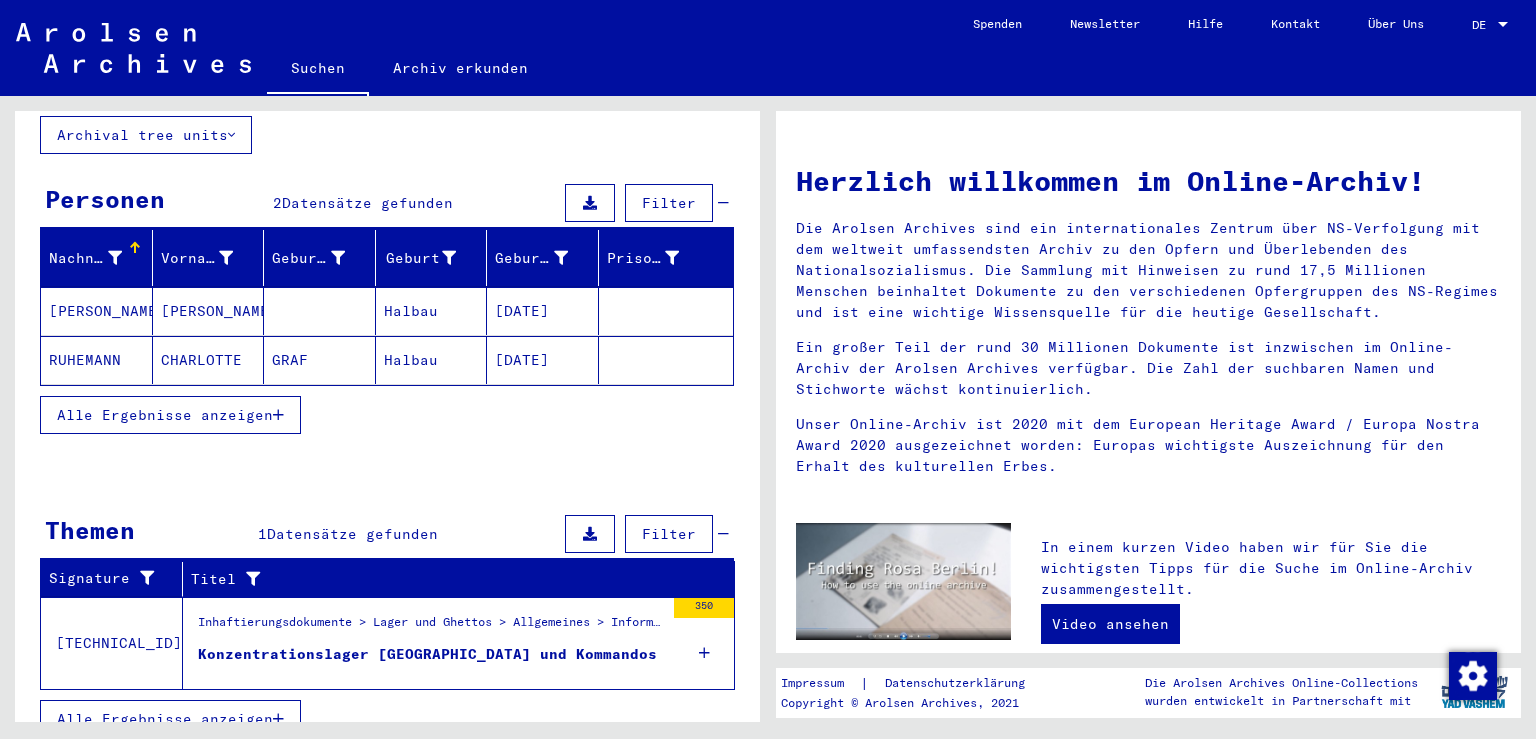 click on "Inhaftierungsdokumente > Lager und Ghettos > Allgemeines > Informationssammlung des ITS zu verschiedenen Haftstätten und Lagern" at bounding box center (431, 627) 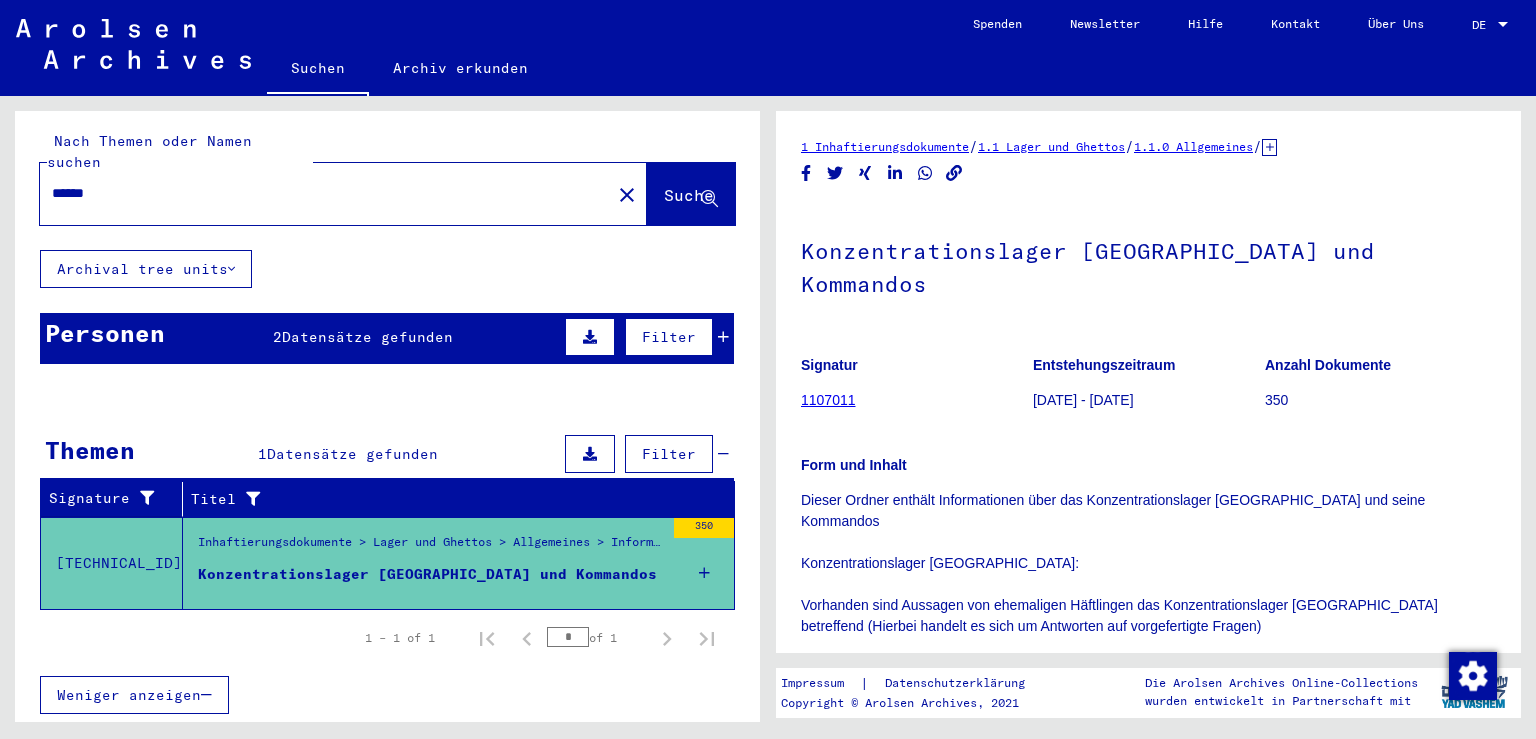scroll, scrollTop: 0, scrollLeft: 0, axis: both 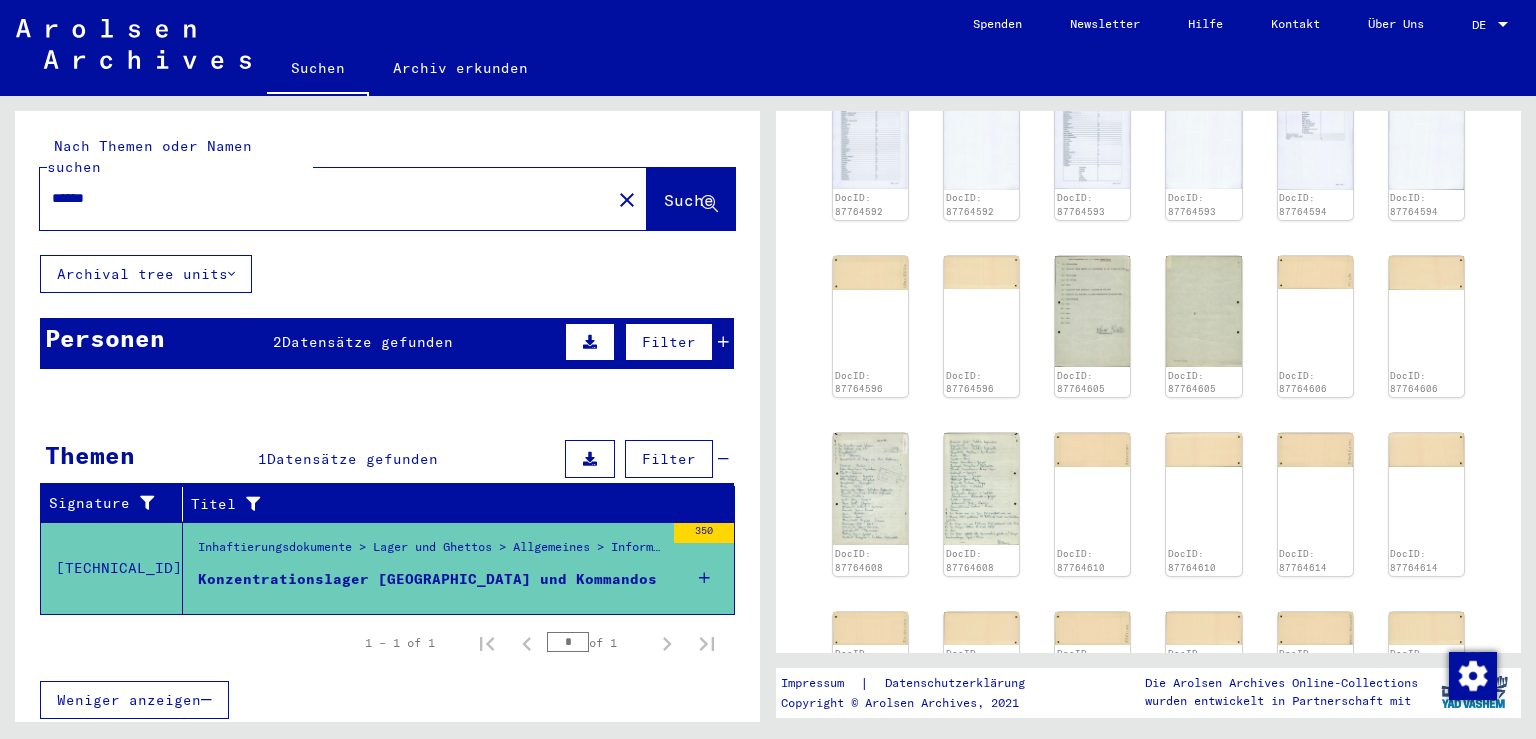 click 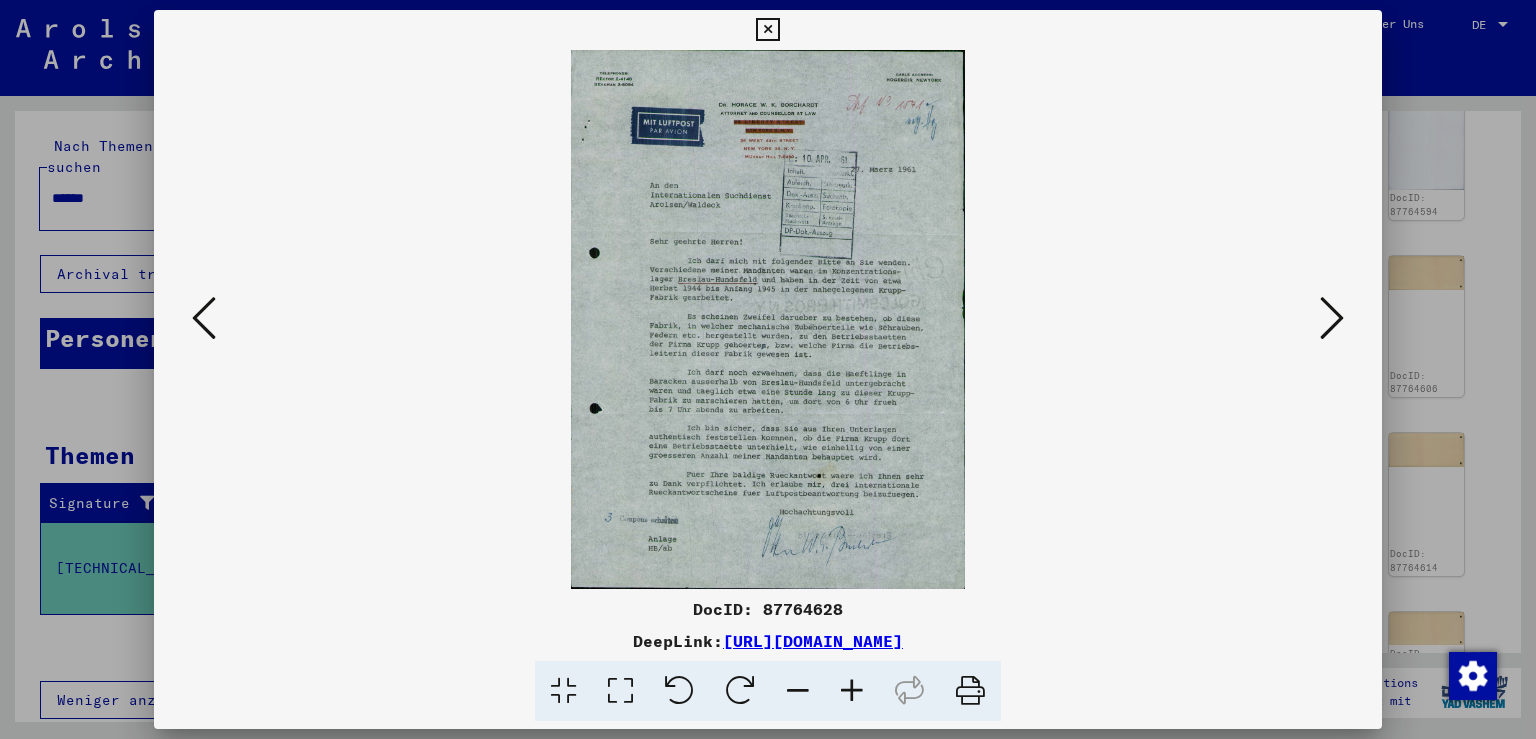 scroll, scrollTop: 1273, scrollLeft: 0, axis: vertical 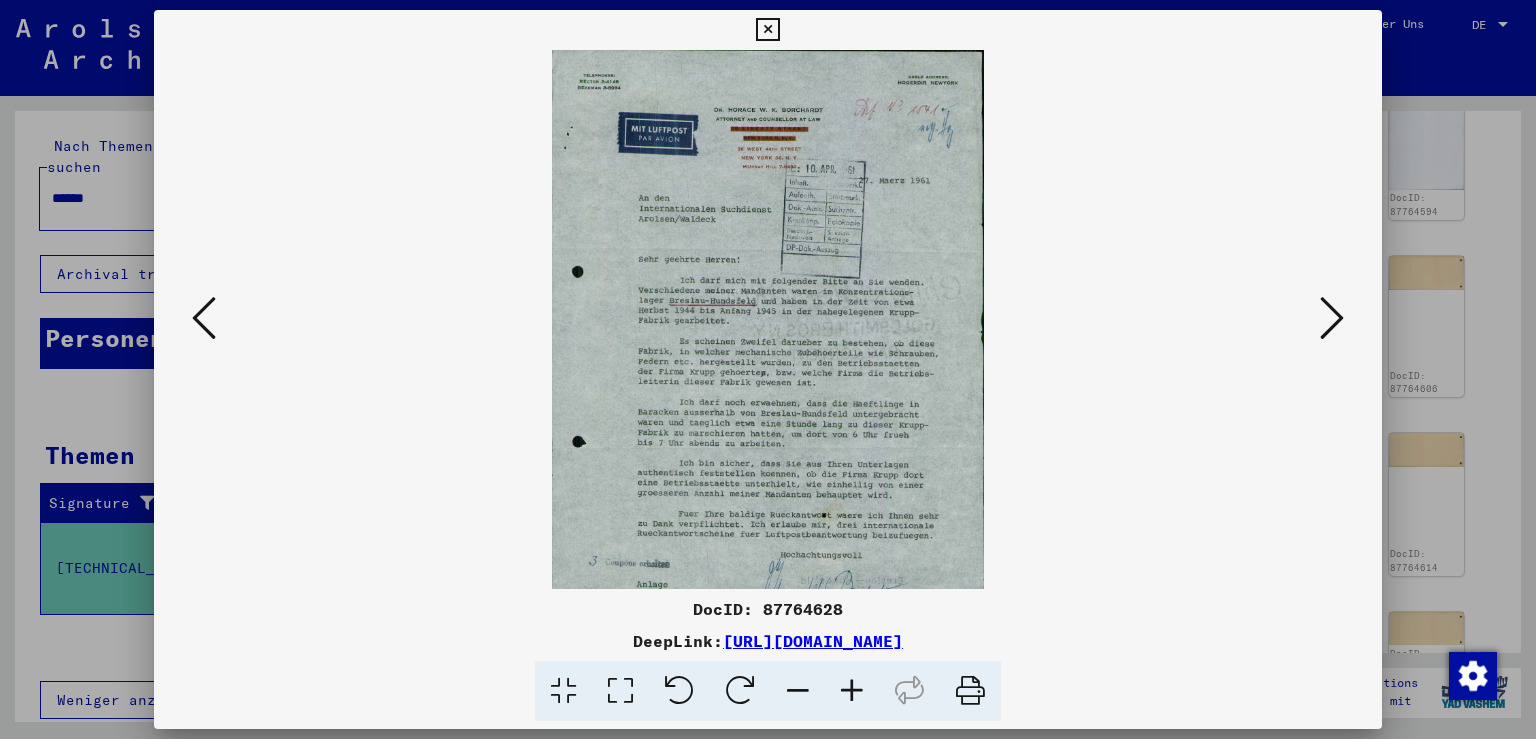click at bounding box center (852, 691) 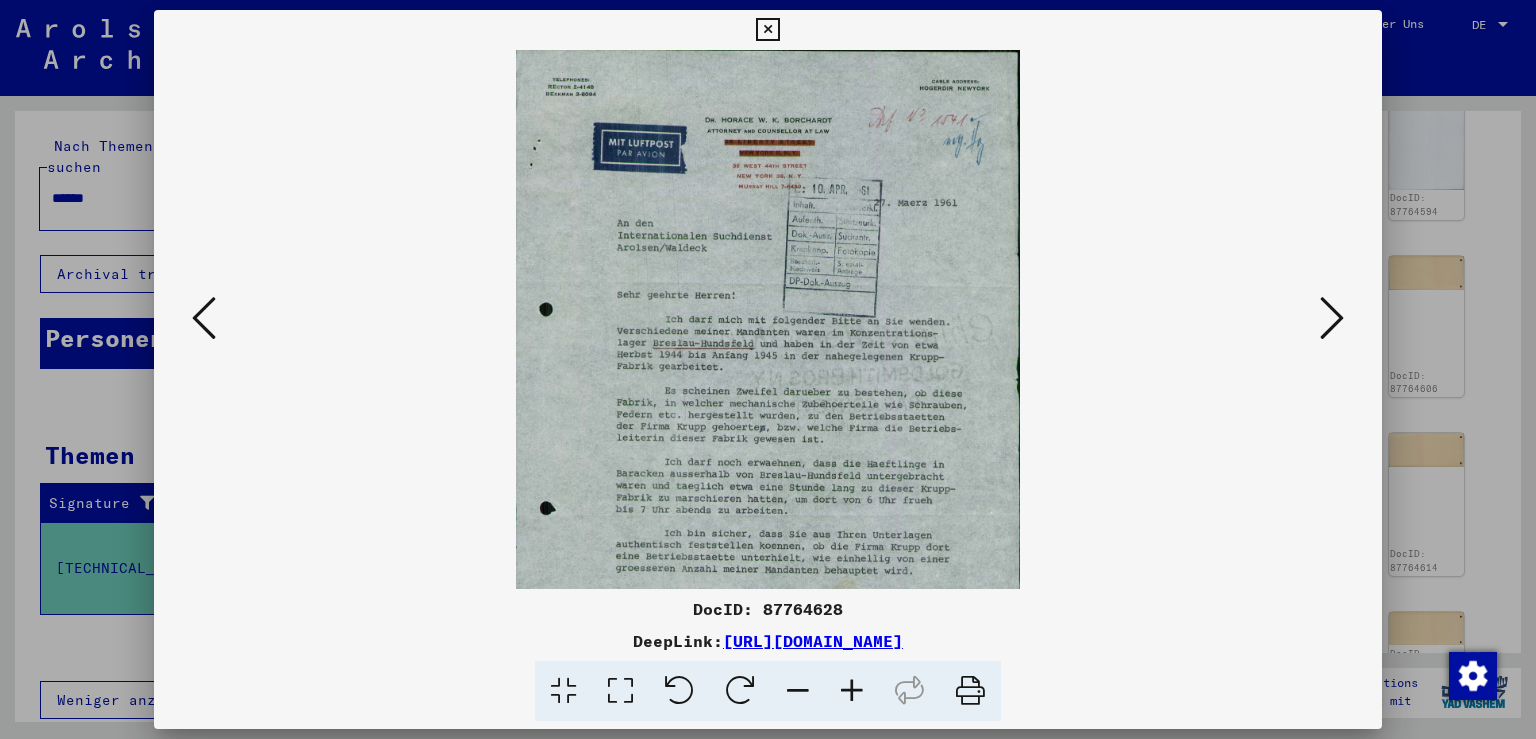 click at bounding box center [852, 691] 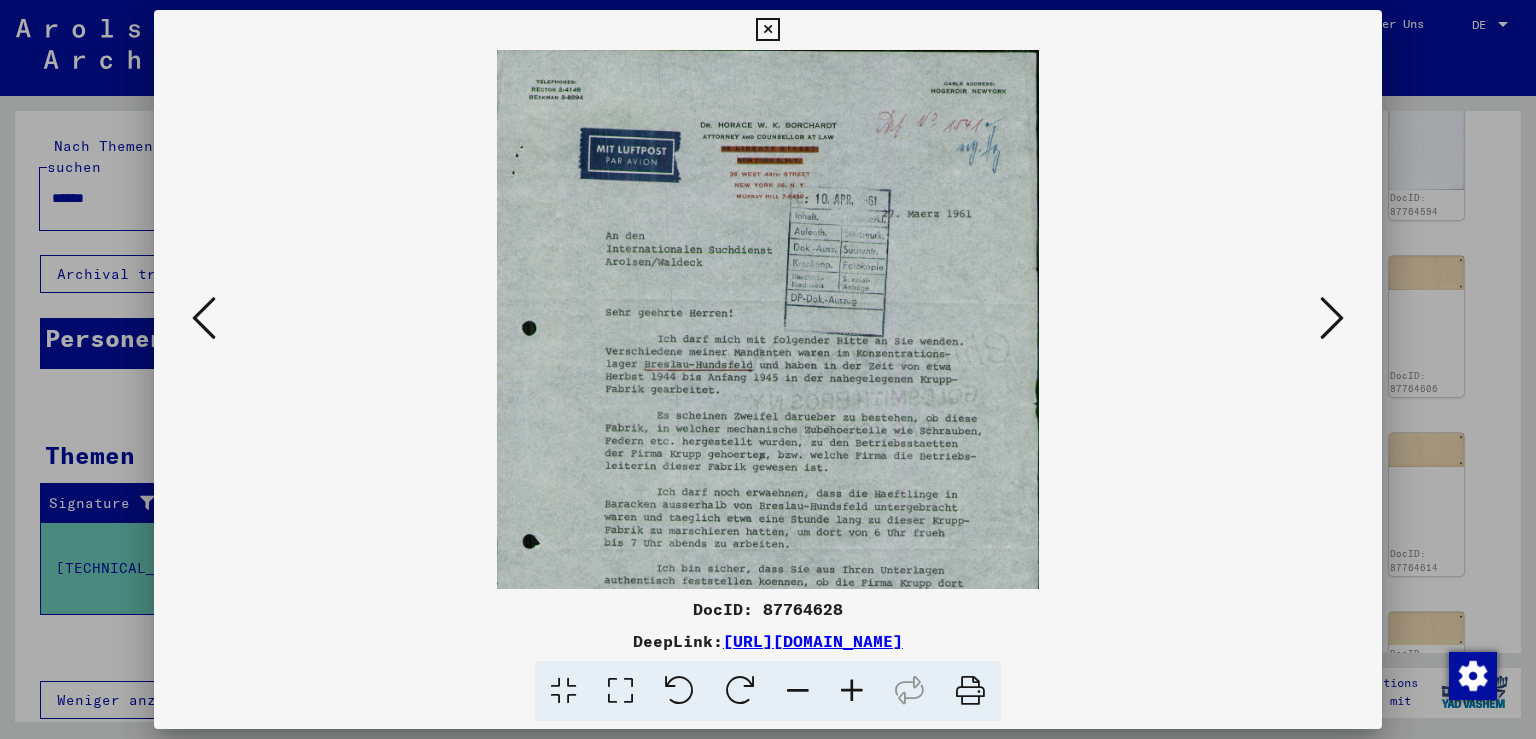 click at bounding box center (852, 691) 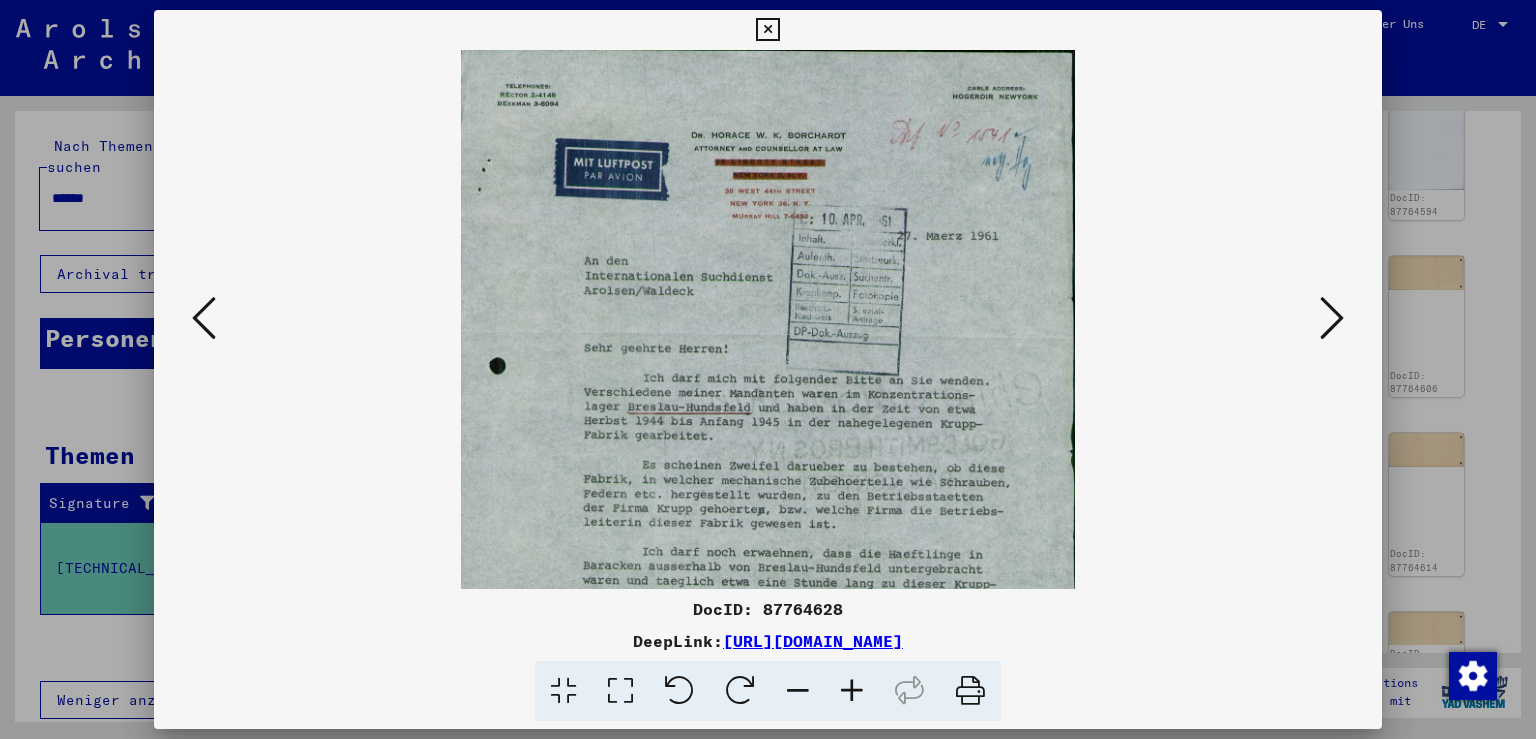 click at bounding box center (852, 691) 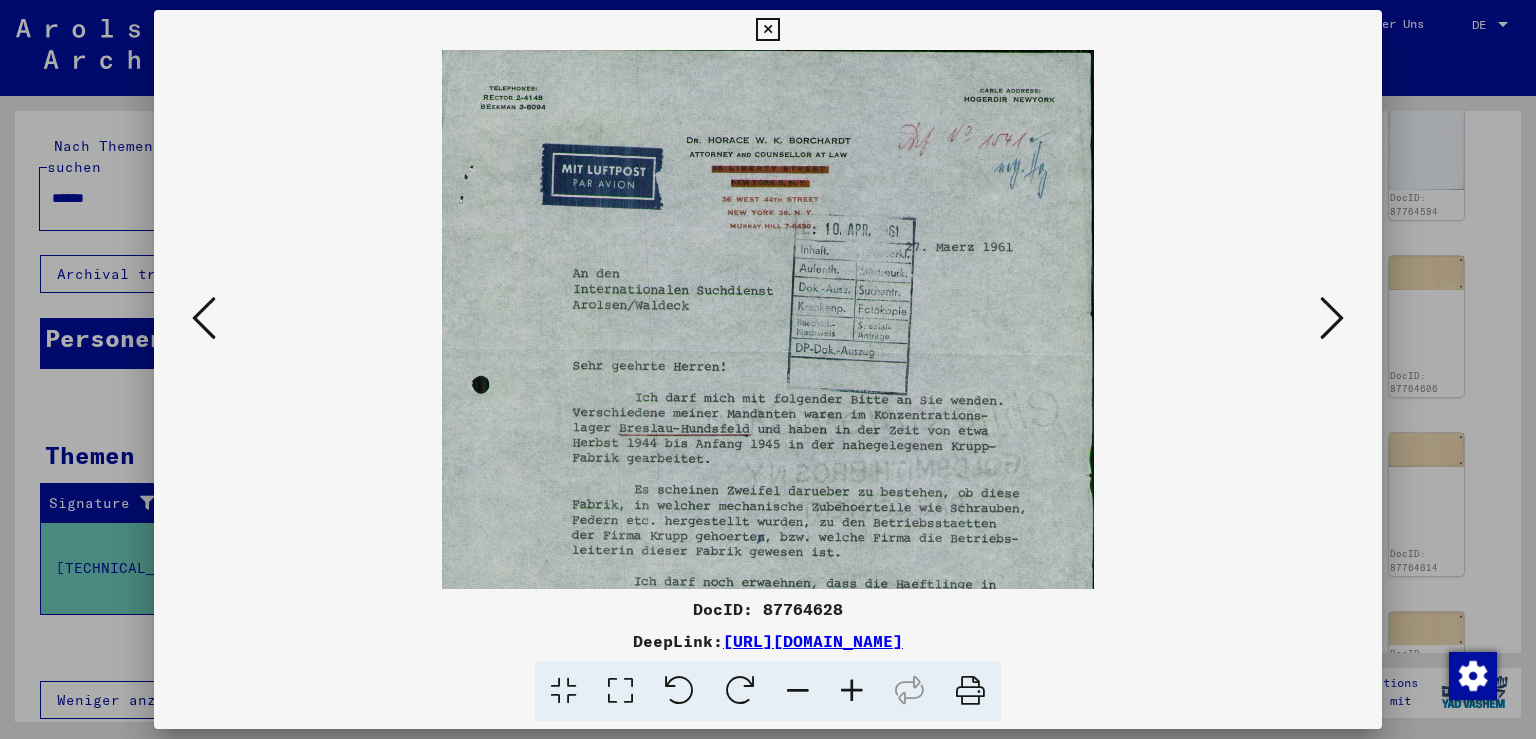 click at bounding box center (852, 691) 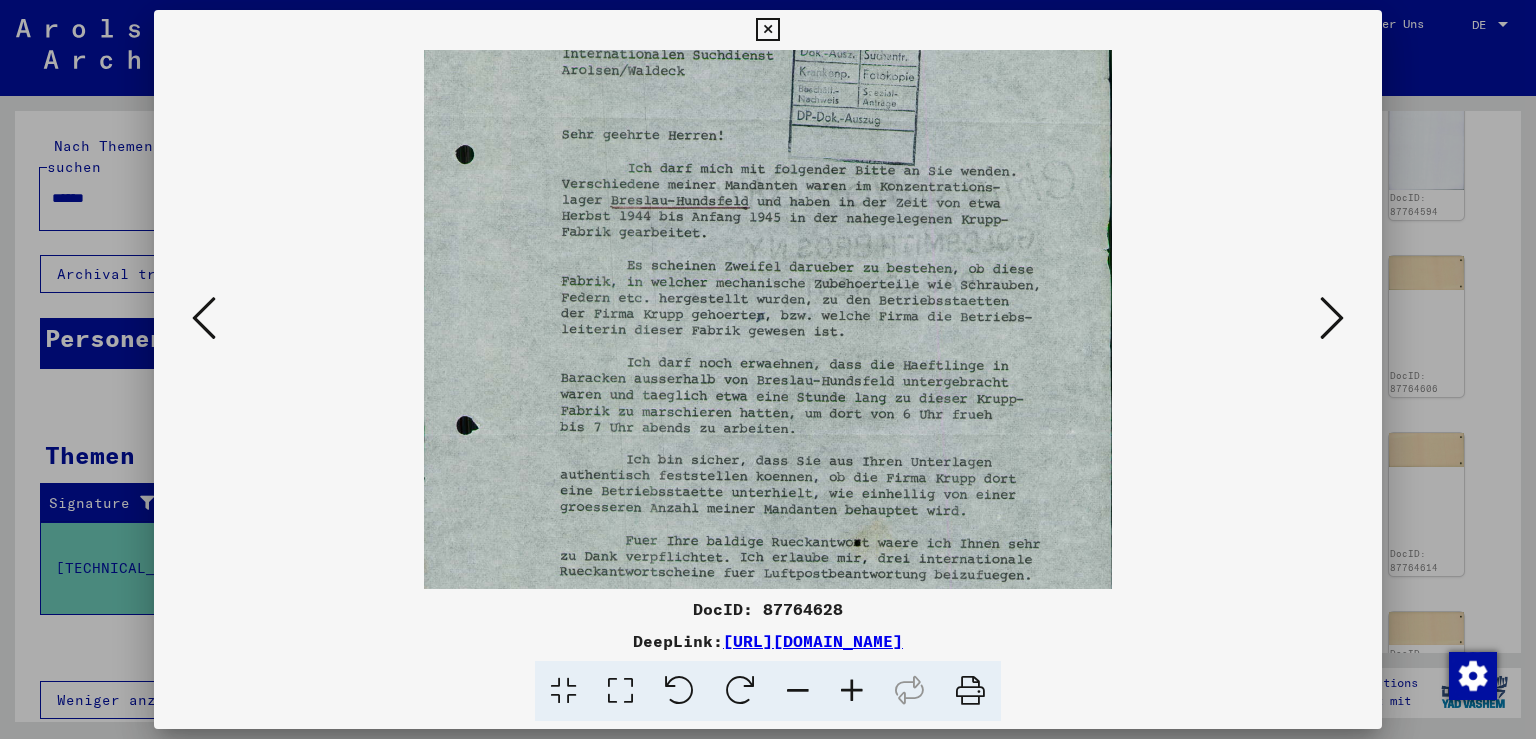 drag, startPoint x: 772, startPoint y: 518, endPoint x: 745, endPoint y: 221, distance: 298.22476 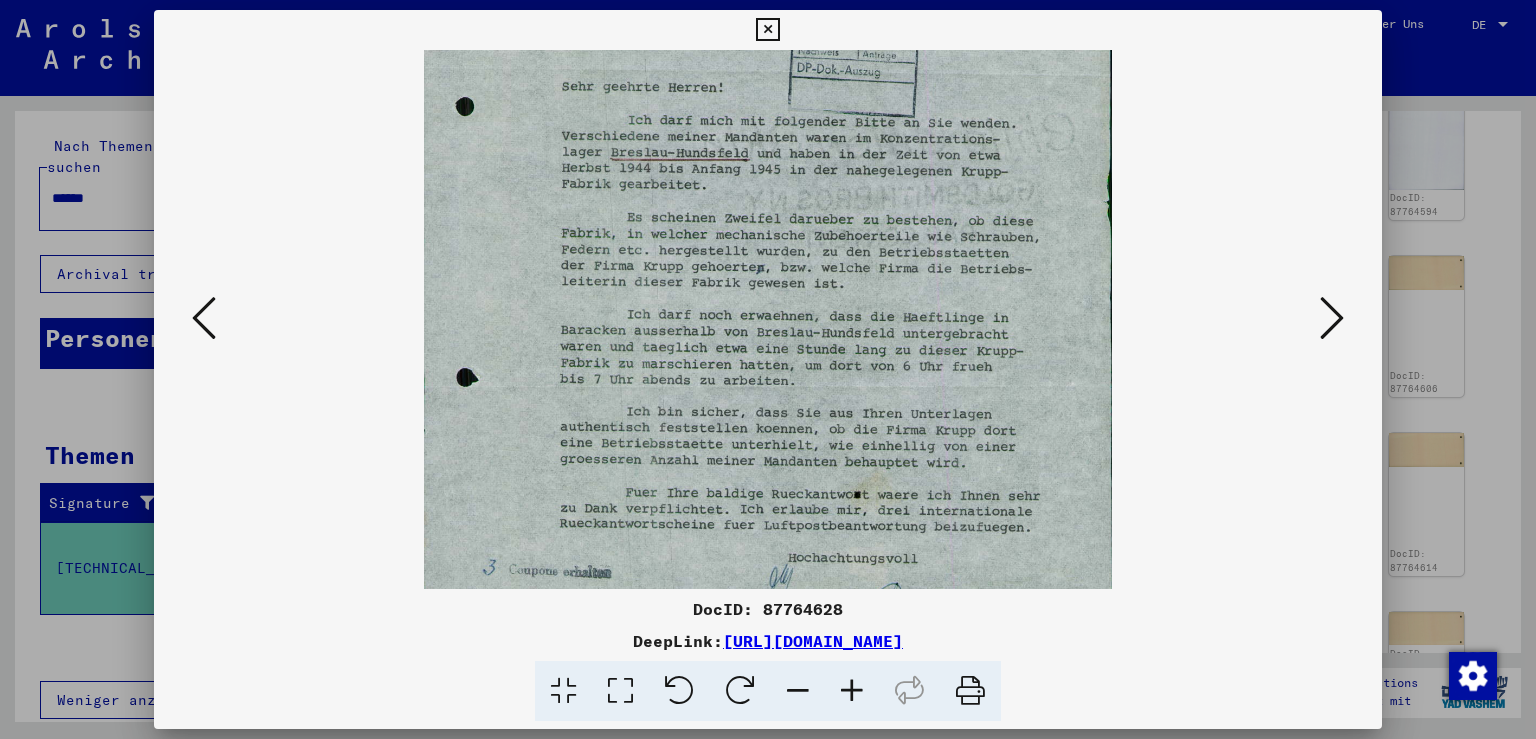 click at bounding box center [1332, 318] 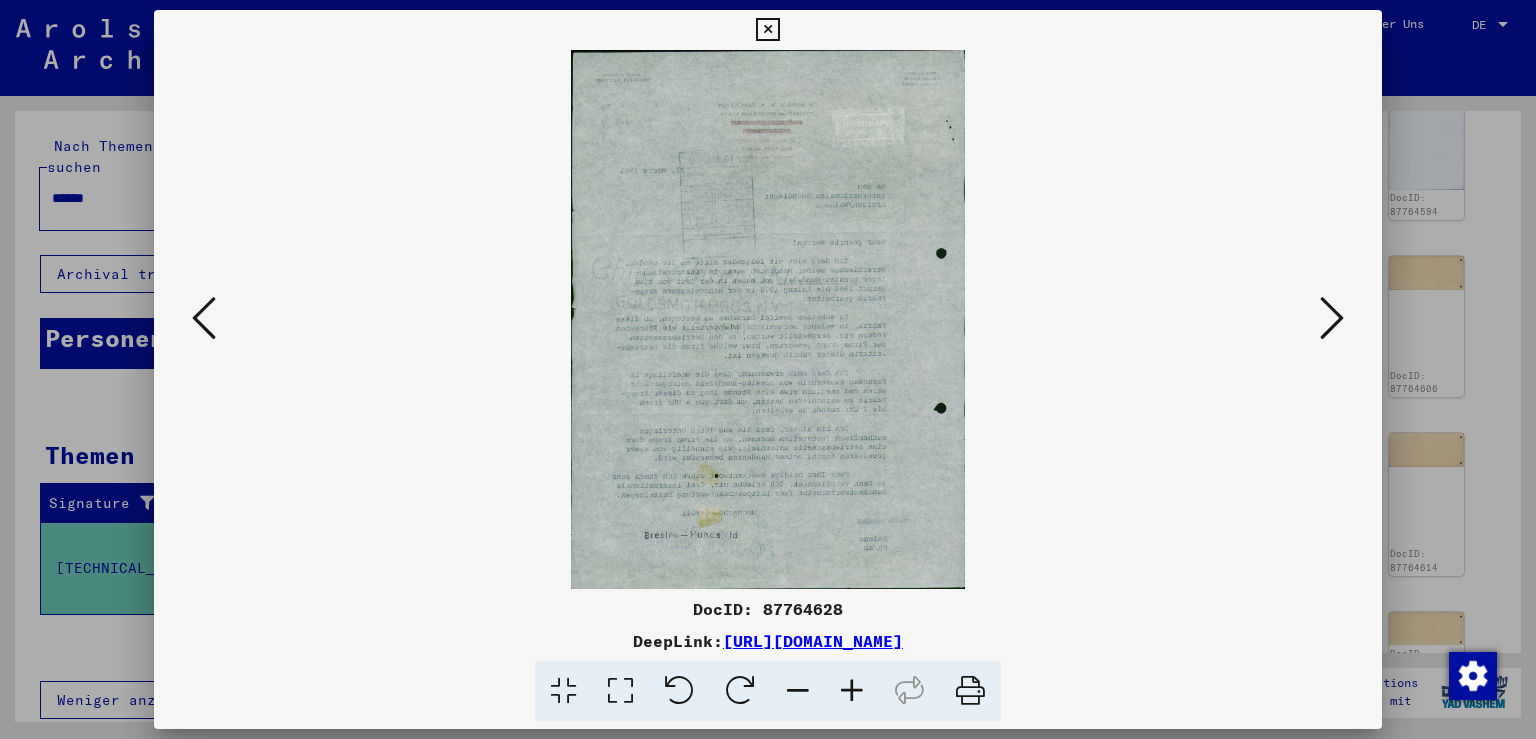 click at bounding box center [1332, 318] 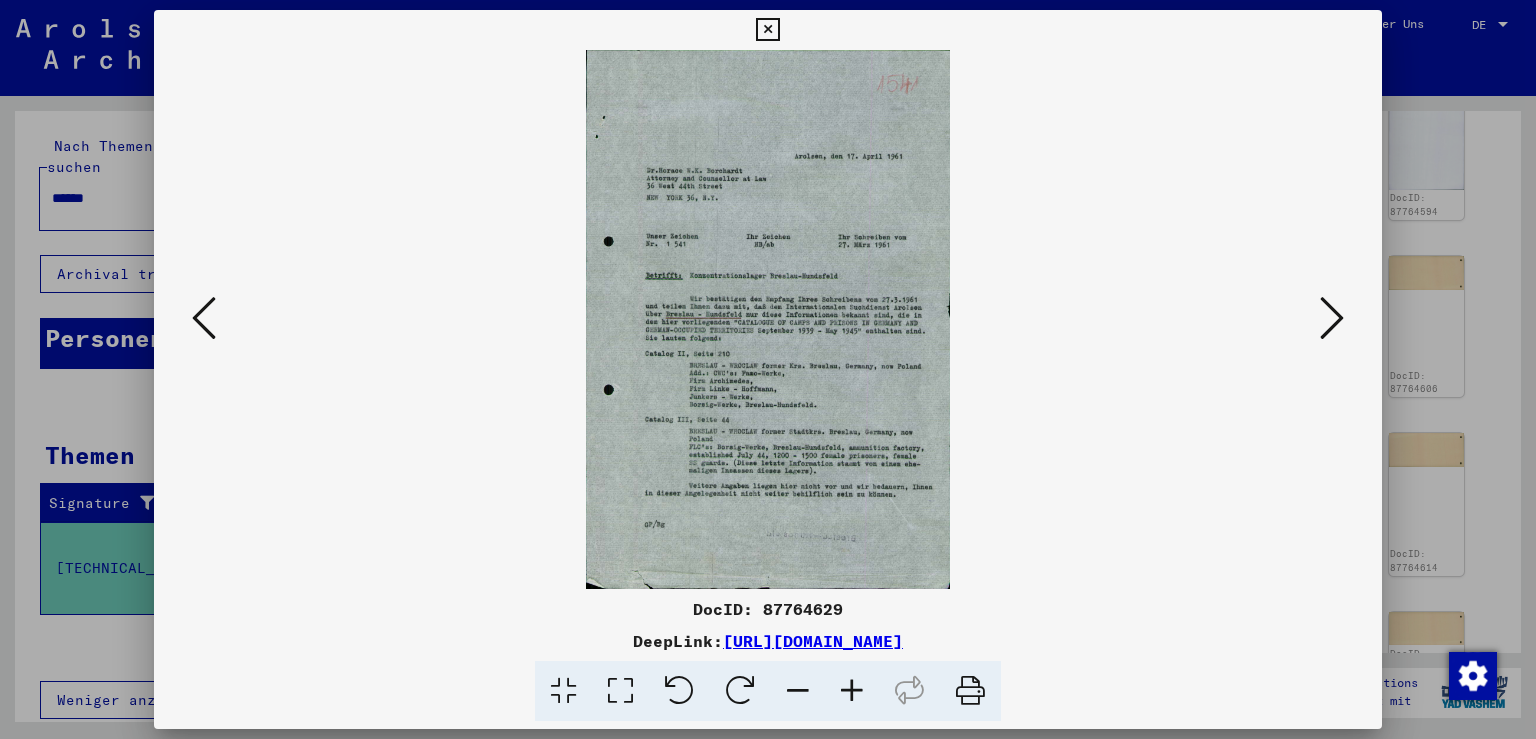 click at bounding box center (1332, 318) 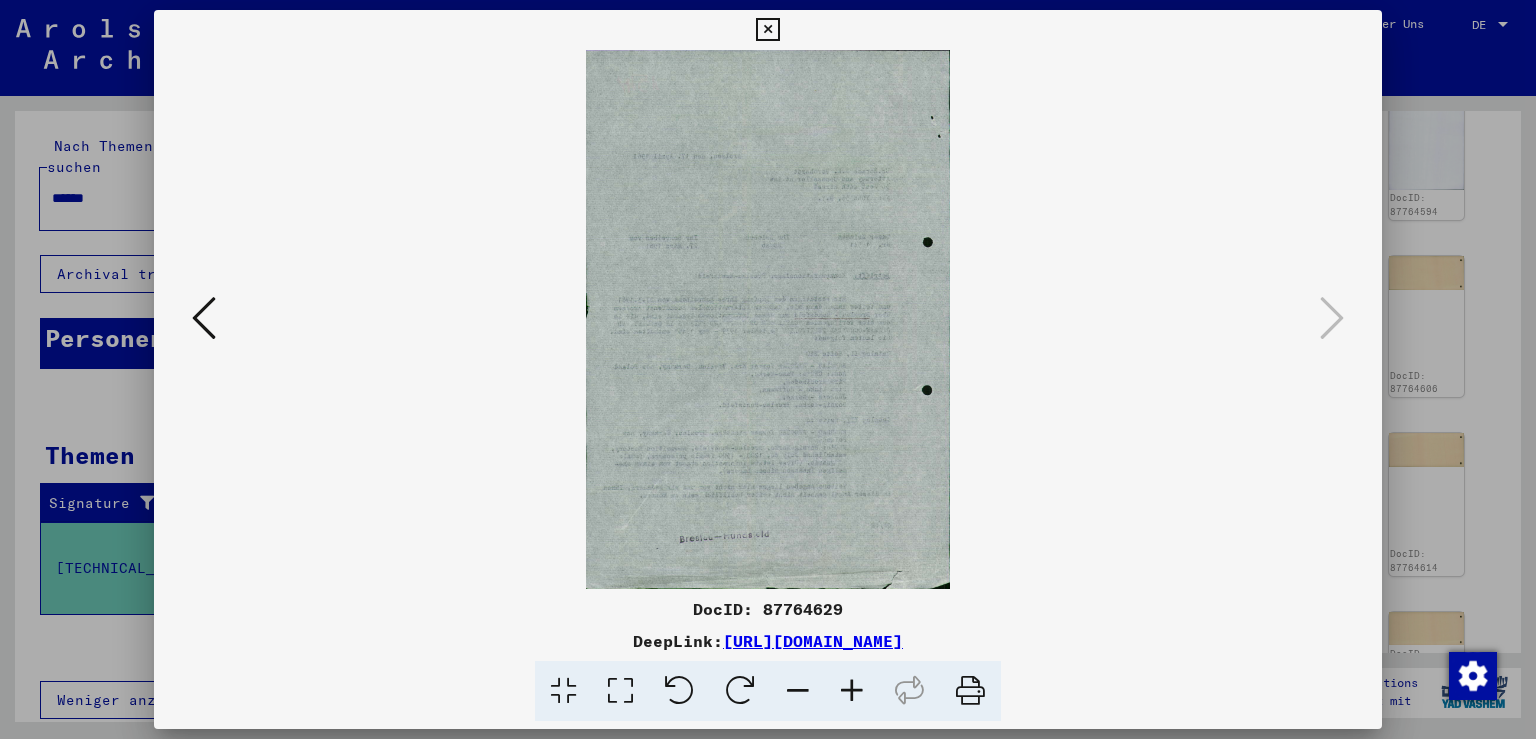 click at bounding box center (767, 30) 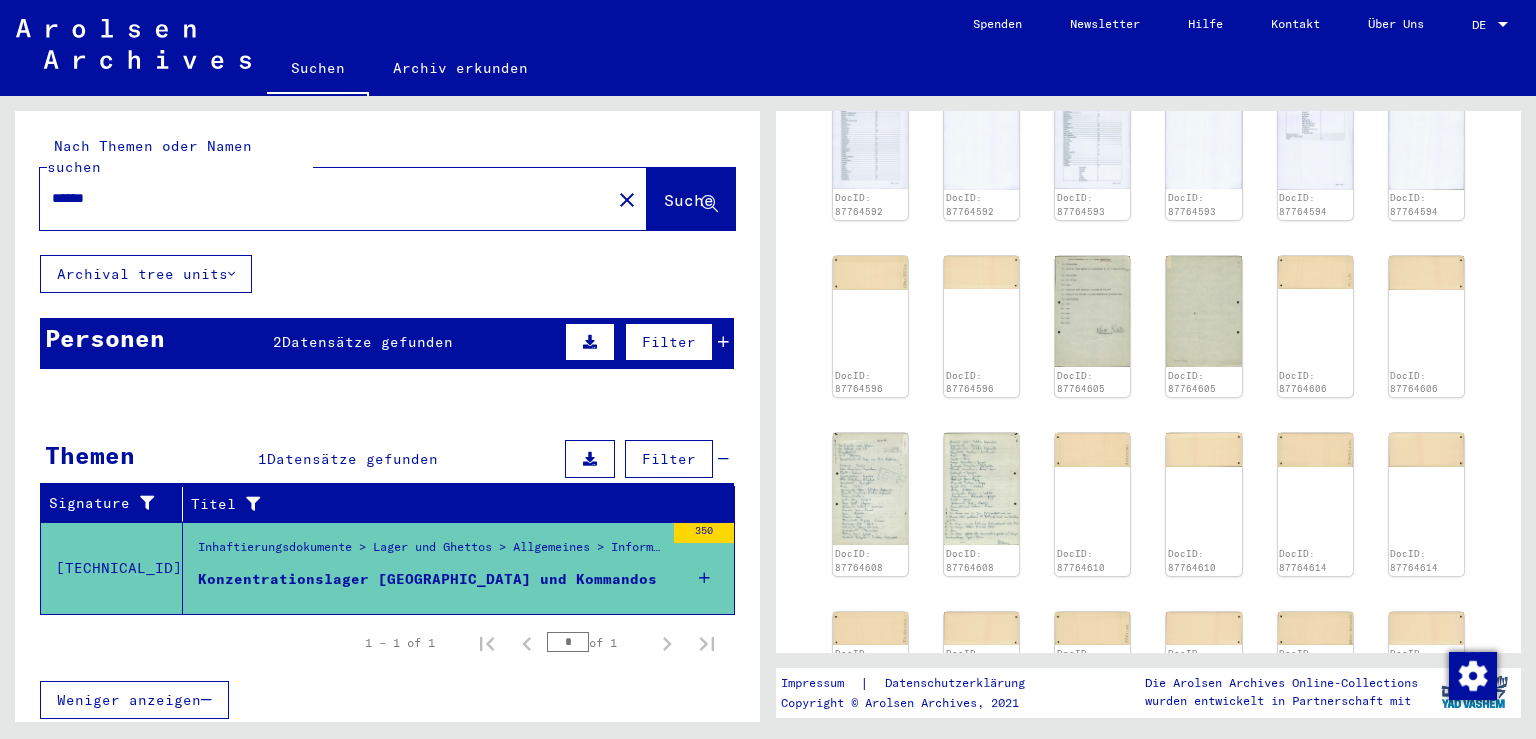 click 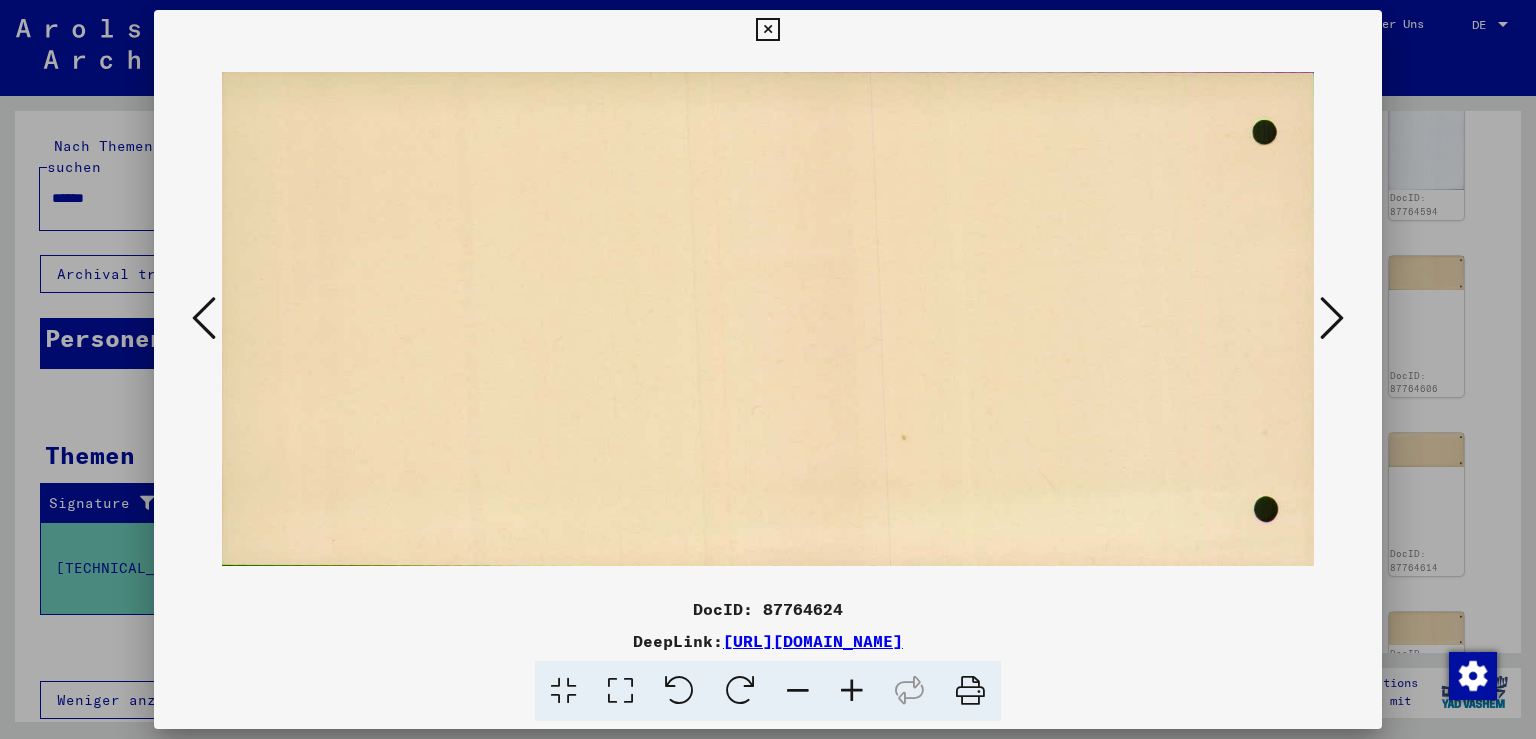 scroll, scrollTop: 1273, scrollLeft: 0, axis: vertical 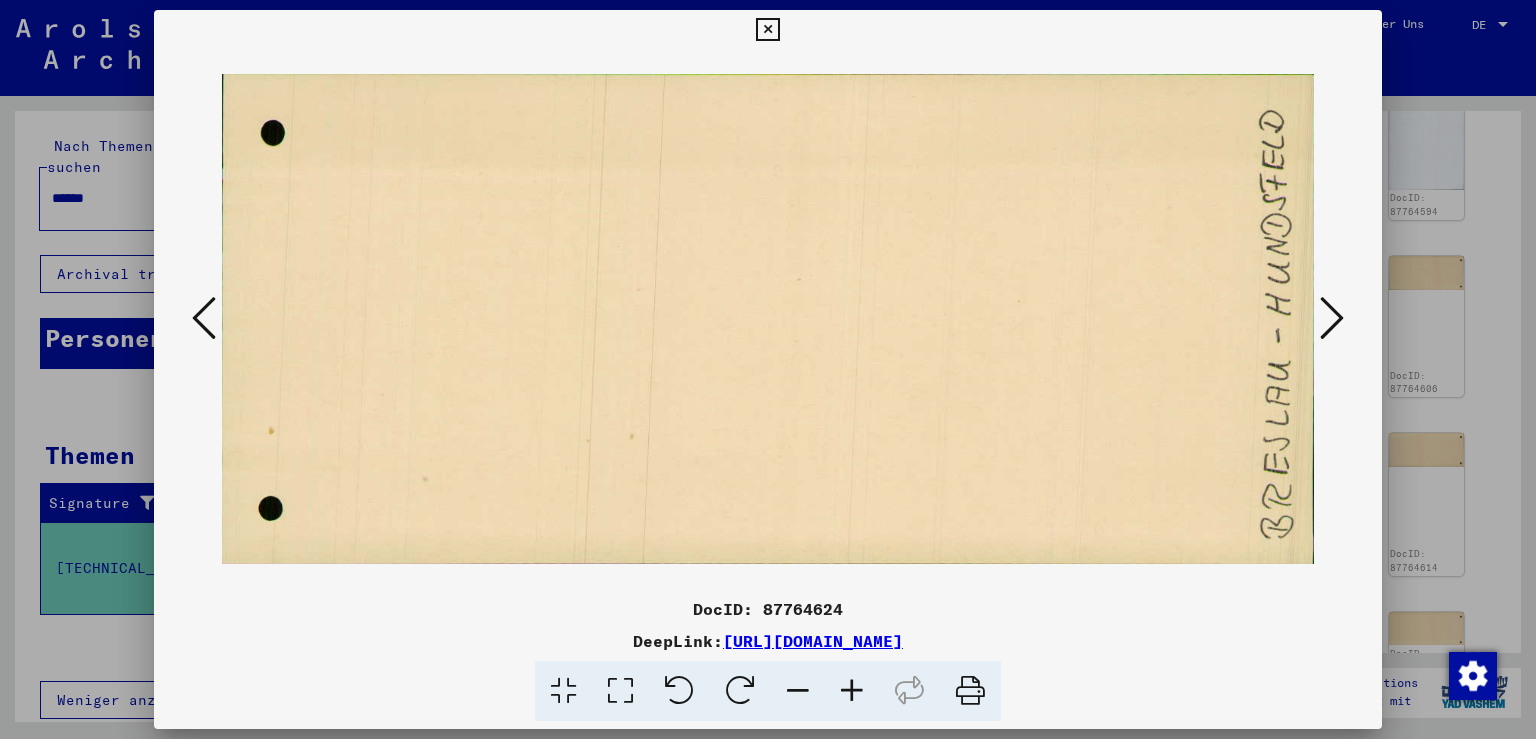click at bounding box center [204, 318] 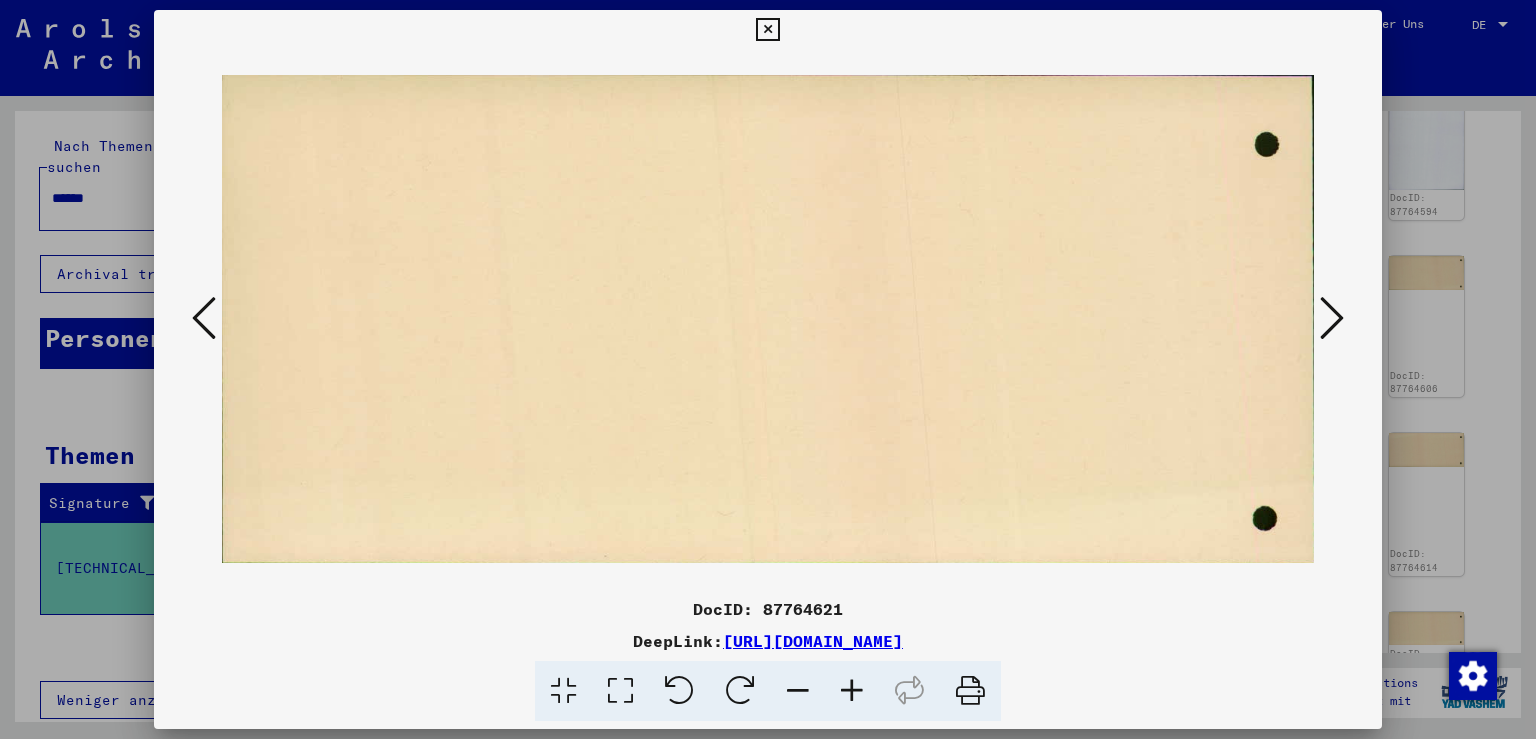 click at bounding box center [204, 318] 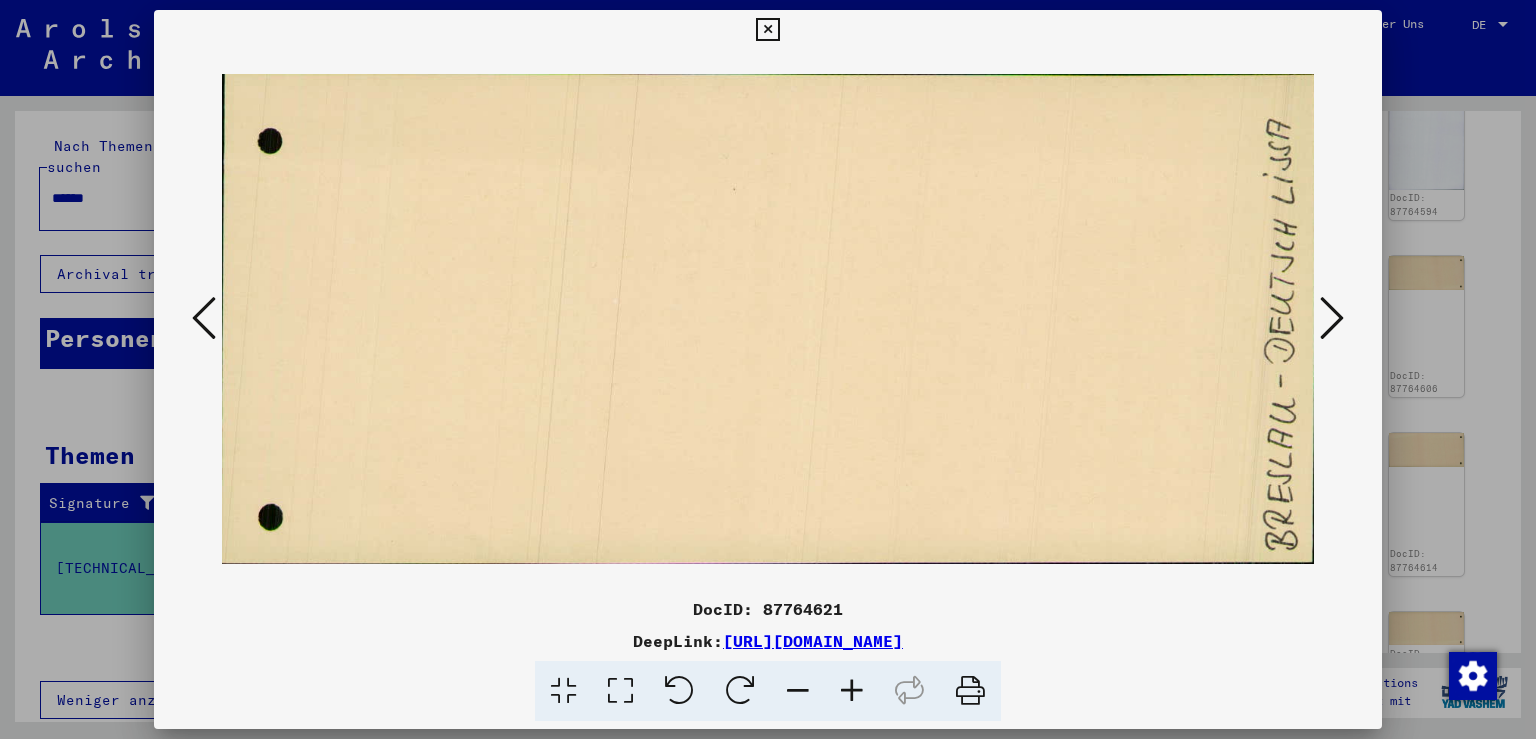 click at bounding box center (767, 30) 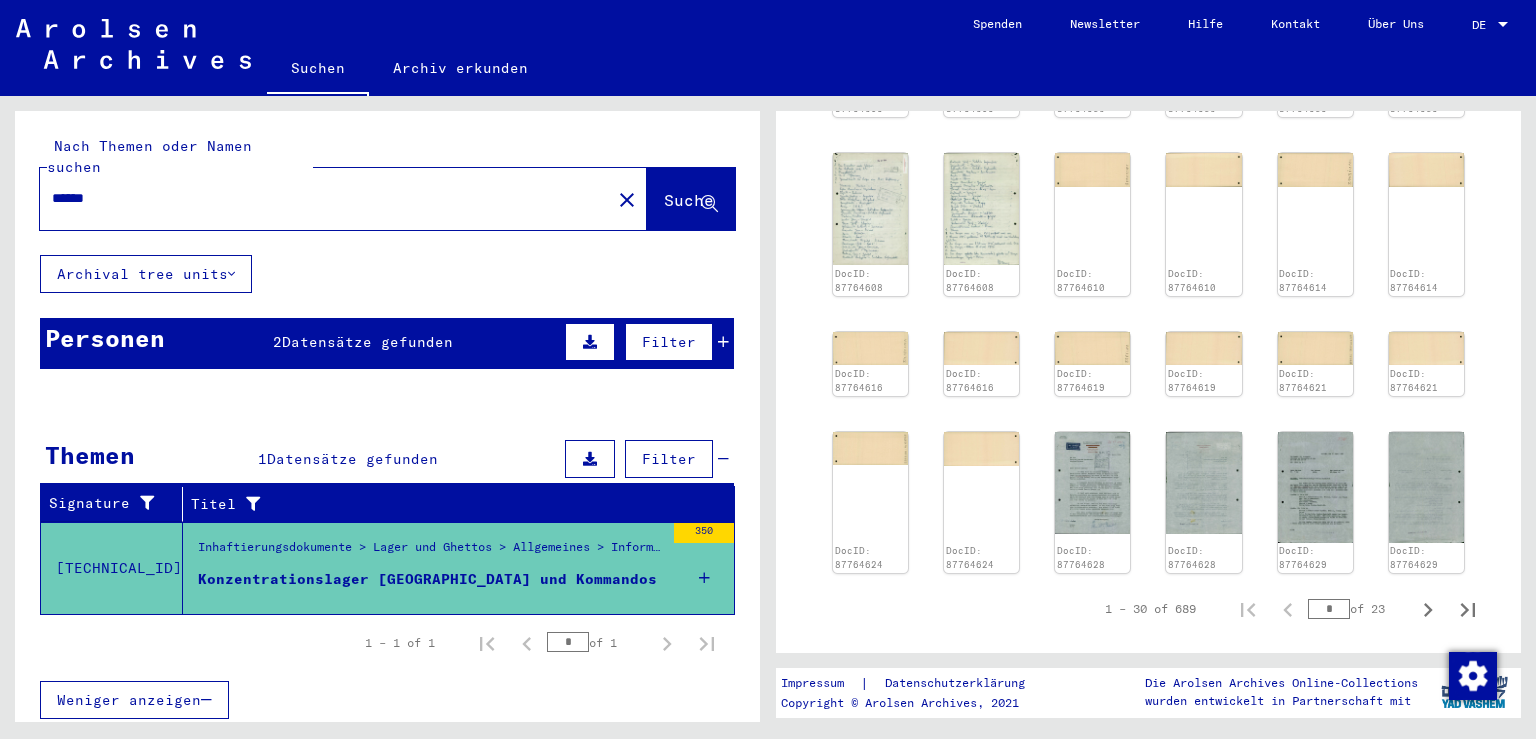 scroll, scrollTop: 1585, scrollLeft: 0, axis: vertical 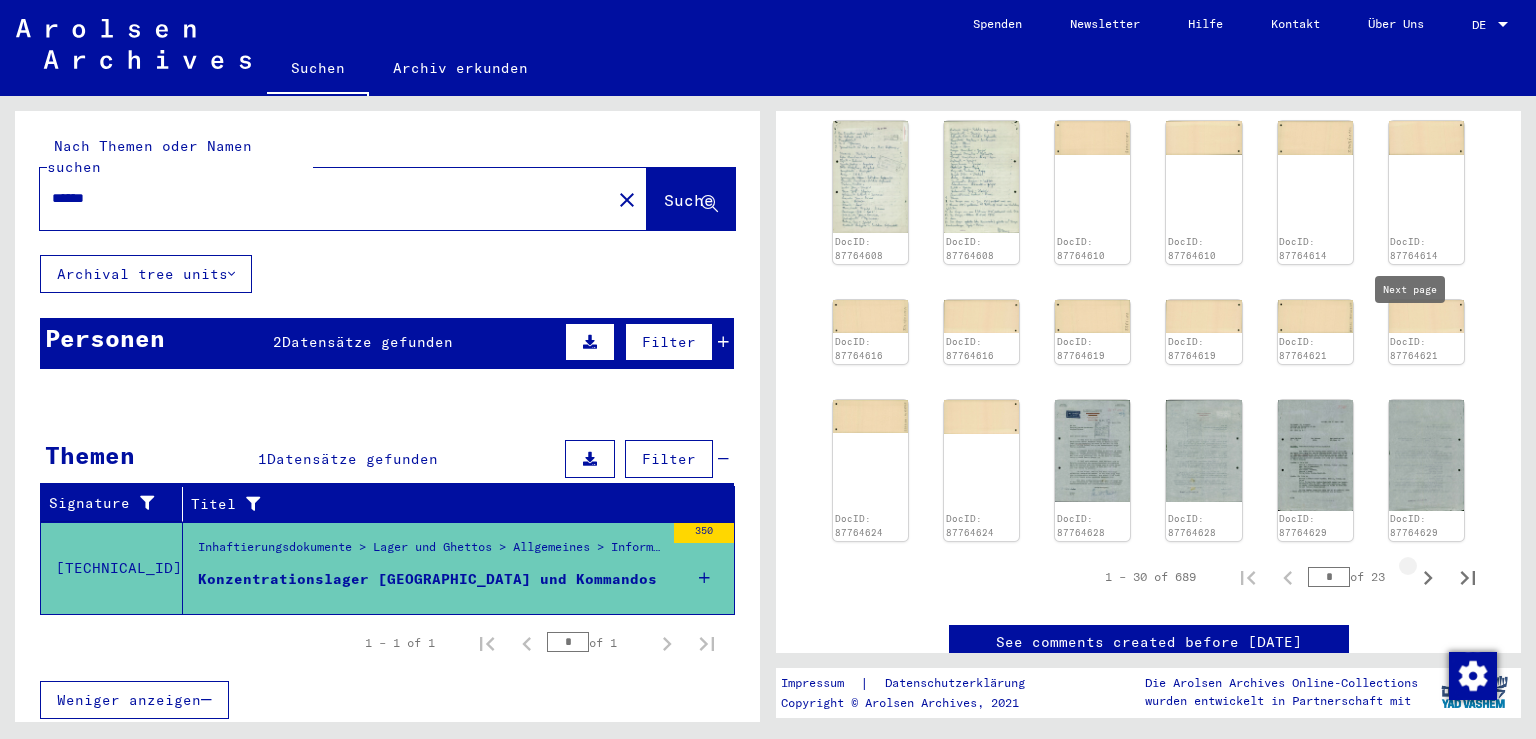 click 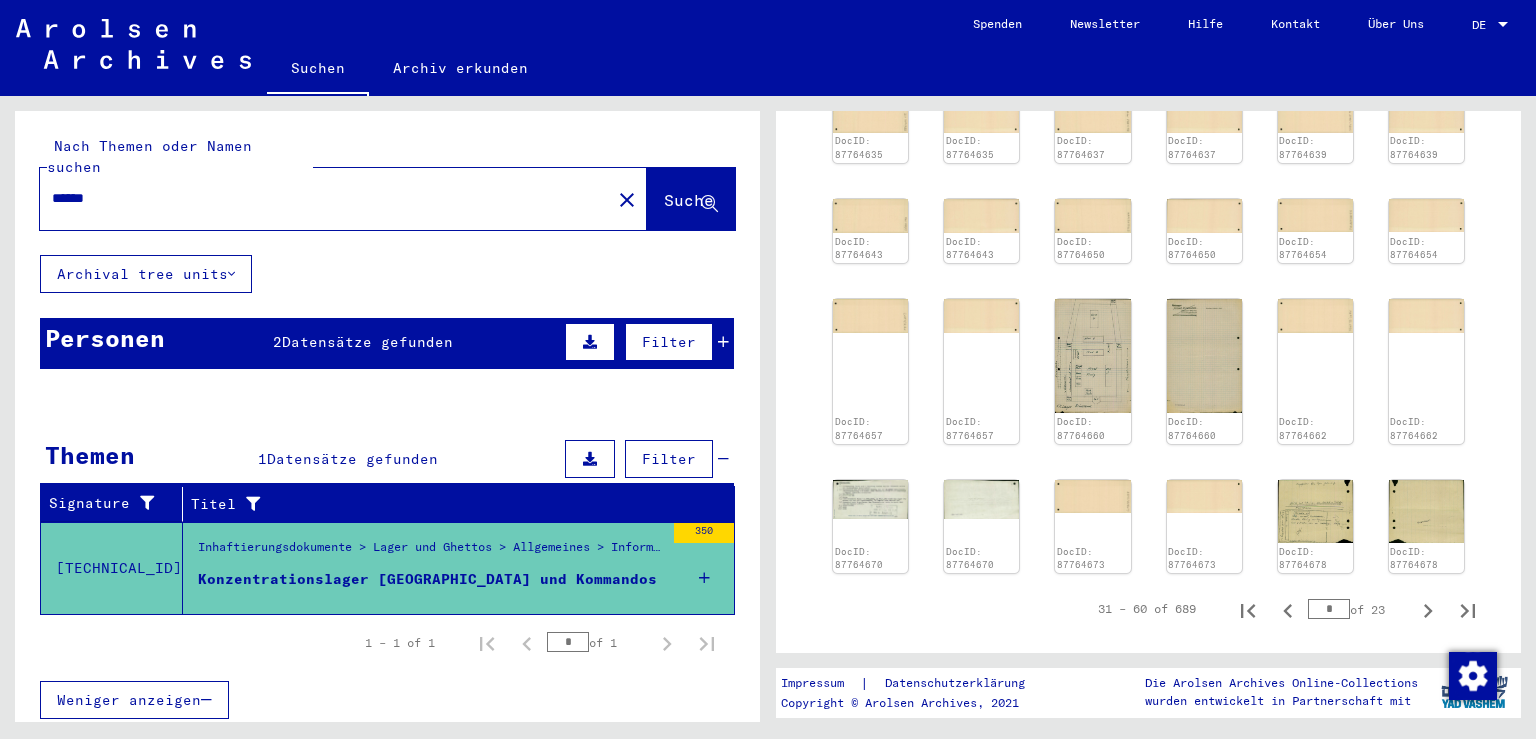 scroll, scrollTop: 1227, scrollLeft: 0, axis: vertical 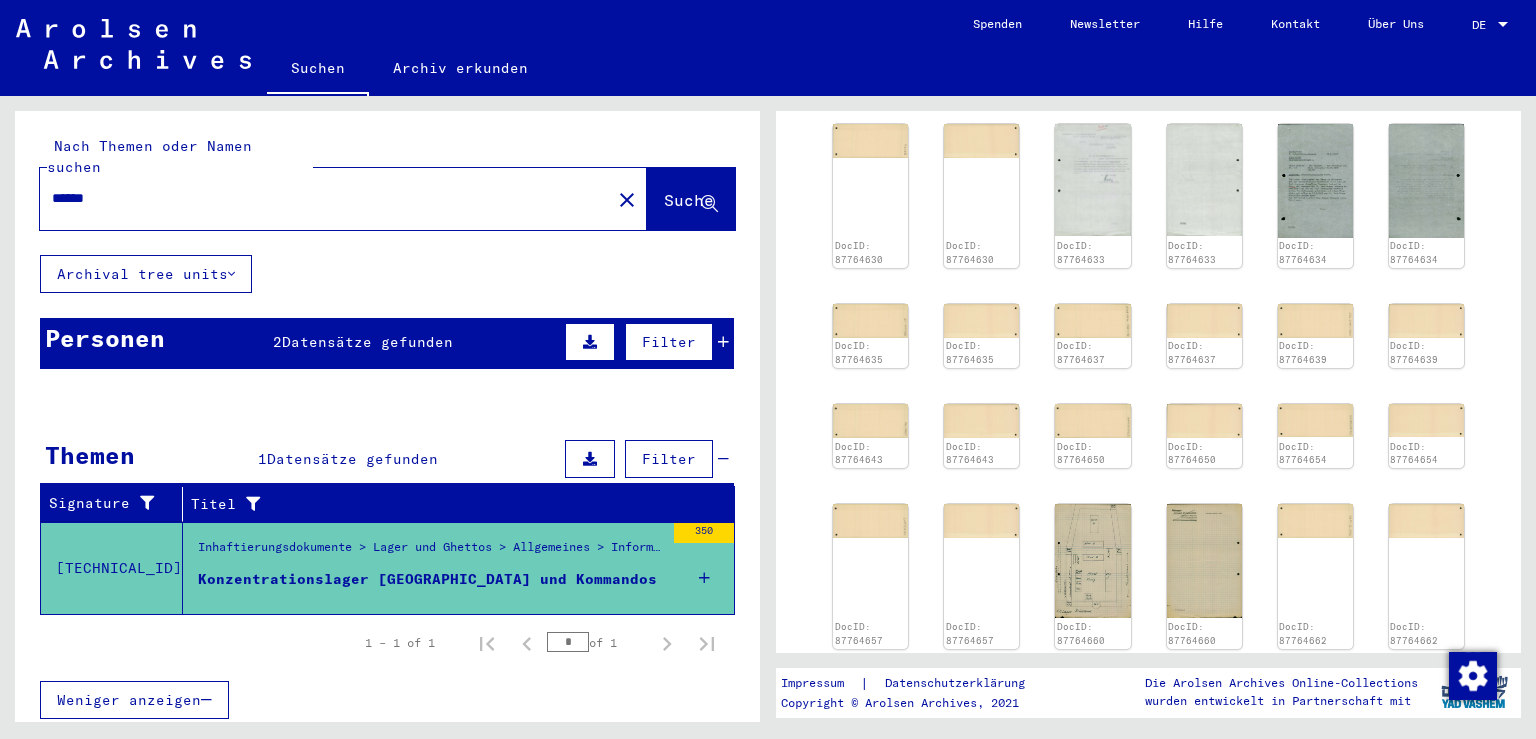 click 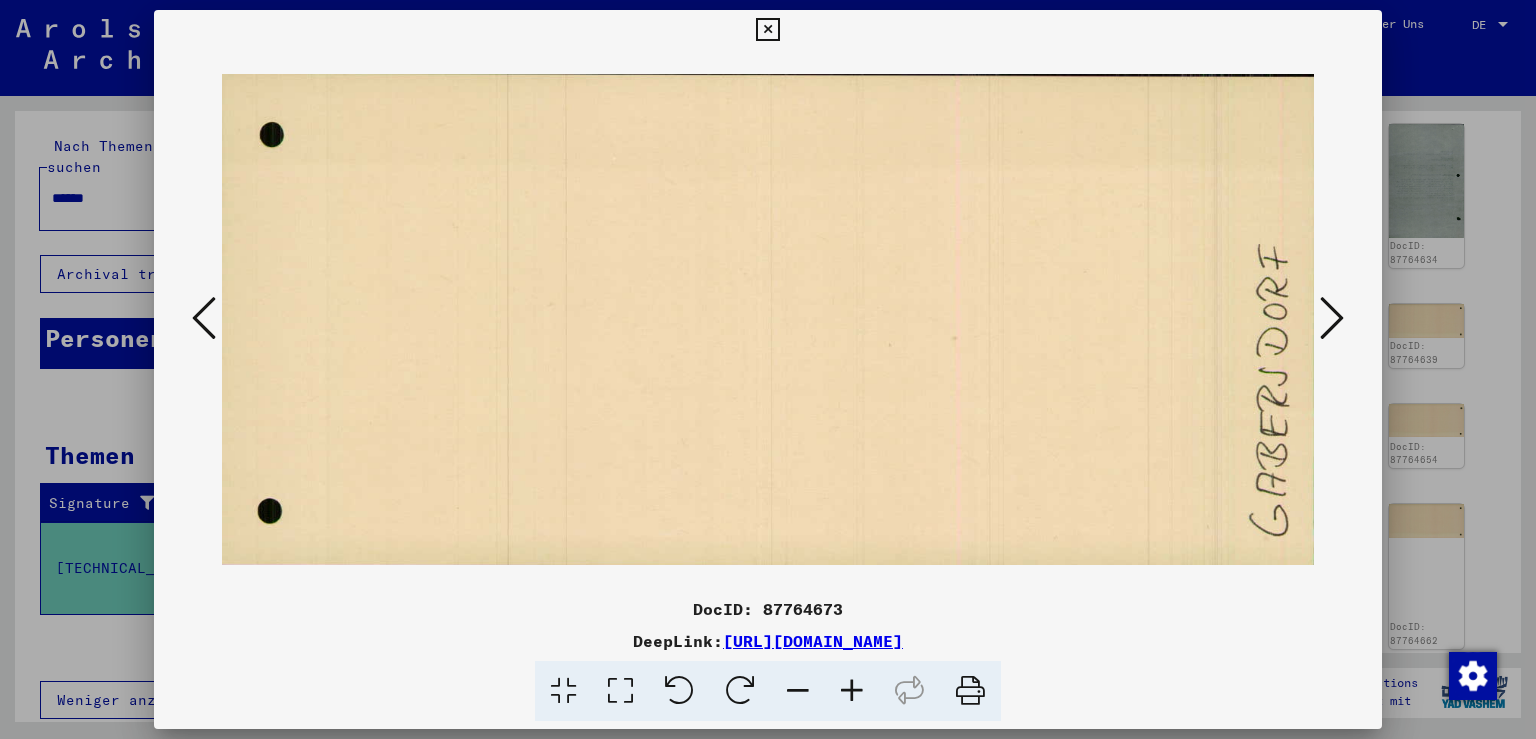 click at bounding box center [767, 30] 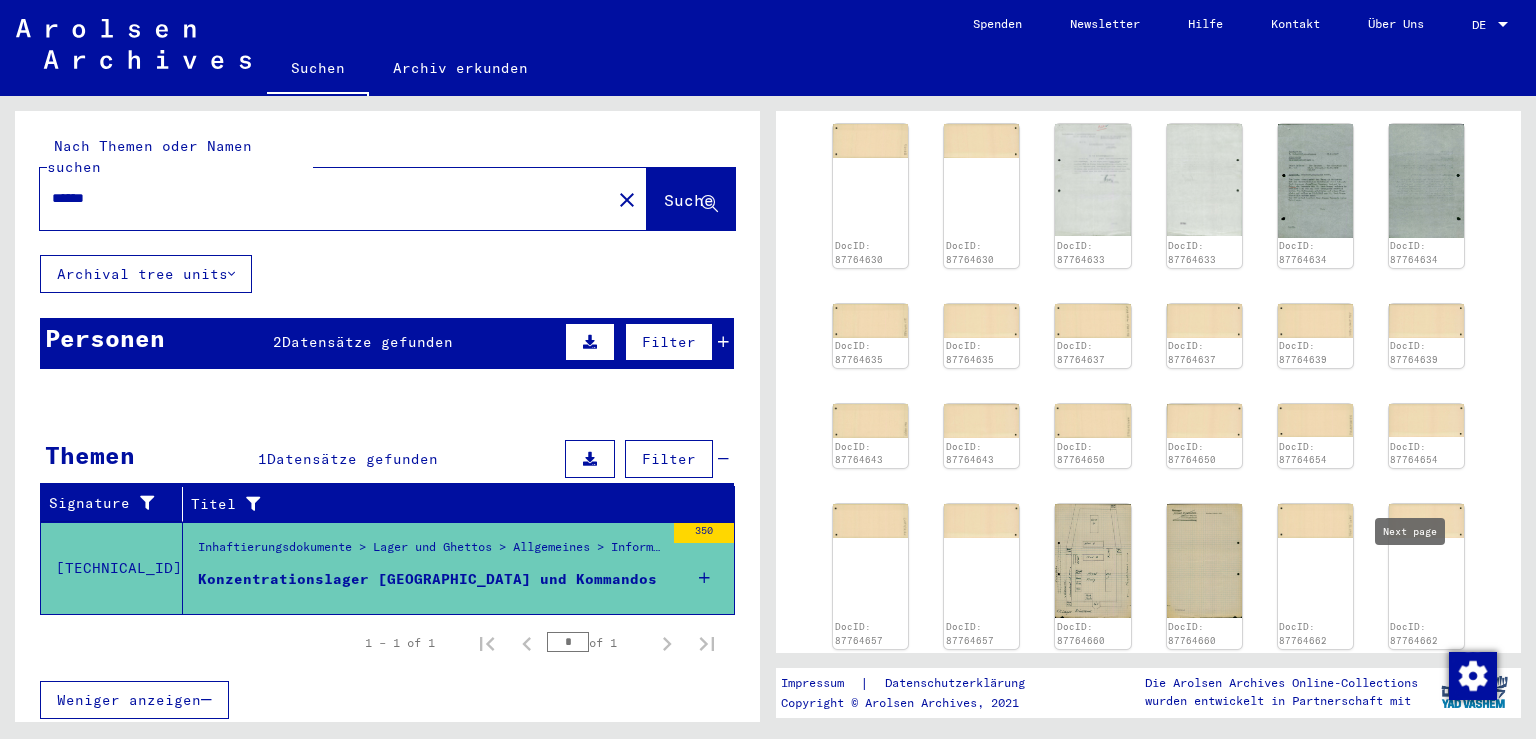 click 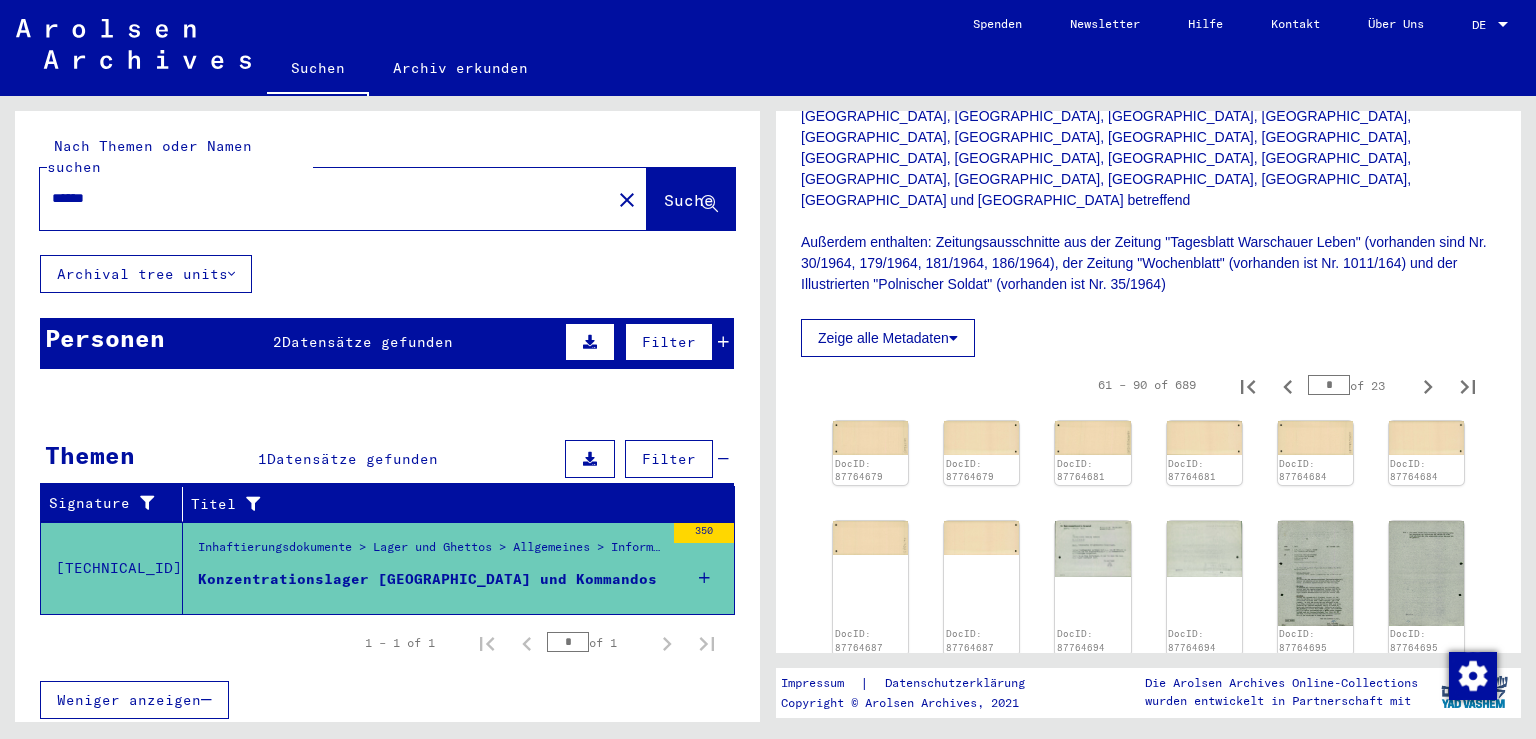 scroll, scrollTop: 864, scrollLeft: 0, axis: vertical 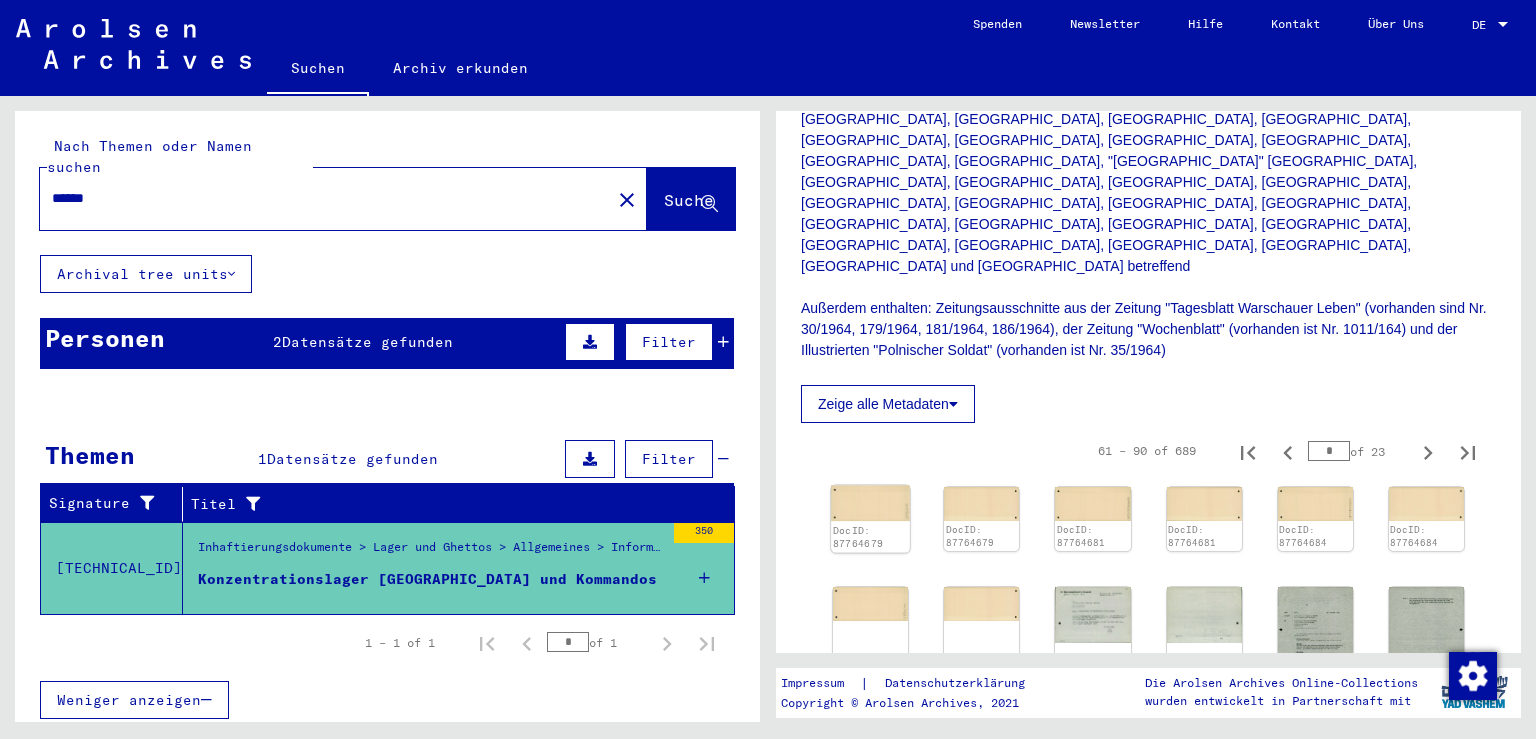 click 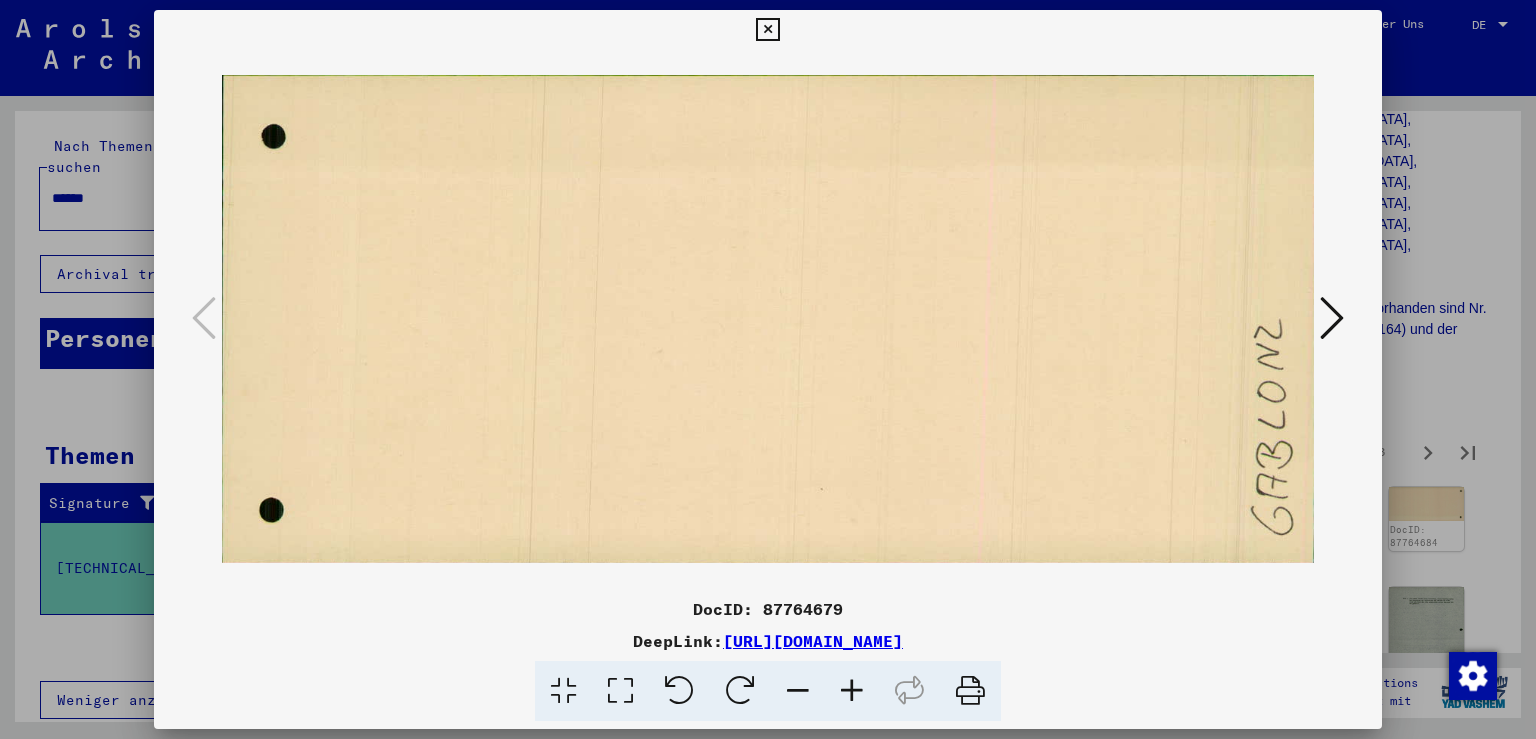 scroll, scrollTop: 864, scrollLeft: 0, axis: vertical 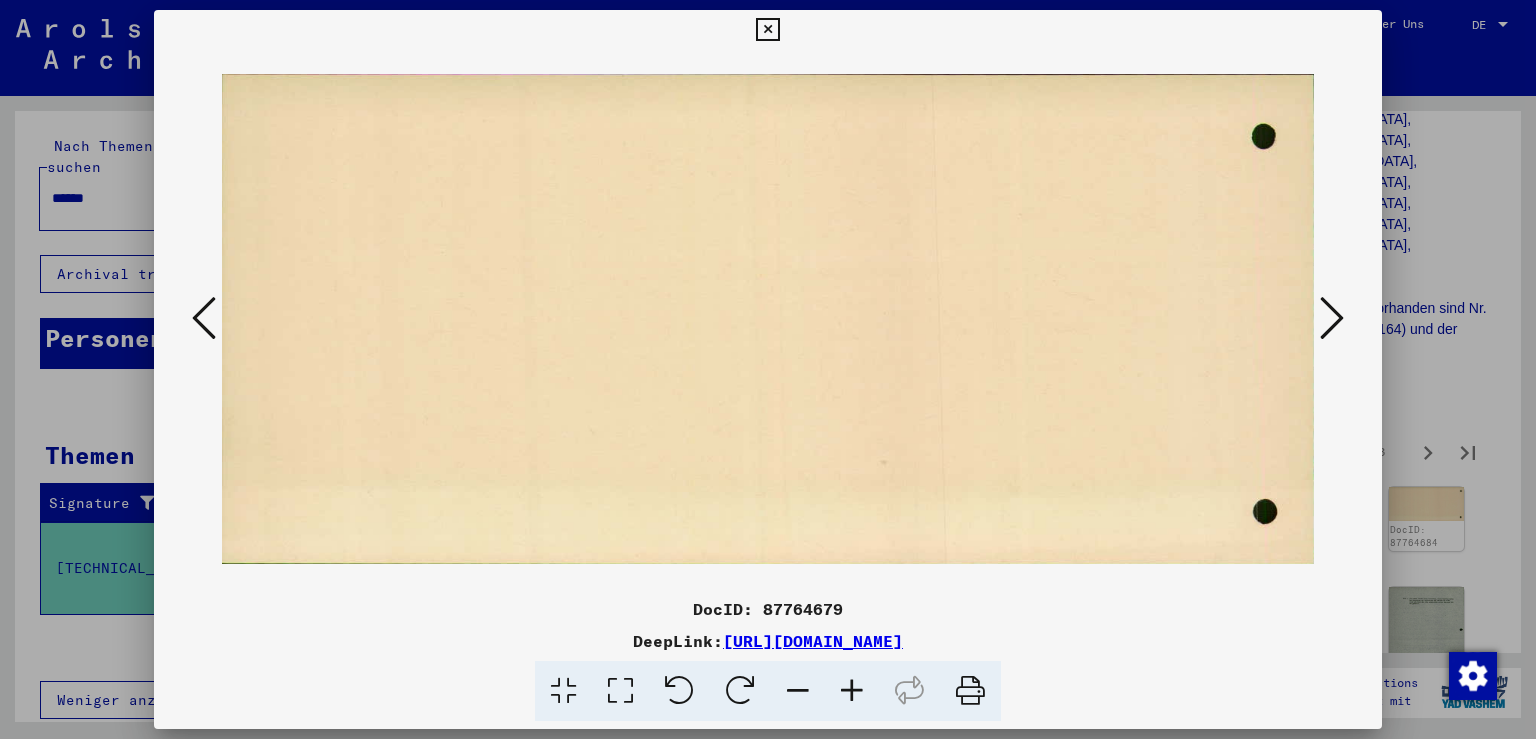 click at bounding box center [1332, 318] 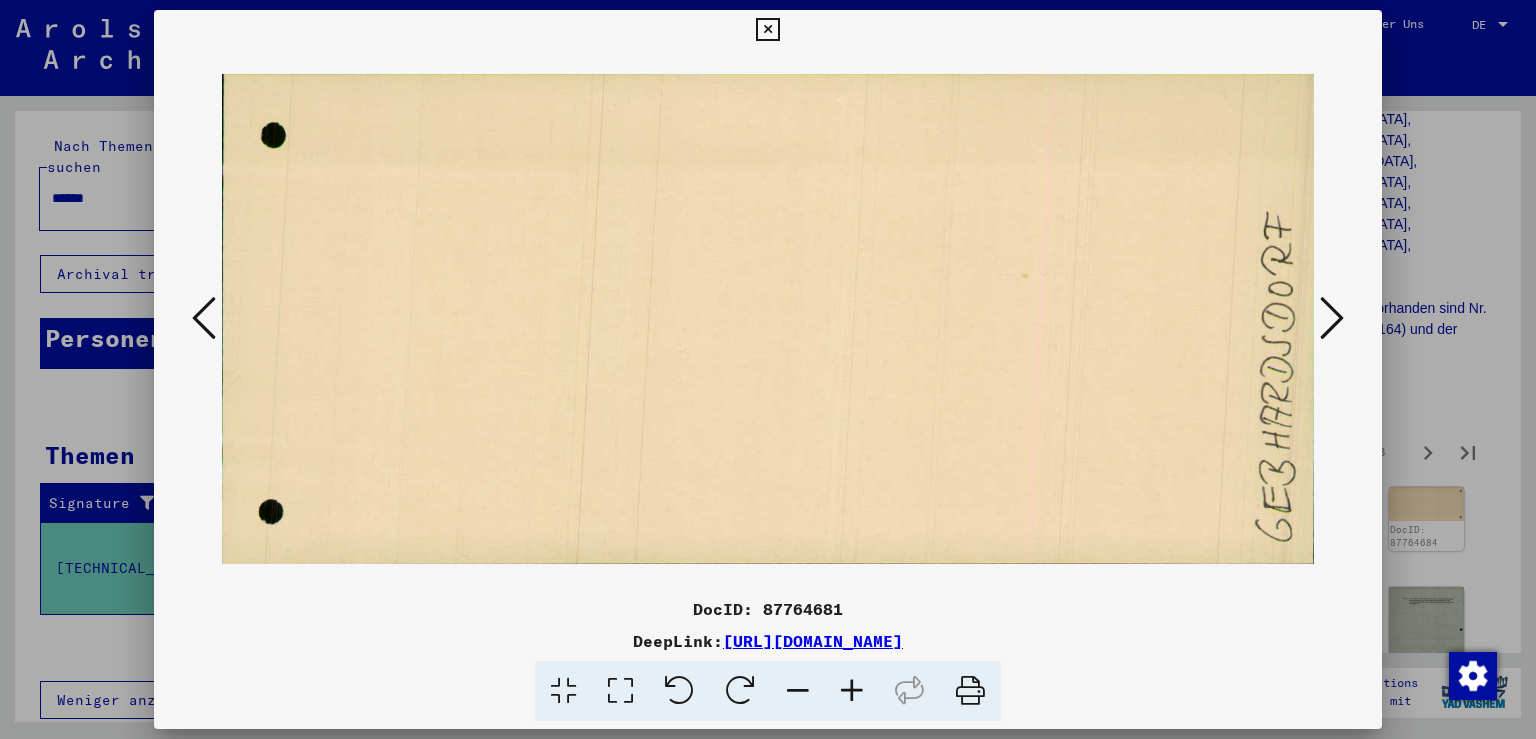 click at bounding box center [1332, 318] 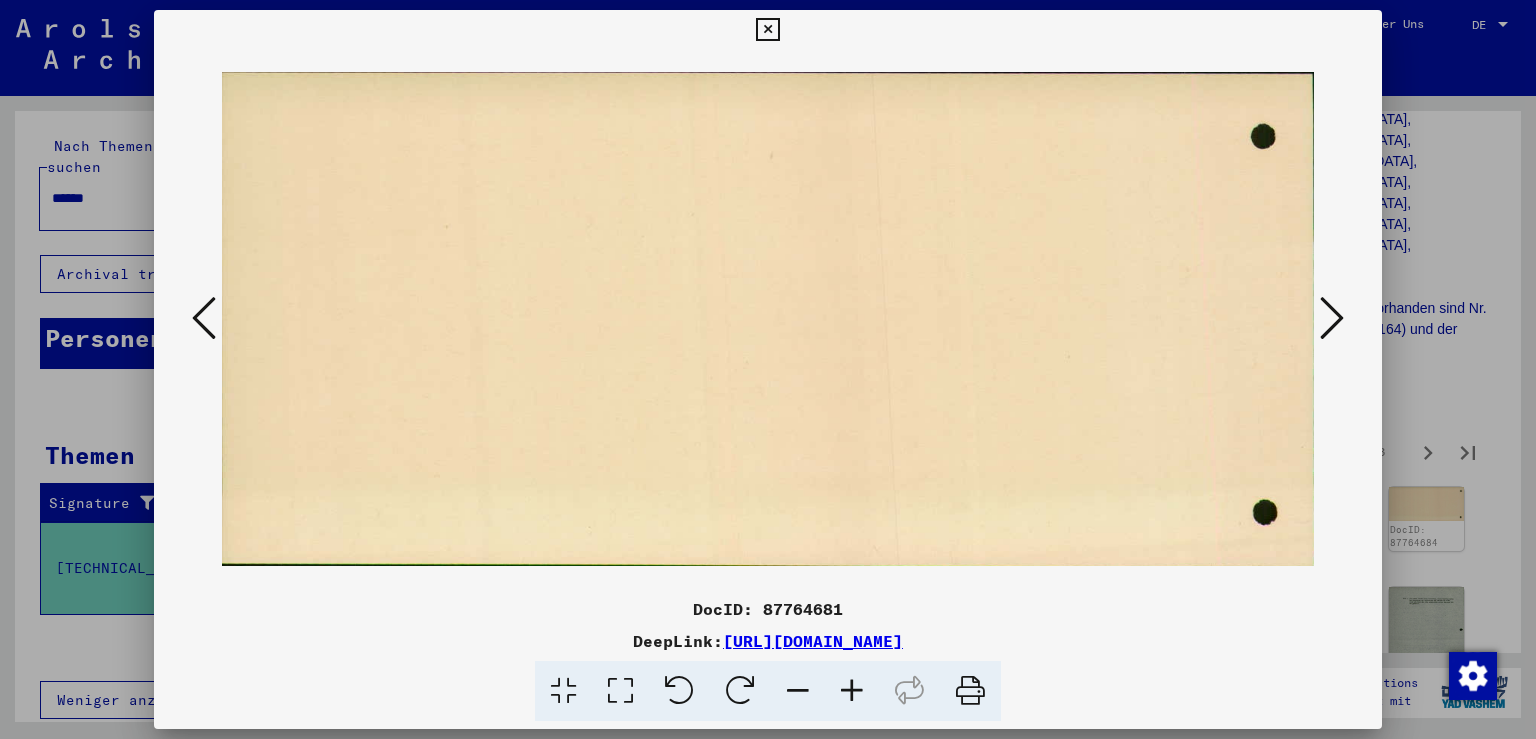 click at bounding box center (1332, 318) 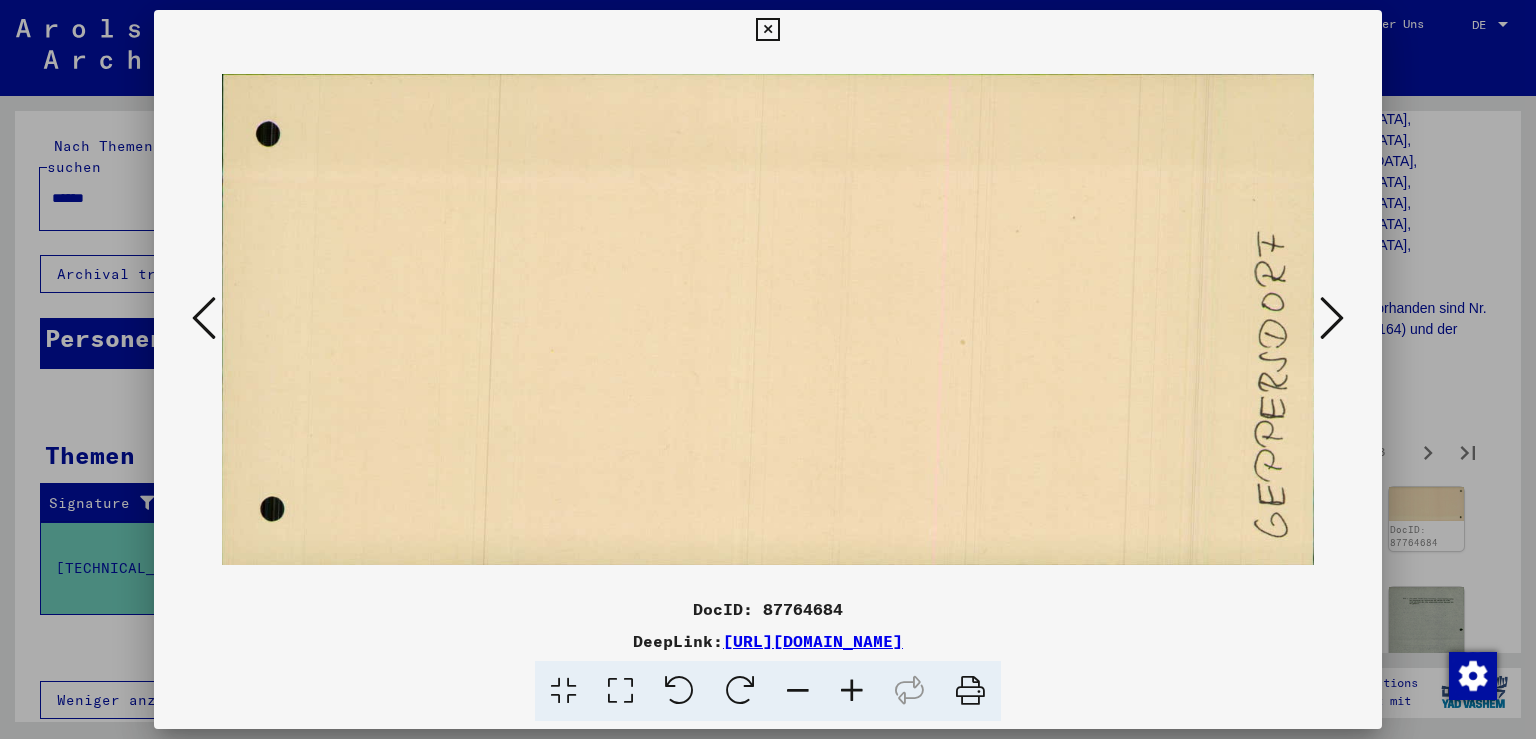 click at bounding box center [1332, 318] 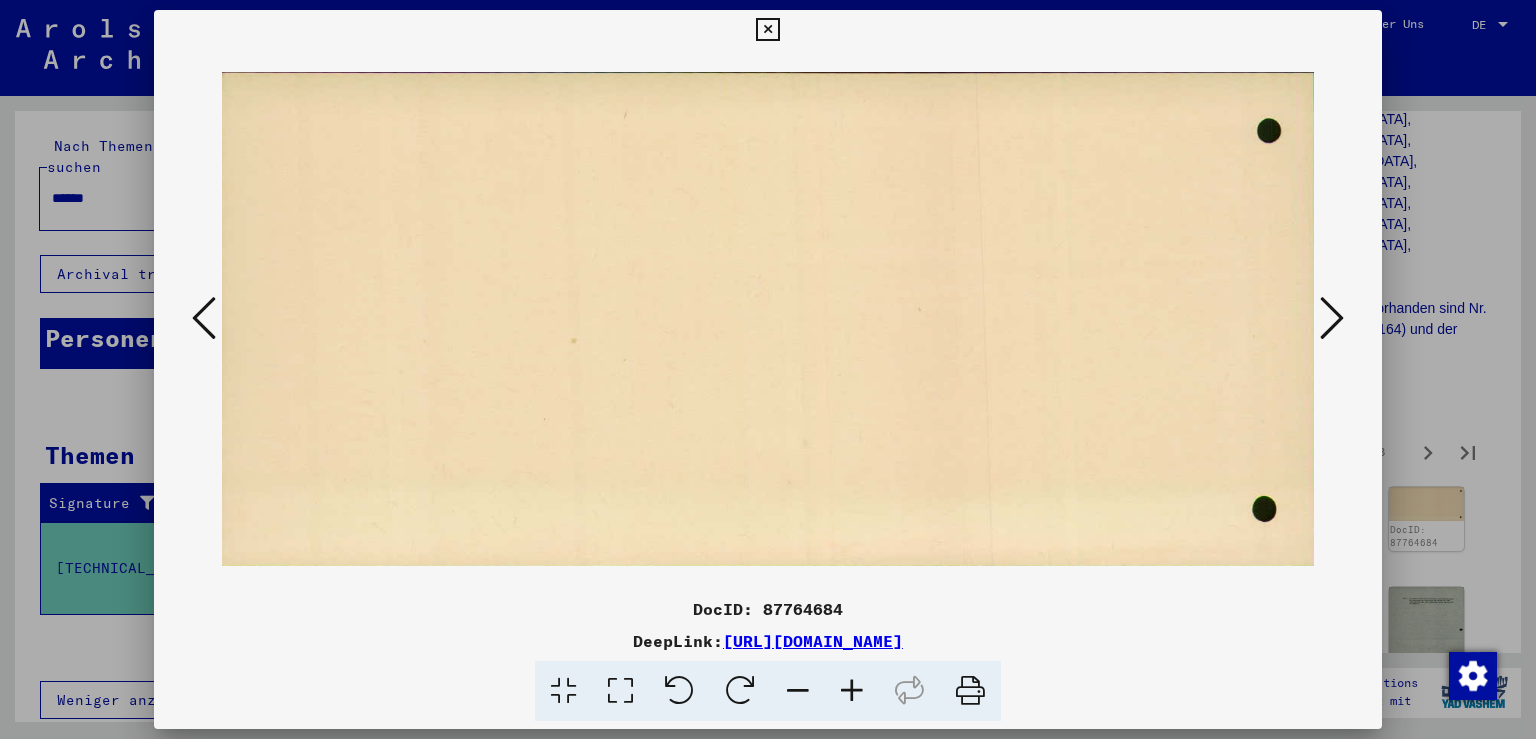 click at bounding box center (1332, 318) 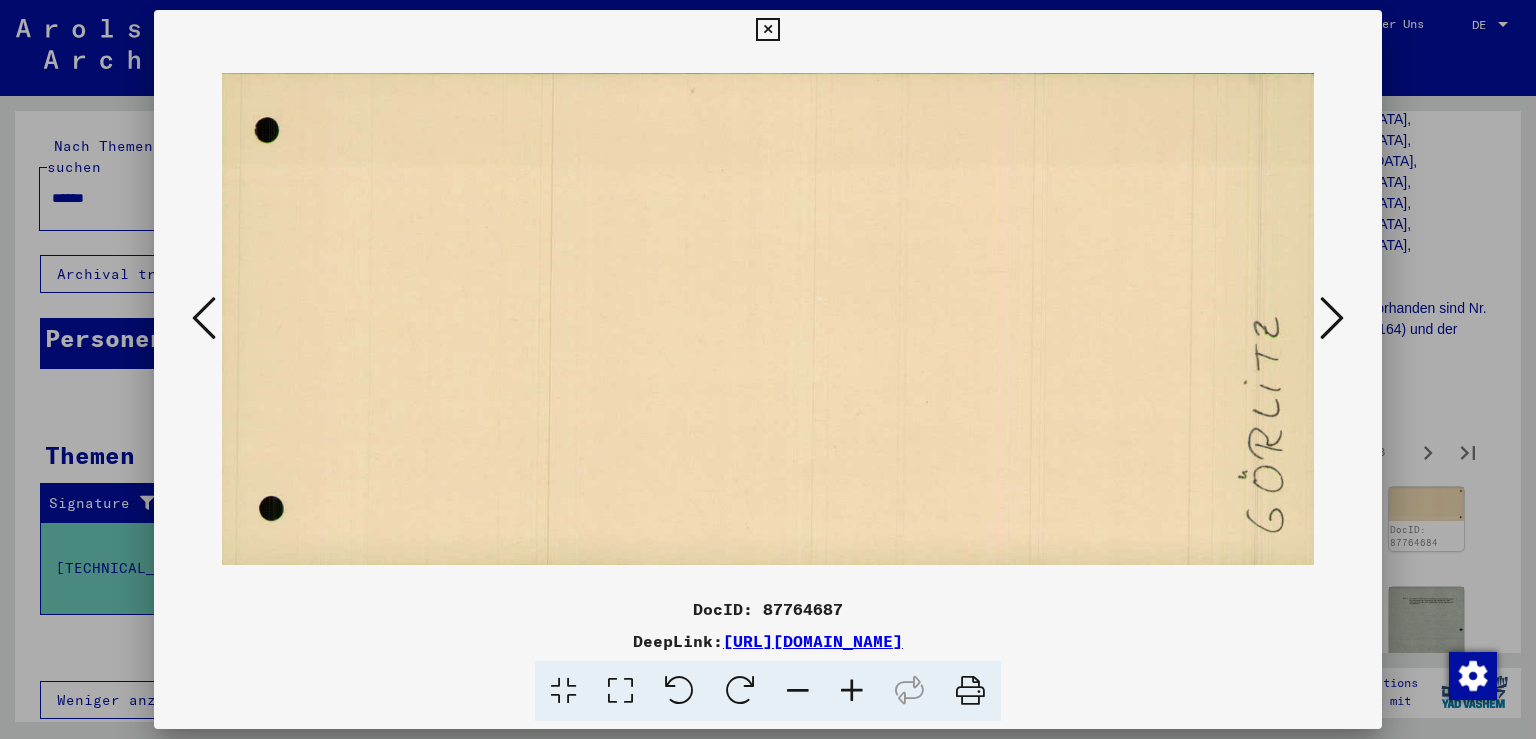 click at bounding box center [1332, 318] 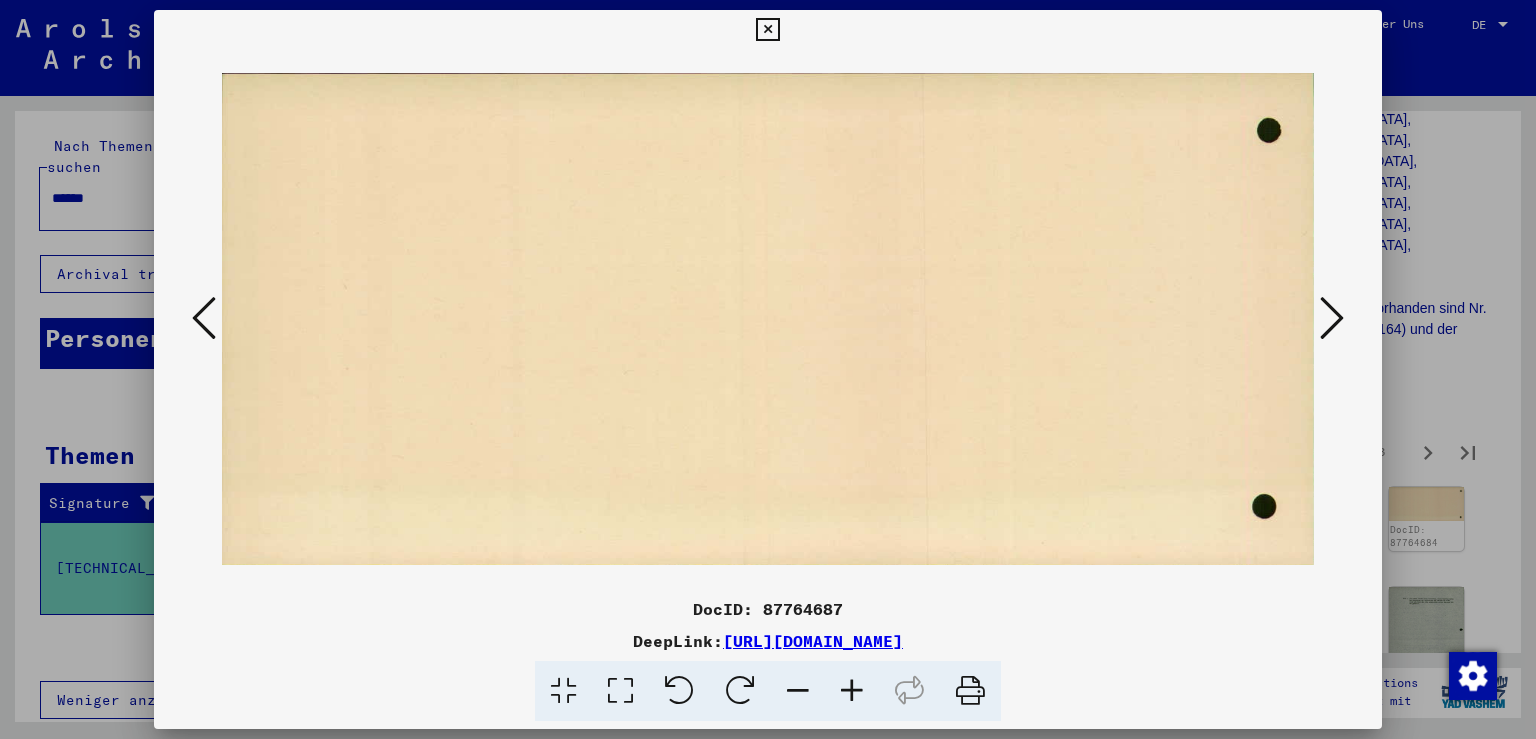 click at bounding box center [1332, 318] 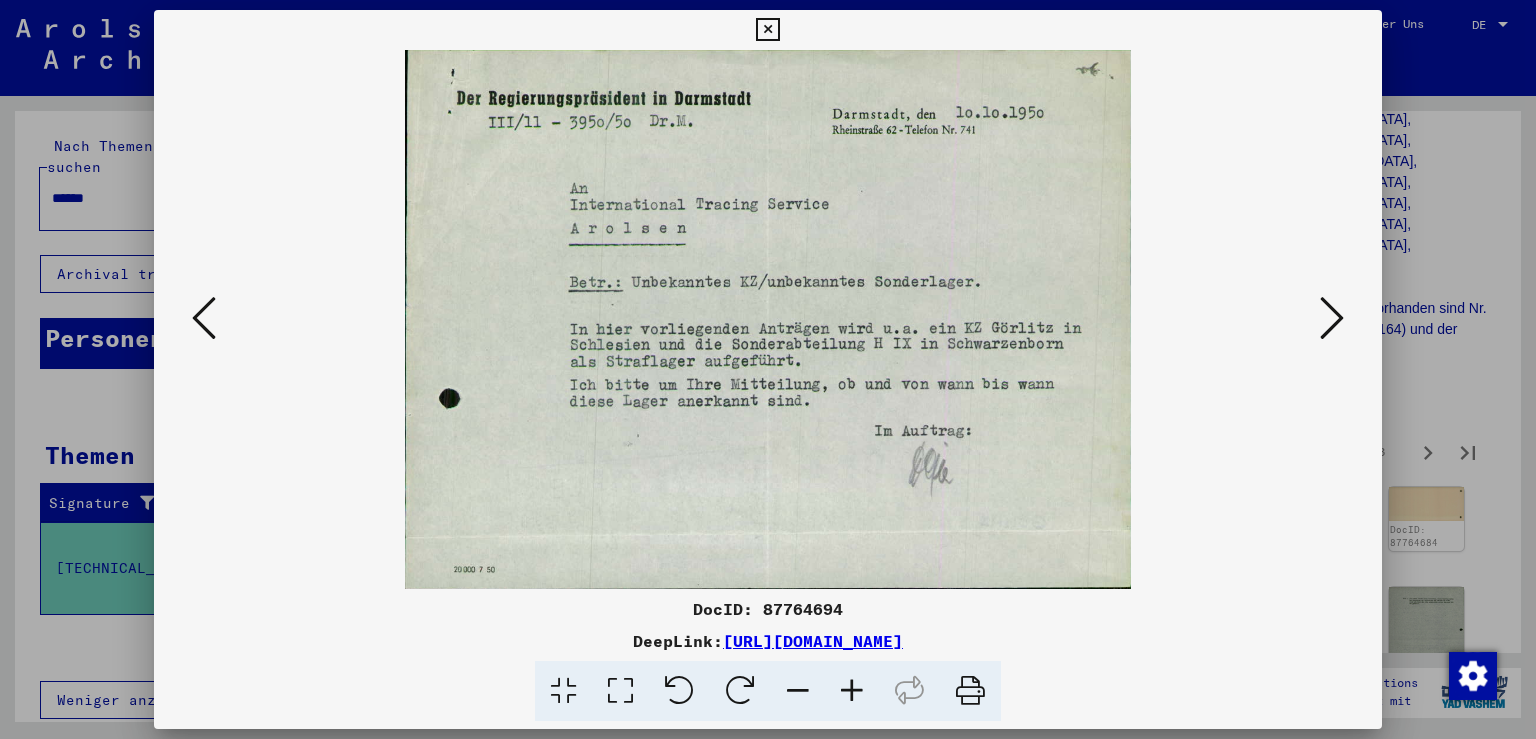 click at bounding box center (1332, 318) 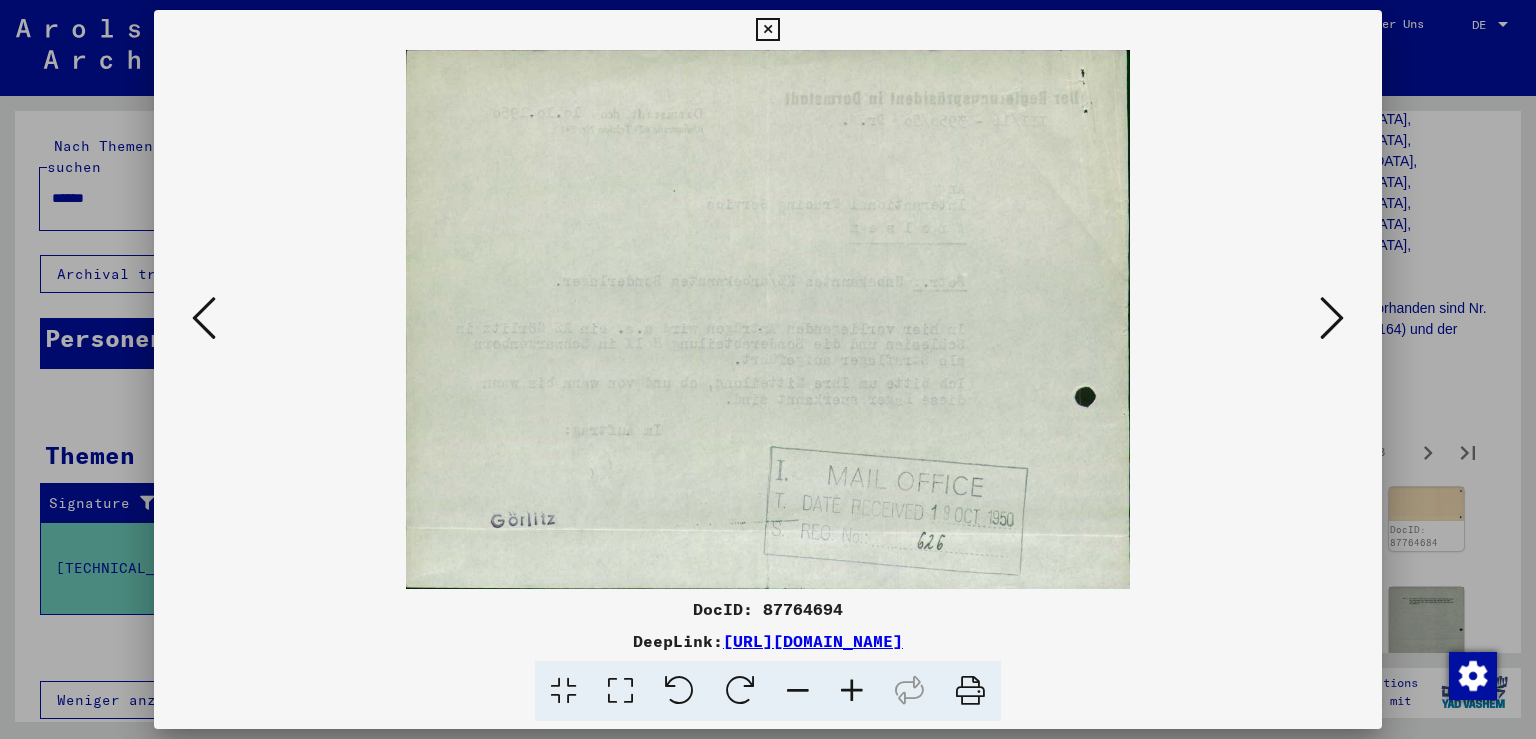 click at bounding box center (1332, 318) 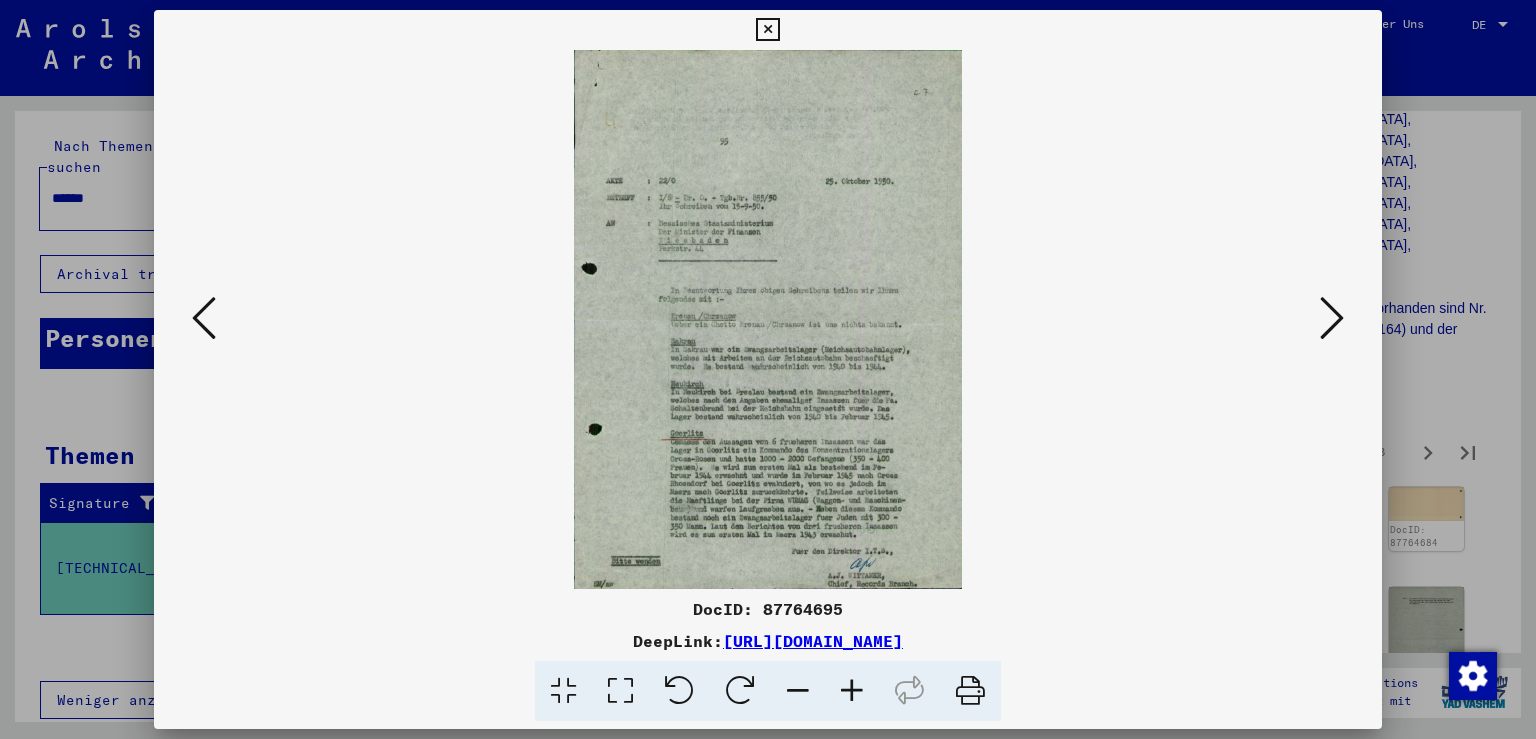 click at bounding box center [1332, 318] 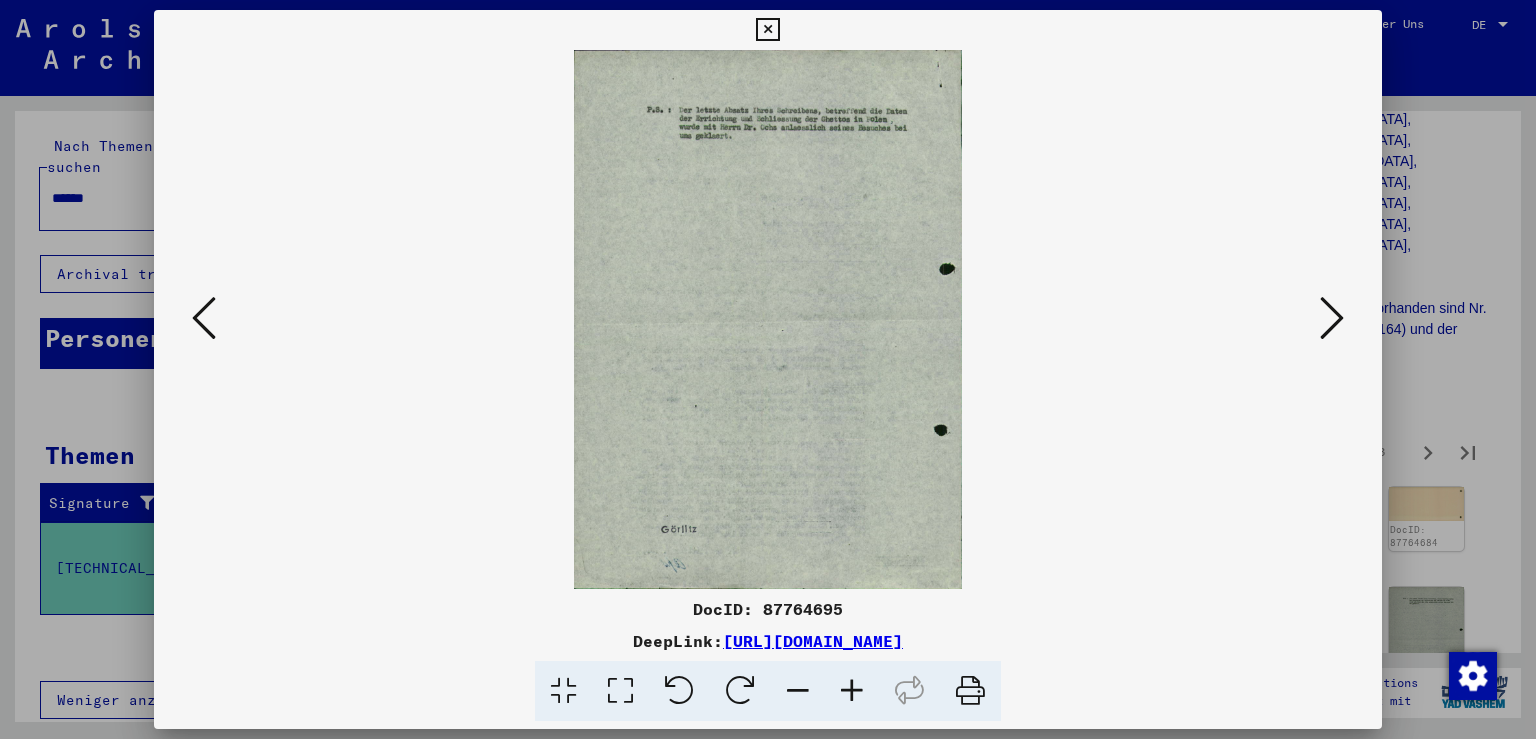 click at bounding box center (1332, 318) 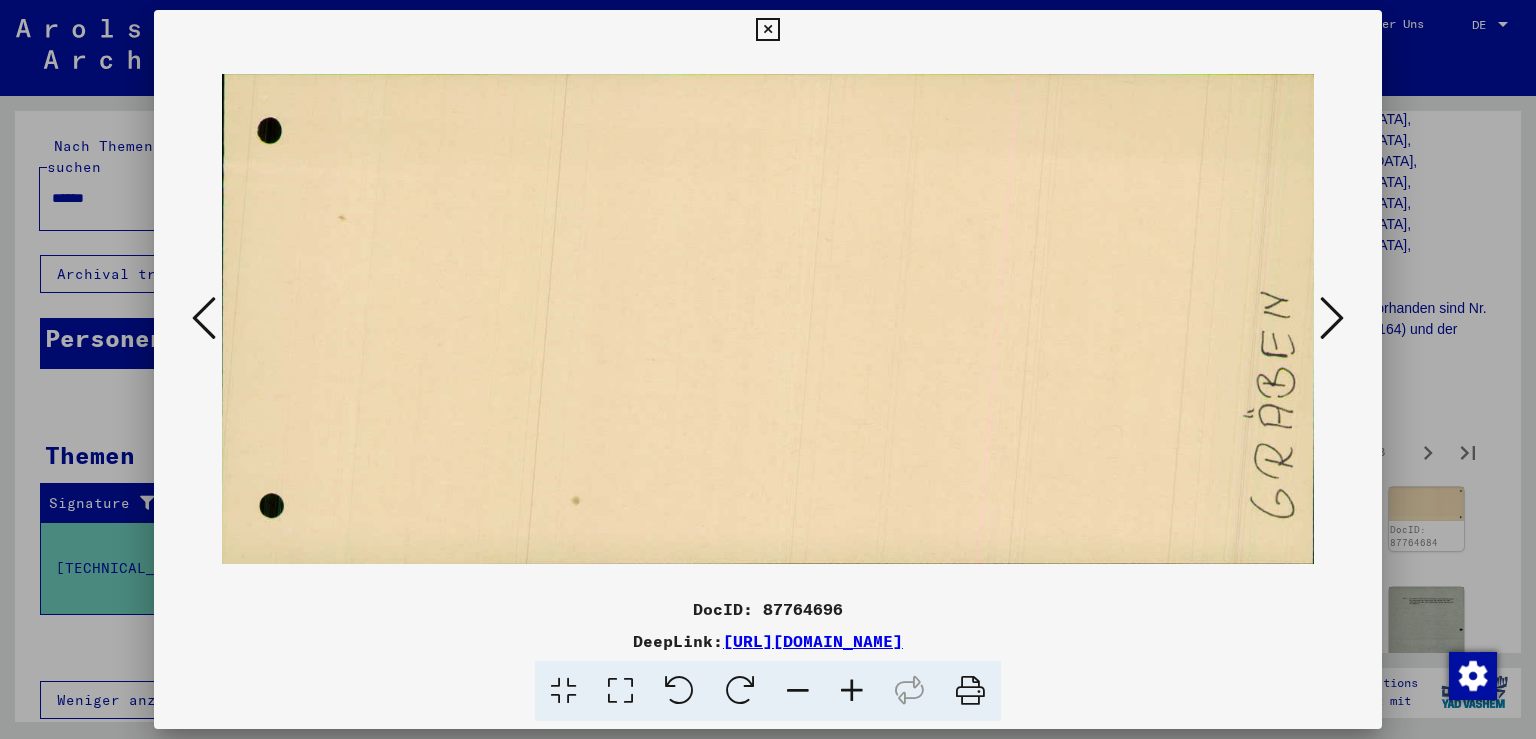 click at bounding box center [1332, 318] 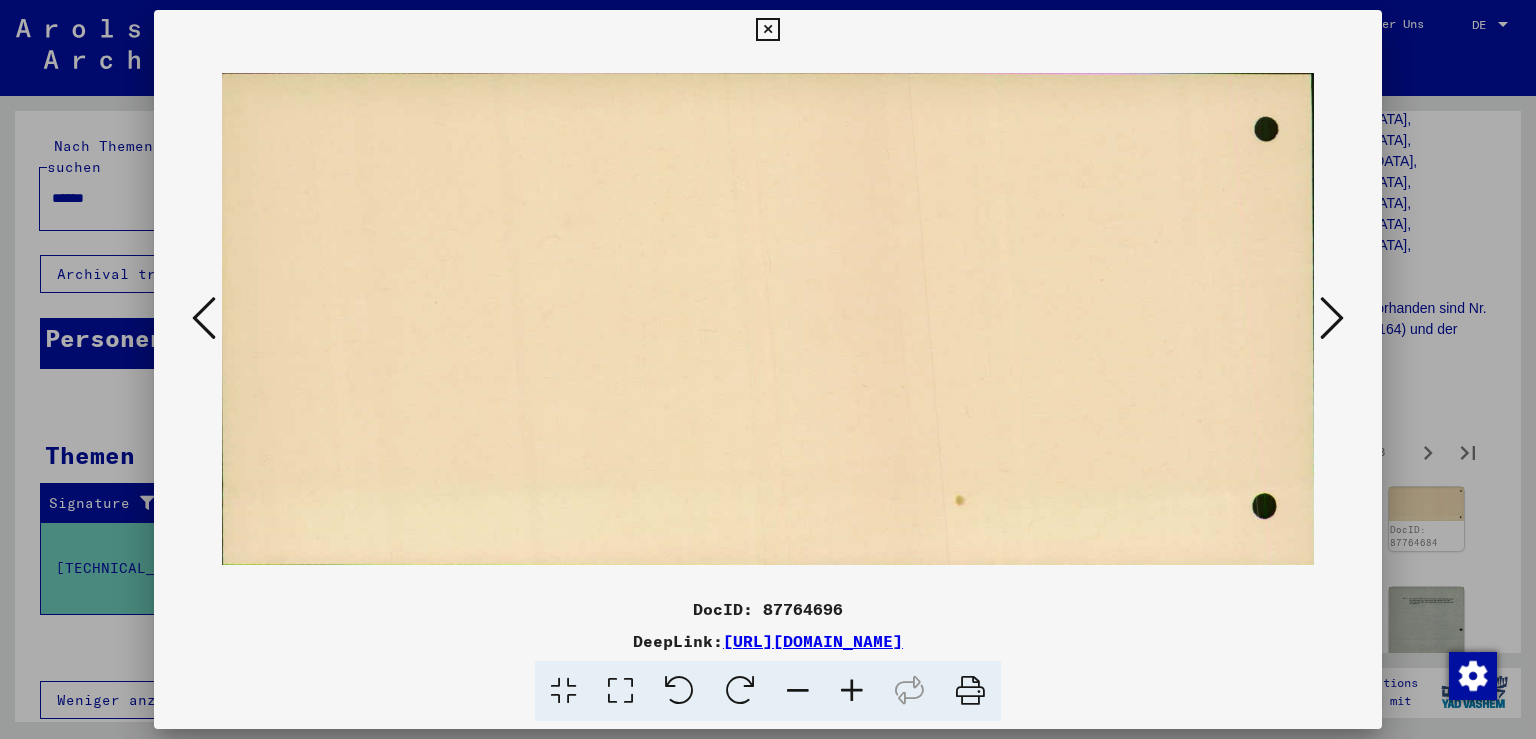 click at bounding box center [1332, 318] 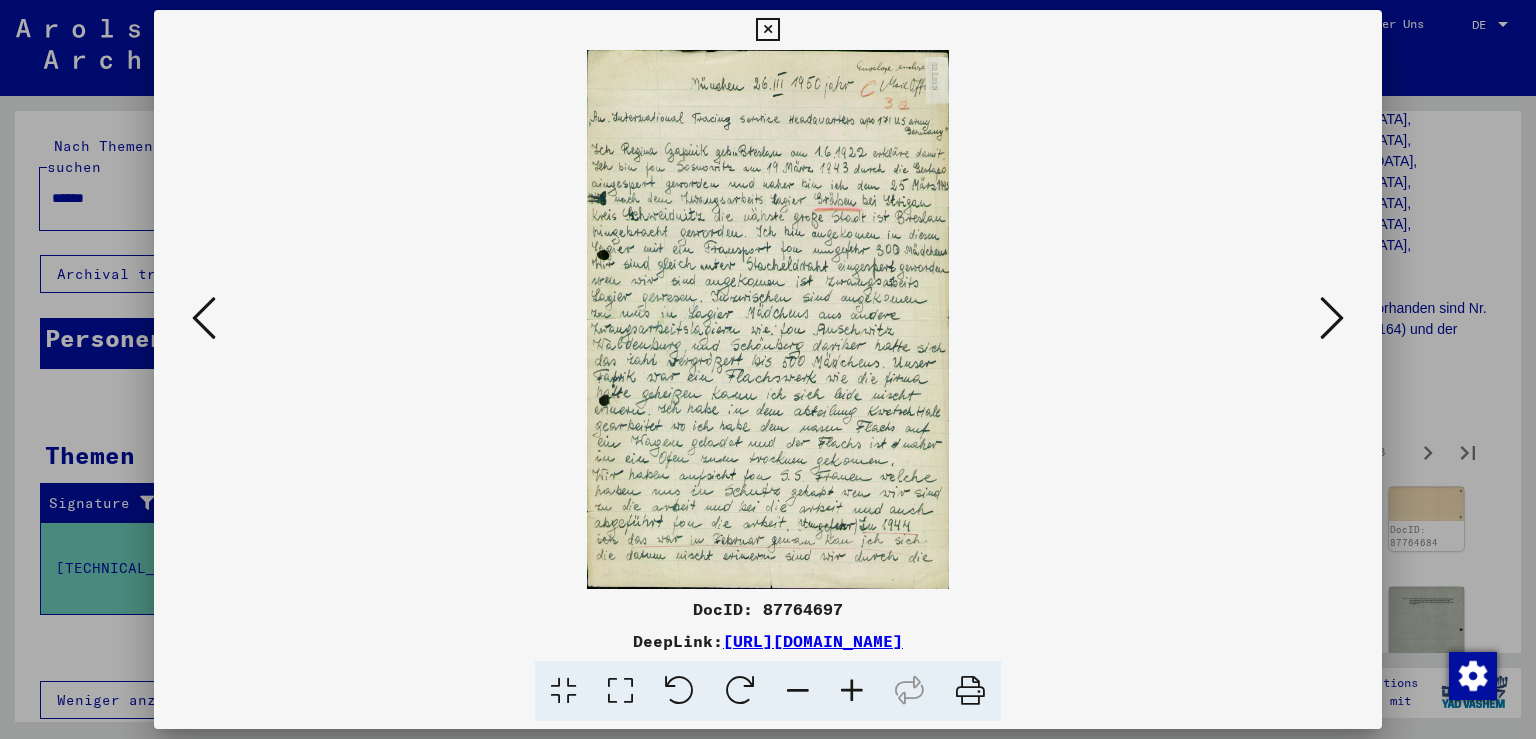 click at bounding box center (1332, 318) 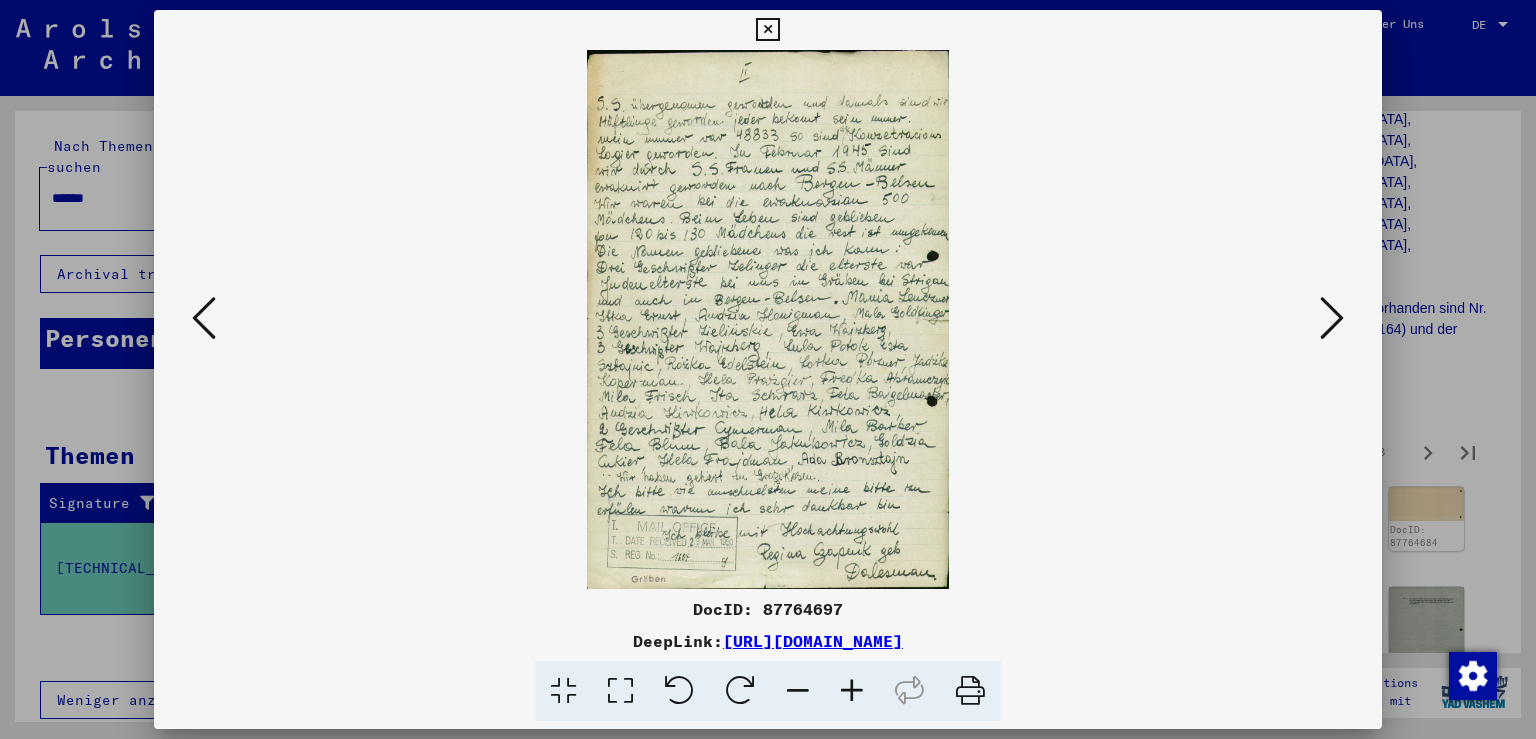 click at bounding box center [1332, 318] 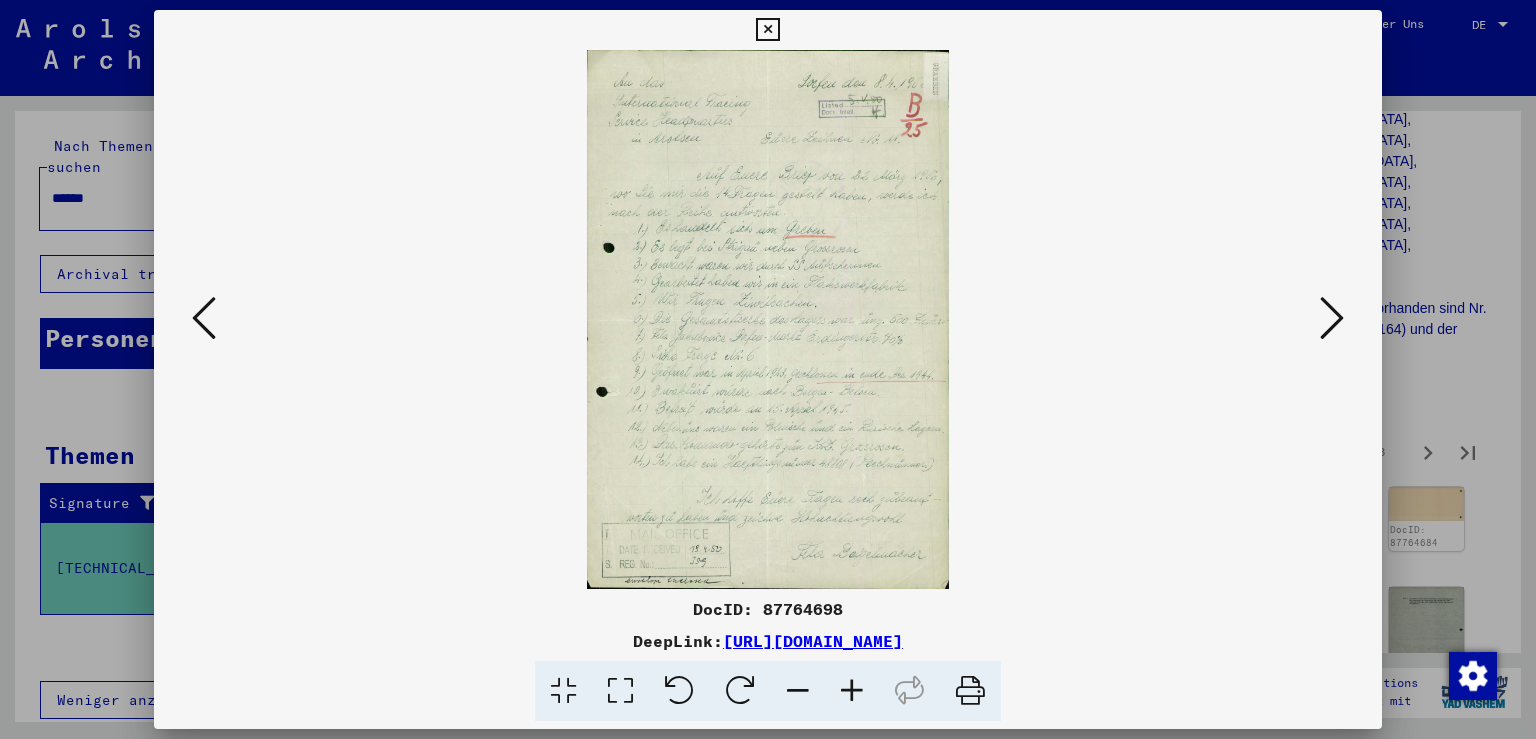 click at bounding box center (1332, 318) 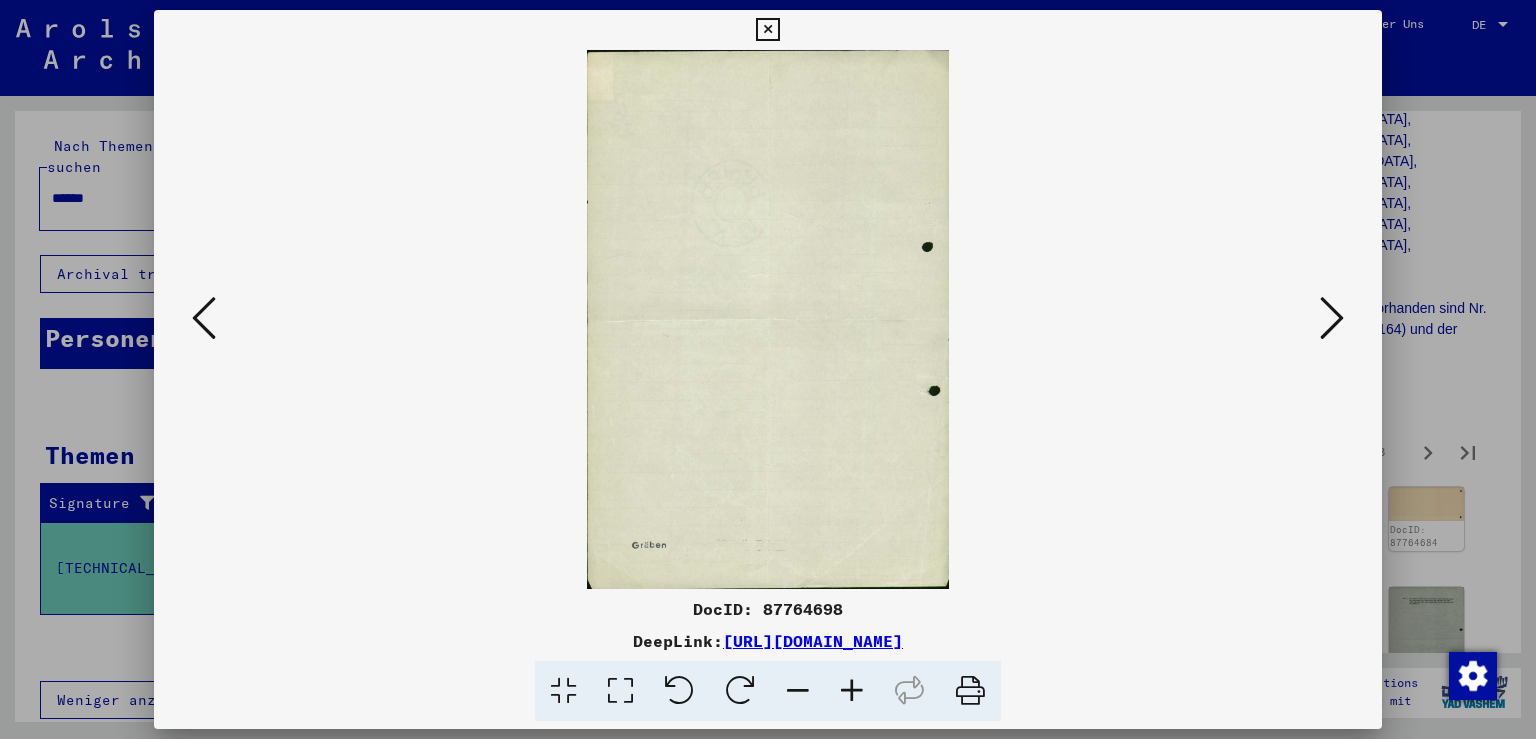 click at bounding box center (1332, 318) 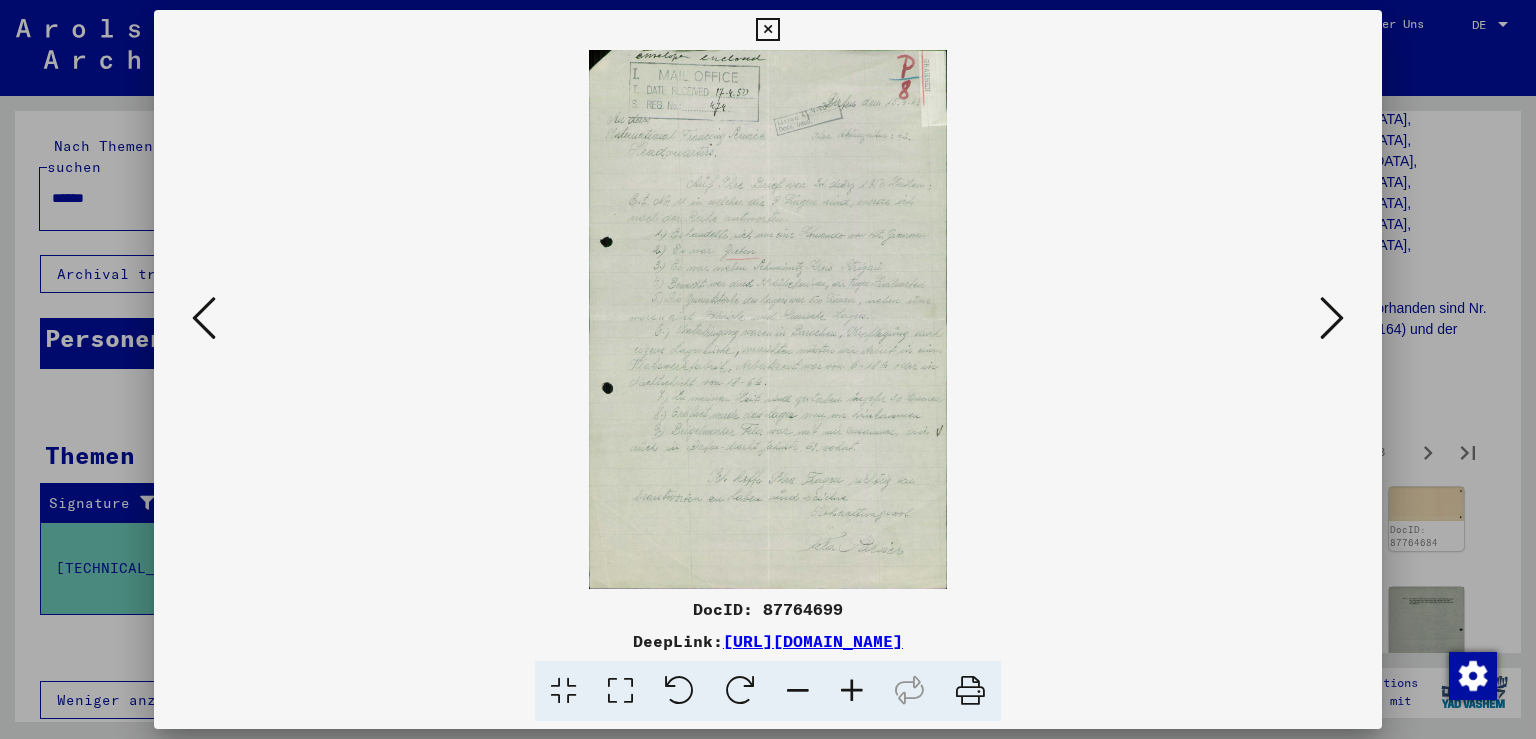 click at bounding box center [1332, 318] 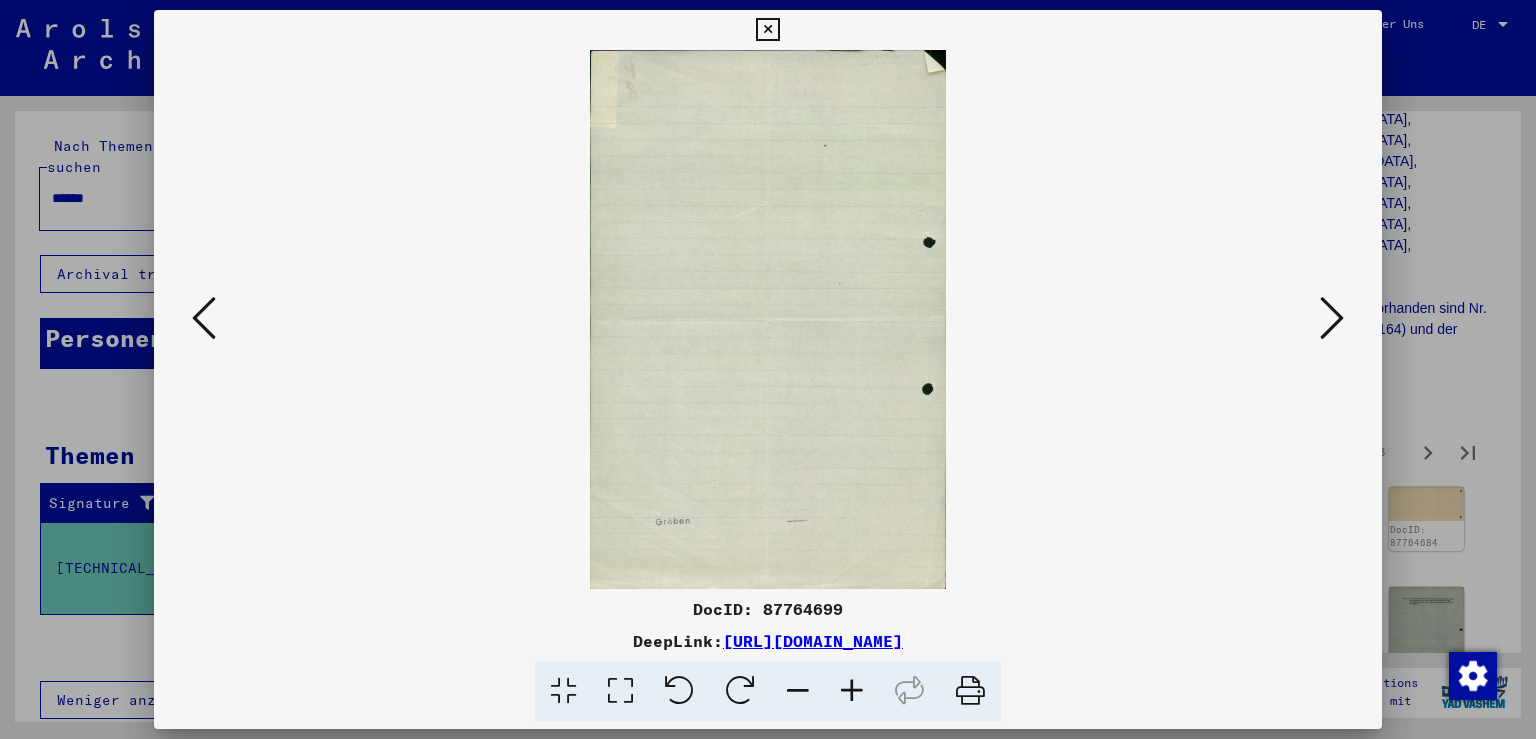 click at bounding box center (1332, 318) 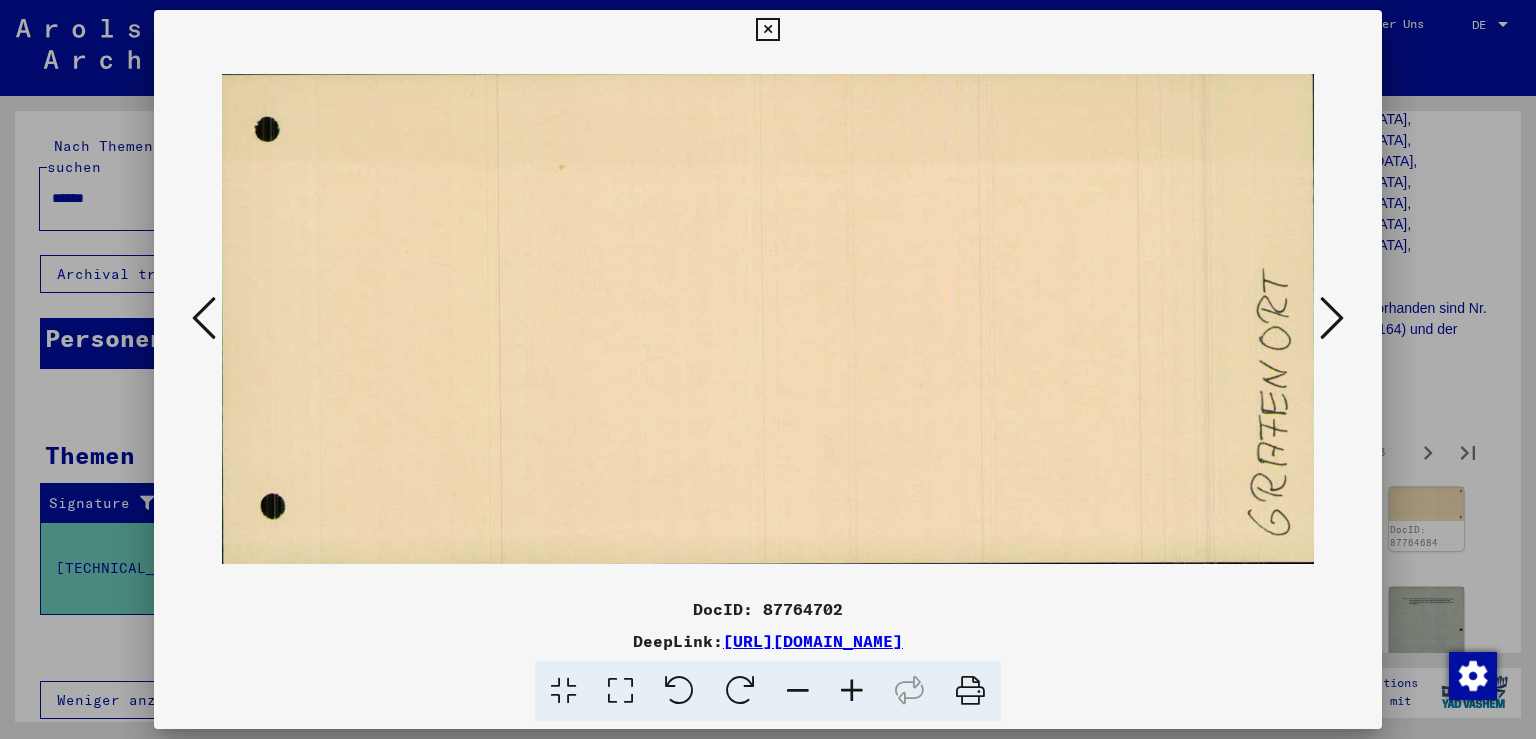 click at bounding box center [1332, 318] 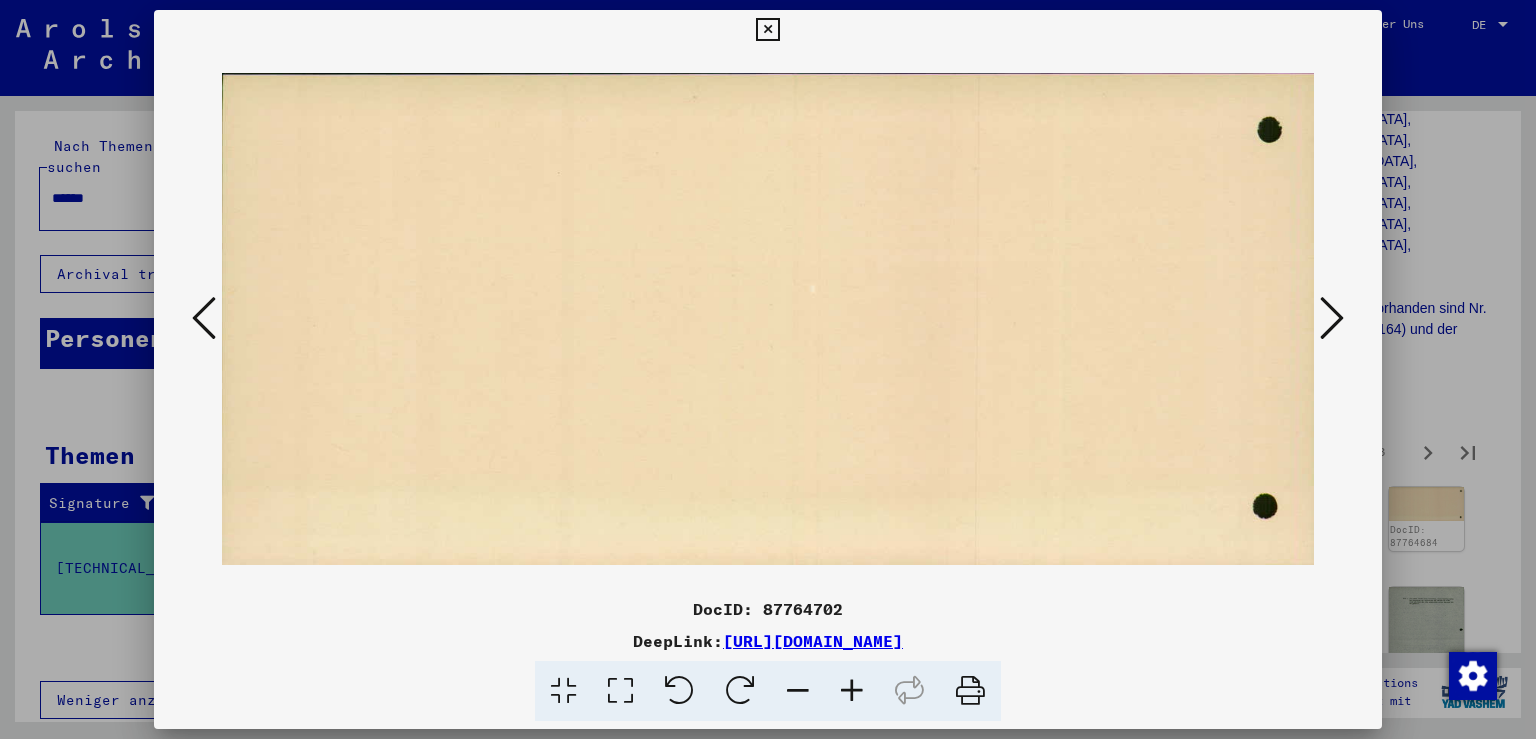 click at bounding box center [1332, 318] 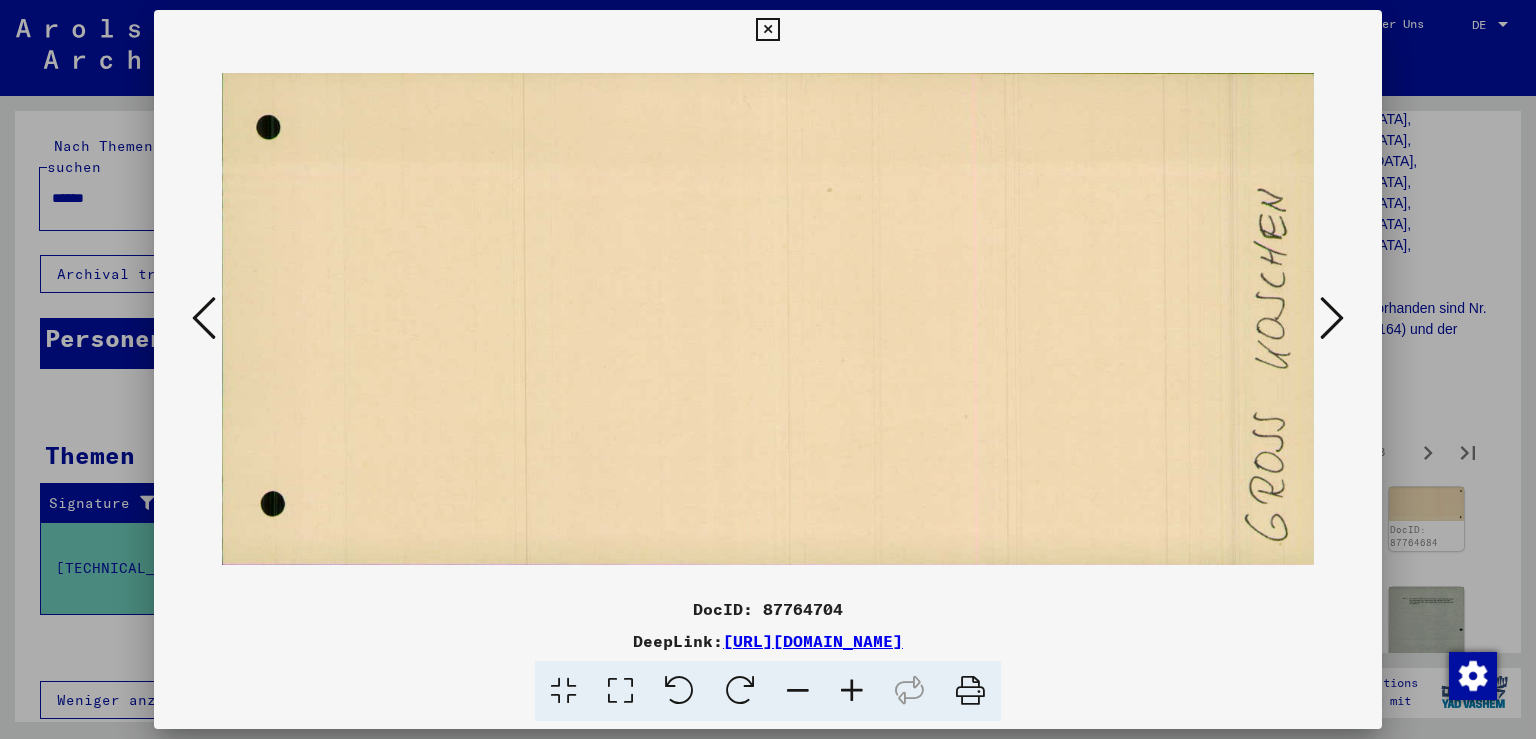 click at bounding box center [1332, 318] 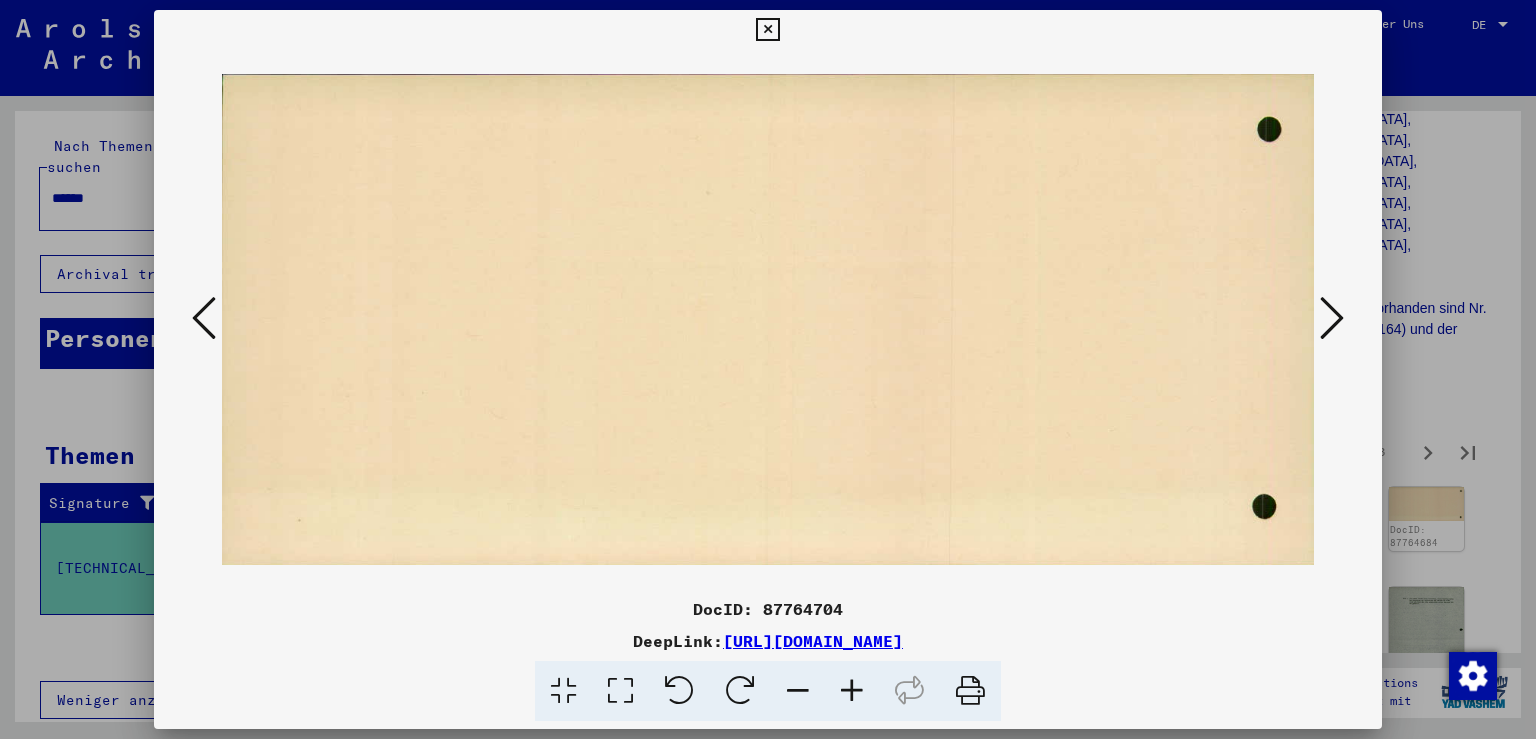 click at bounding box center (1332, 318) 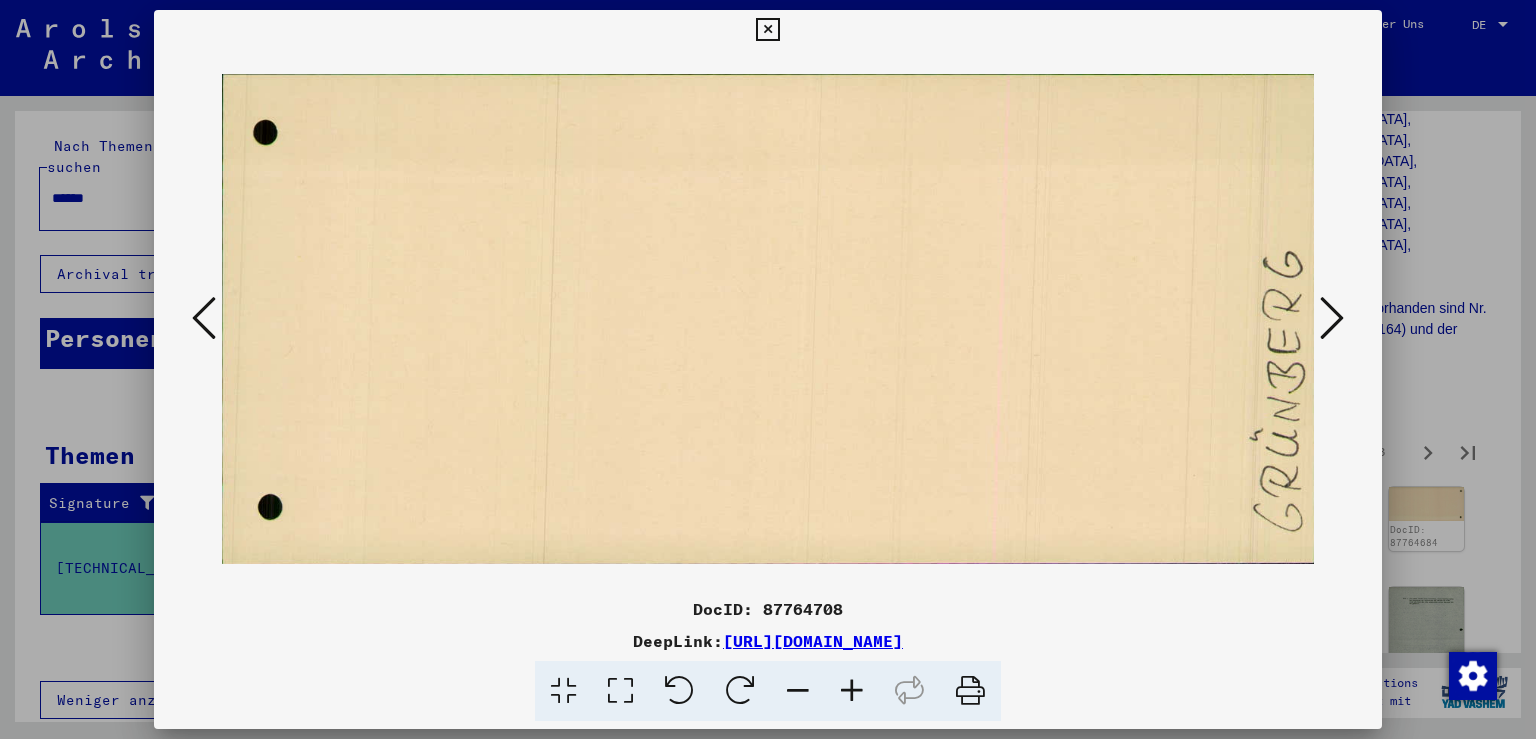 click at bounding box center [1332, 318] 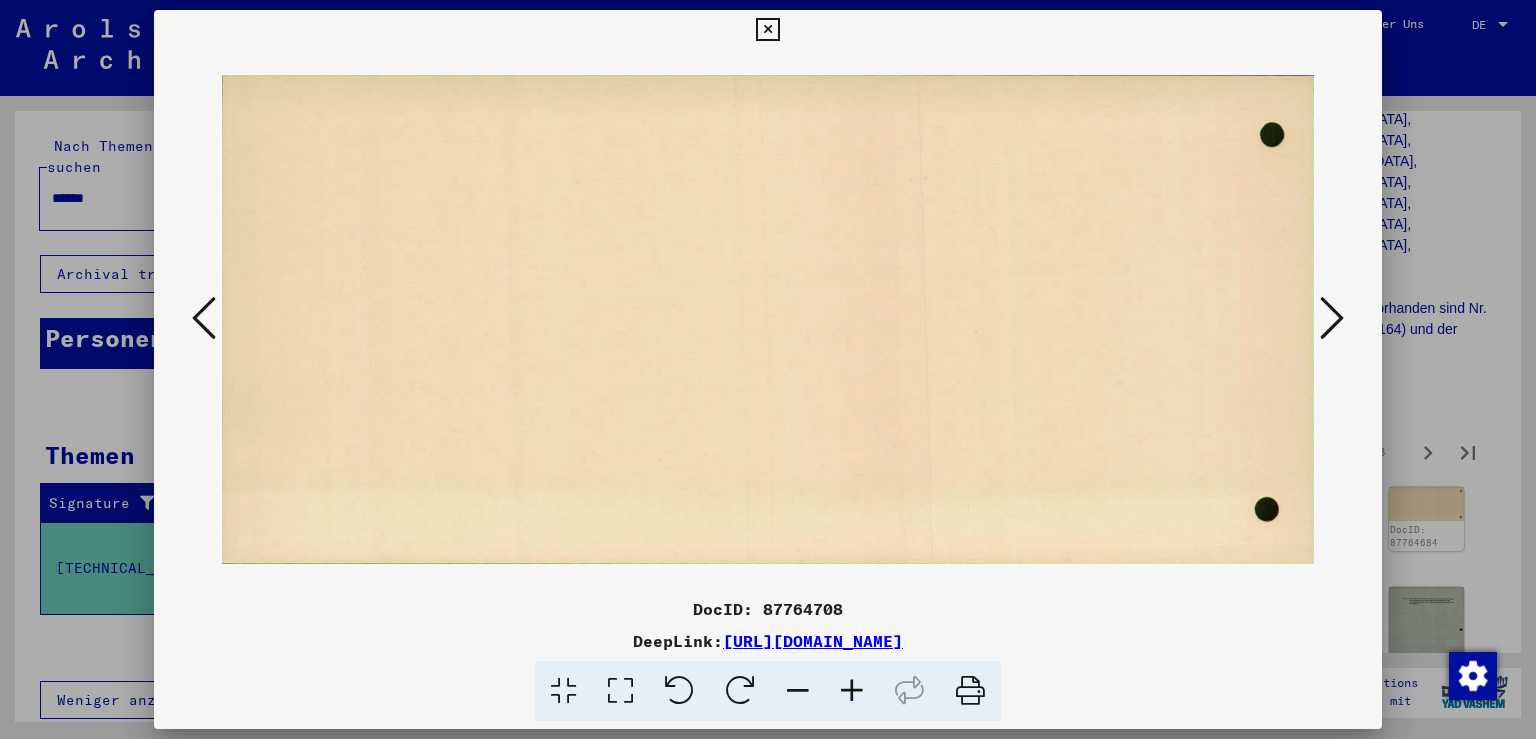 click at bounding box center (1332, 318) 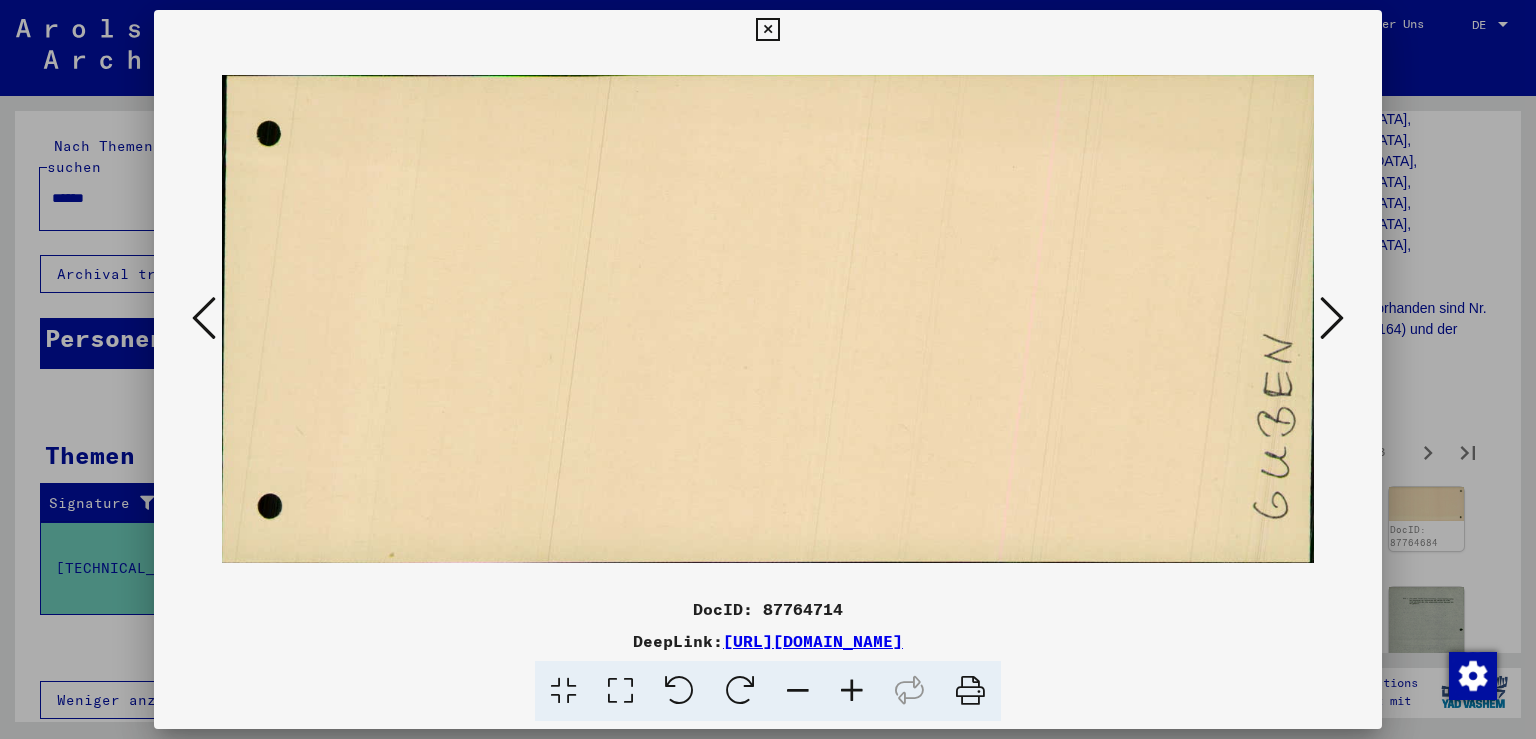 click at bounding box center [1332, 318] 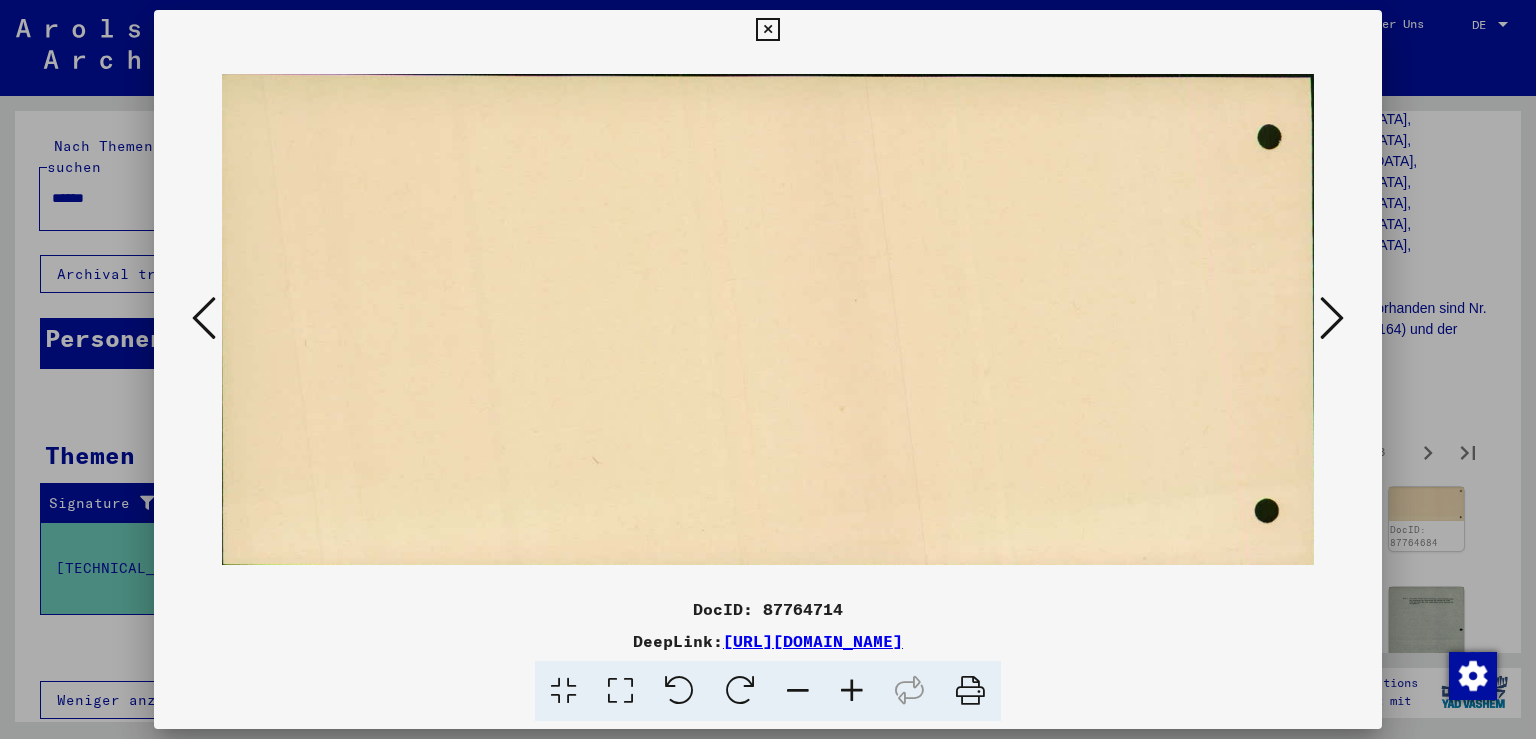 click at bounding box center (1332, 318) 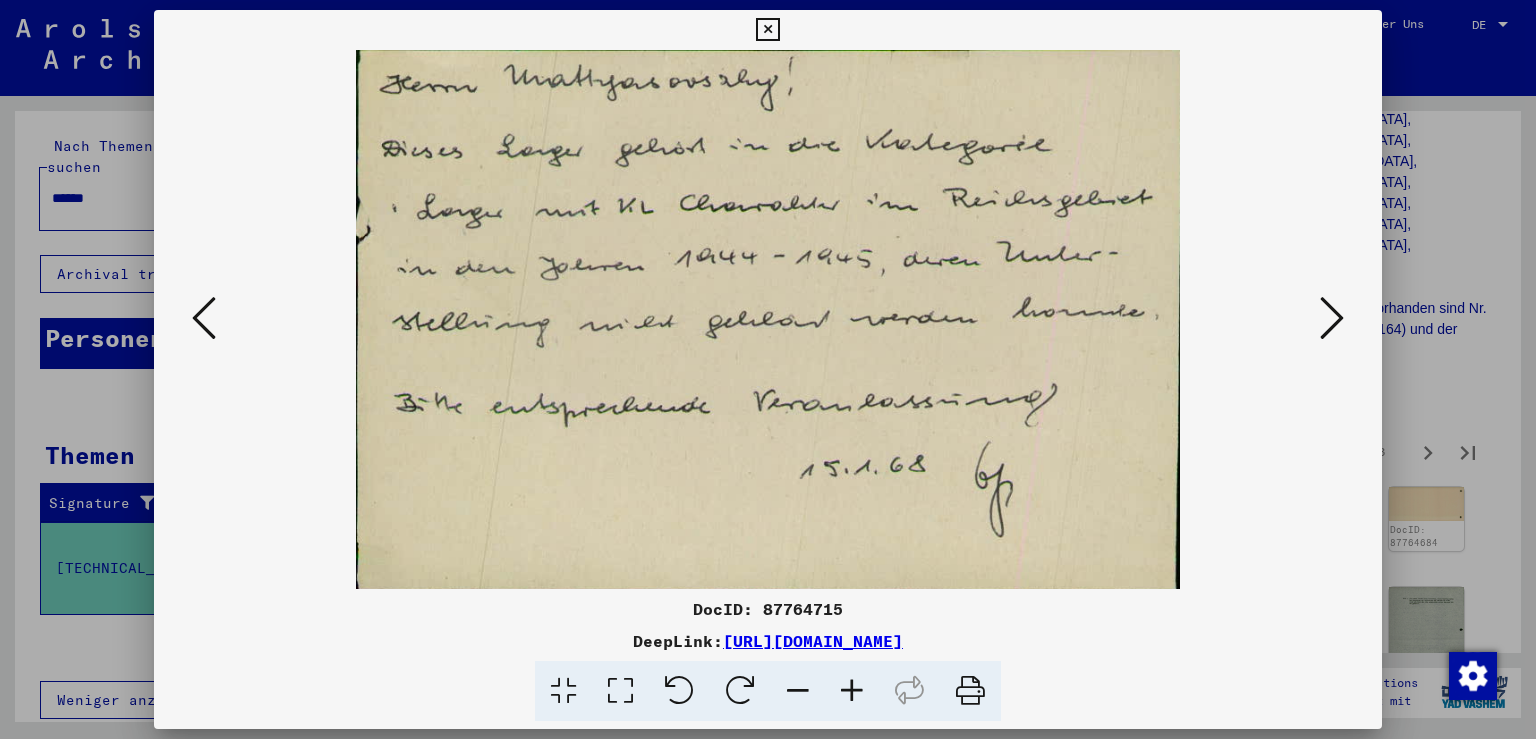 click at bounding box center (1332, 318) 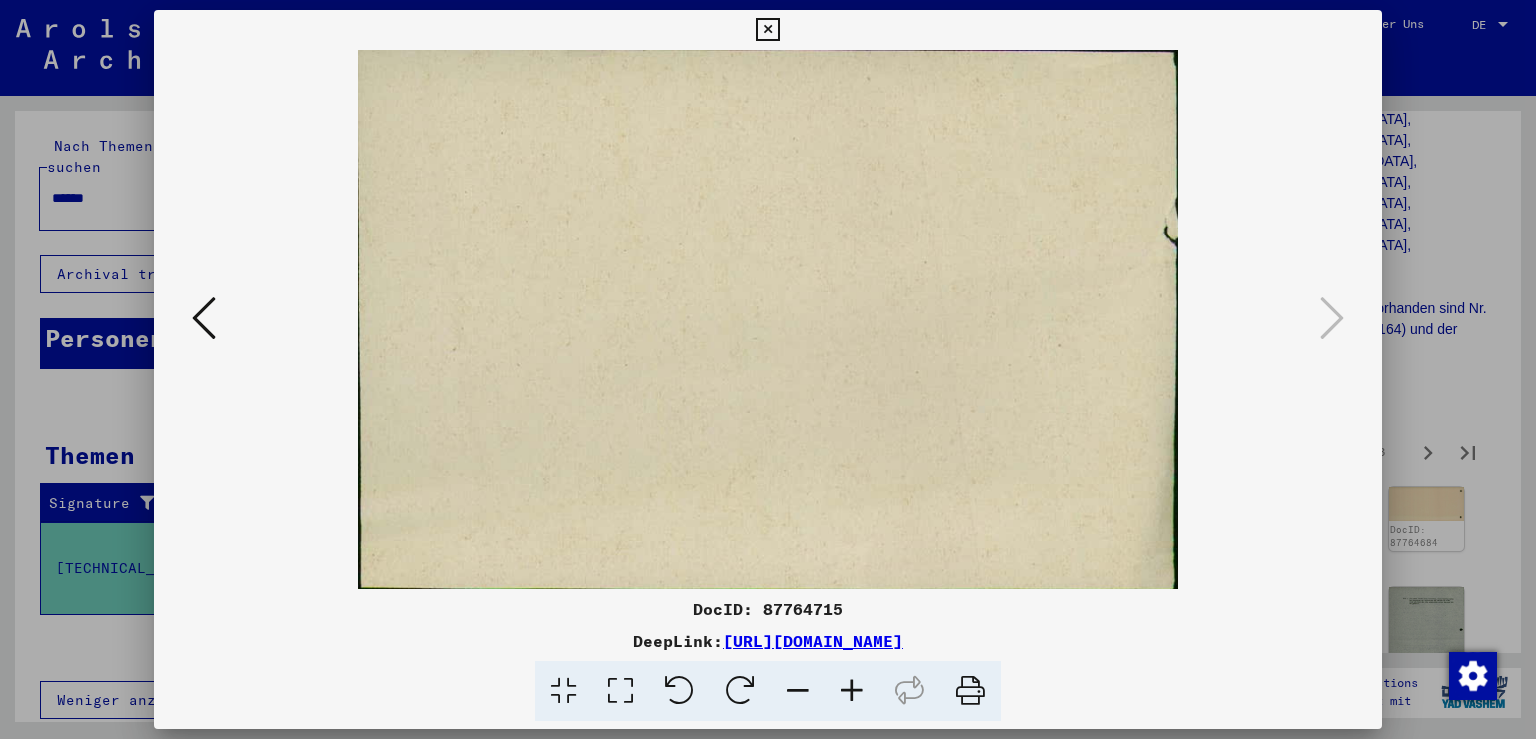click at bounding box center [767, 30] 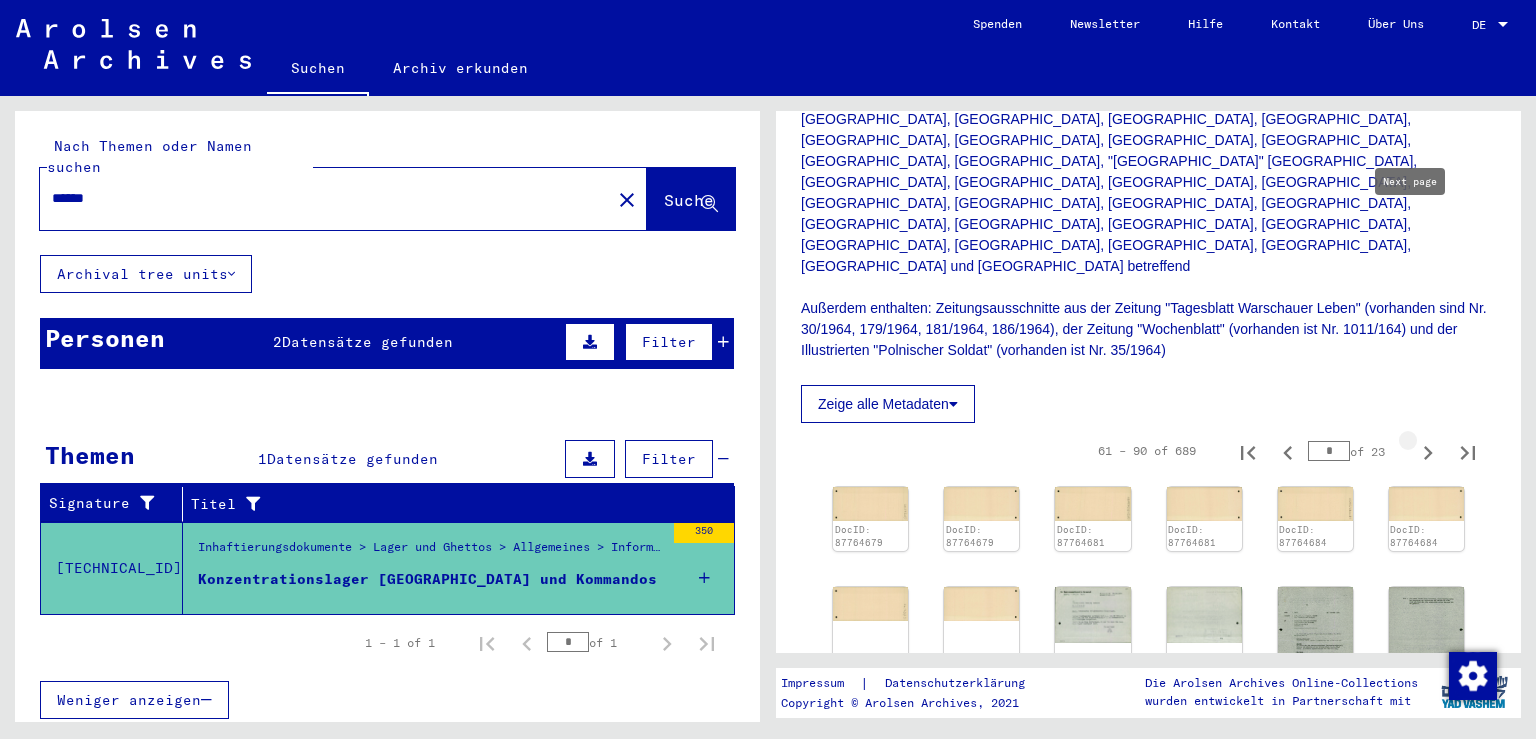 click 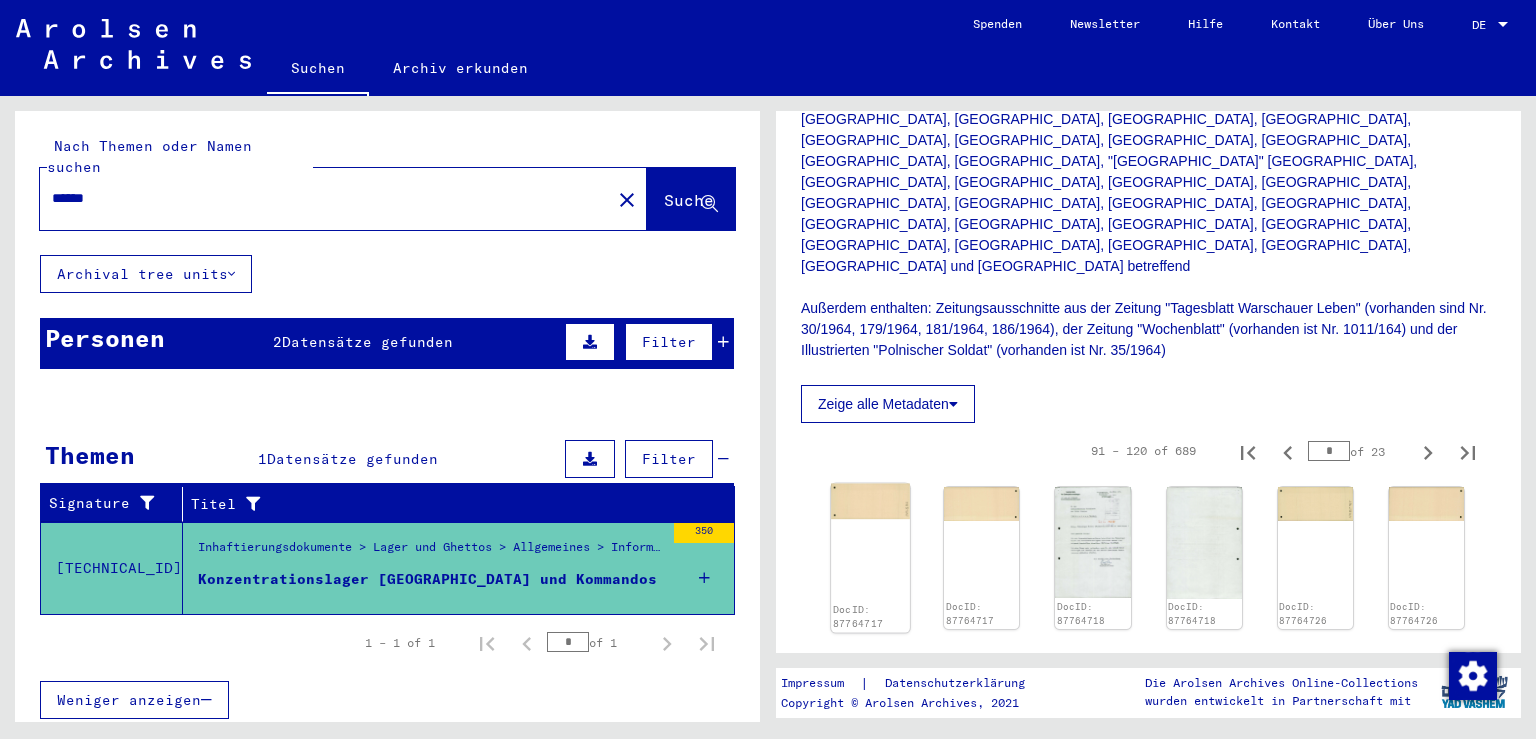click 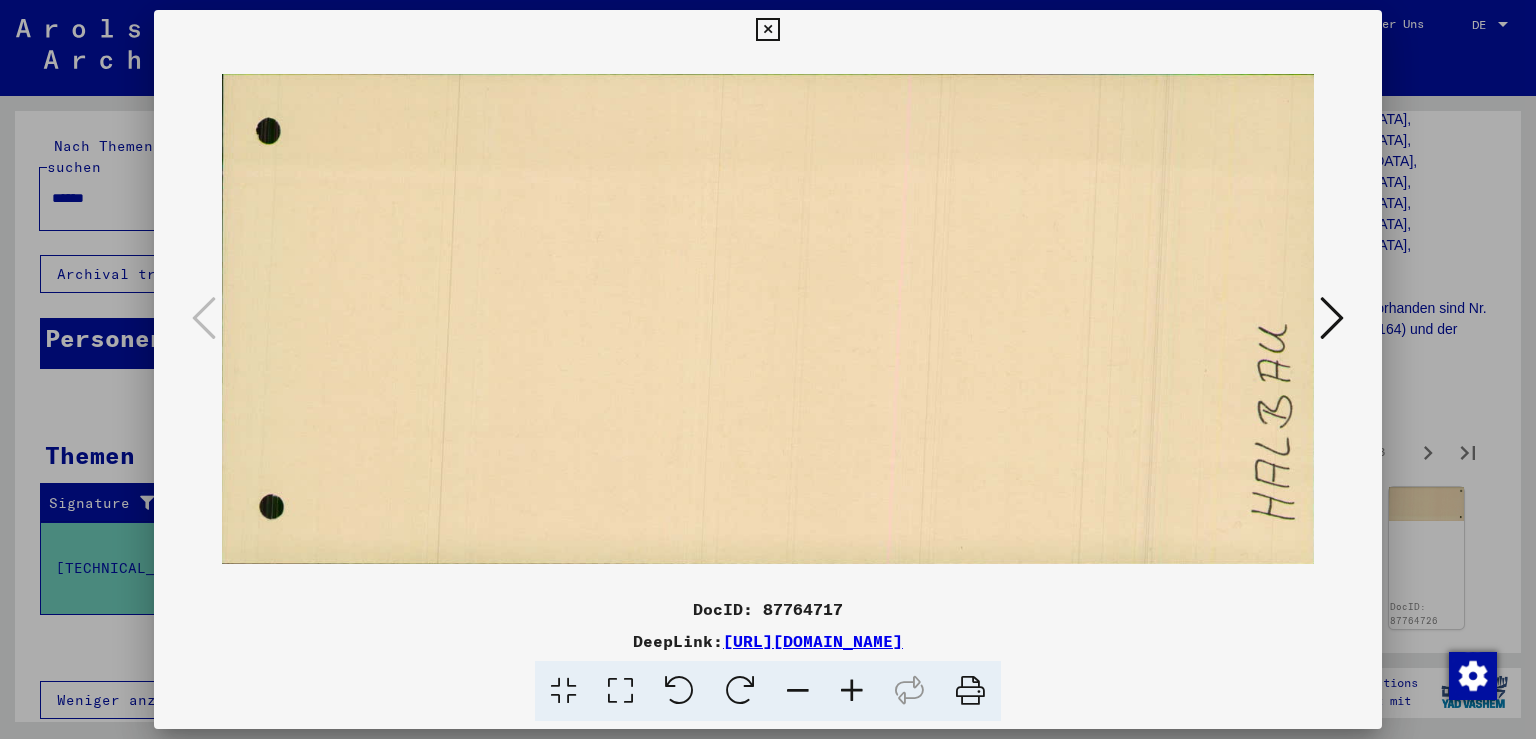 scroll, scrollTop: 864, scrollLeft: 0, axis: vertical 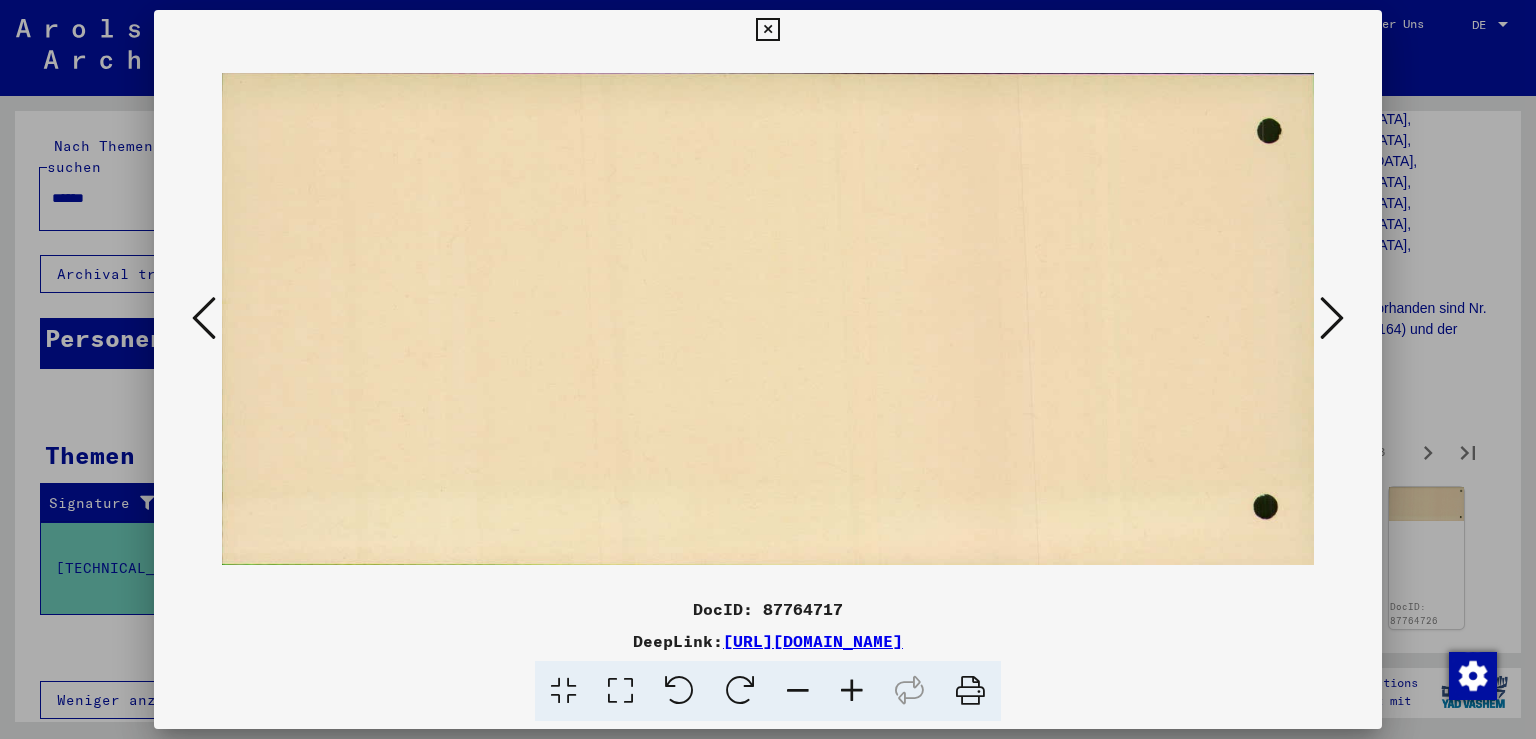 click at bounding box center [1332, 318] 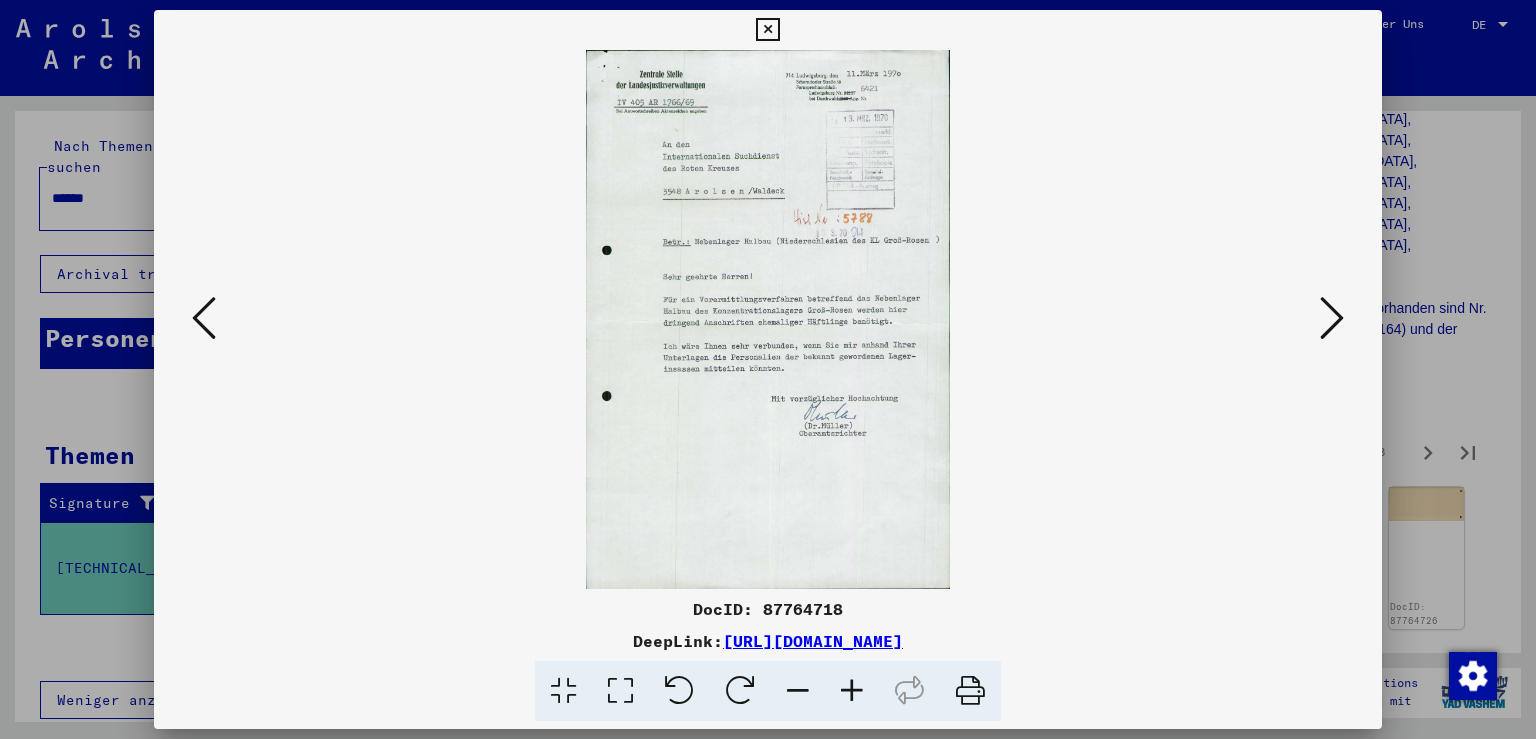 click at bounding box center (852, 691) 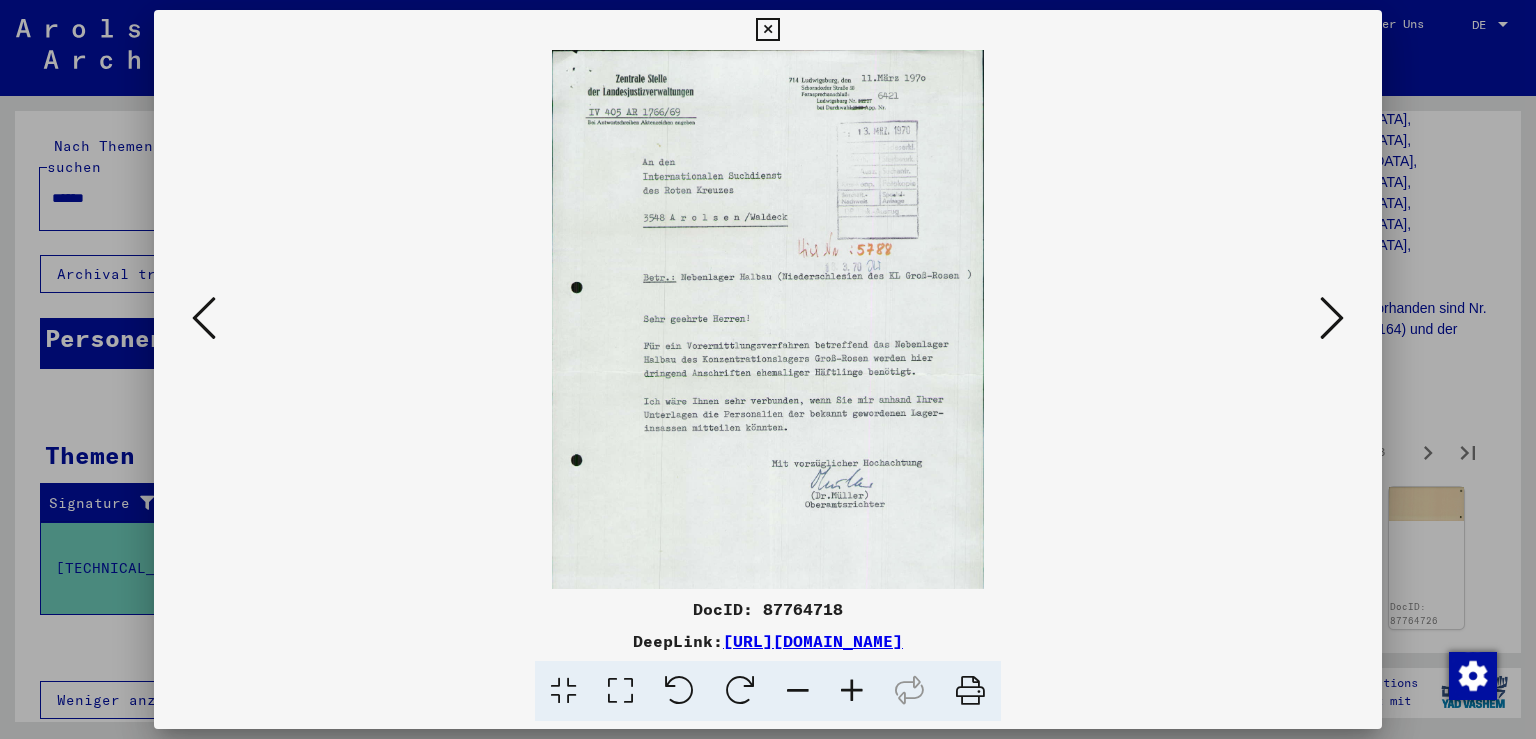 click at bounding box center (852, 691) 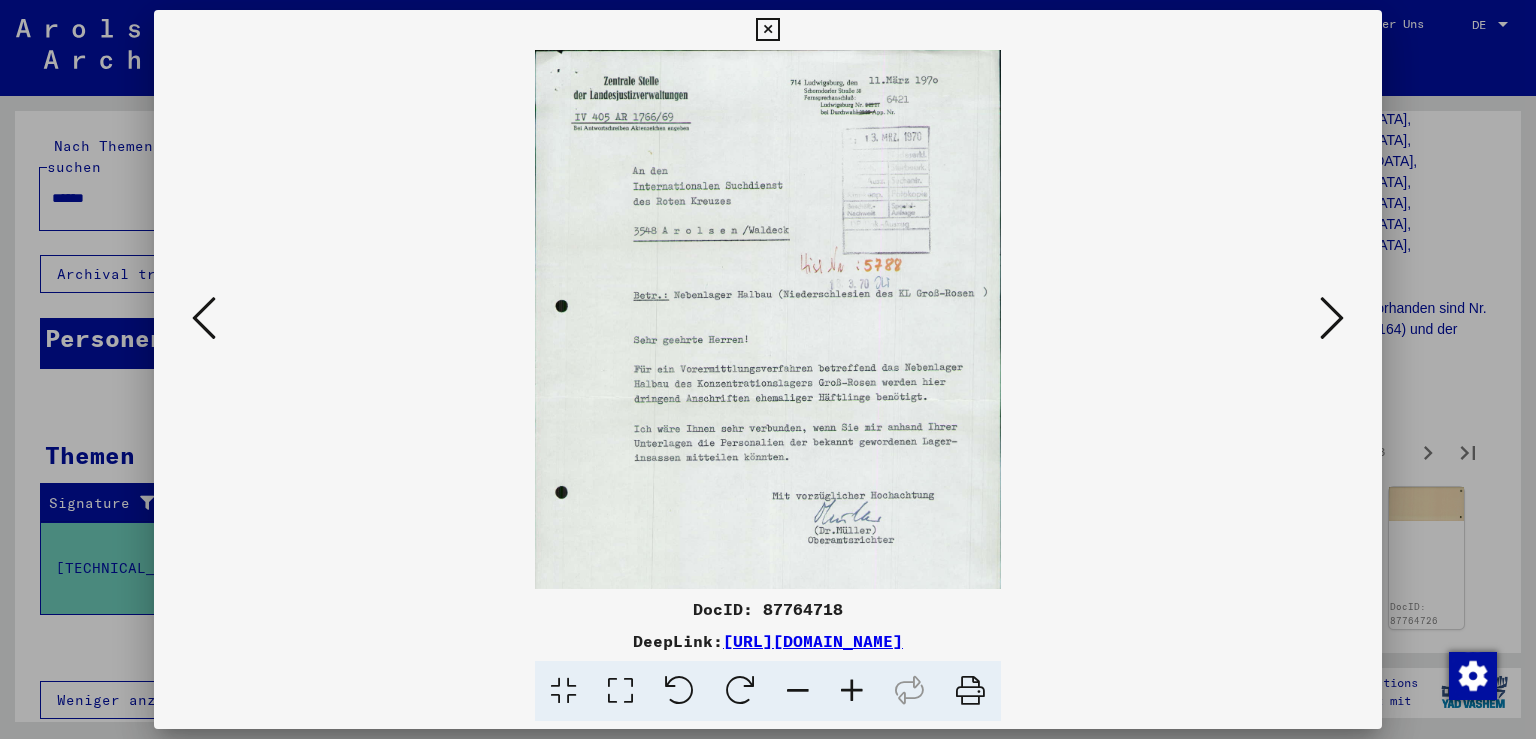 click at bounding box center [852, 691] 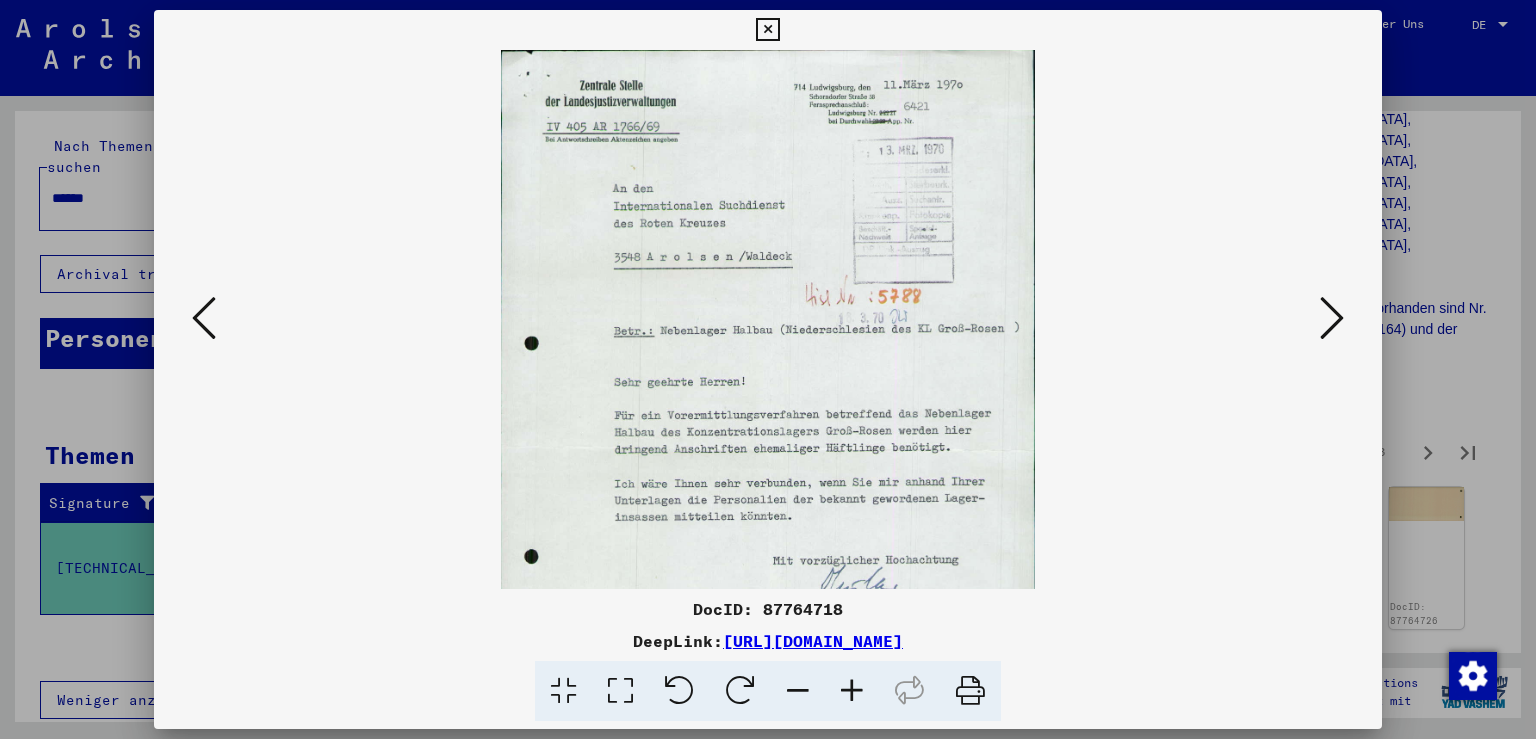 click at bounding box center [852, 691] 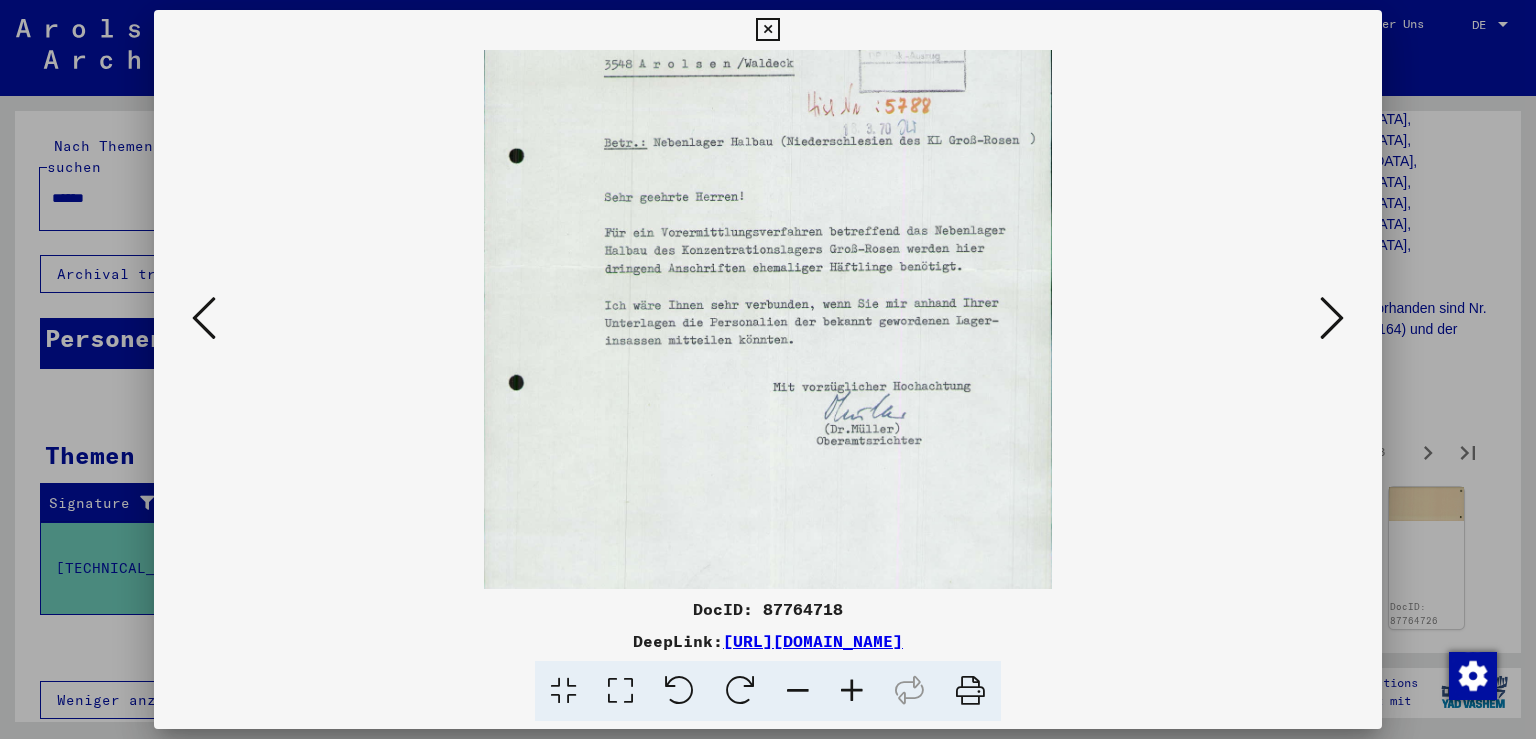 scroll, scrollTop: 220, scrollLeft: 0, axis: vertical 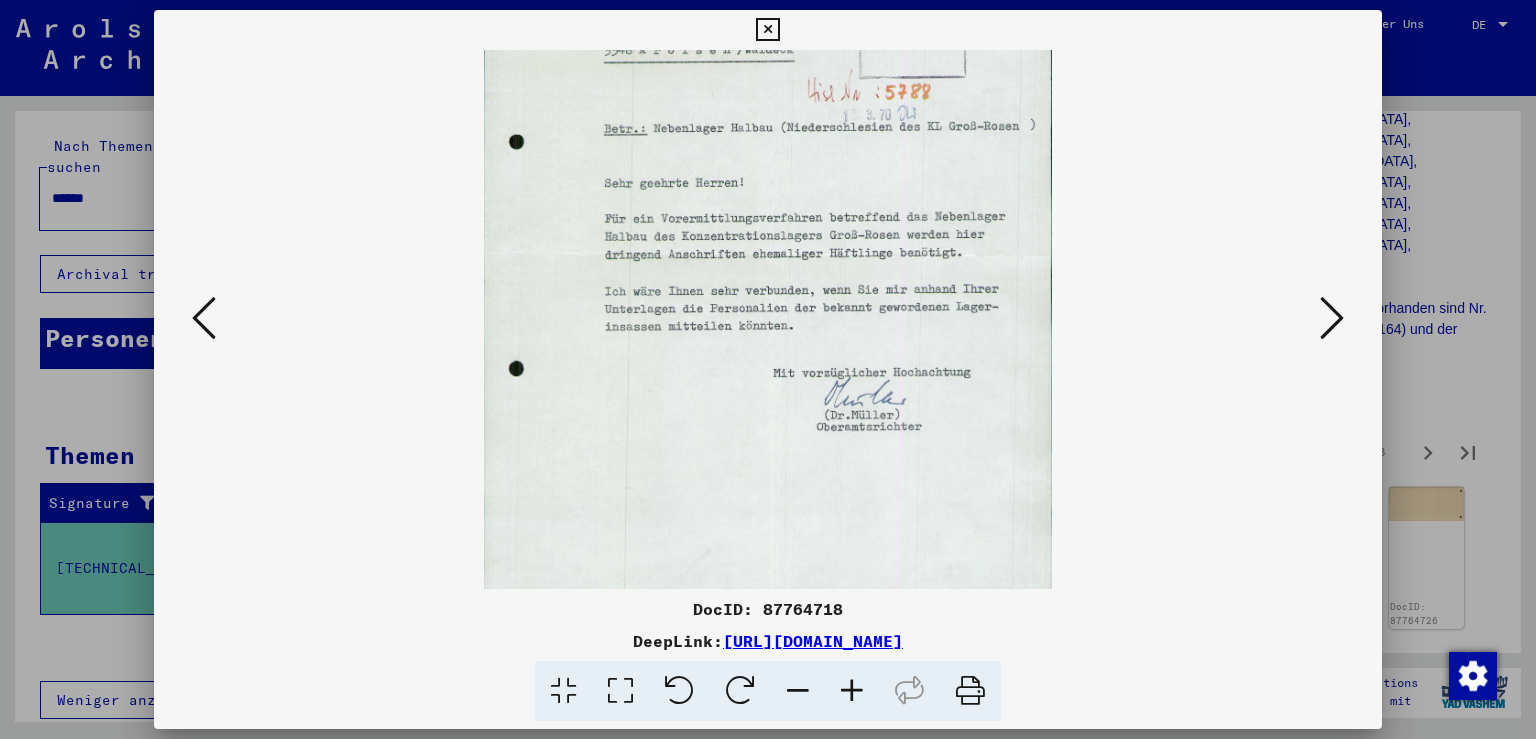 drag, startPoint x: 726, startPoint y: 550, endPoint x: 704, endPoint y: 342, distance: 209.16023 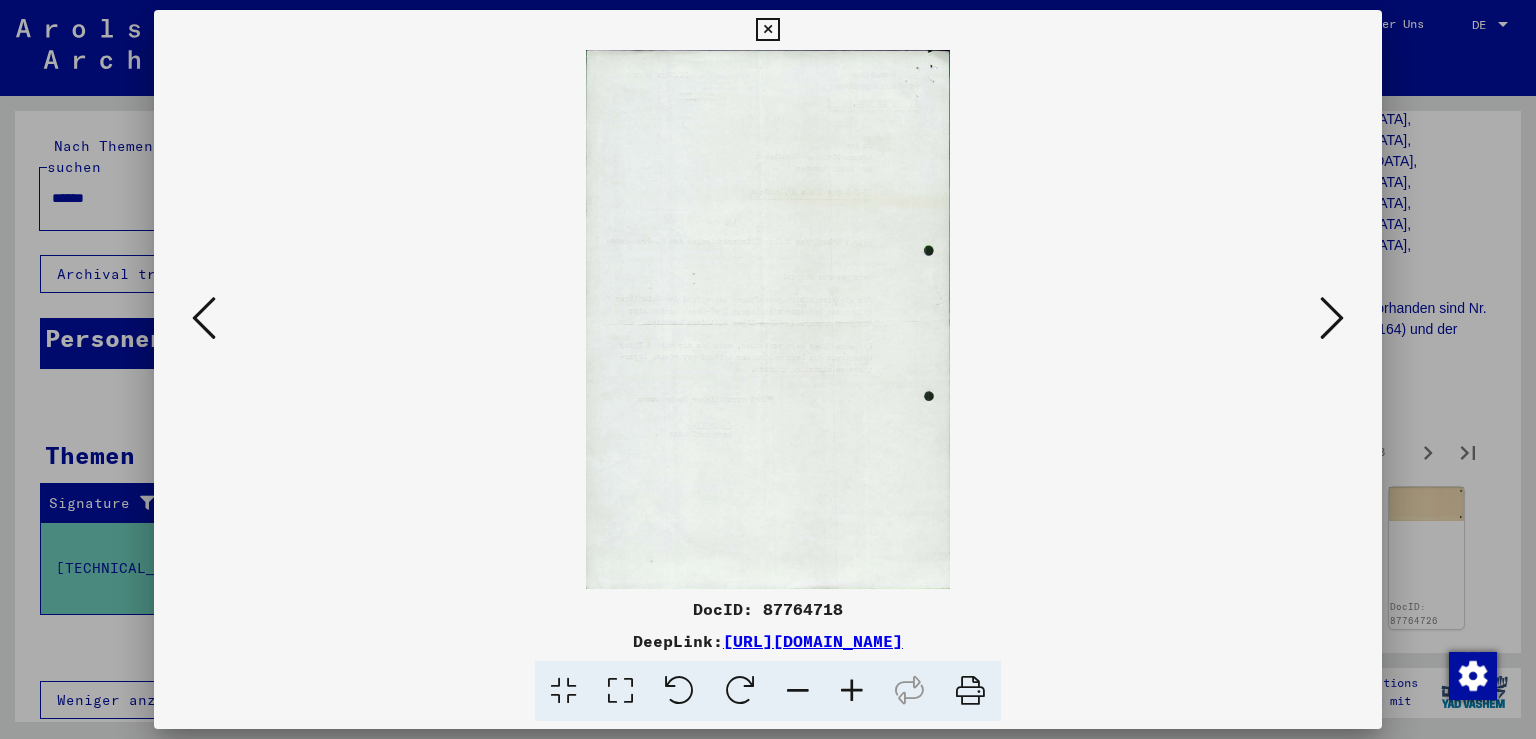 scroll, scrollTop: 0, scrollLeft: 0, axis: both 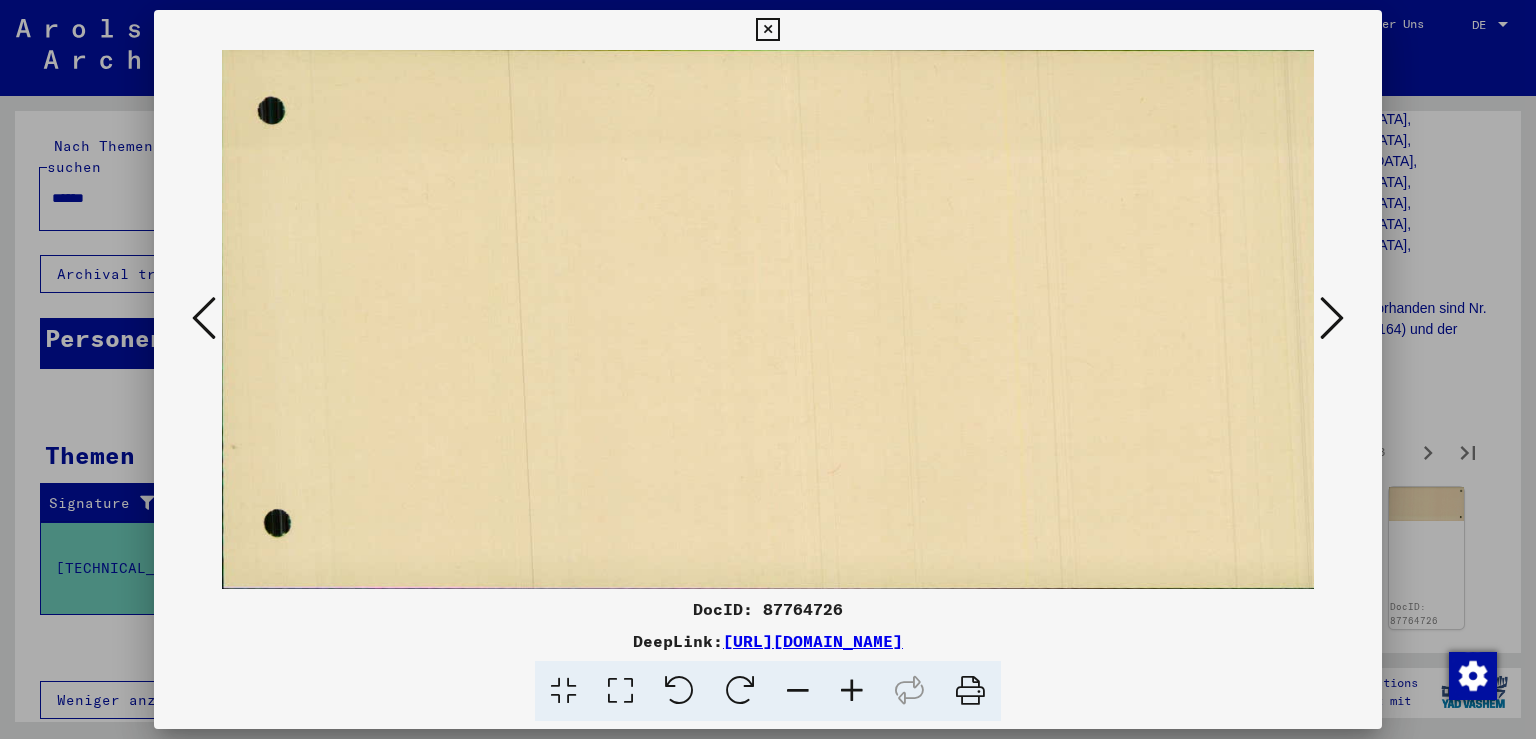 click at bounding box center (1332, 318) 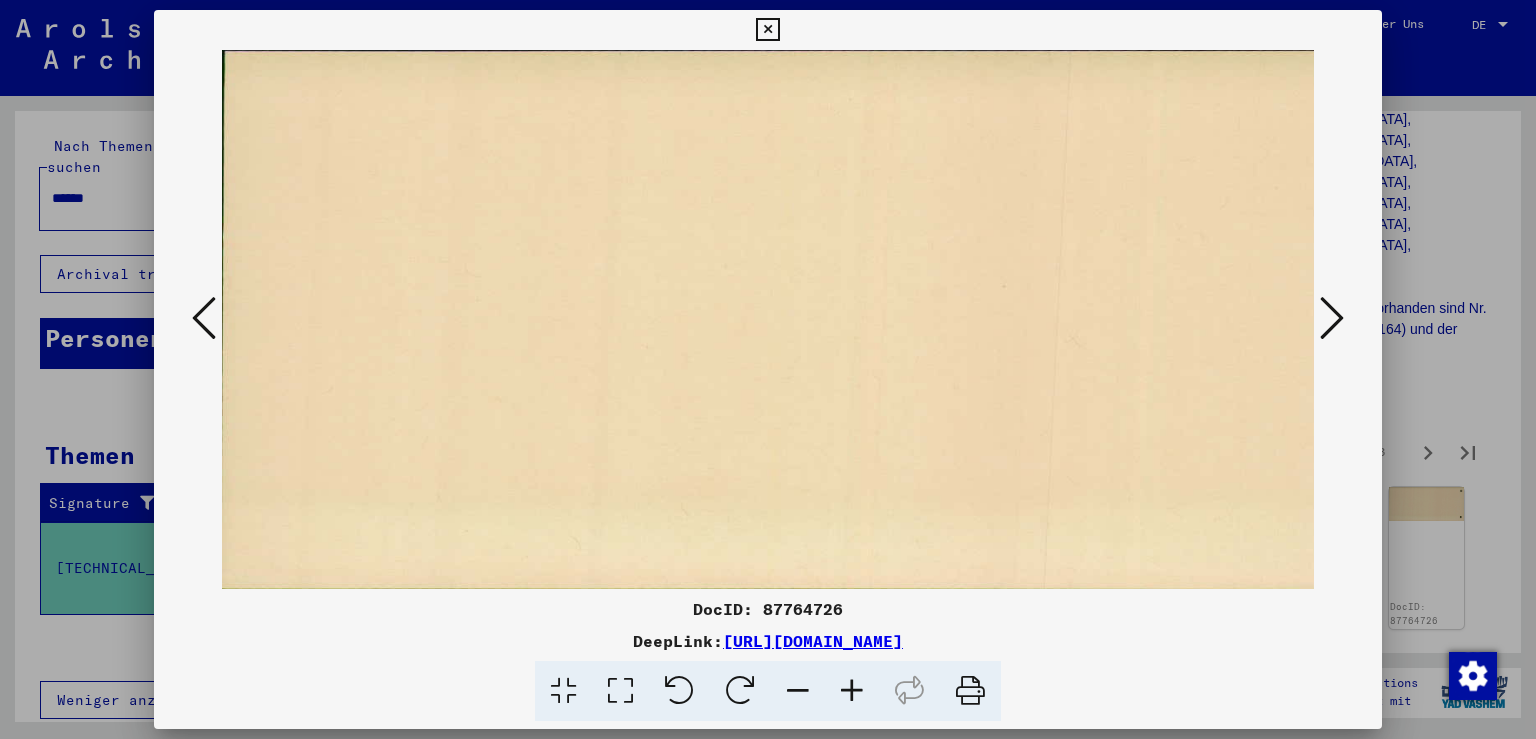 click at bounding box center [1332, 318] 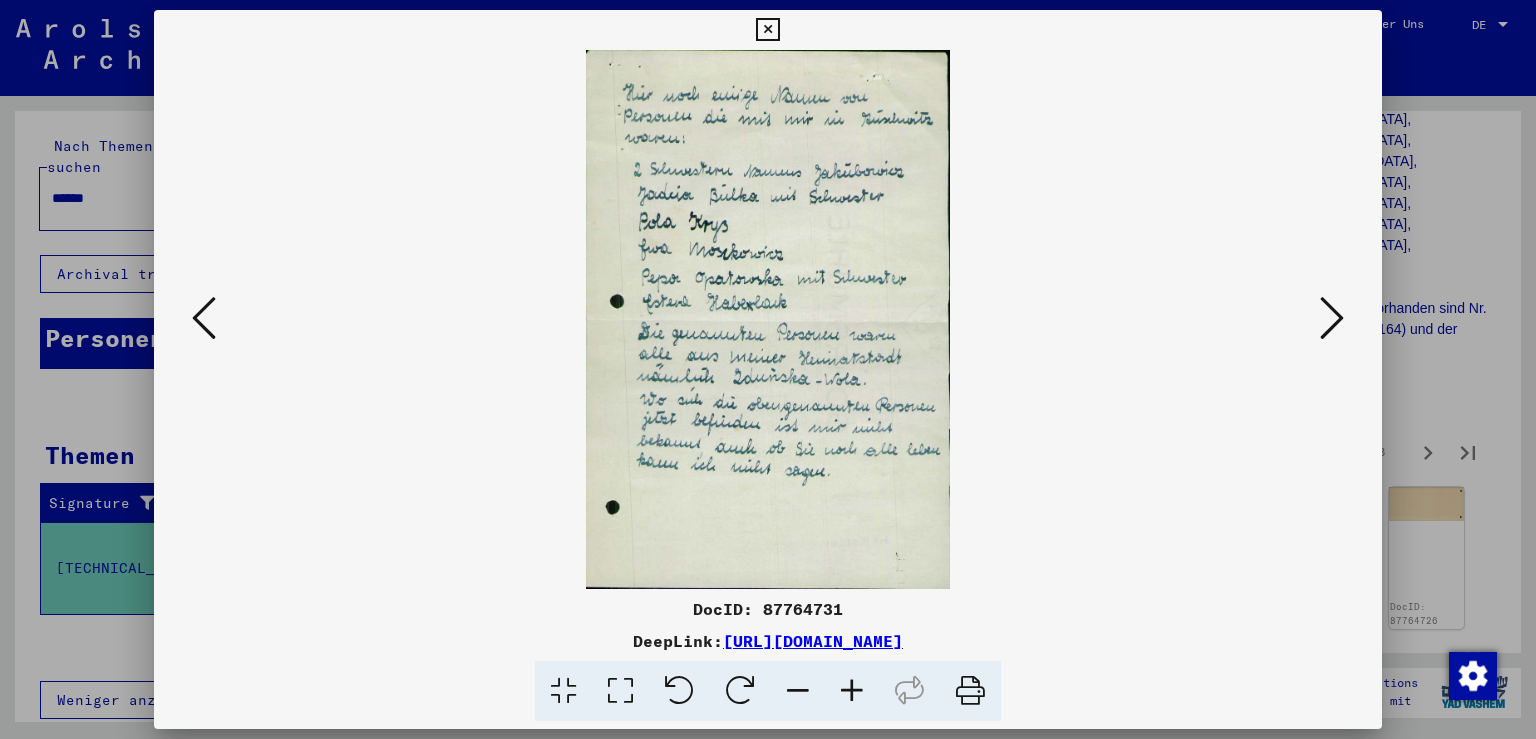 click at bounding box center [1332, 318] 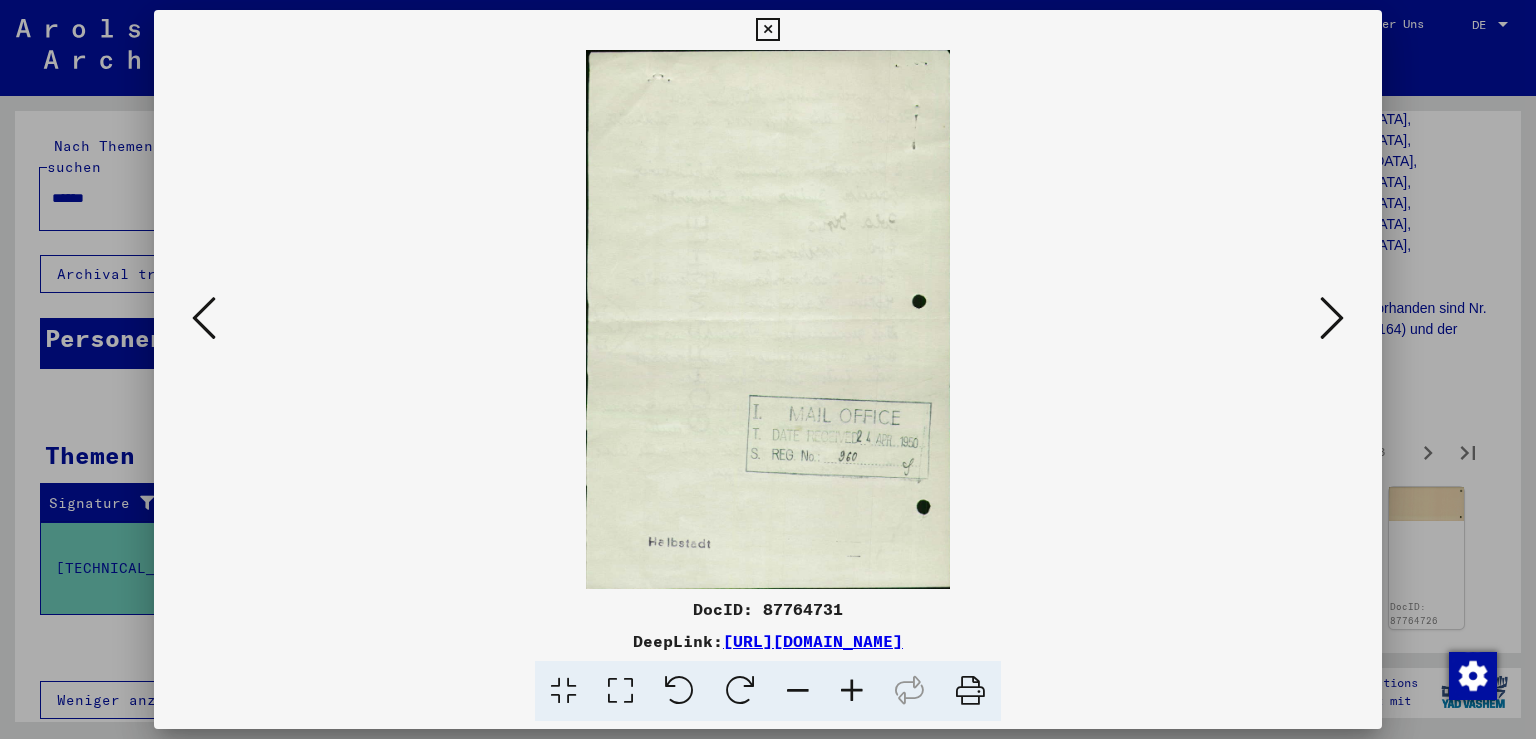 click at bounding box center (1332, 318) 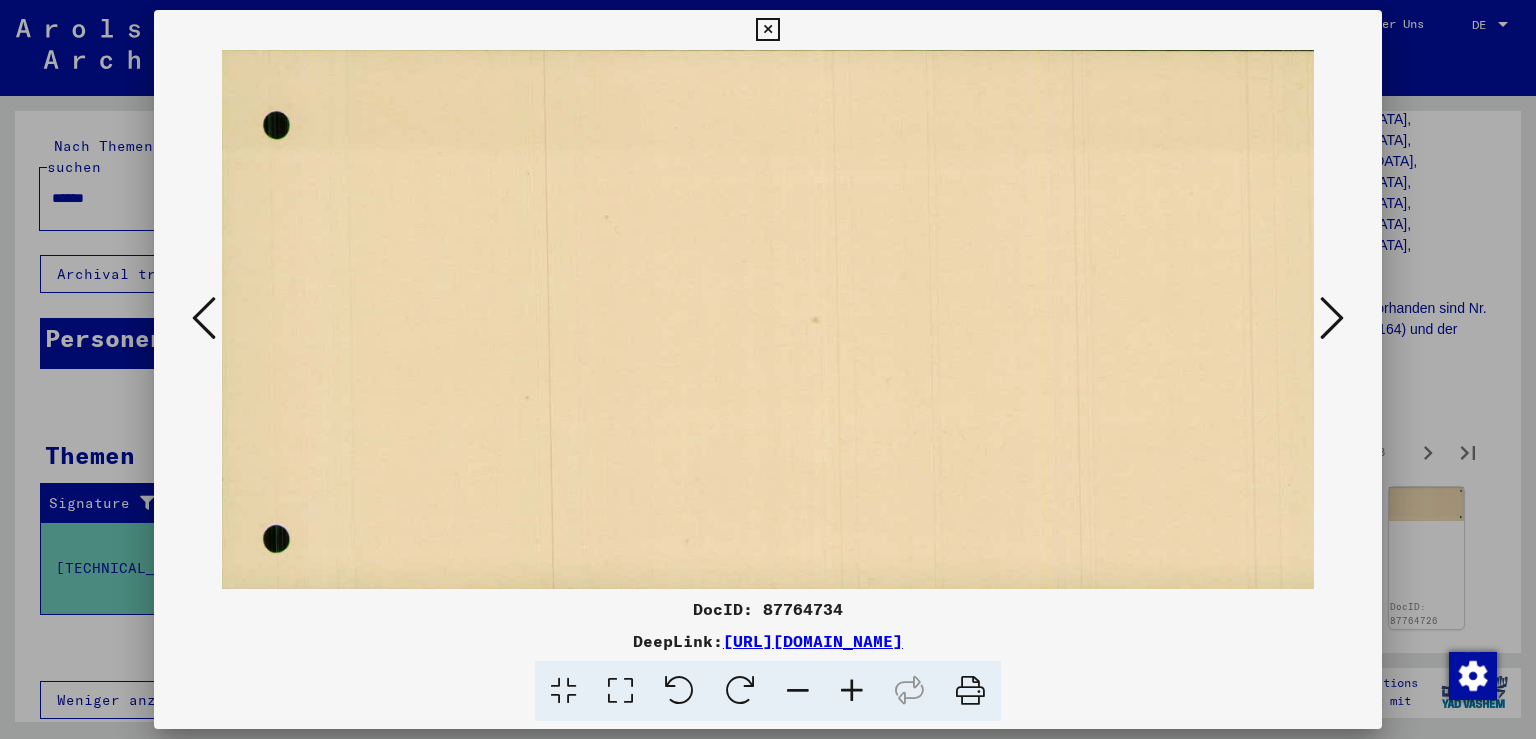 click at bounding box center [1332, 318] 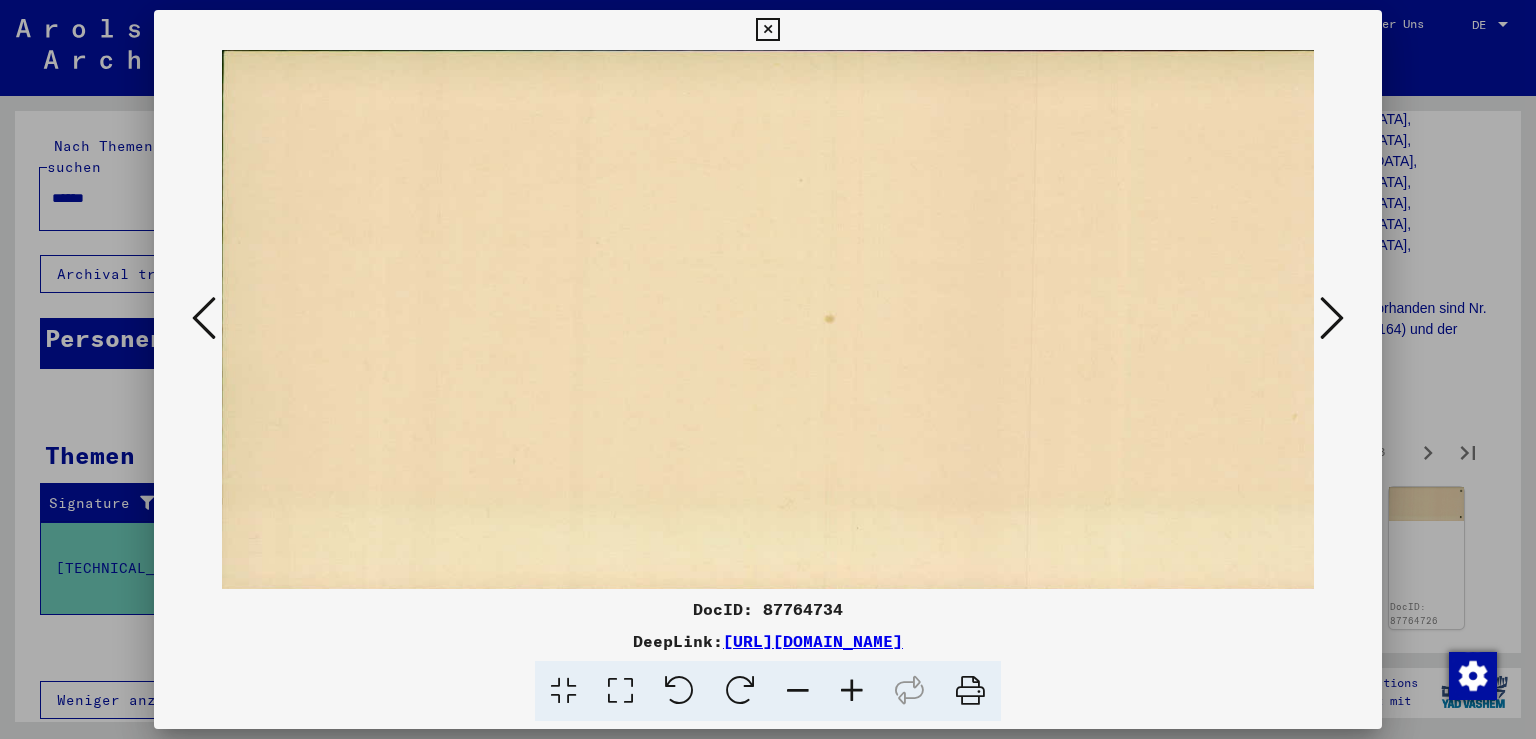 click at bounding box center (1332, 318) 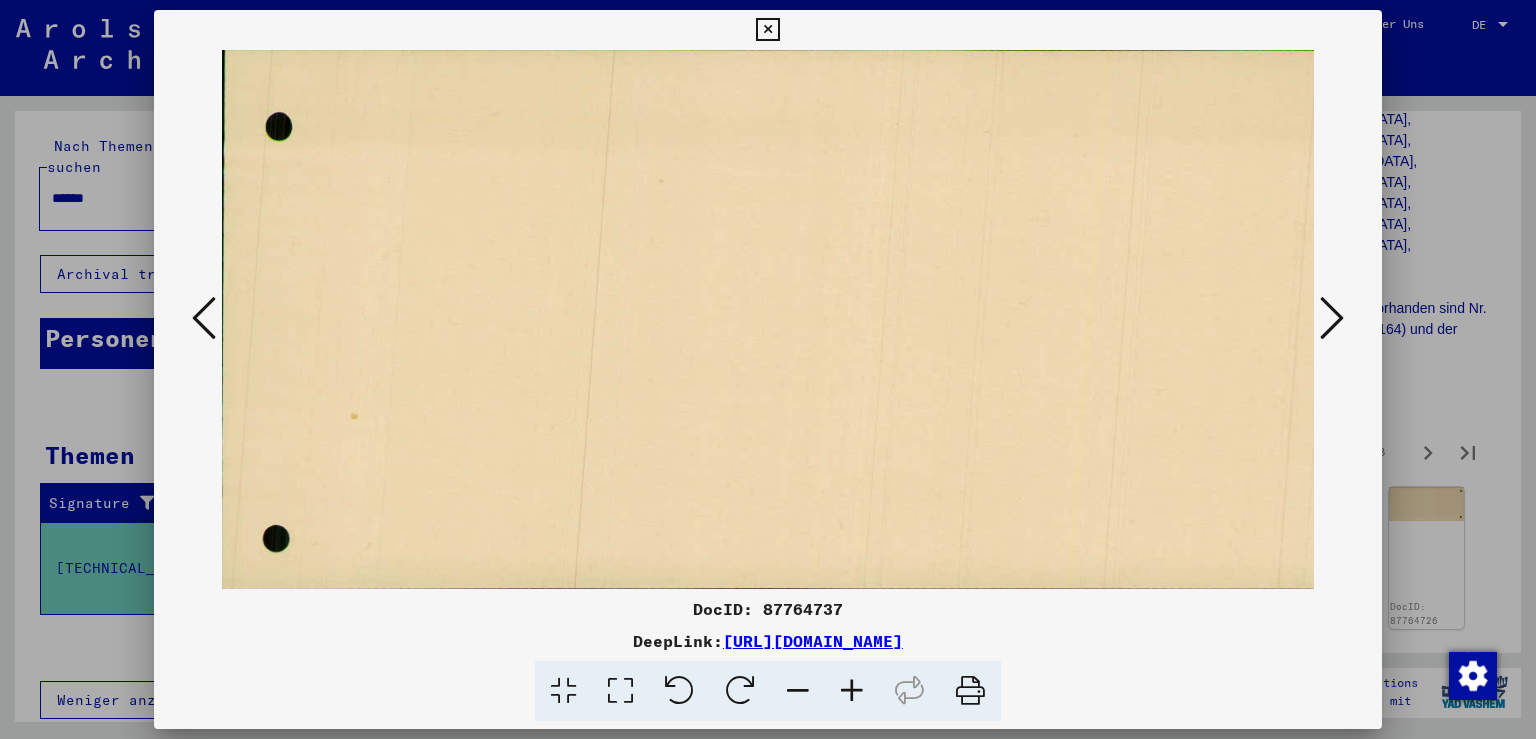 click at bounding box center [1332, 318] 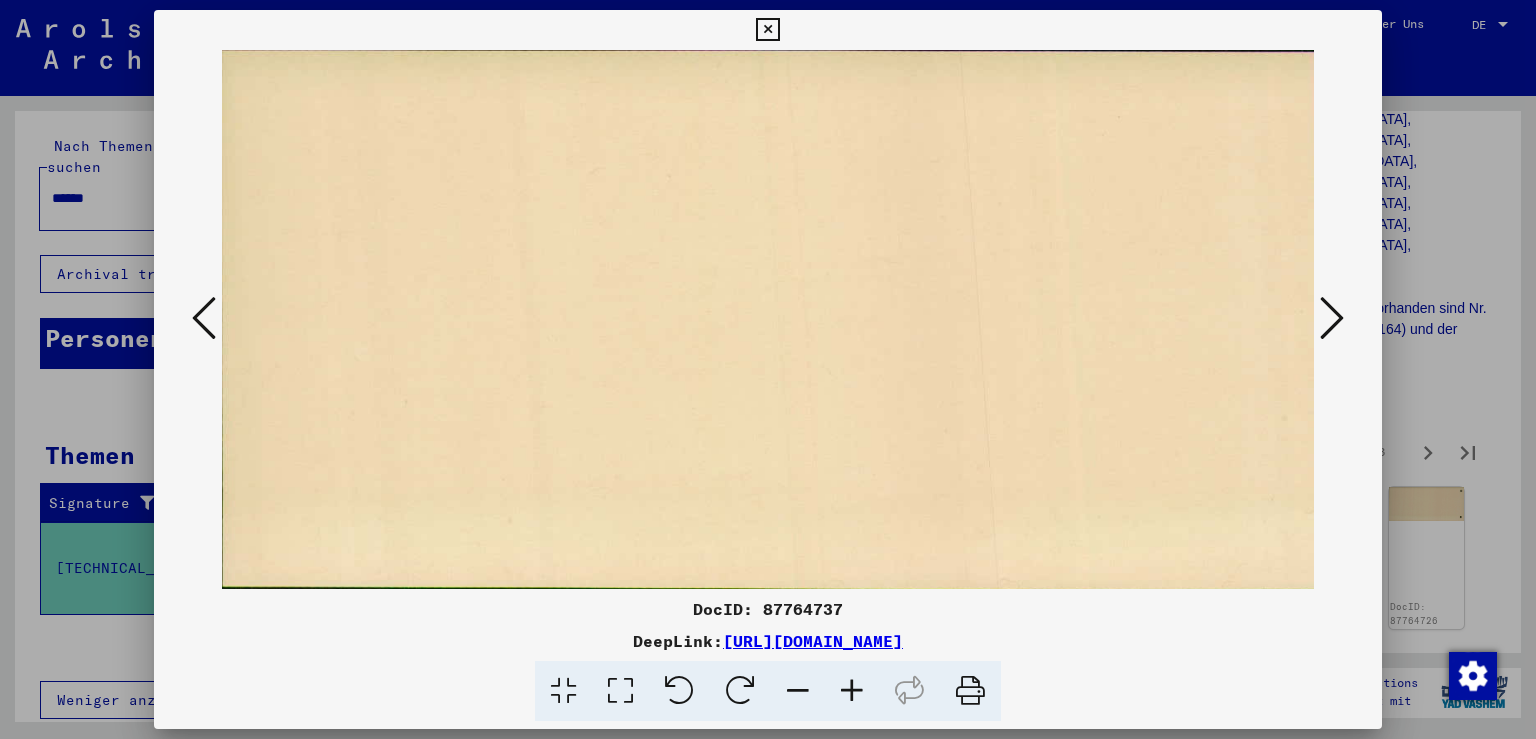 click at bounding box center [1332, 318] 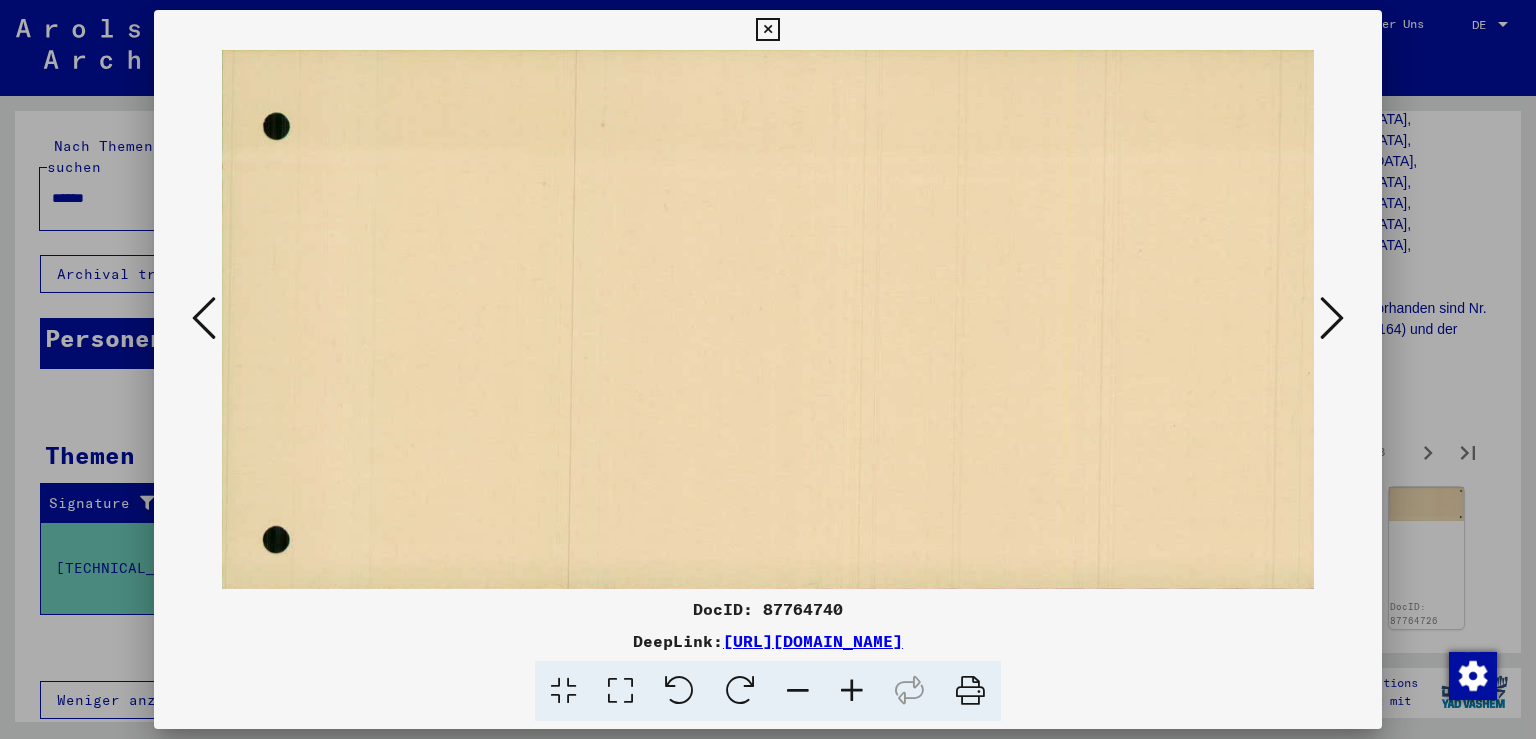 click at bounding box center (1332, 318) 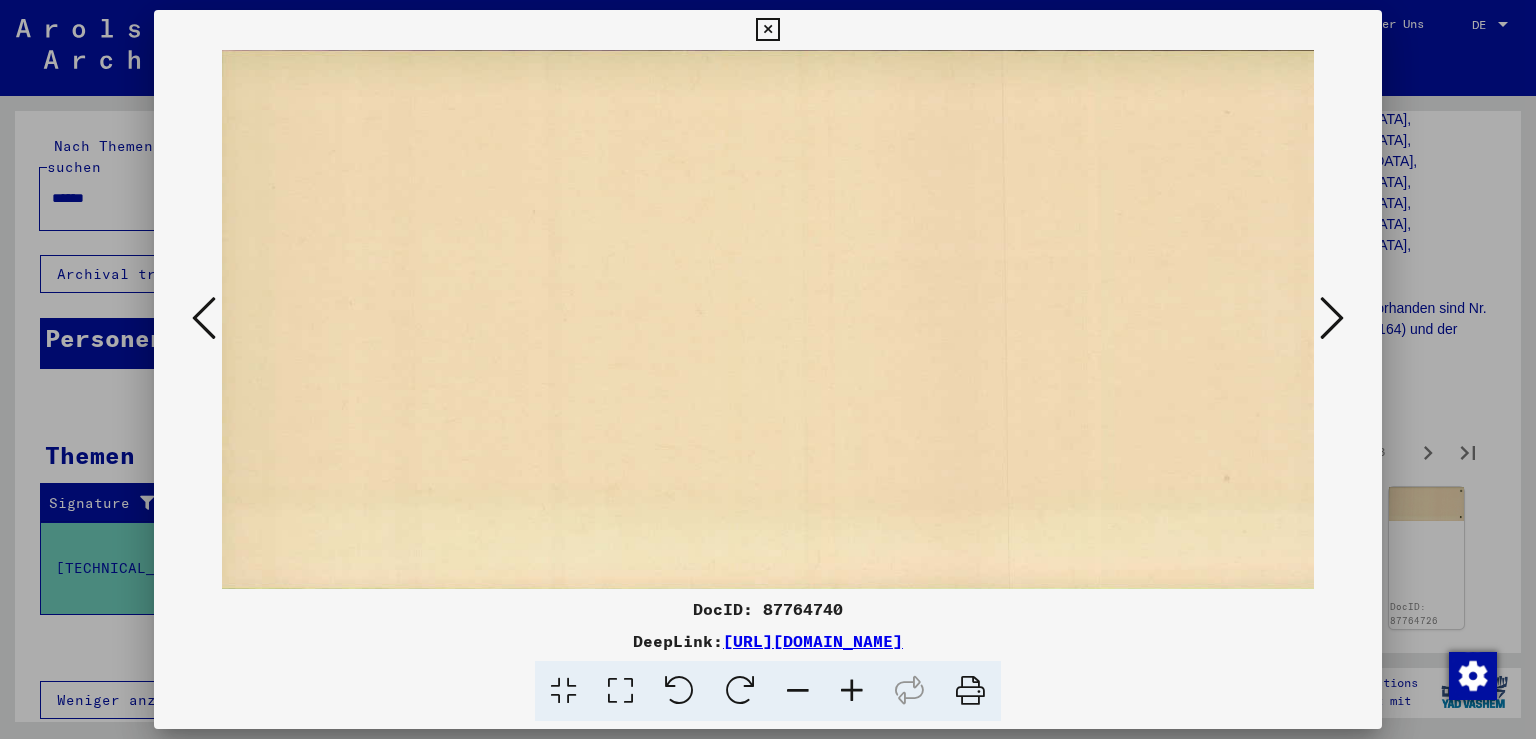 click at bounding box center (1332, 318) 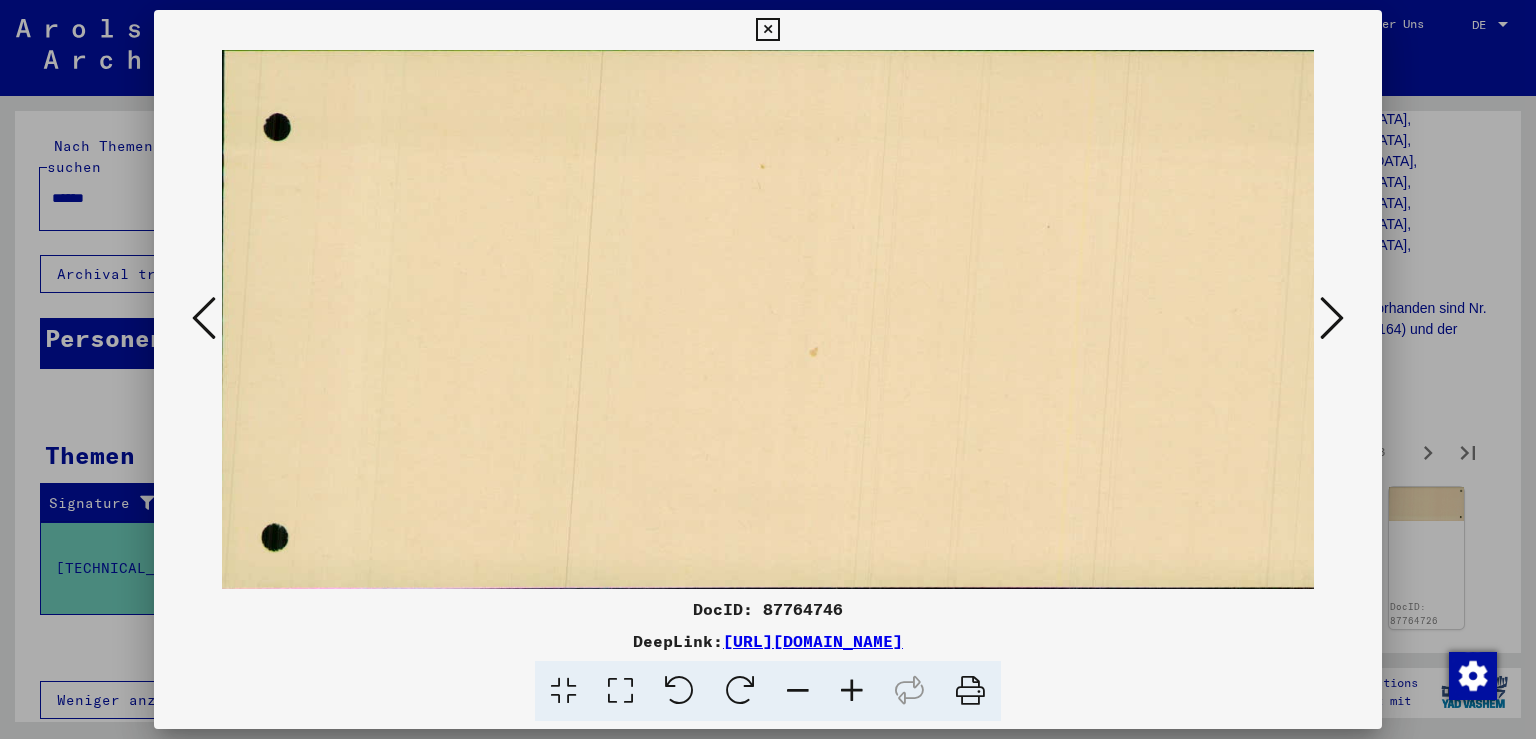 click at bounding box center (1332, 318) 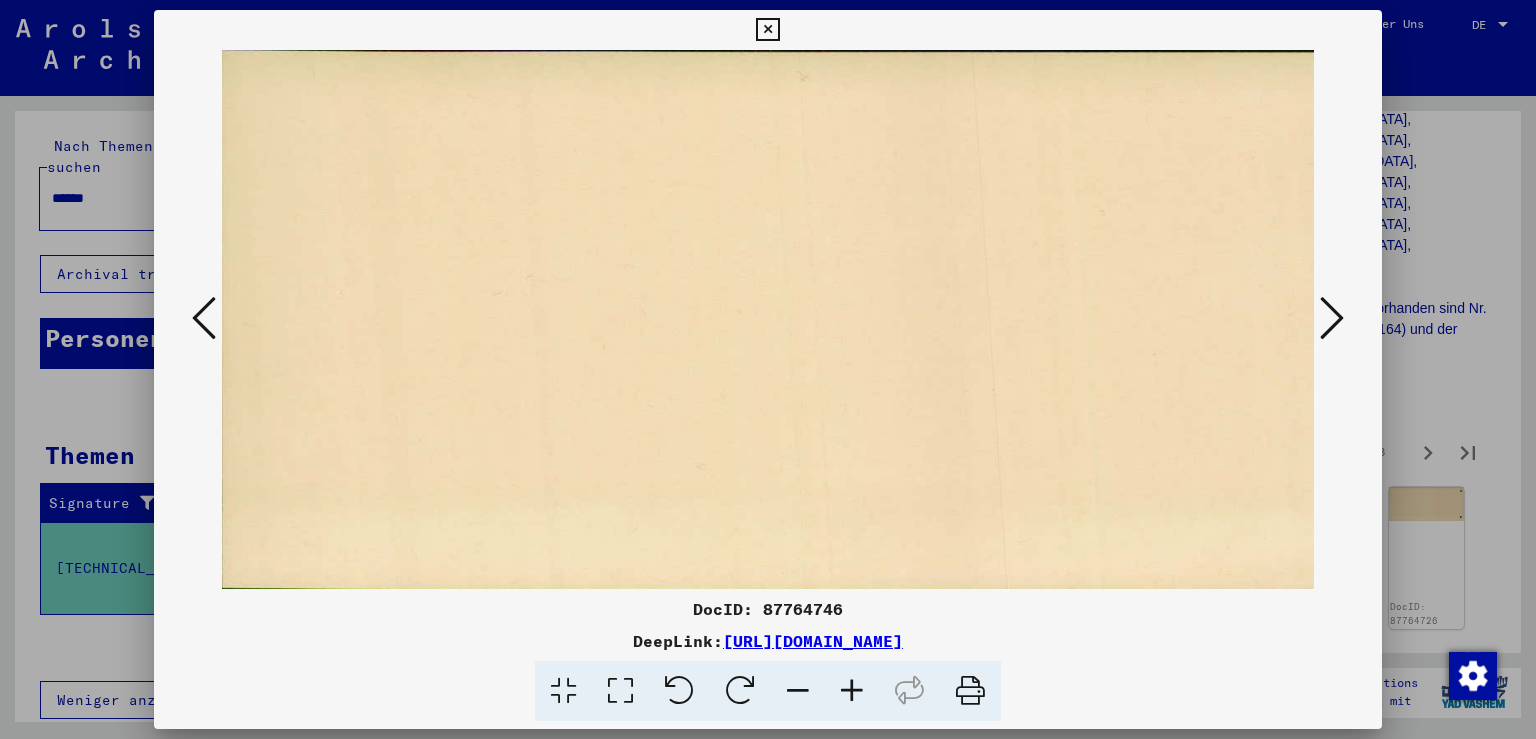 click at bounding box center (1332, 318) 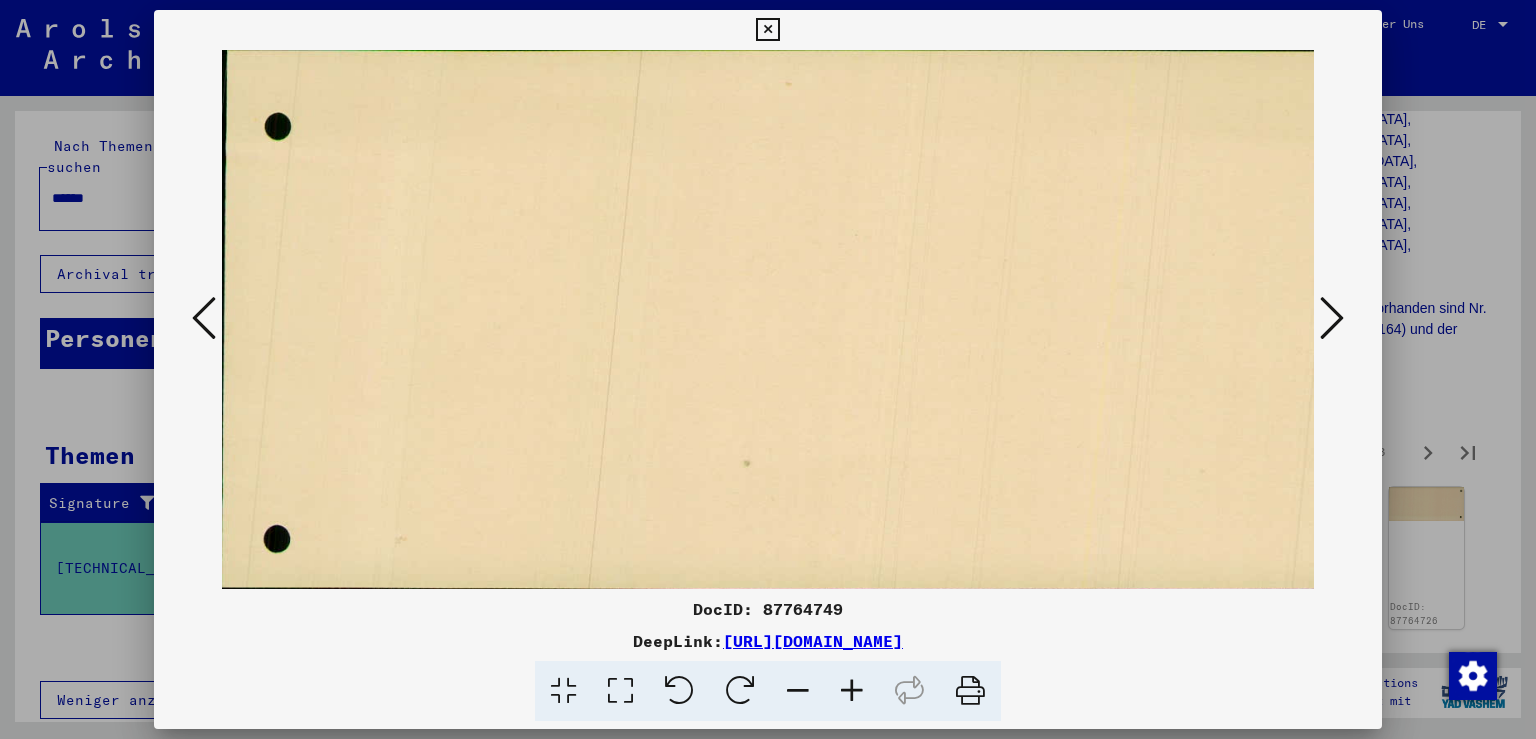 click at bounding box center (1332, 318) 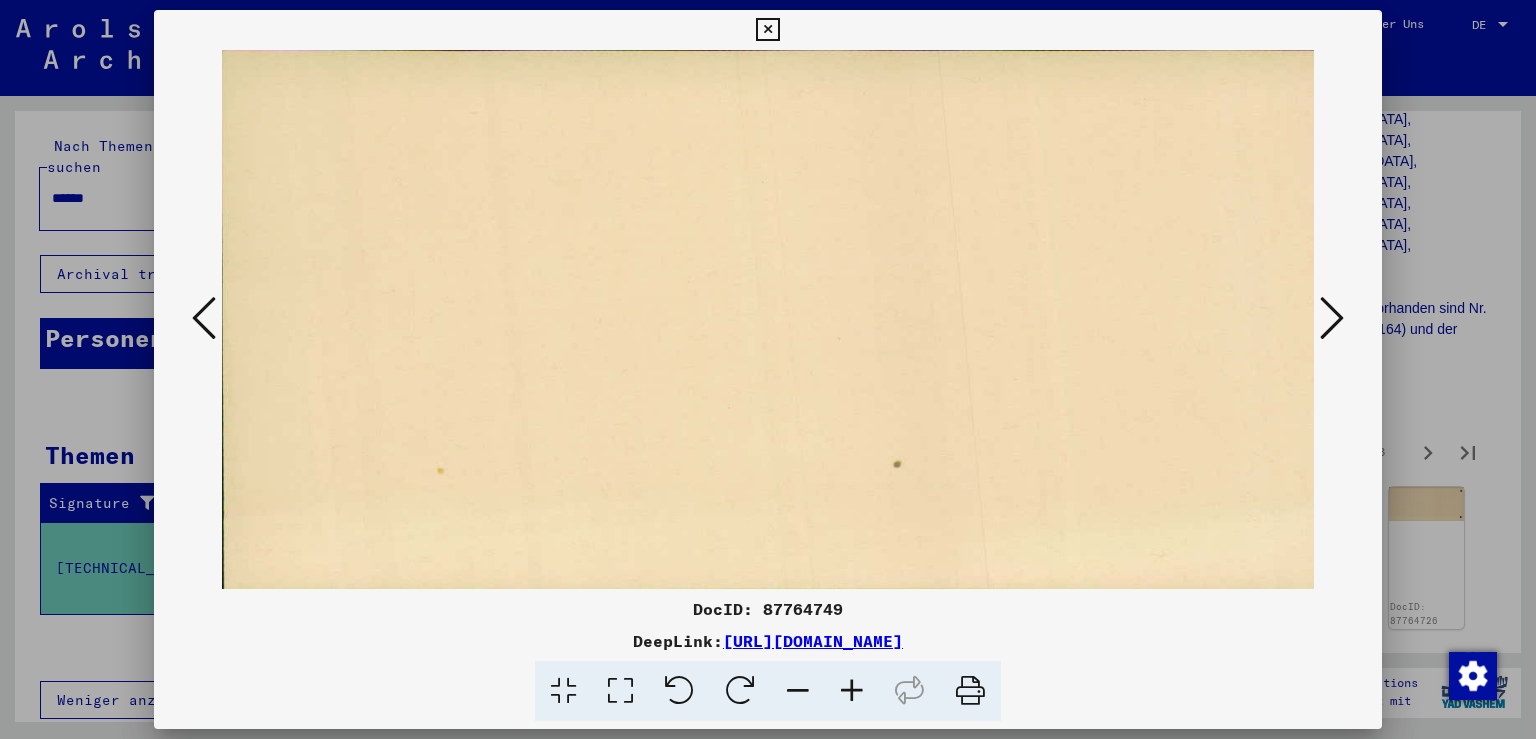 click at bounding box center [1332, 318] 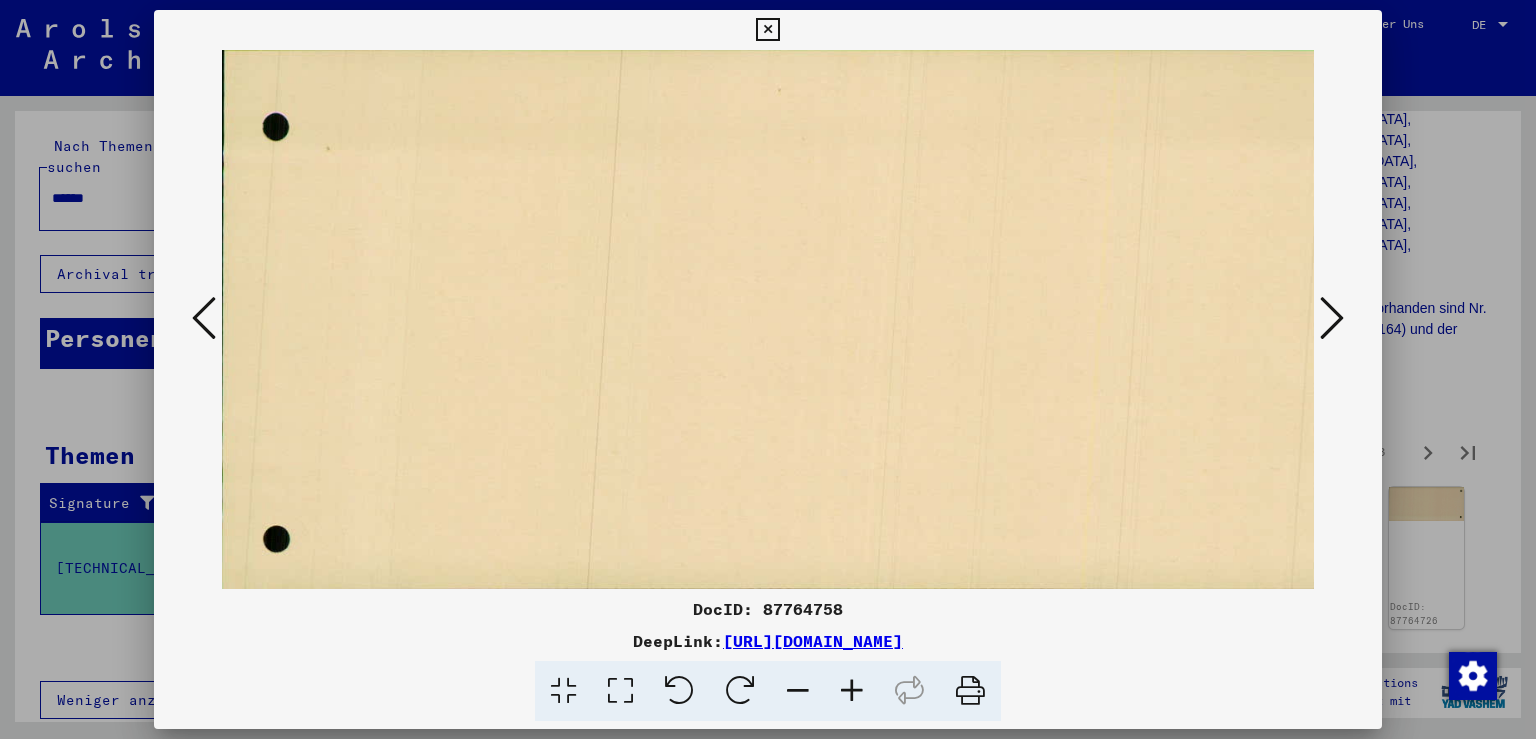 click at bounding box center (1332, 318) 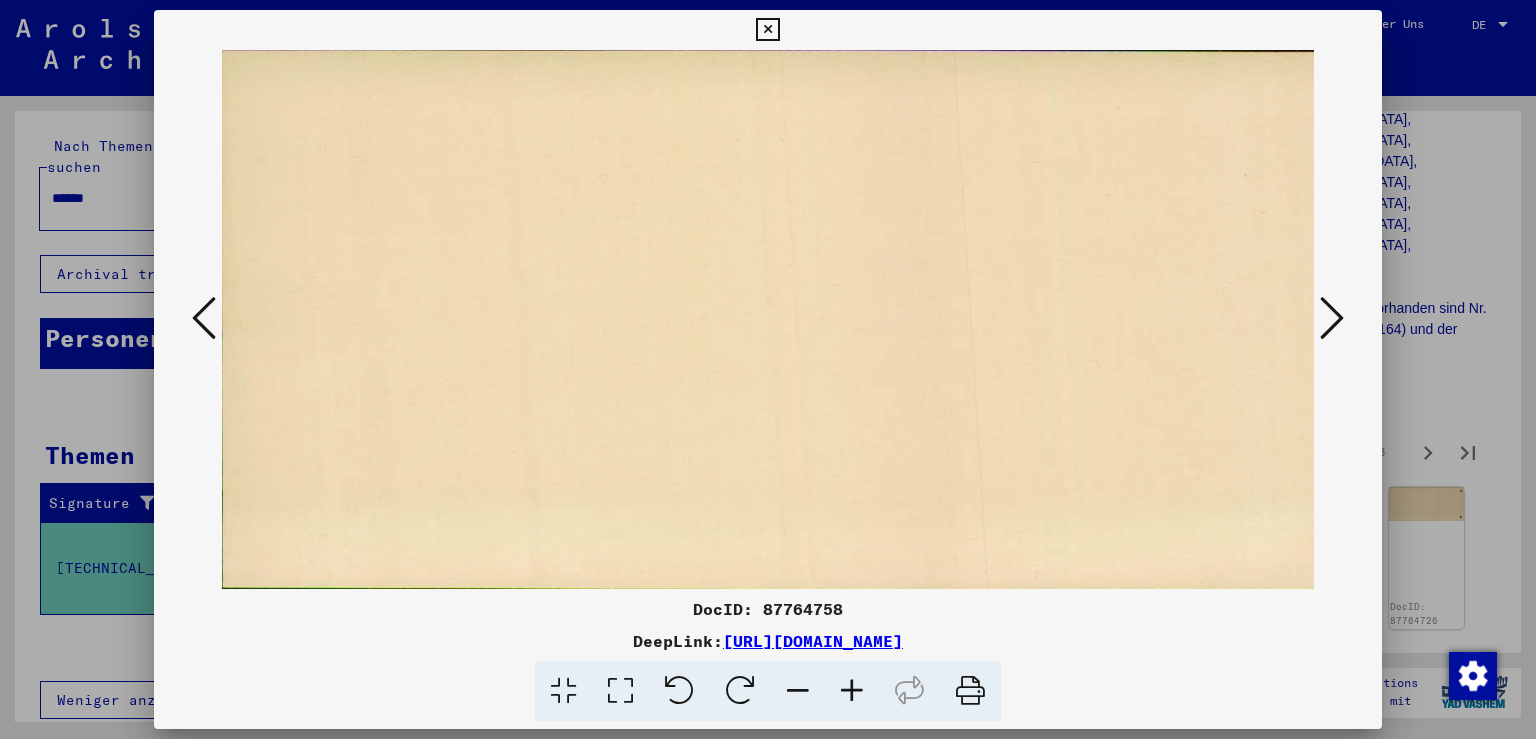 click at bounding box center [1332, 318] 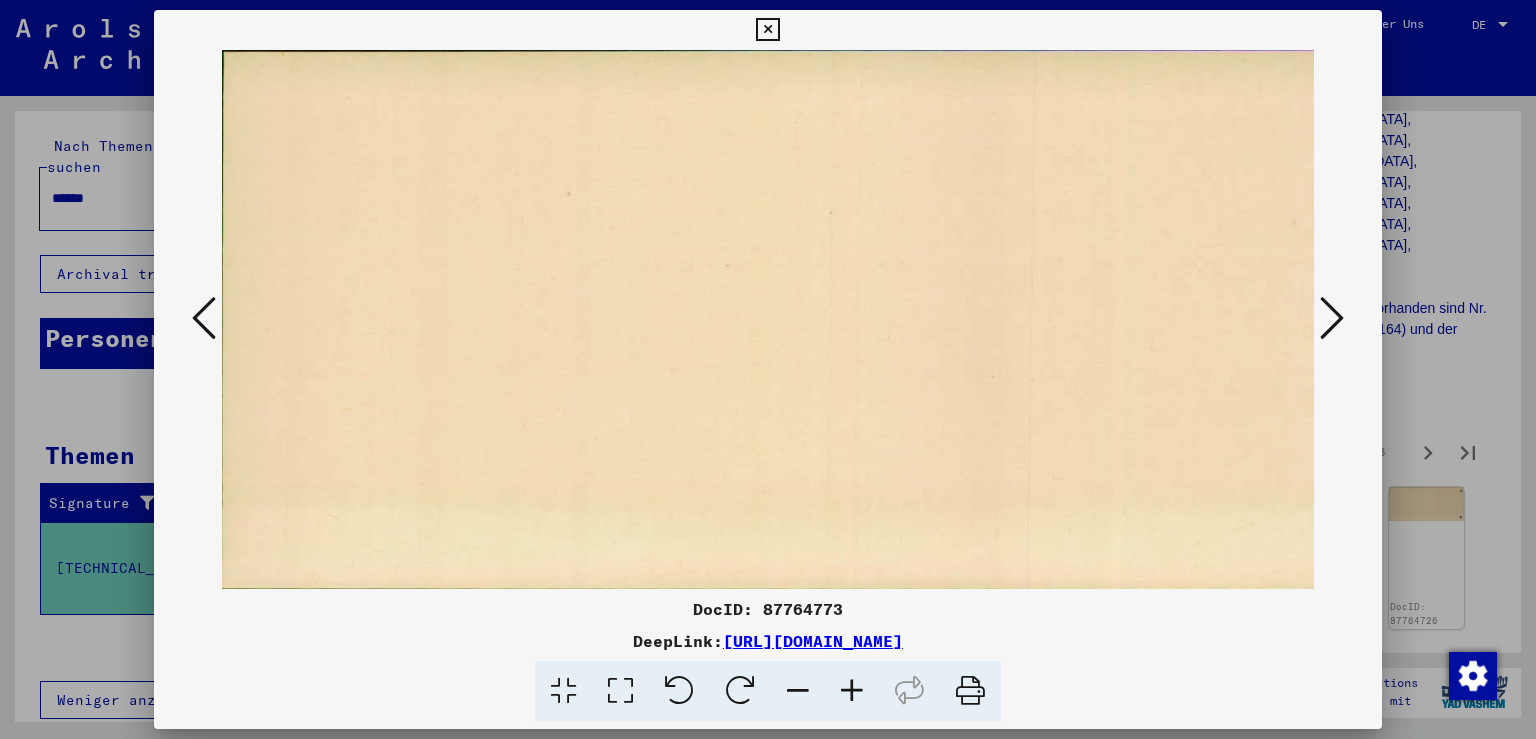 click at bounding box center (1332, 318) 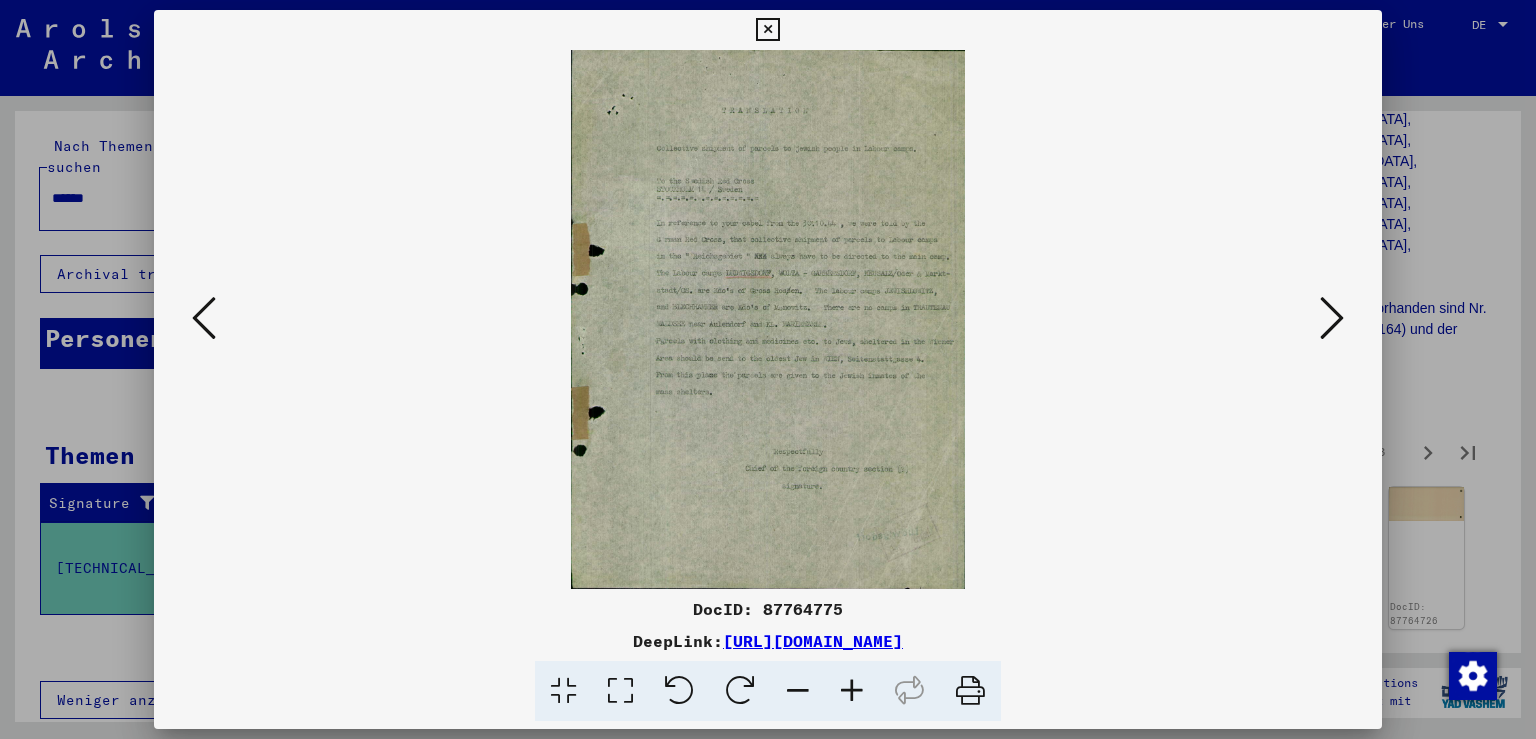 click at bounding box center (1332, 318) 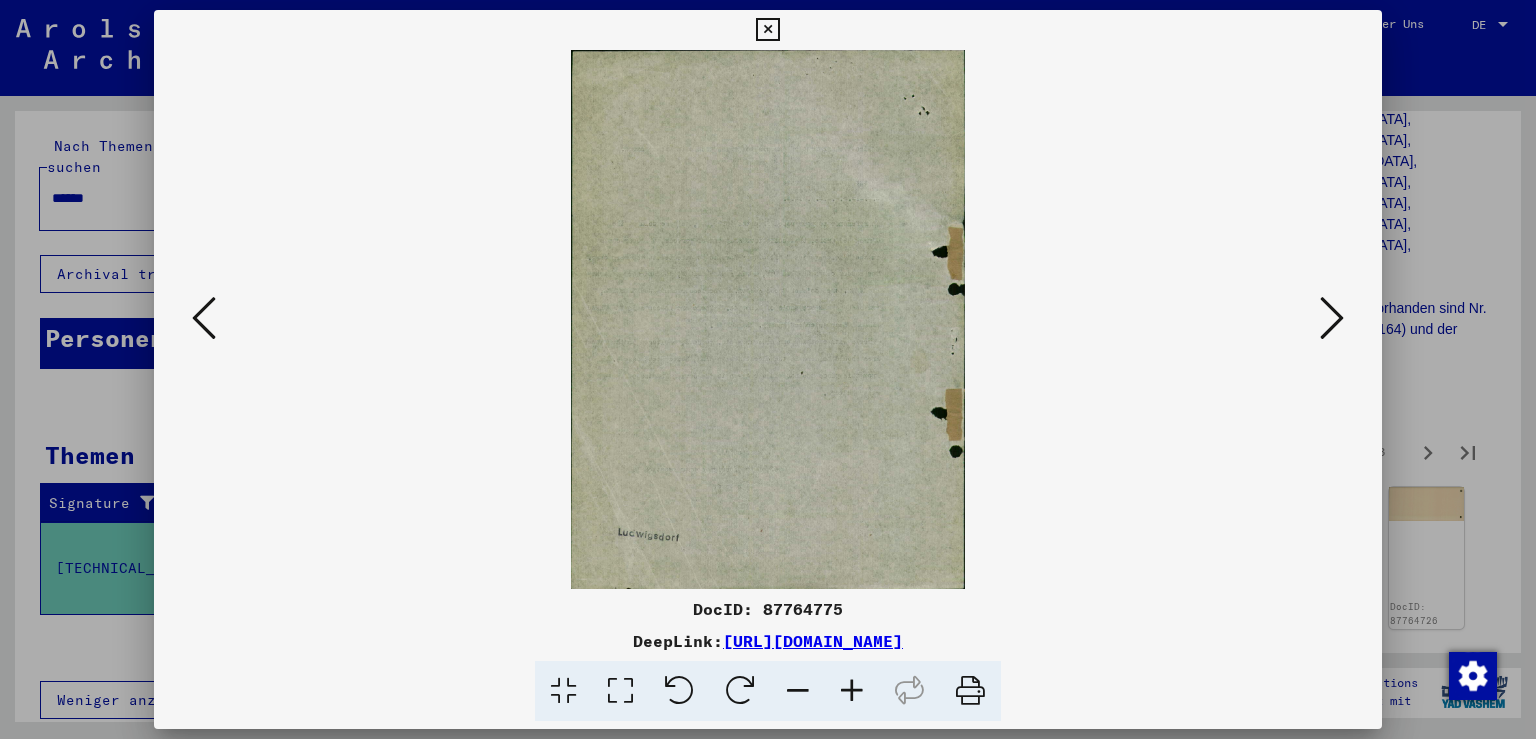 click at bounding box center (204, 318) 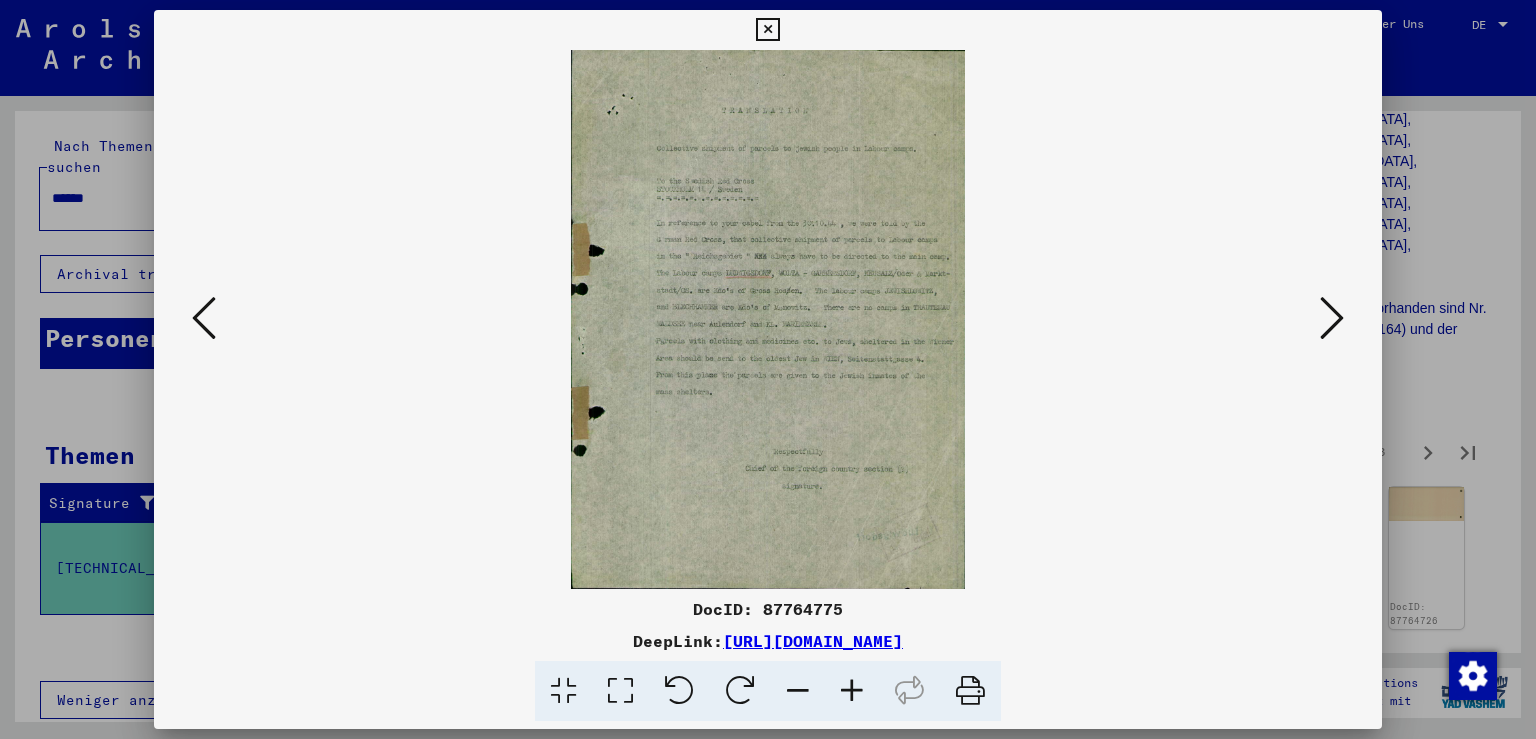 click at bounding box center [852, 691] 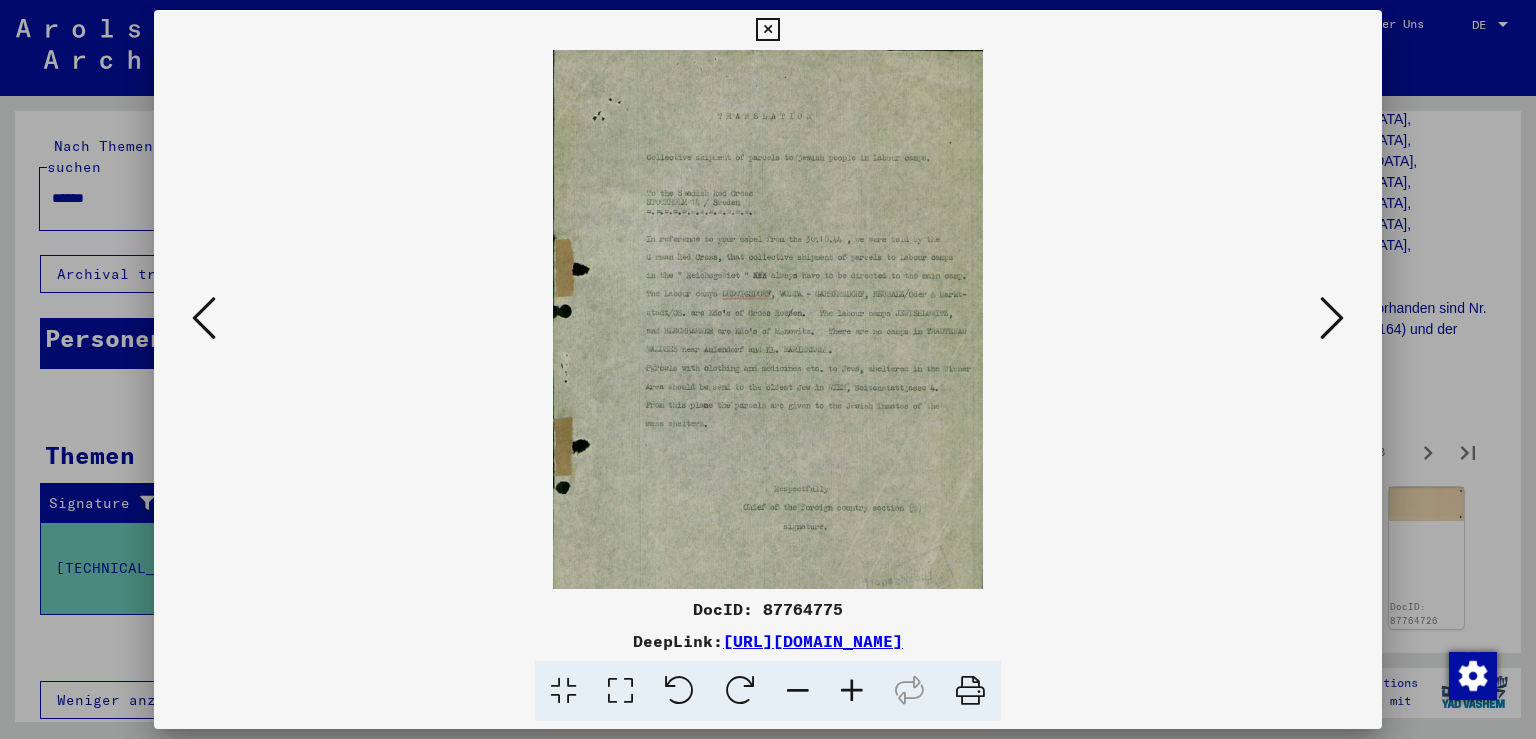 click at bounding box center (852, 691) 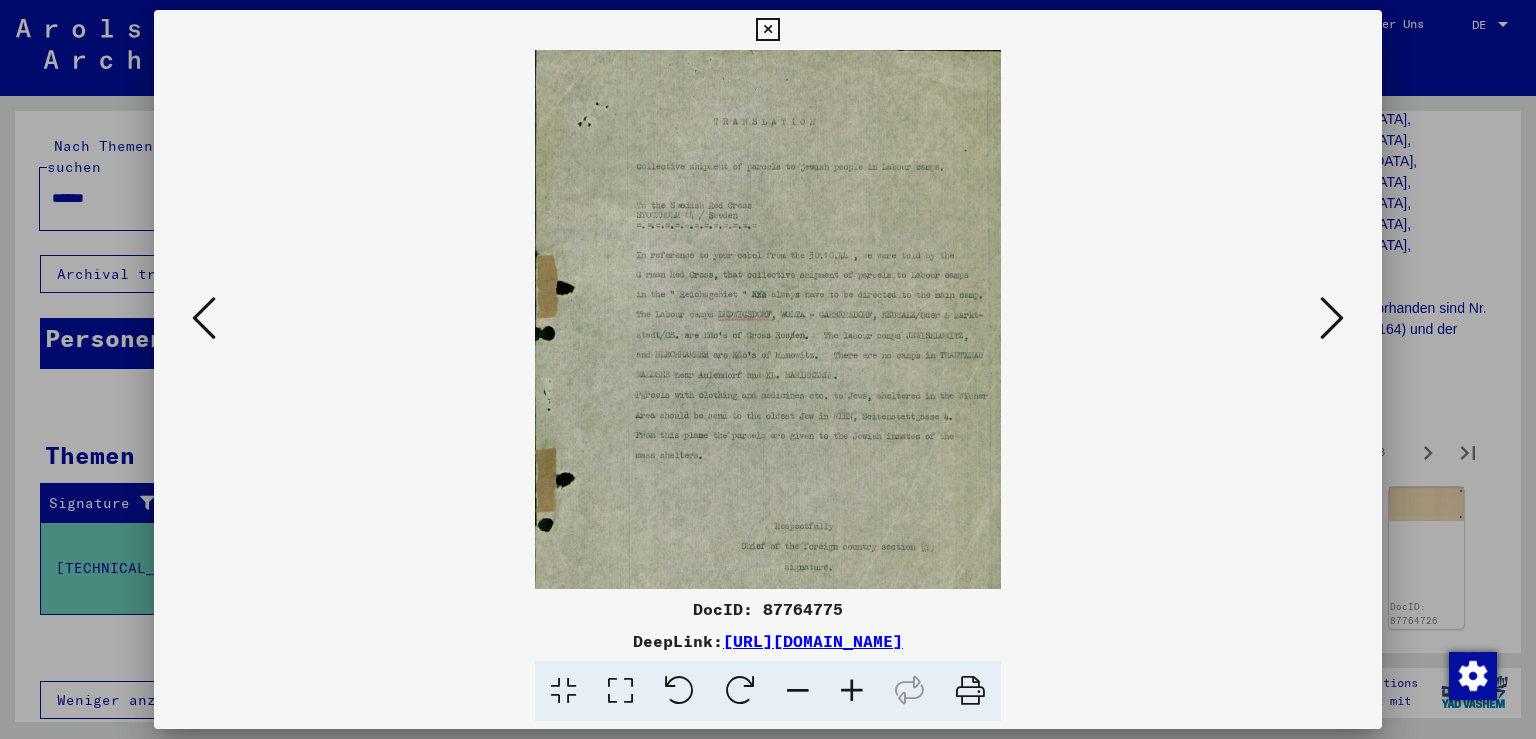 click at bounding box center (852, 691) 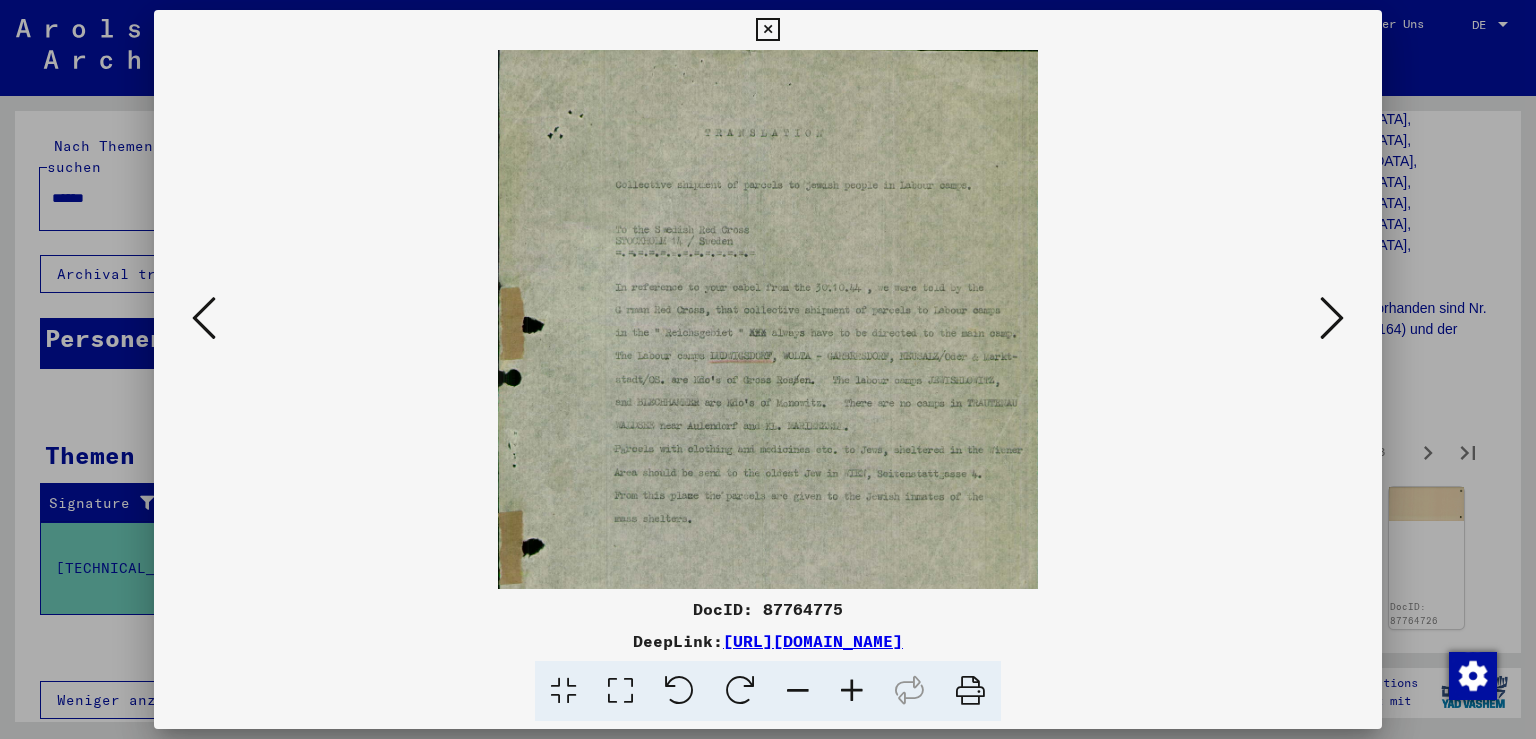 click at bounding box center [852, 691] 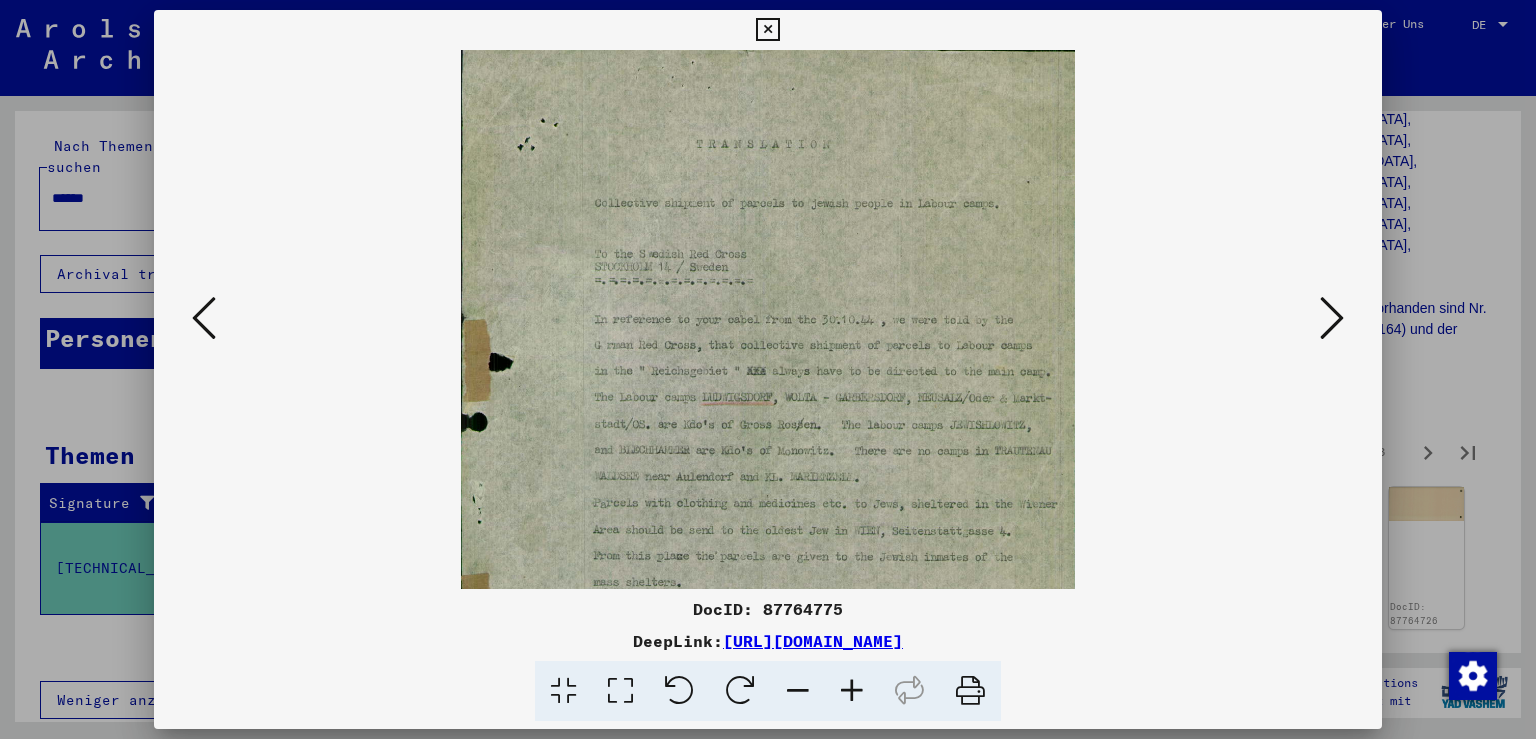 click at bounding box center [852, 691] 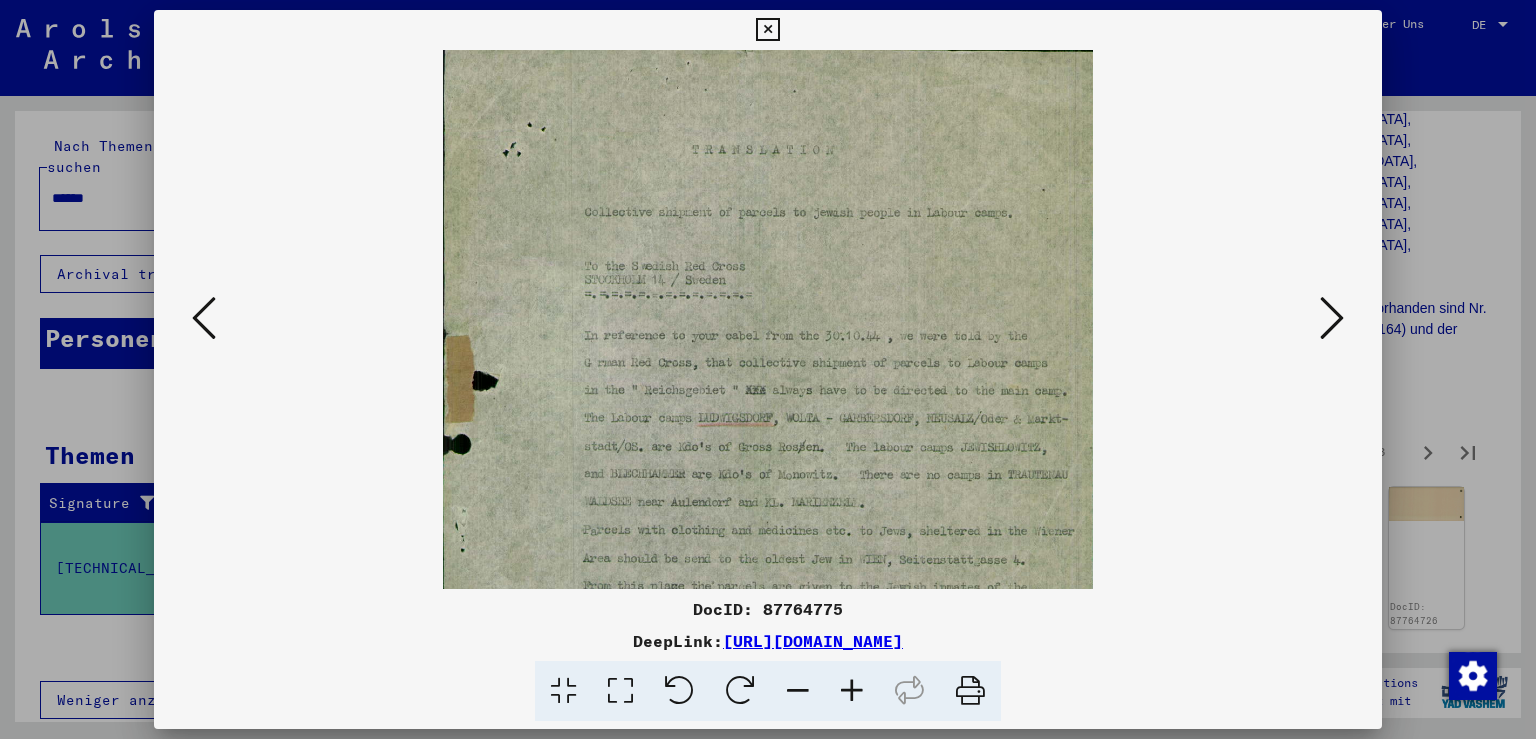 click at bounding box center [852, 691] 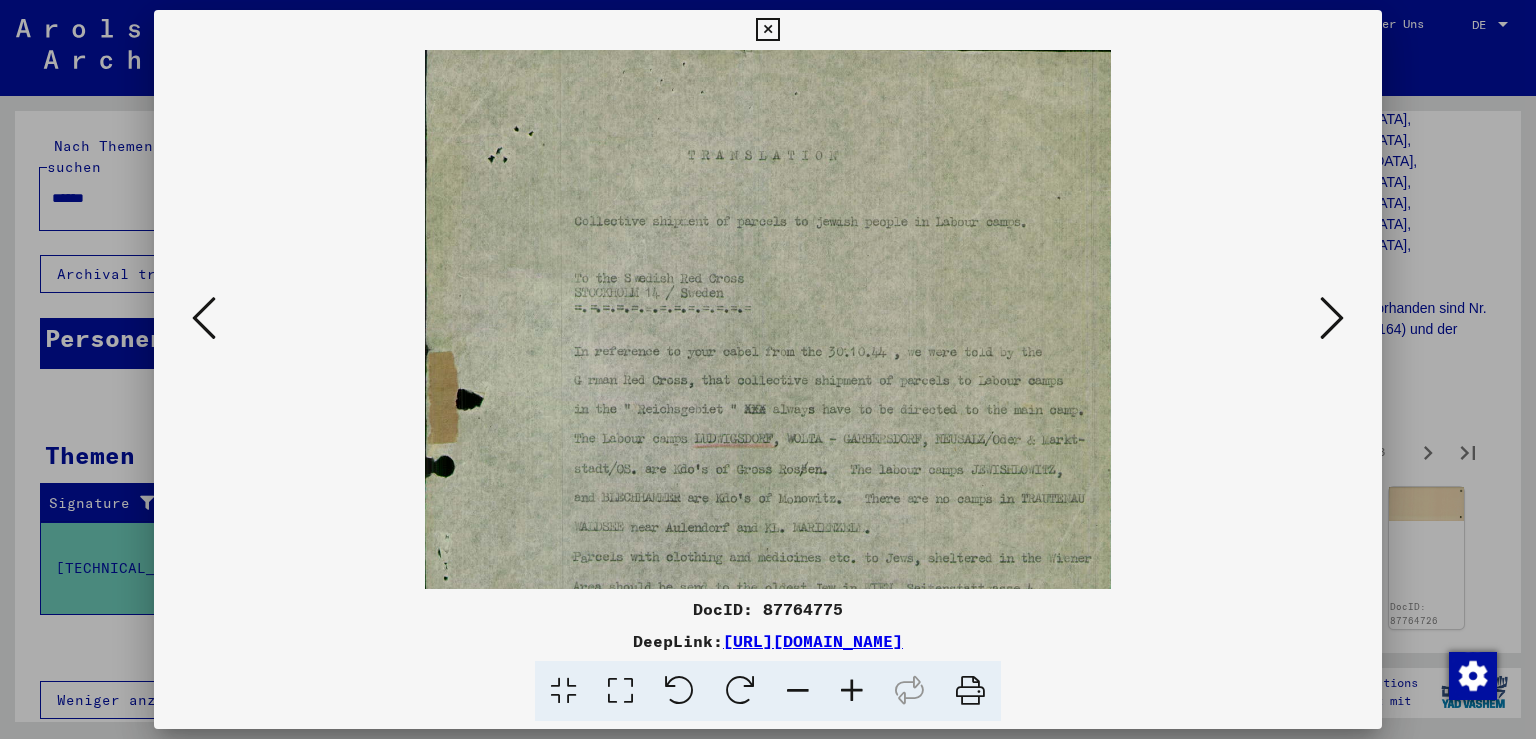 click at bounding box center (852, 691) 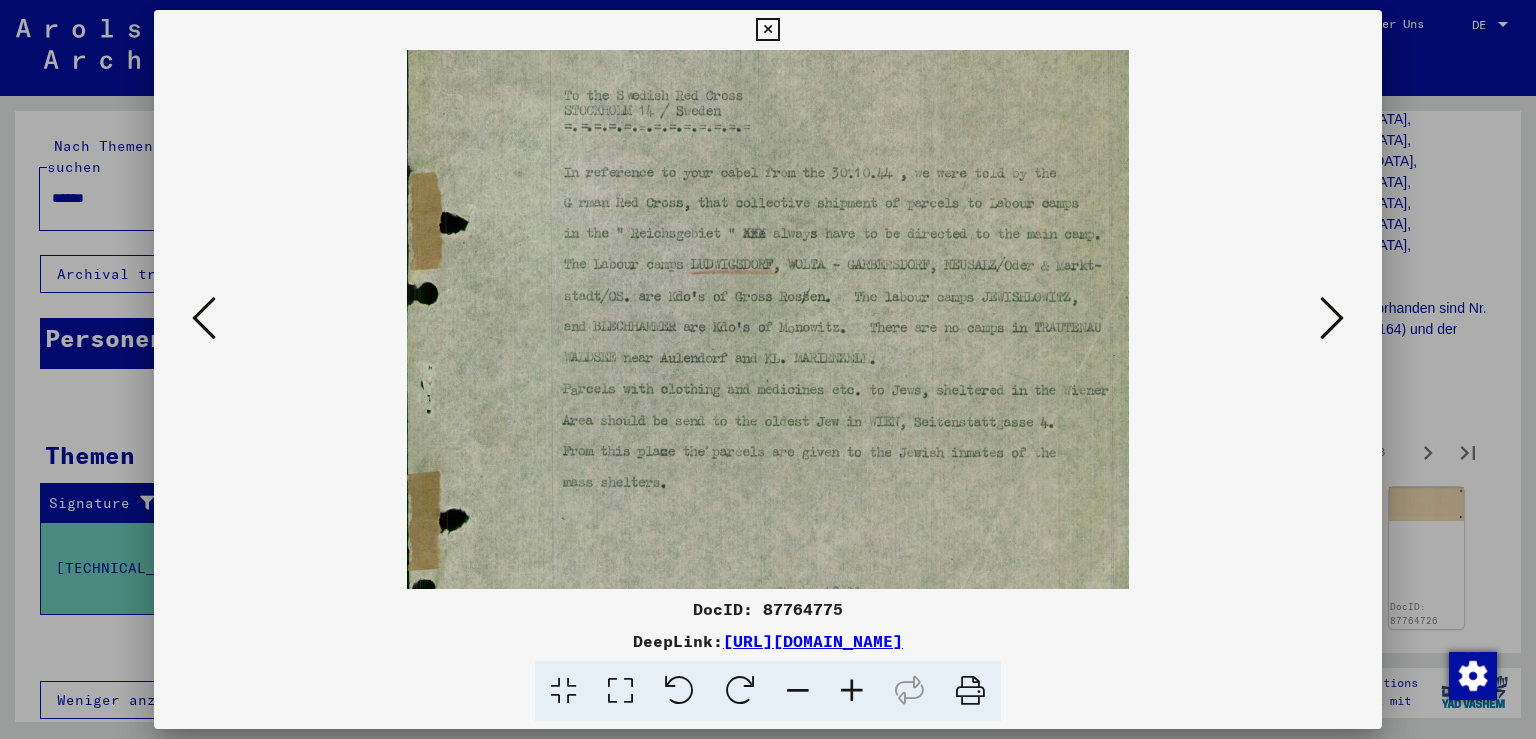 scroll, scrollTop: 255, scrollLeft: 0, axis: vertical 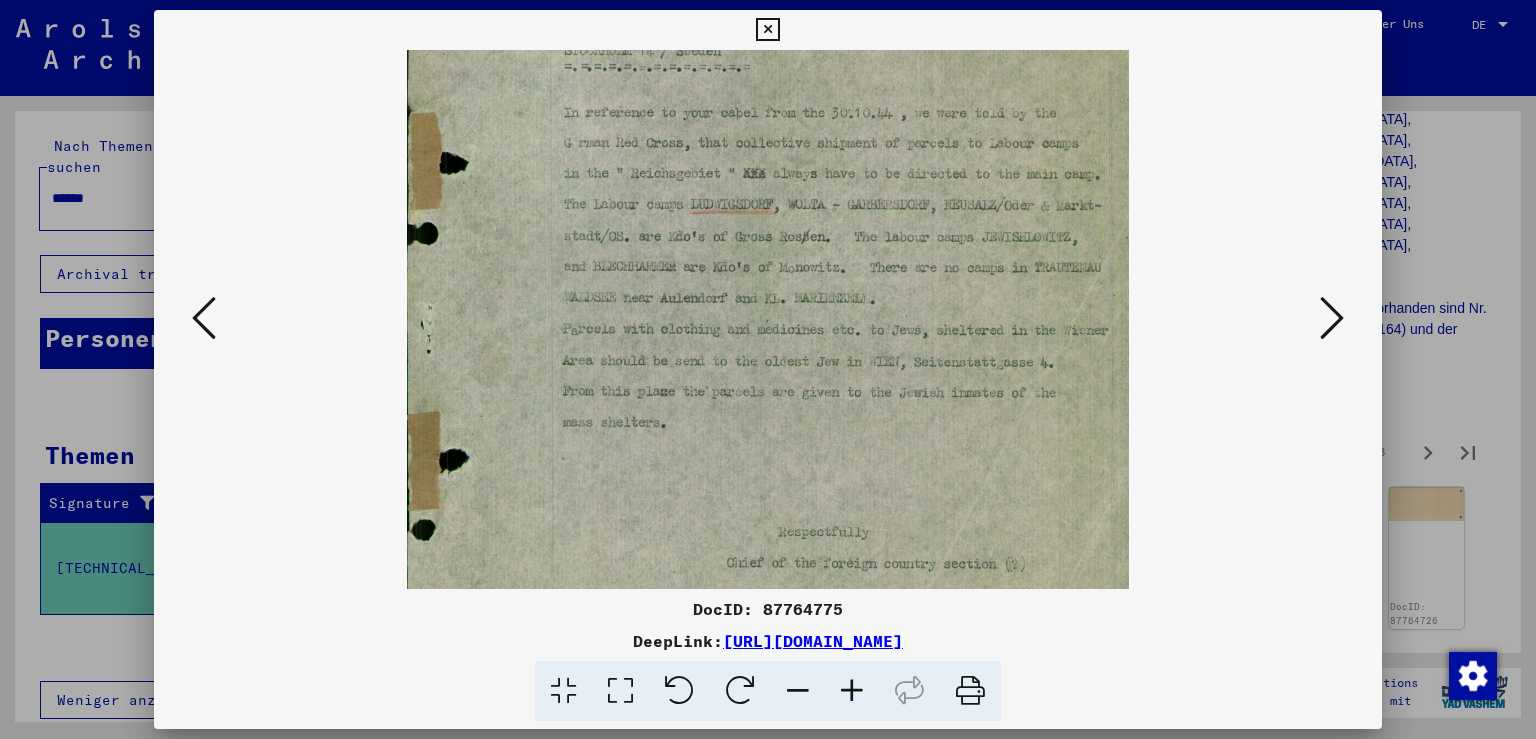 click at bounding box center [768, 289] 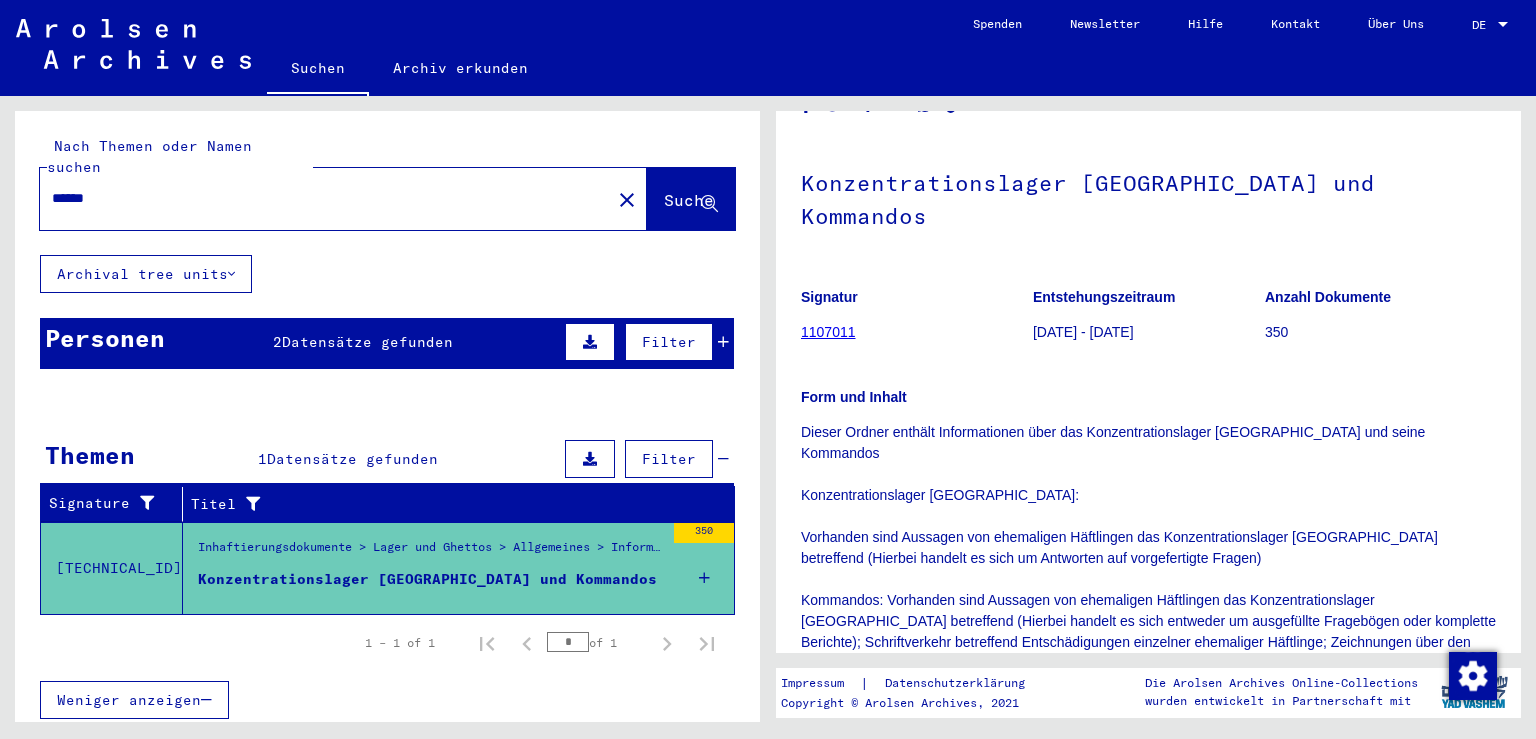 scroll, scrollTop: 0, scrollLeft: 0, axis: both 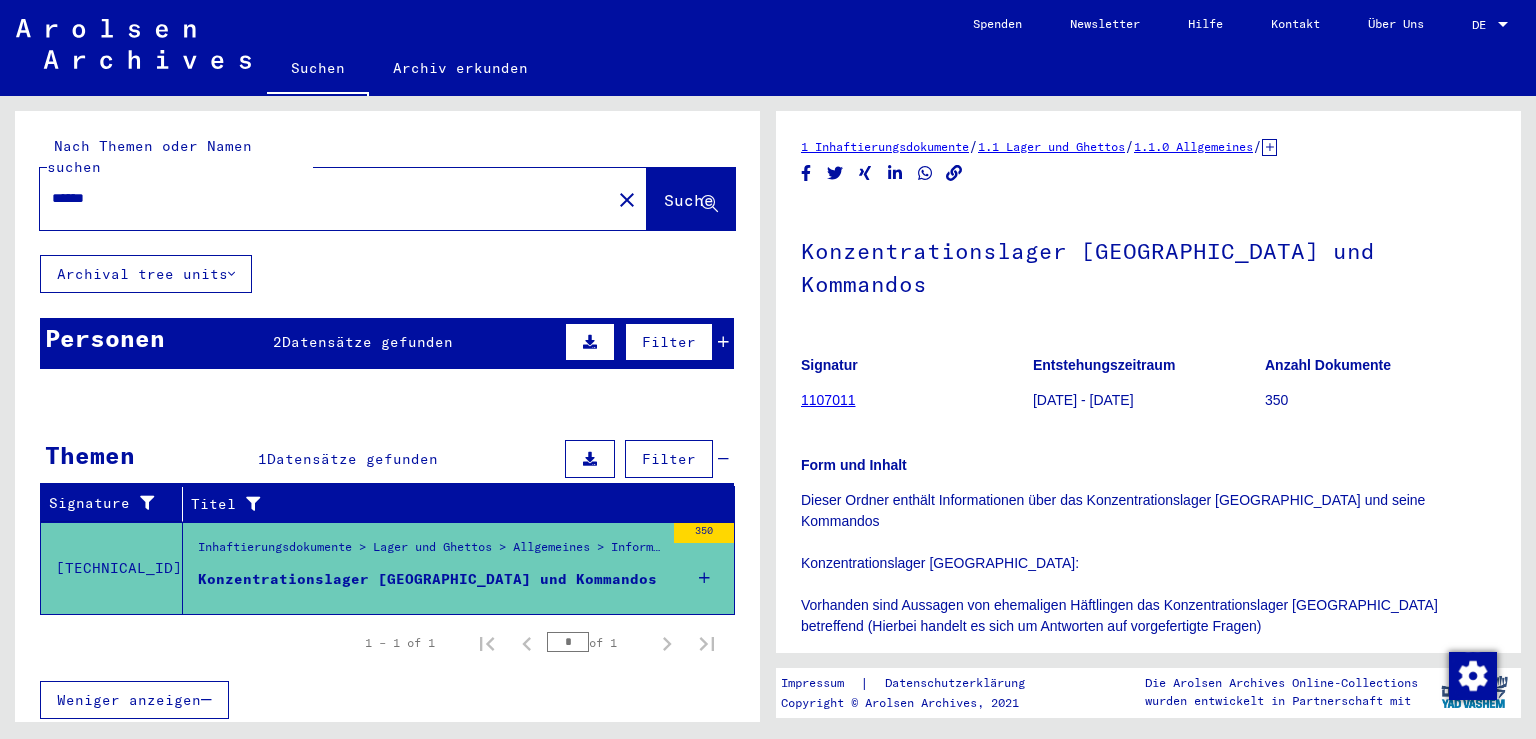 click on "******" 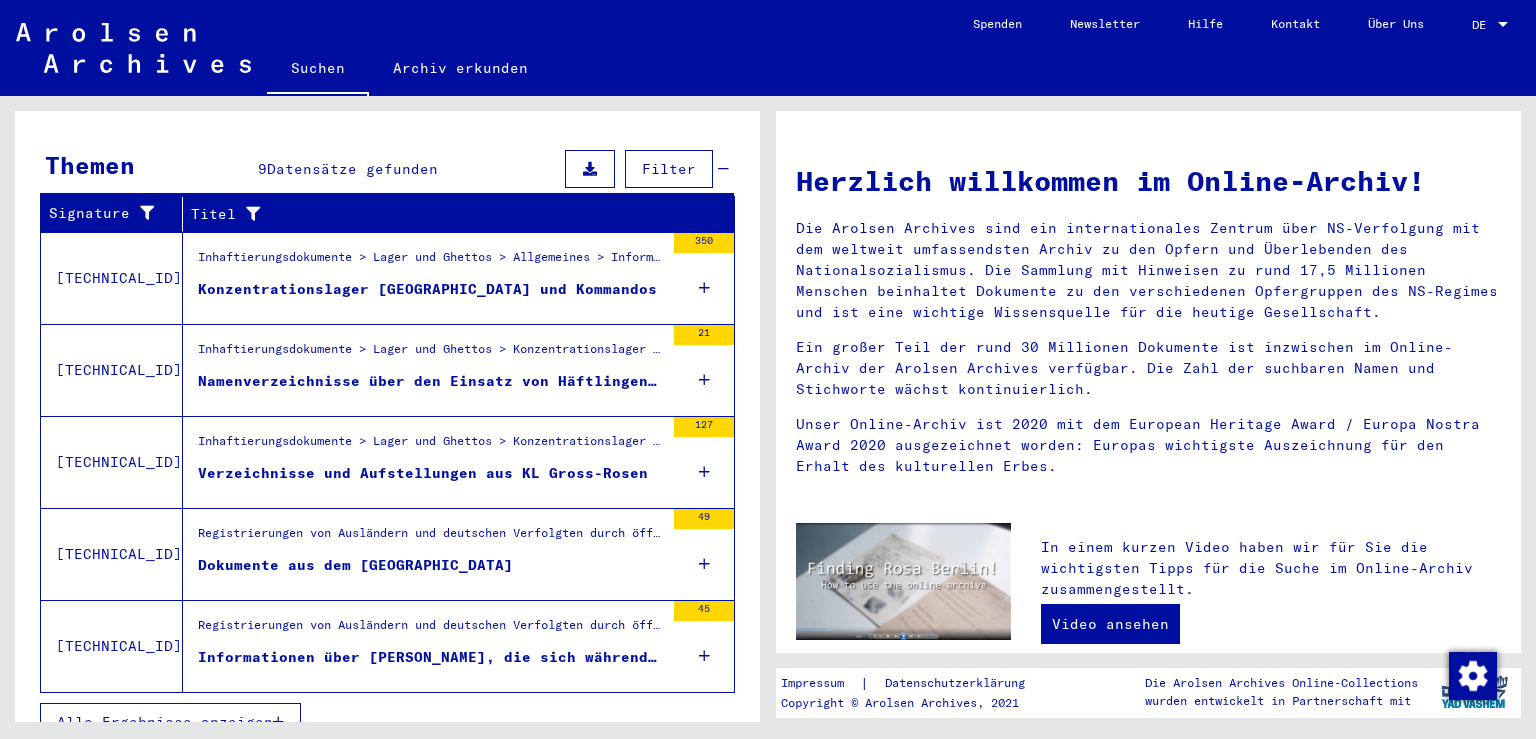 scroll, scrollTop: 294, scrollLeft: 0, axis: vertical 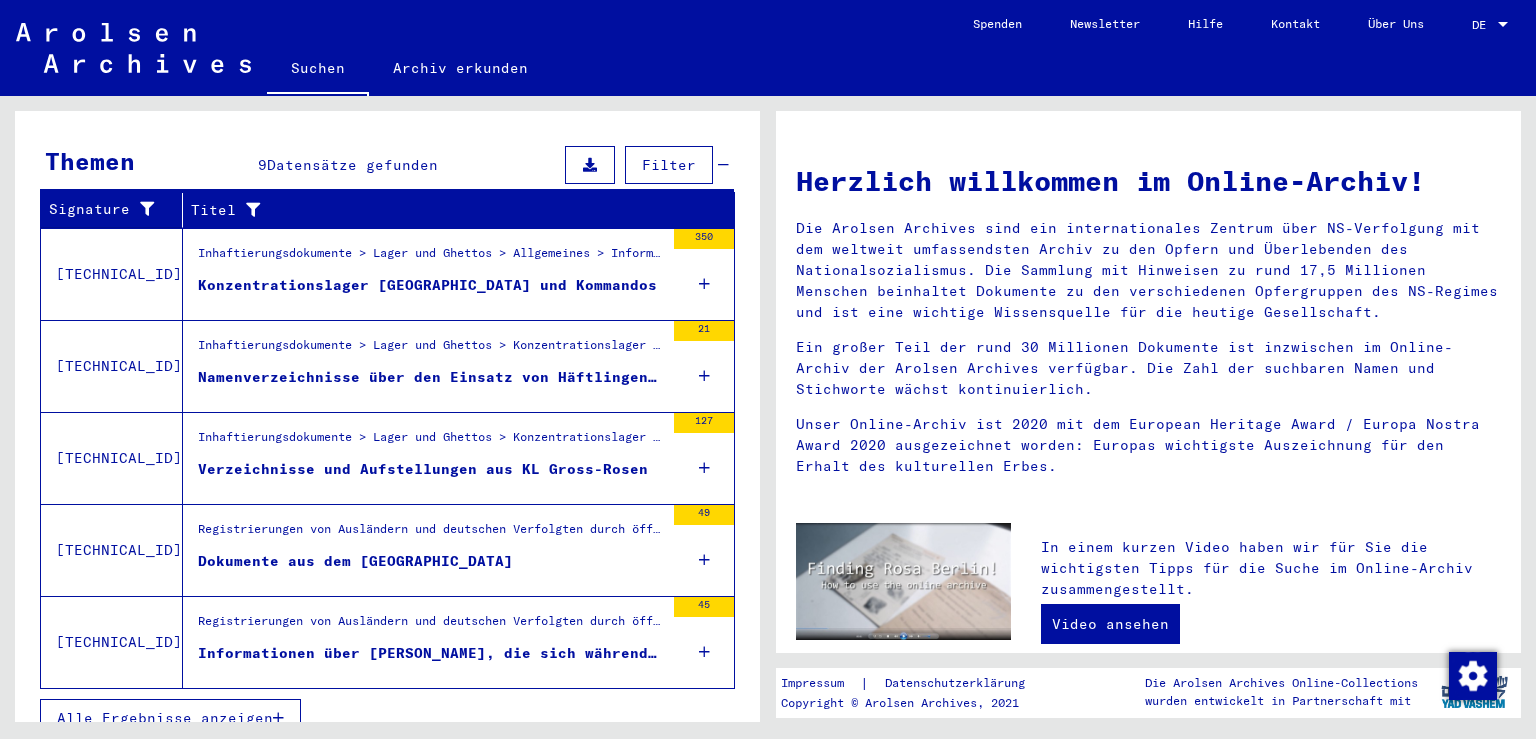 click on "Inhaftierungsdokumente > Lager und Ghettos > Konzentrationslager [GEOGRAPHIC_DATA] > Listenmaterial Groß-Rosen" at bounding box center (431, 350) 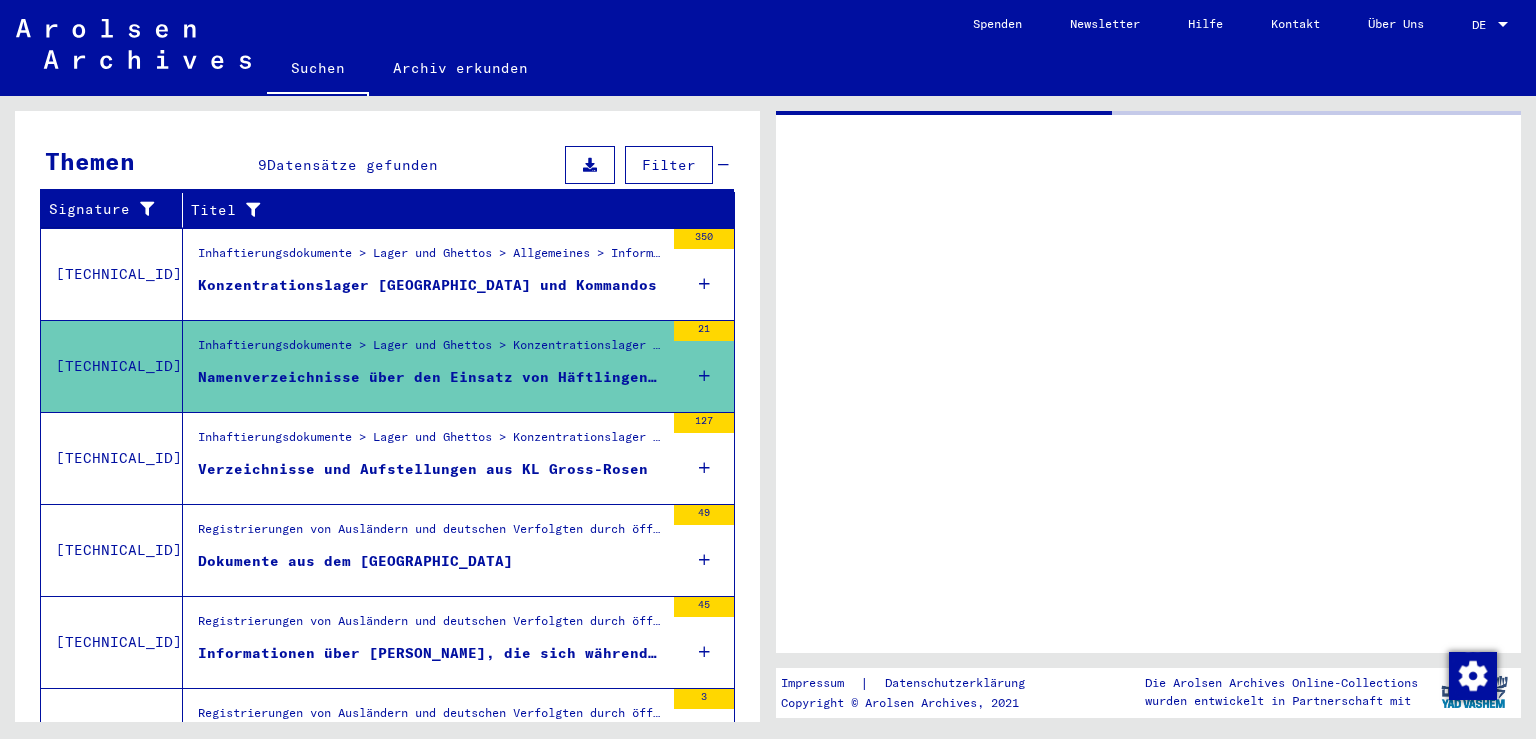 scroll, scrollTop: 294, scrollLeft: 0, axis: vertical 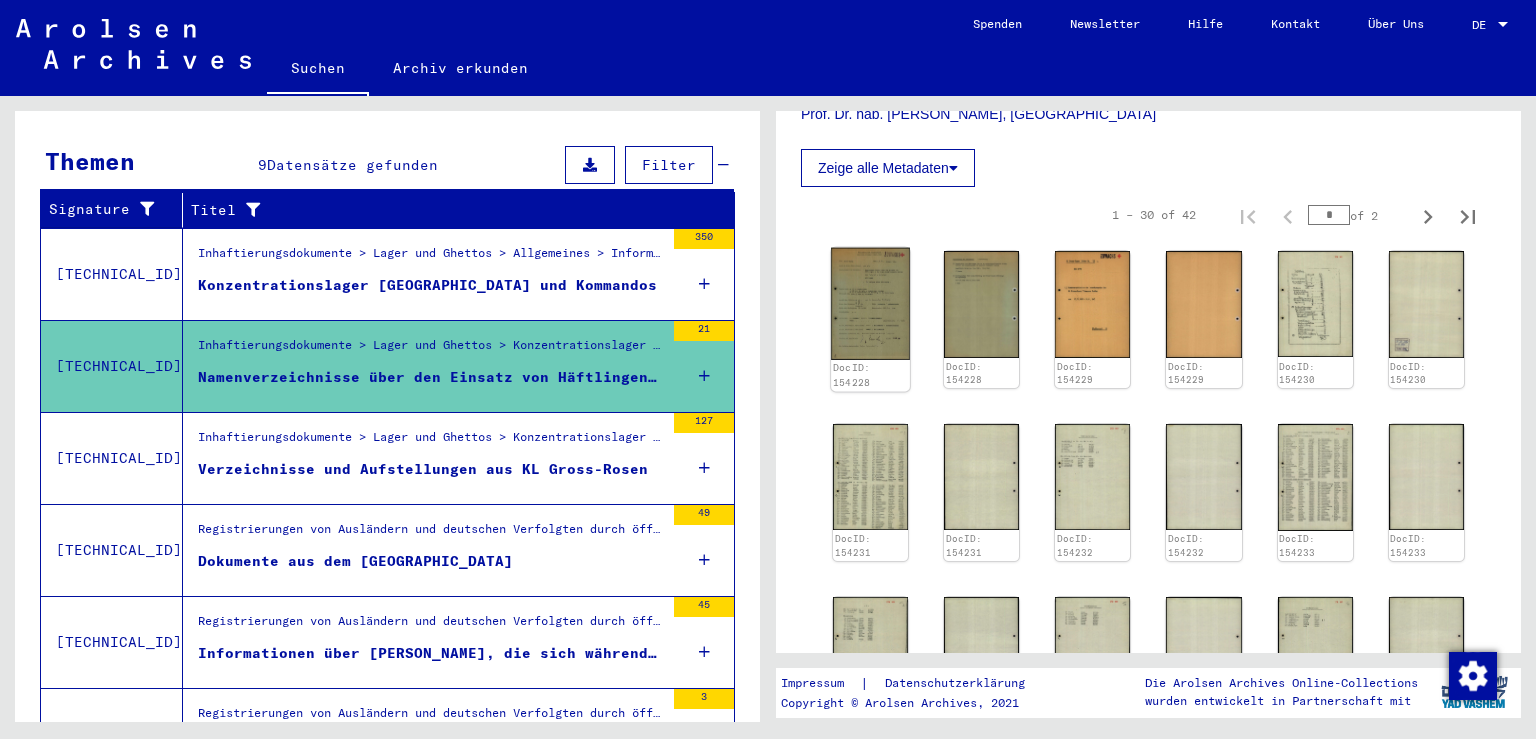 click 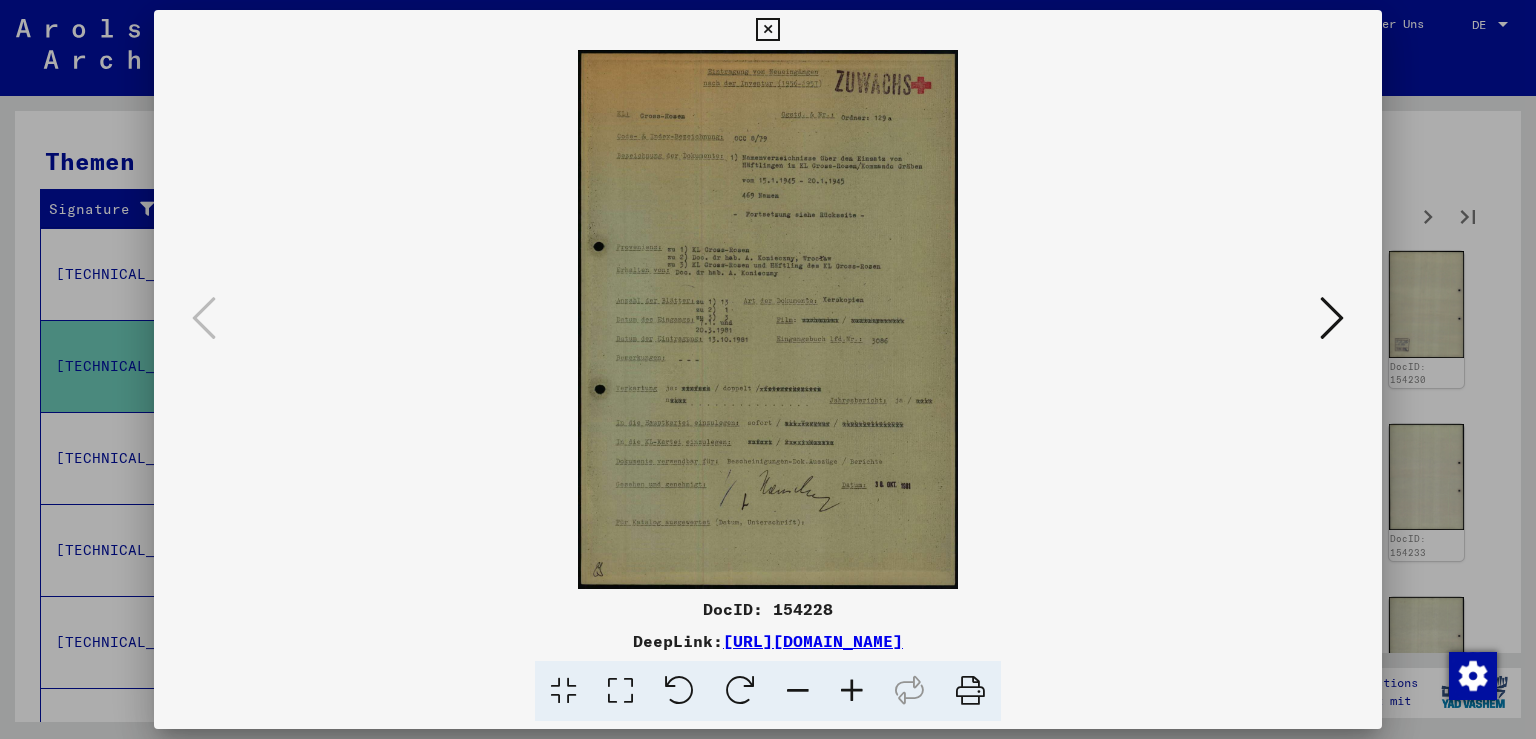click at bounding box center (852, 691) 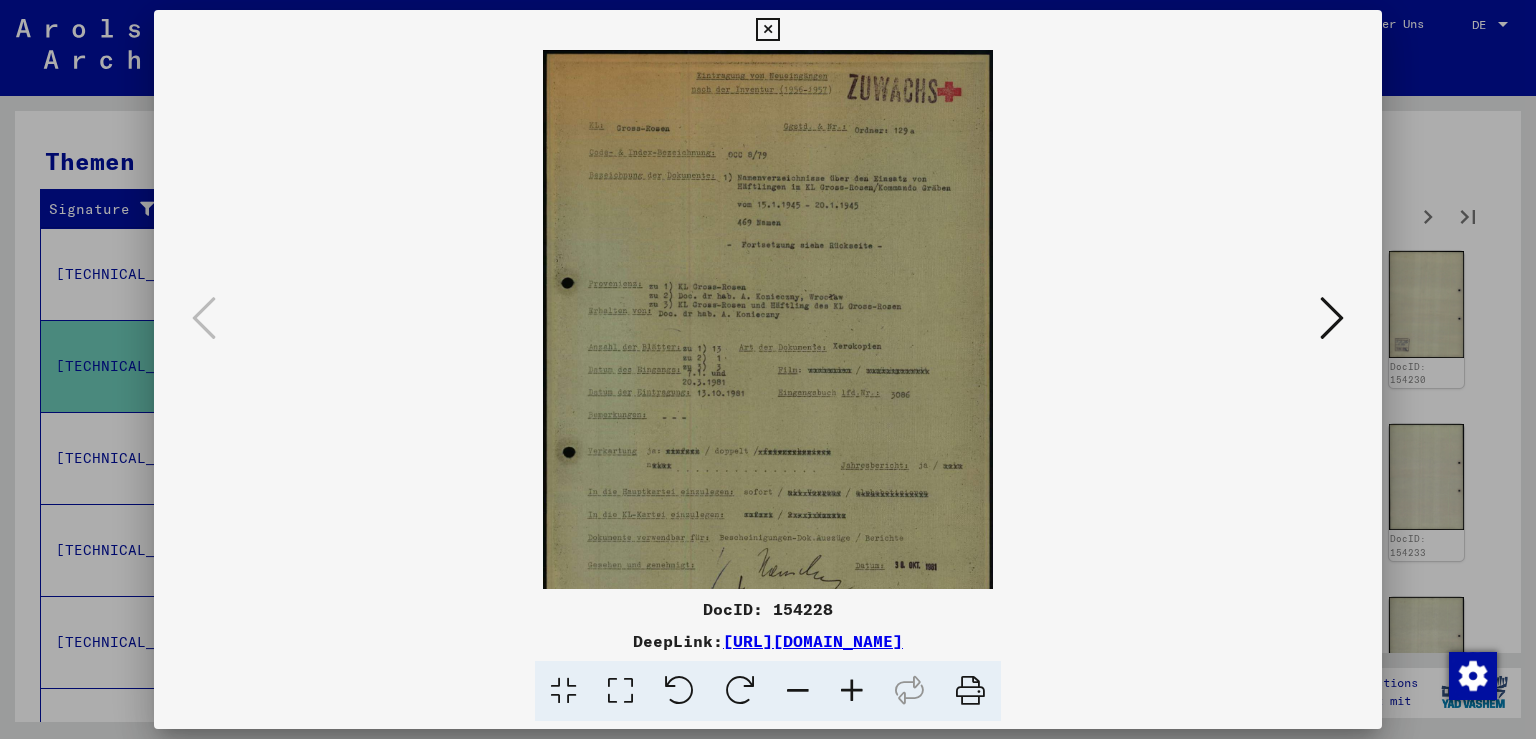 click at bounding box center [852, 691] 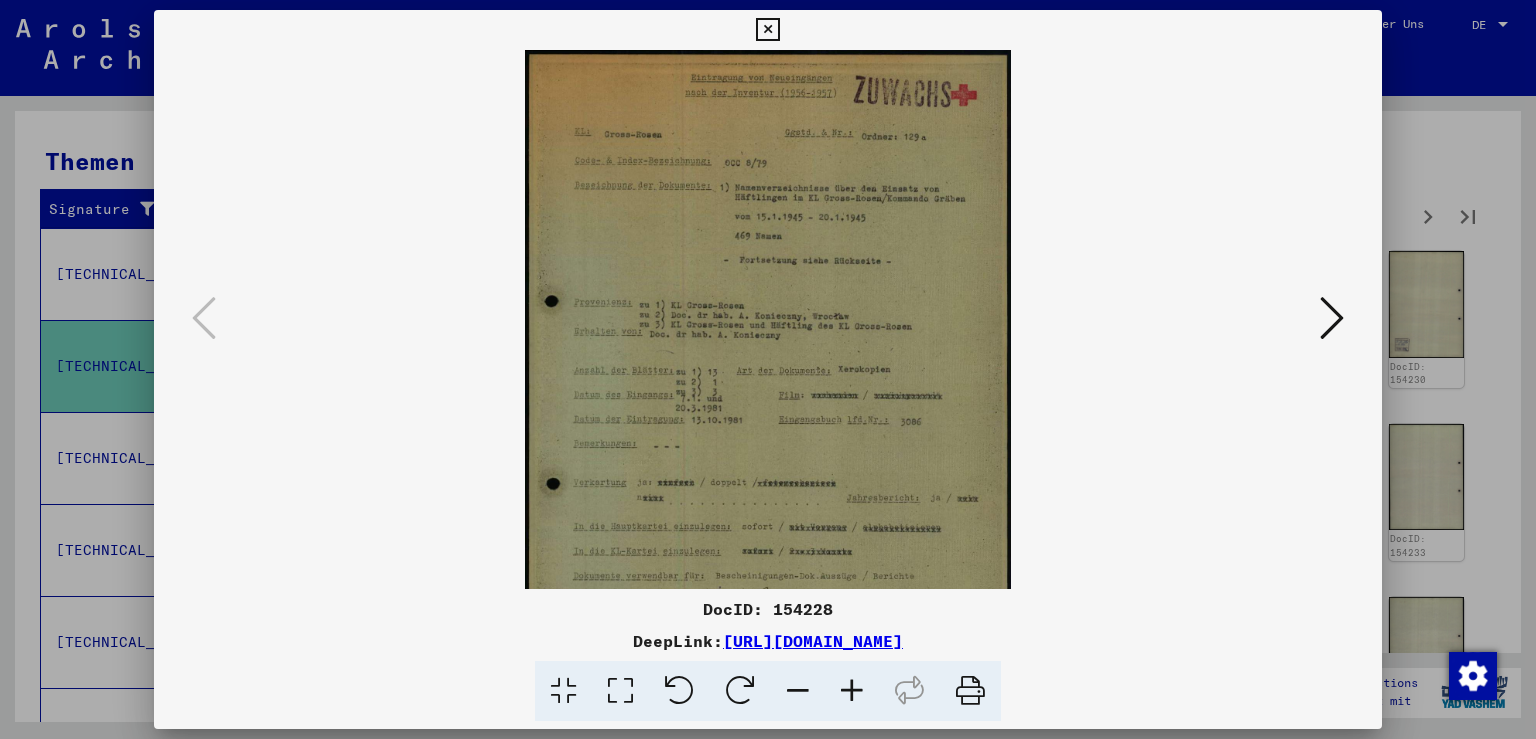 click at bounding box center (852, 691) 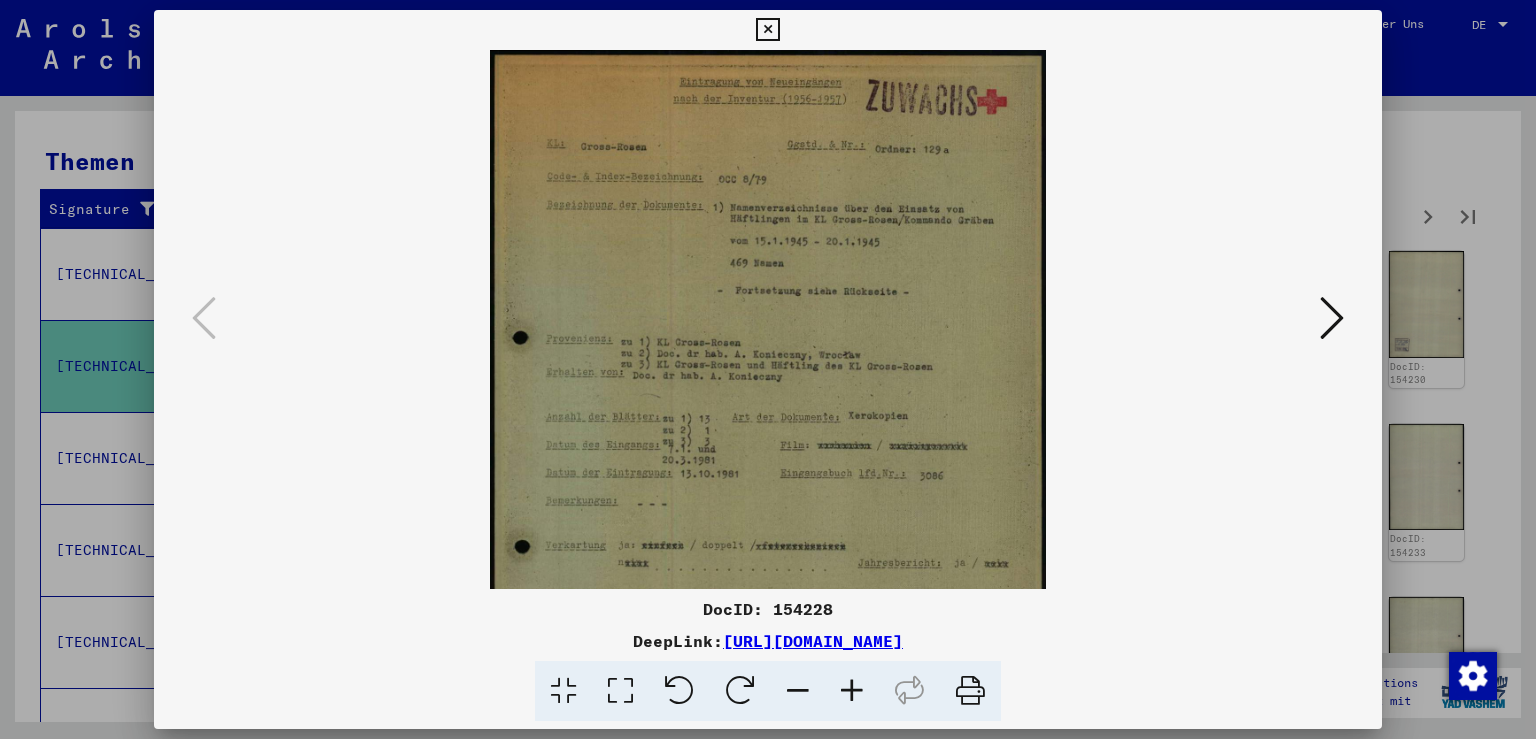 click at bounding box center [852, 691] 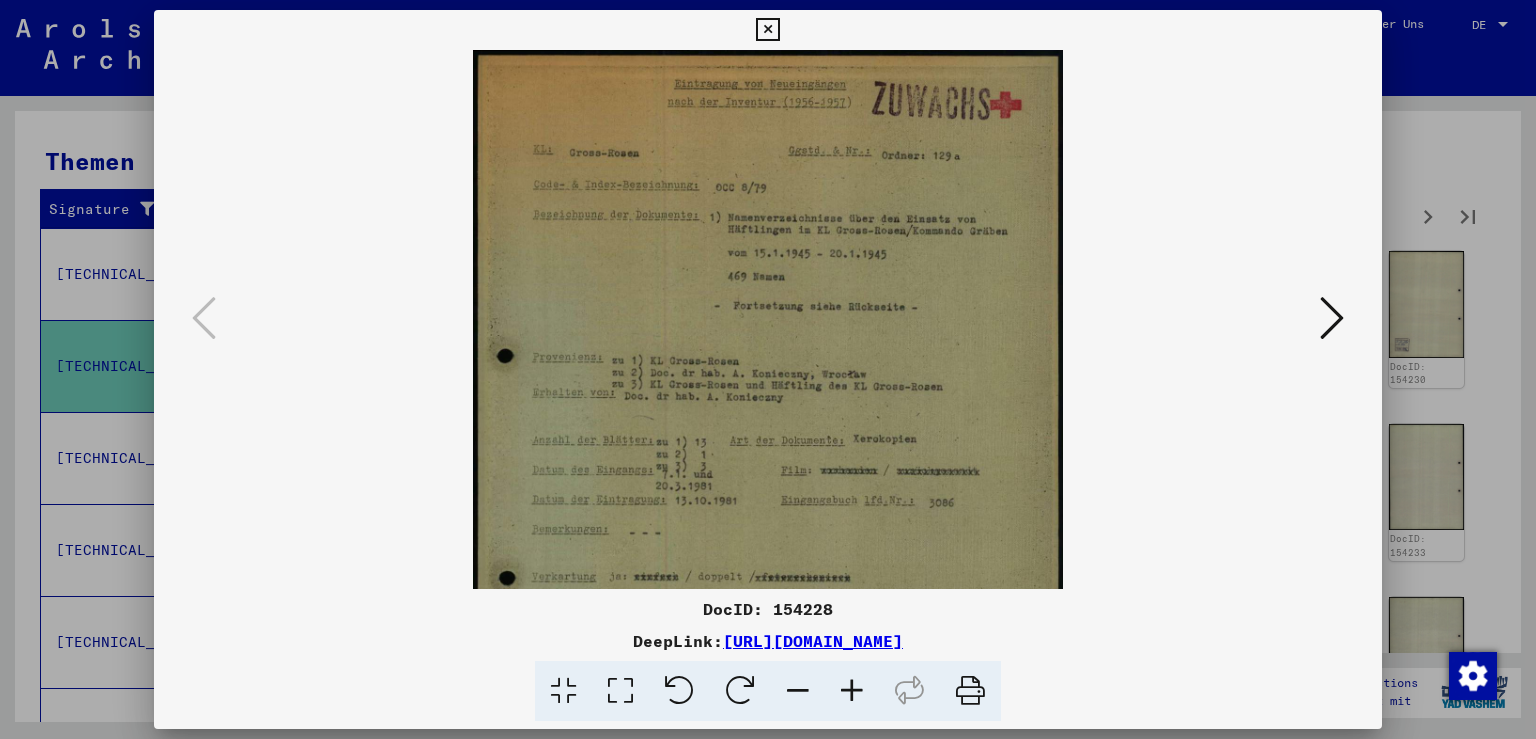click at bounding box center (852, 691) 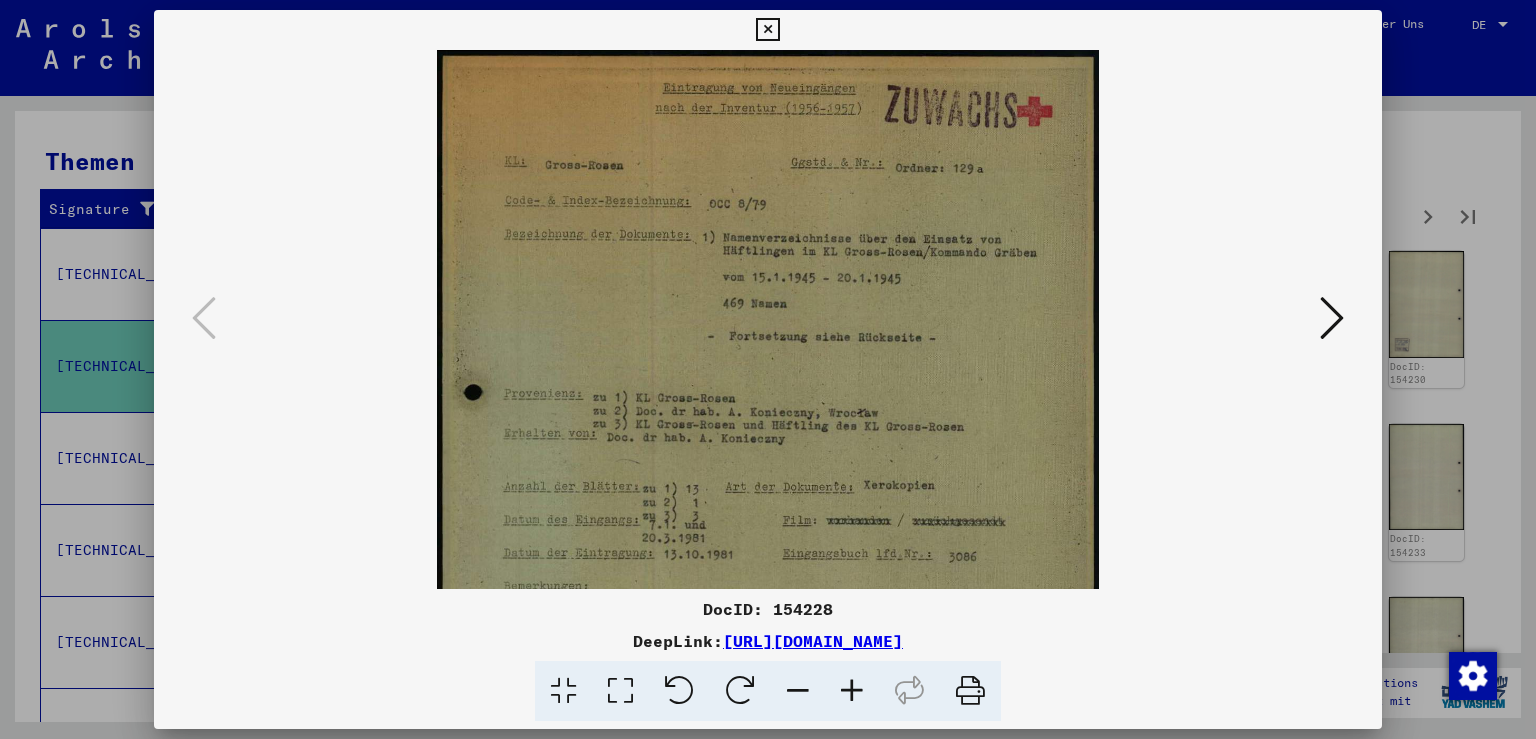 click at bounding box center [852, 691] 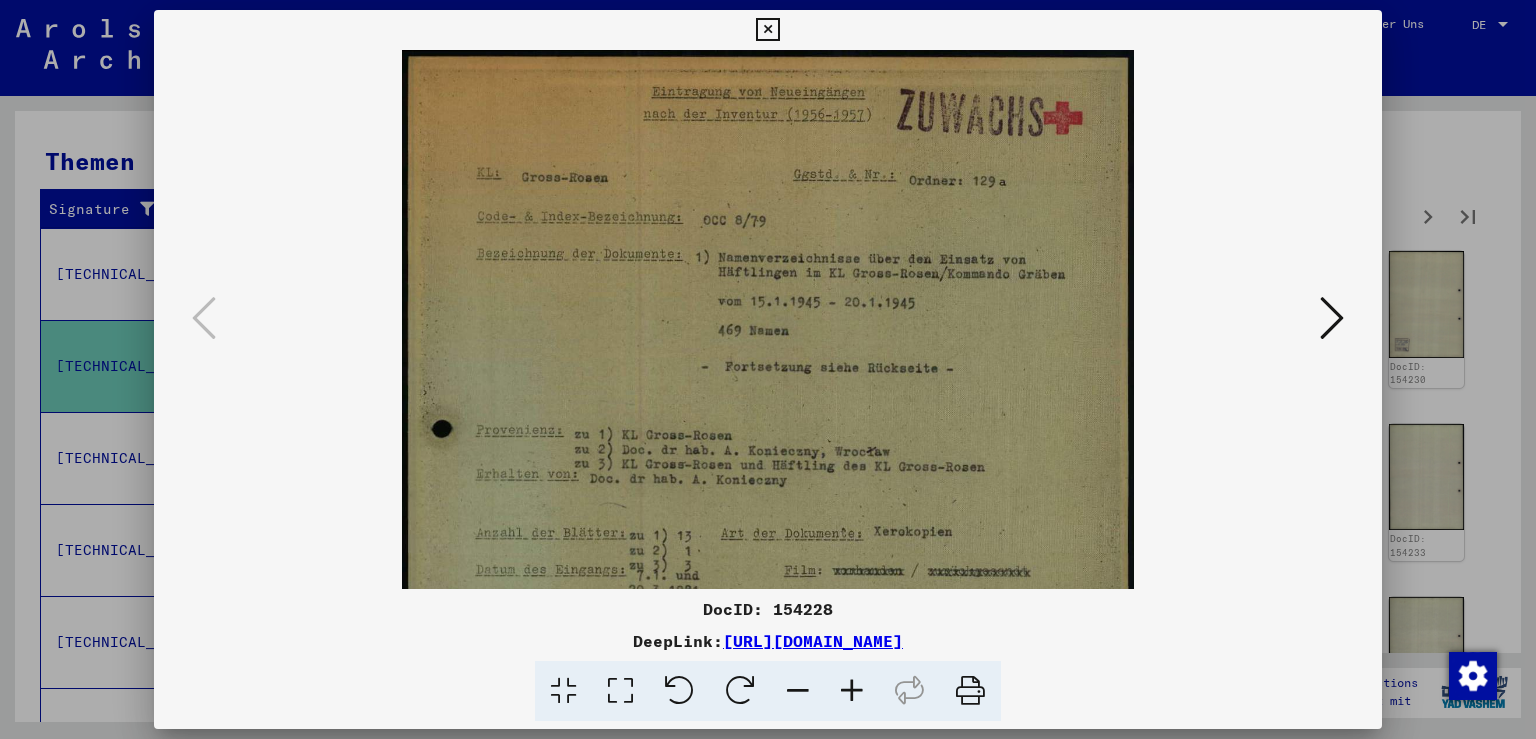 click at bounding box center [852, 691] 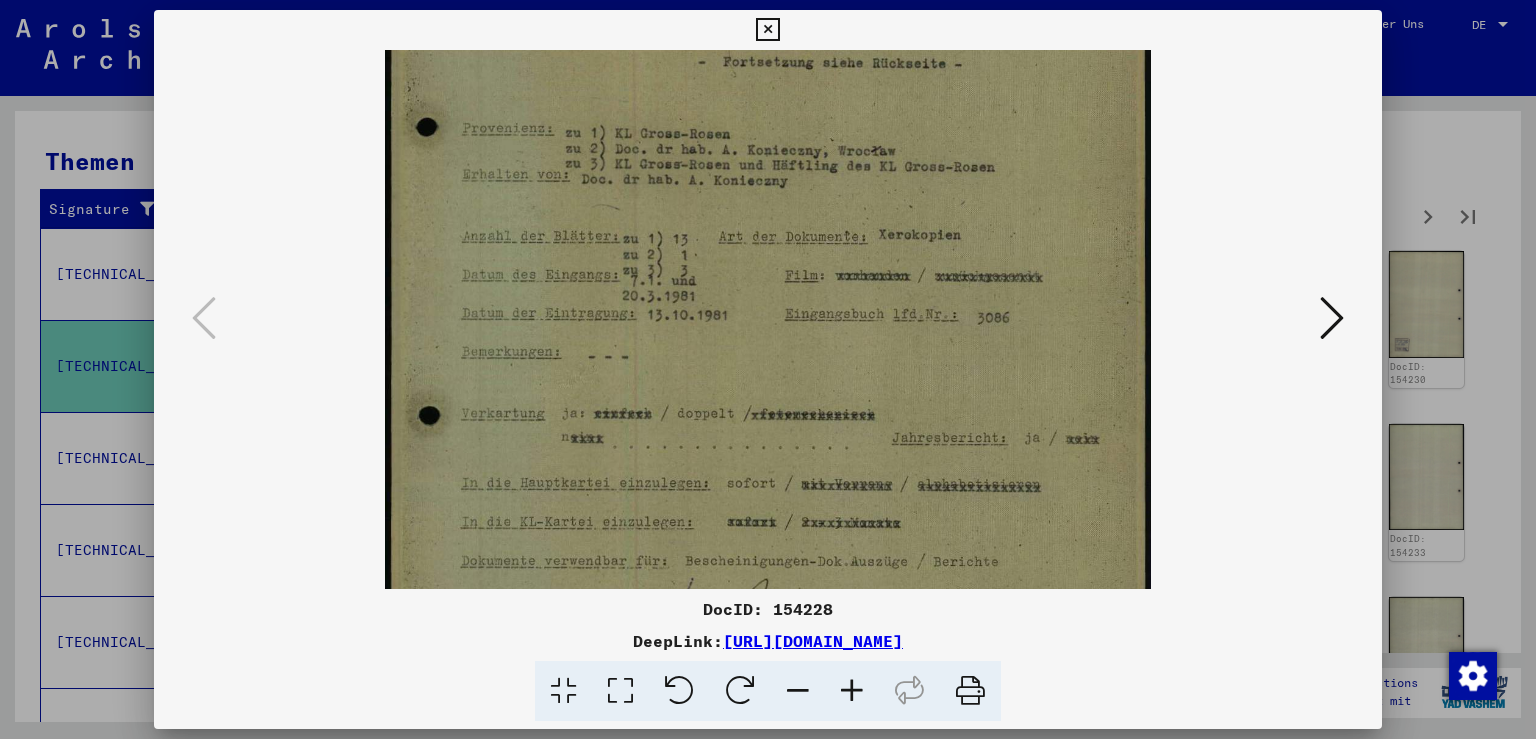 scroll, scrollTop: 321, scrollLeft: 0, axis: vertical 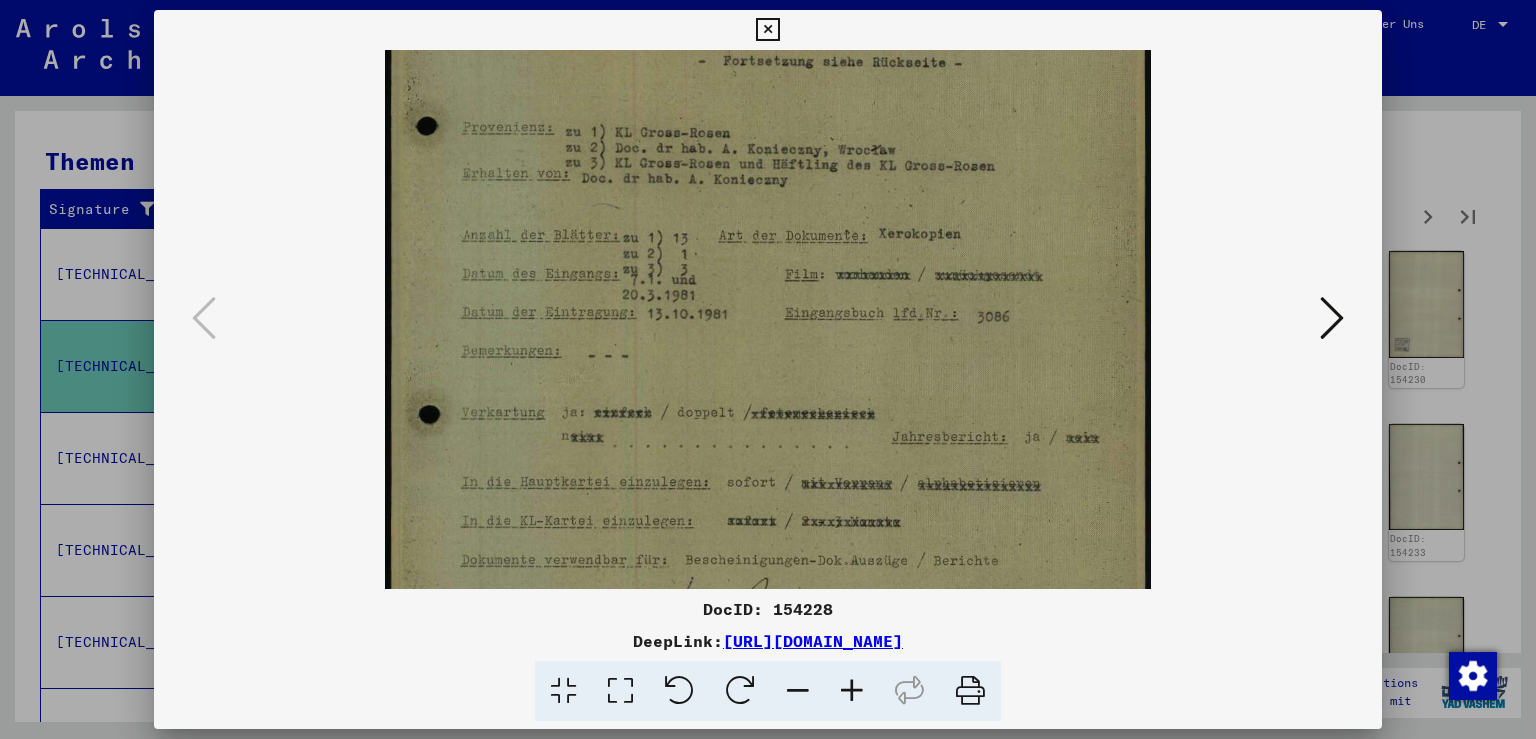 drag, startPoint x: 802, startPoint y: 506, endPoint x: 782, endPoint y: 185, distance: 321.62244 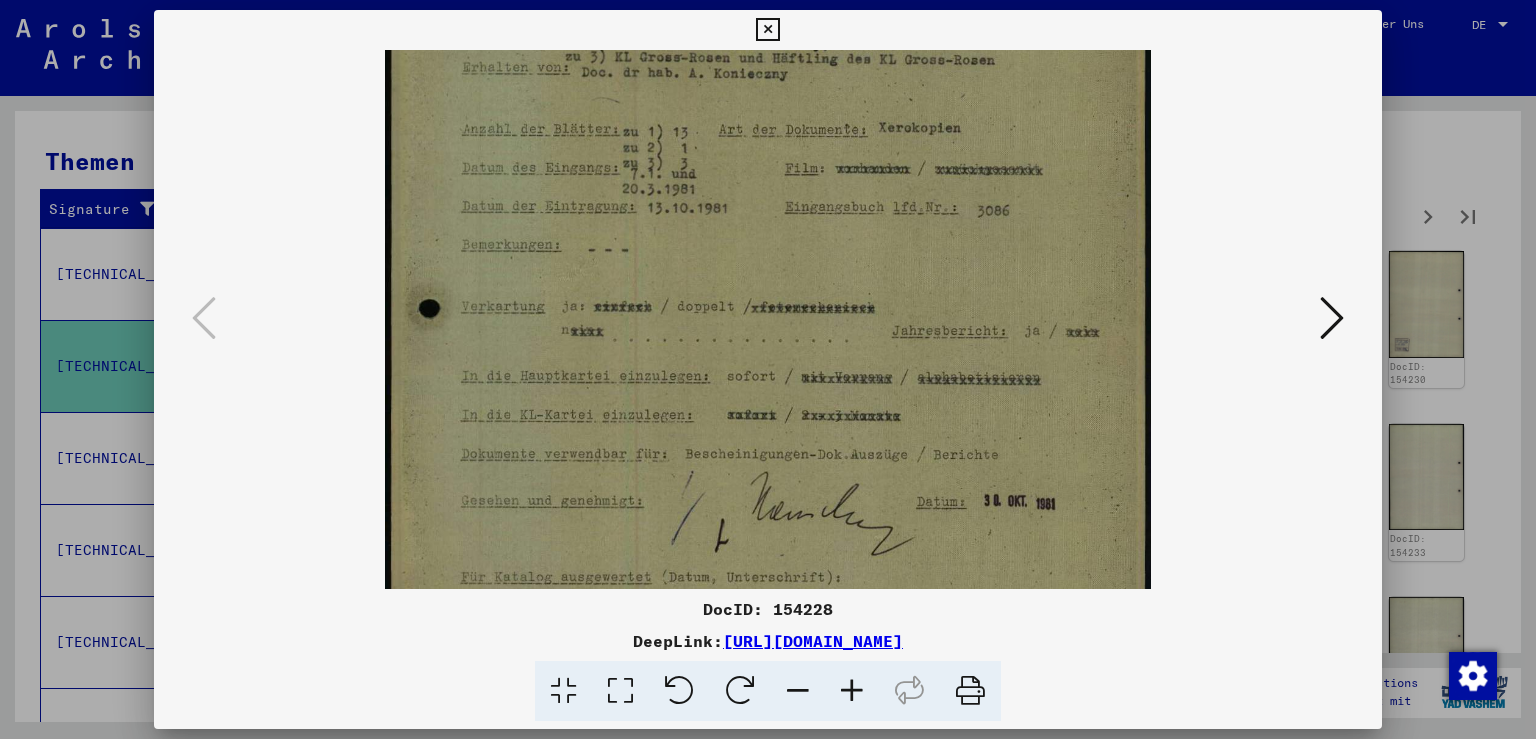 scroll, scrollTop: 550, scrollLeft: 0, axis: vertical 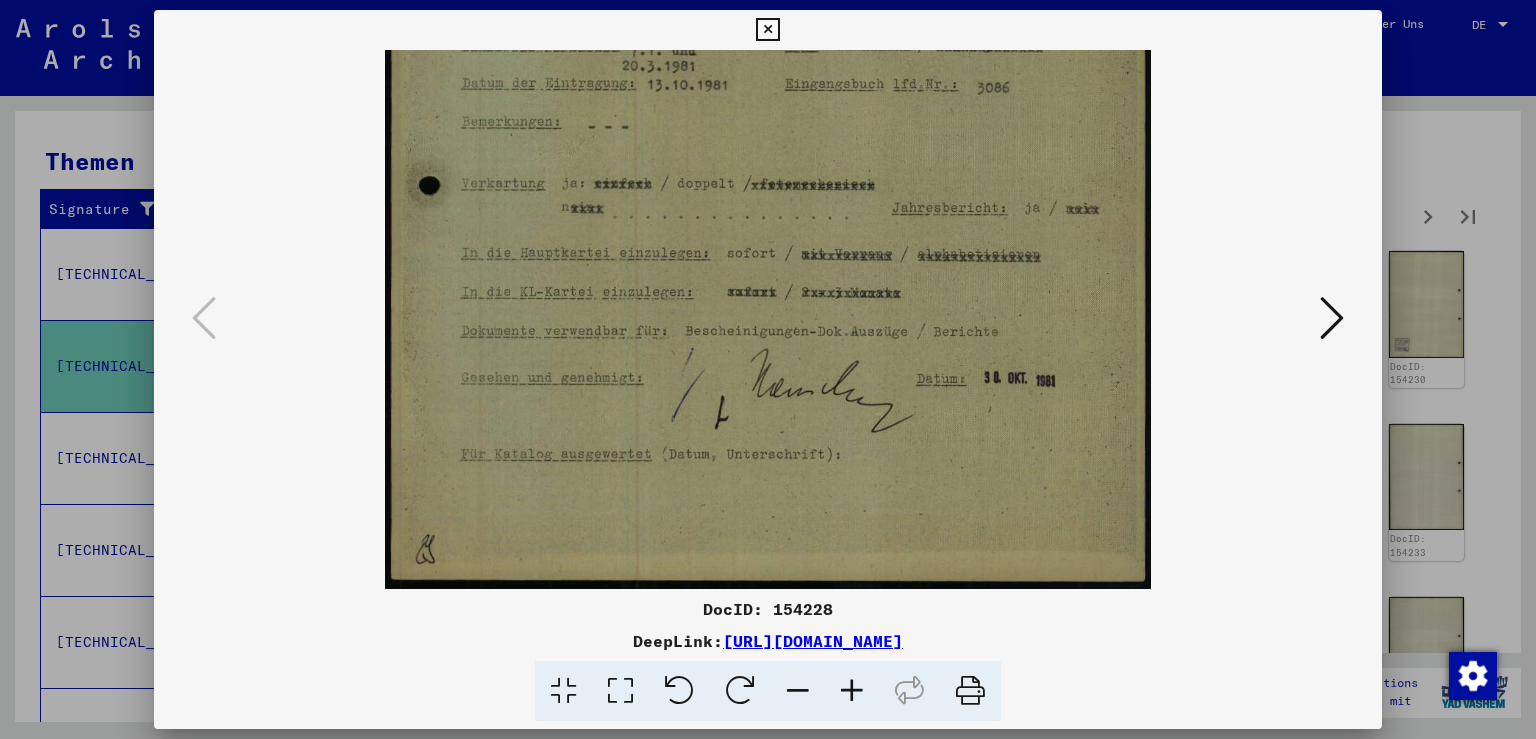 drag, startPoint x: 798, startPoint y: 480, endPoint x: 774, endPoint y: 170, distance: 310.92764 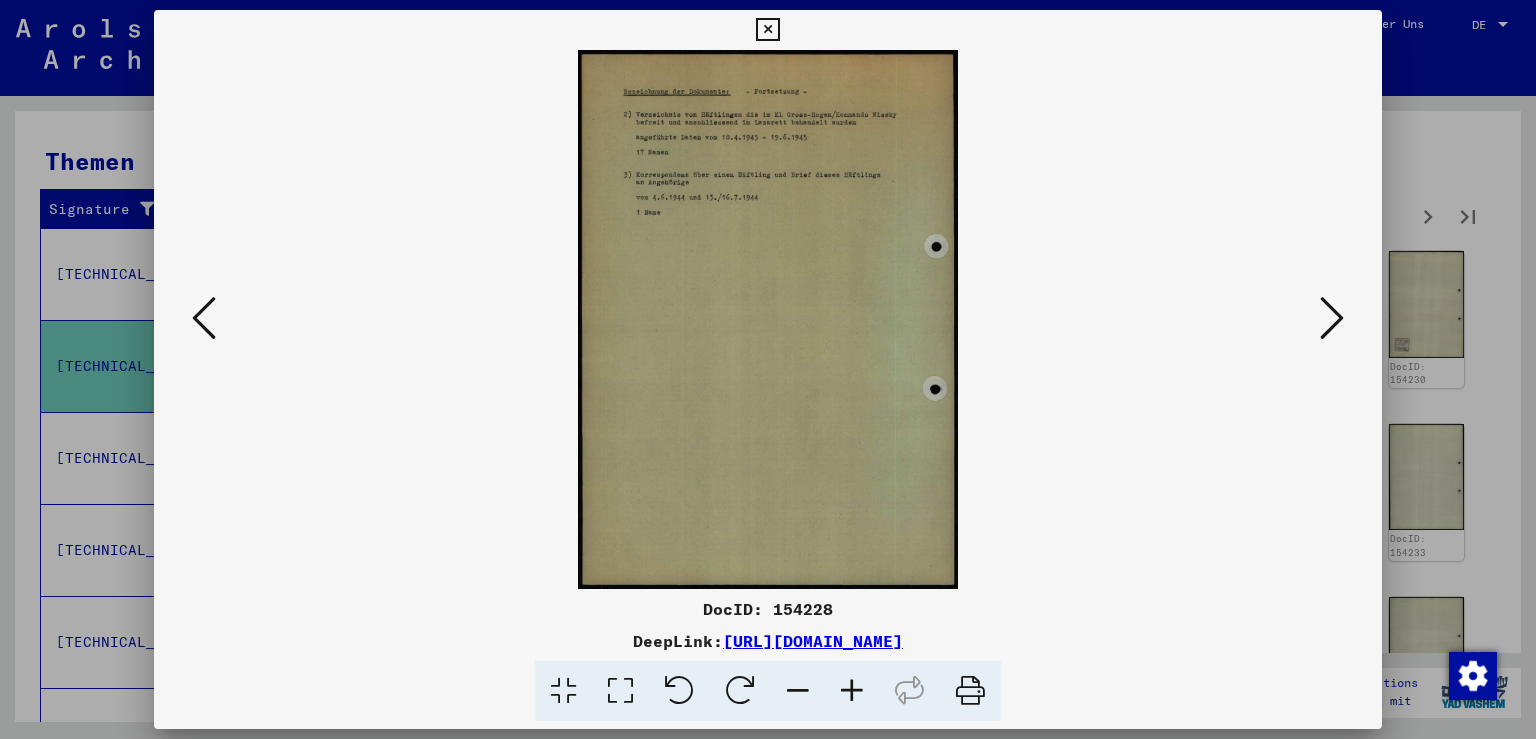 scroll, scrollTop: 0, scrollLeft: 0, axis: both 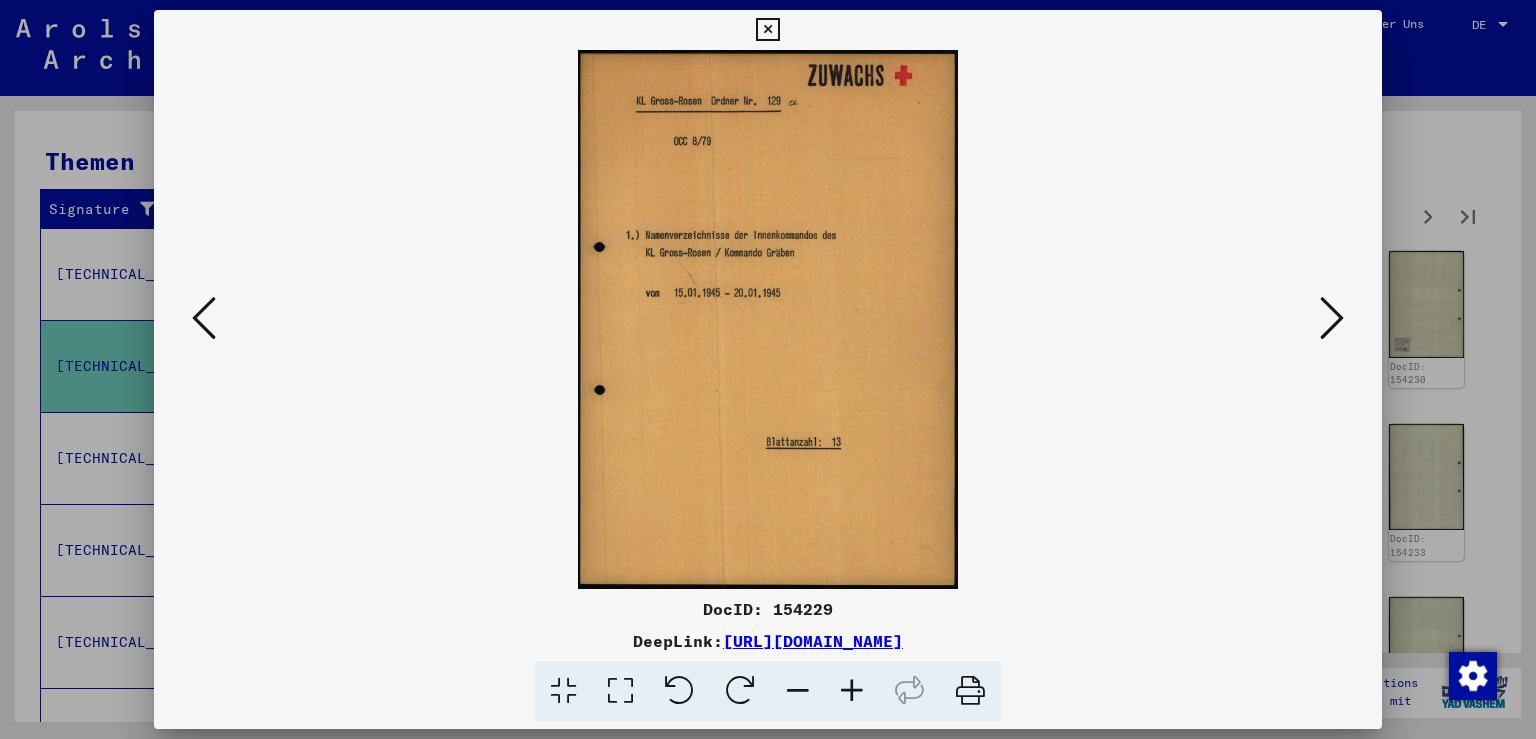 click at bounding box center [1332, 318] 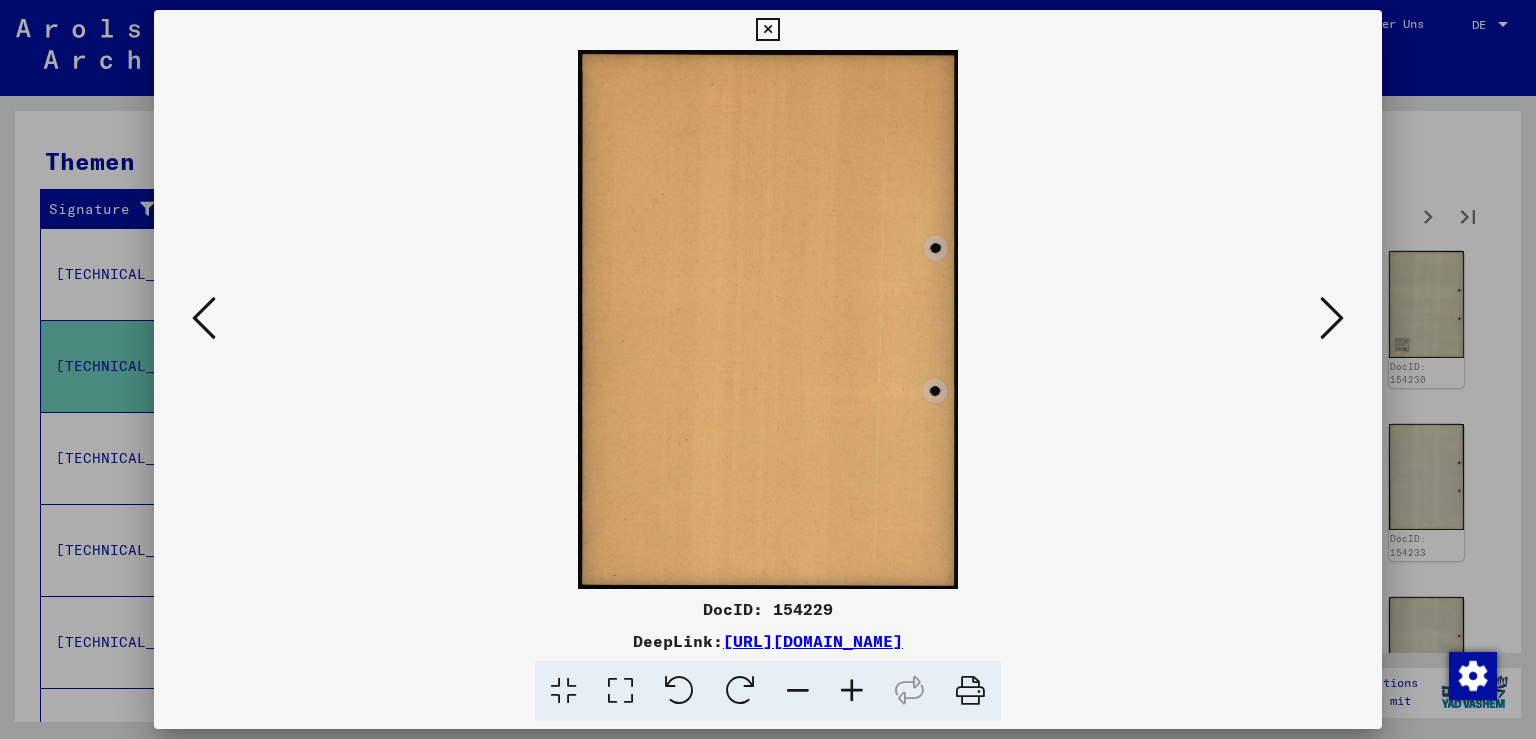 click at bounding box center (1332, 318) 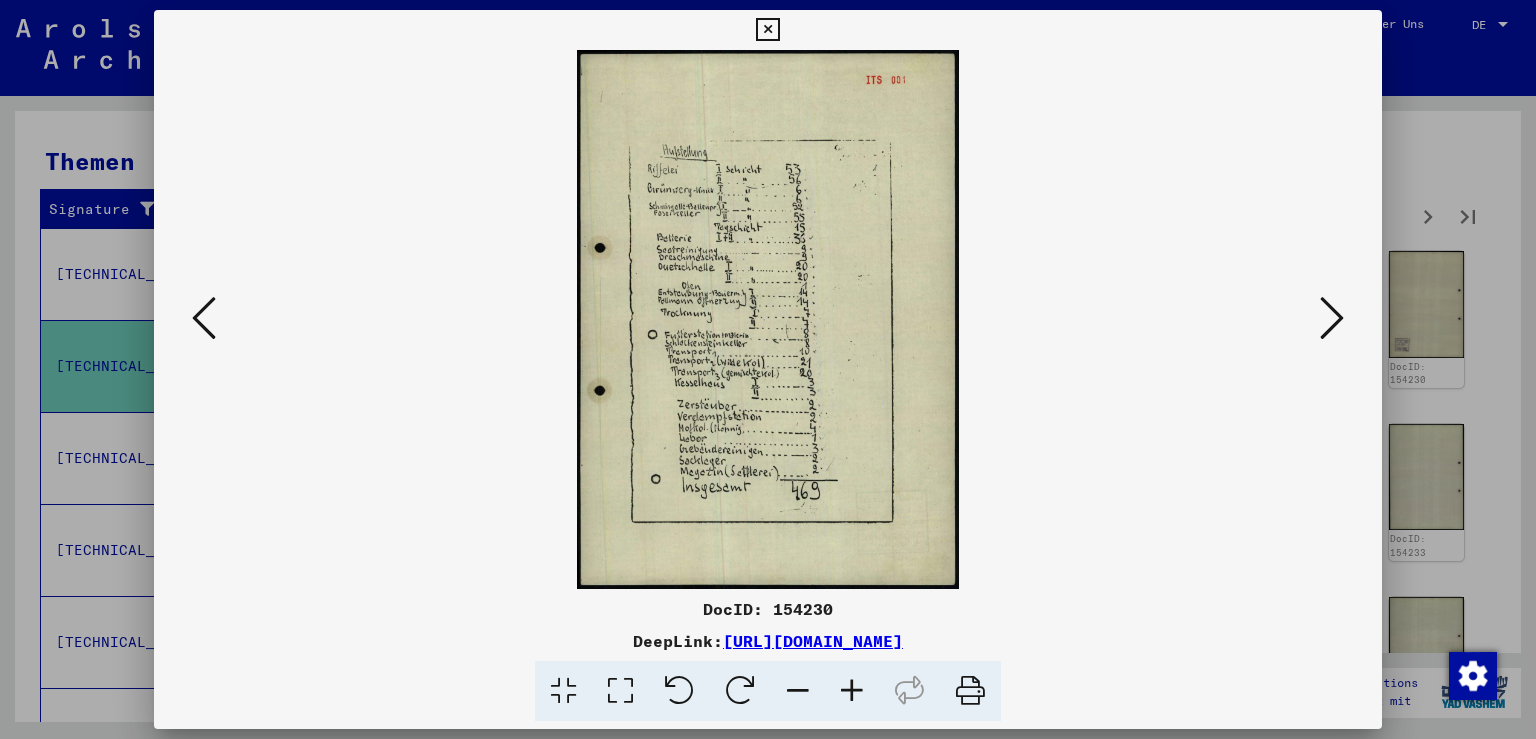 click at bounding box center [1332, 318] 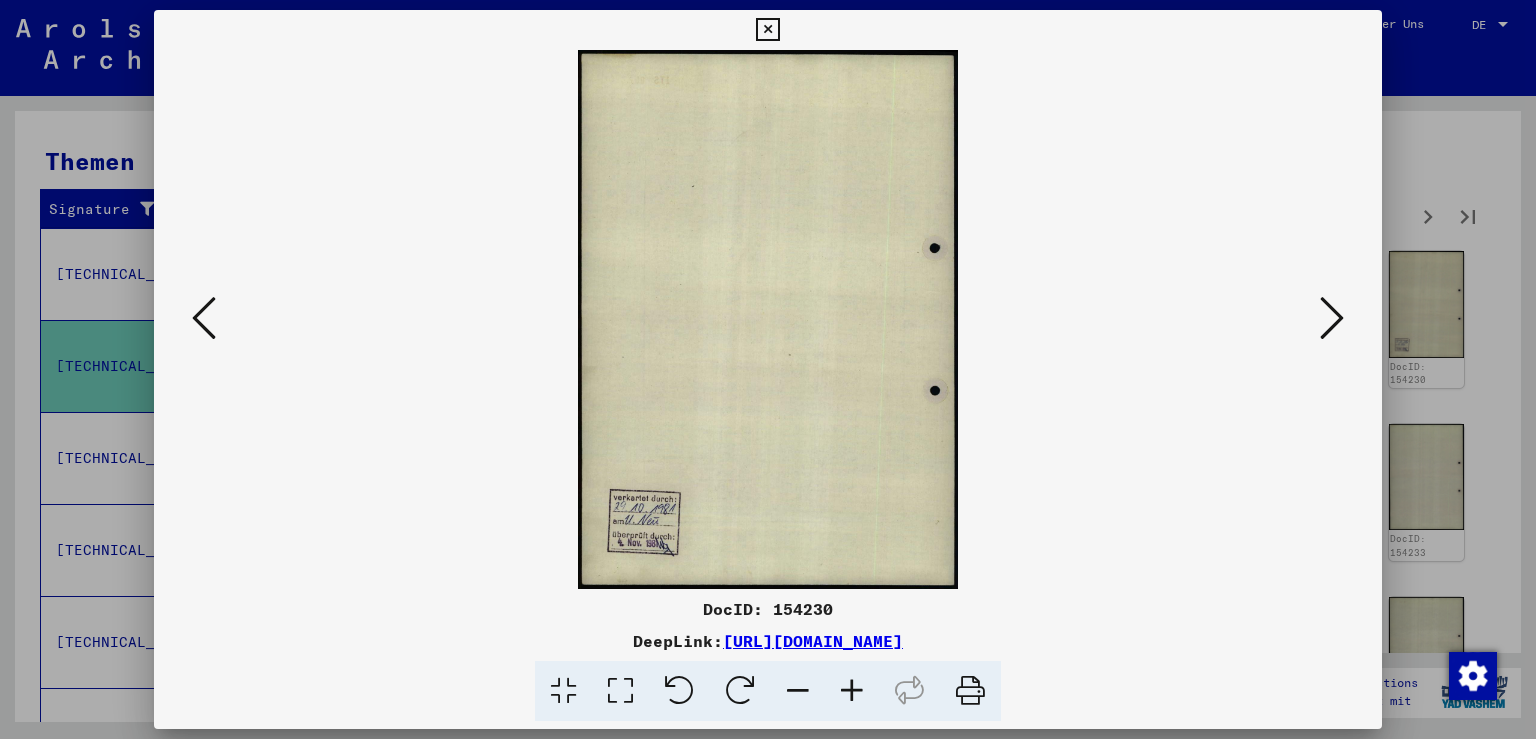 click at bounding box center (1332, 318) 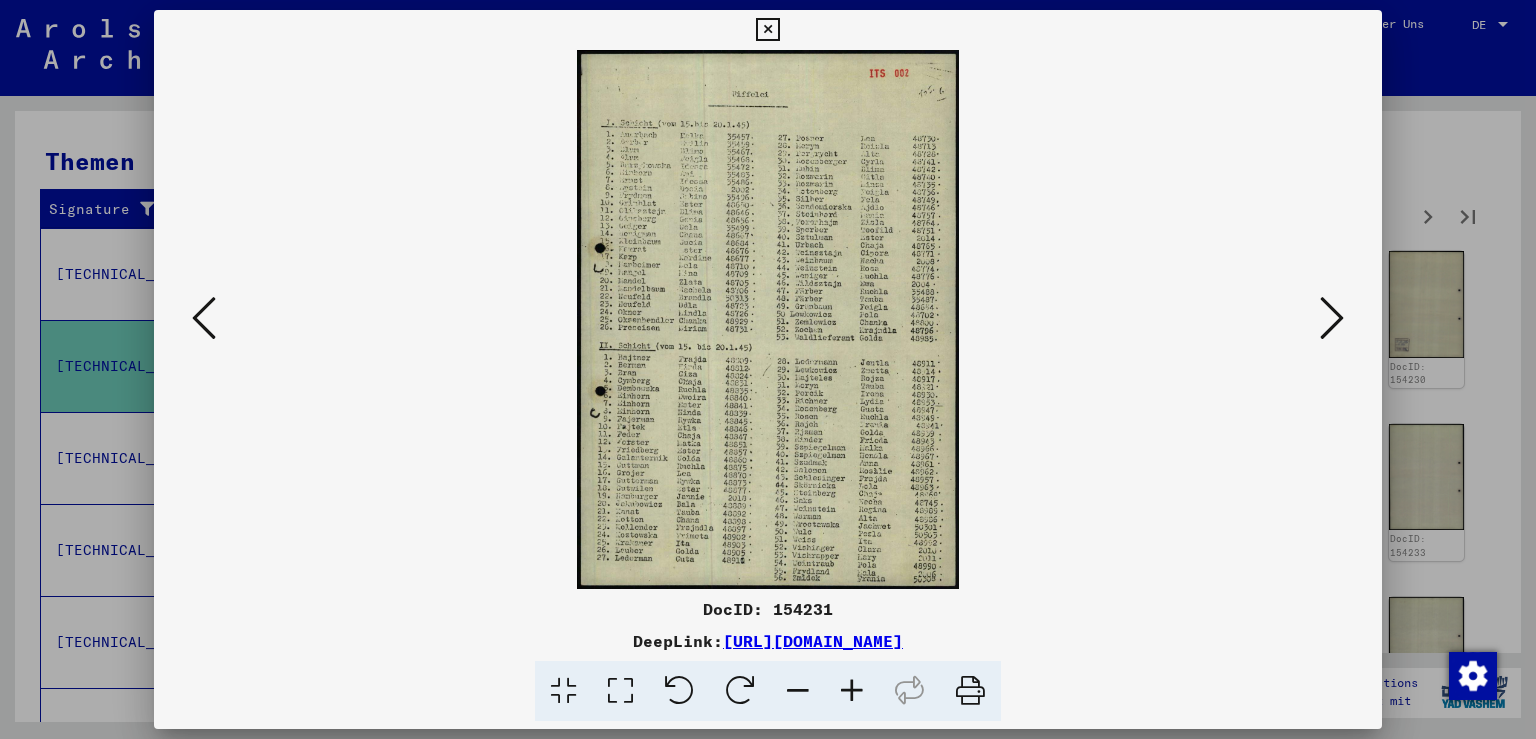 click at bounding box center (1332, 318) 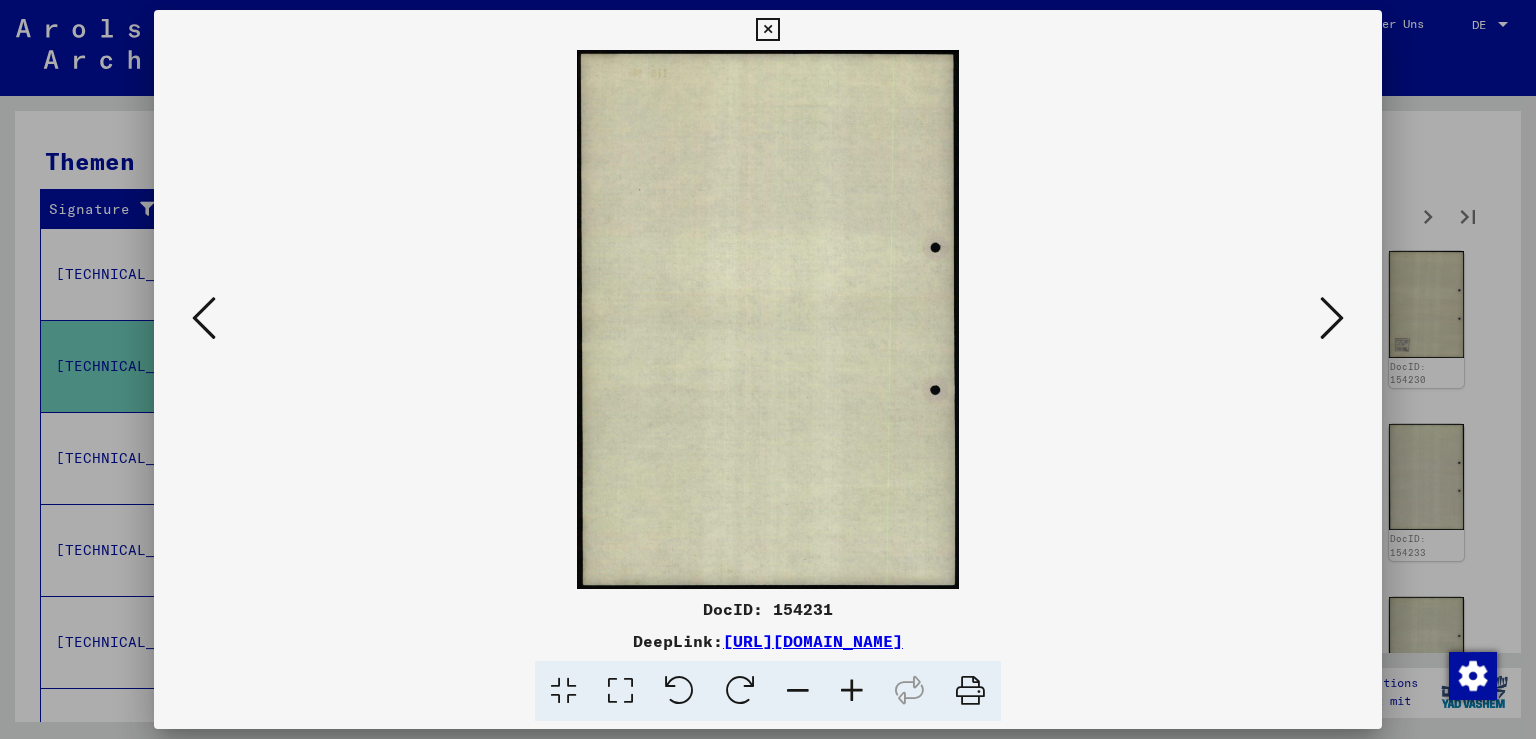 click at bounding box center [1332, 318] 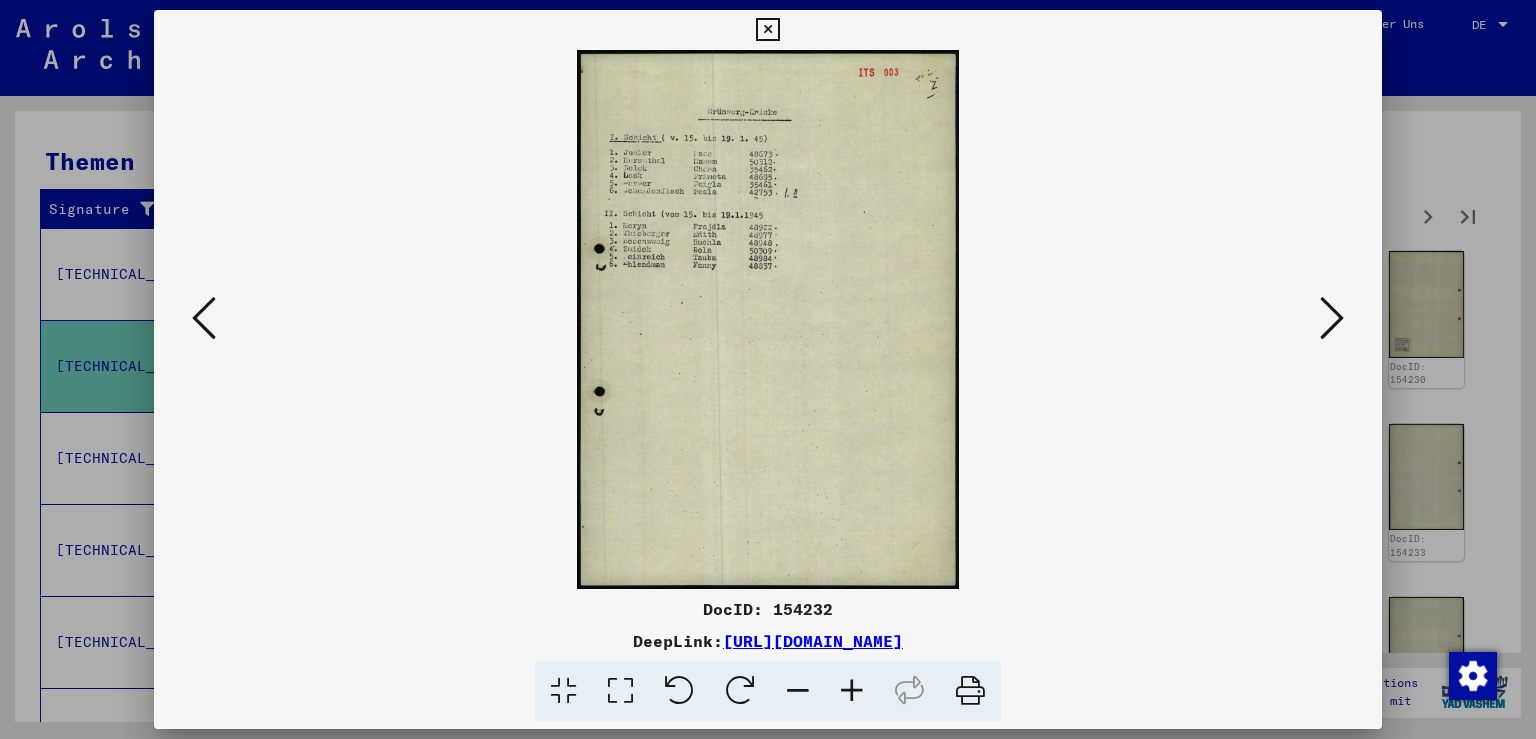 click at bounding box center [1332, 318] 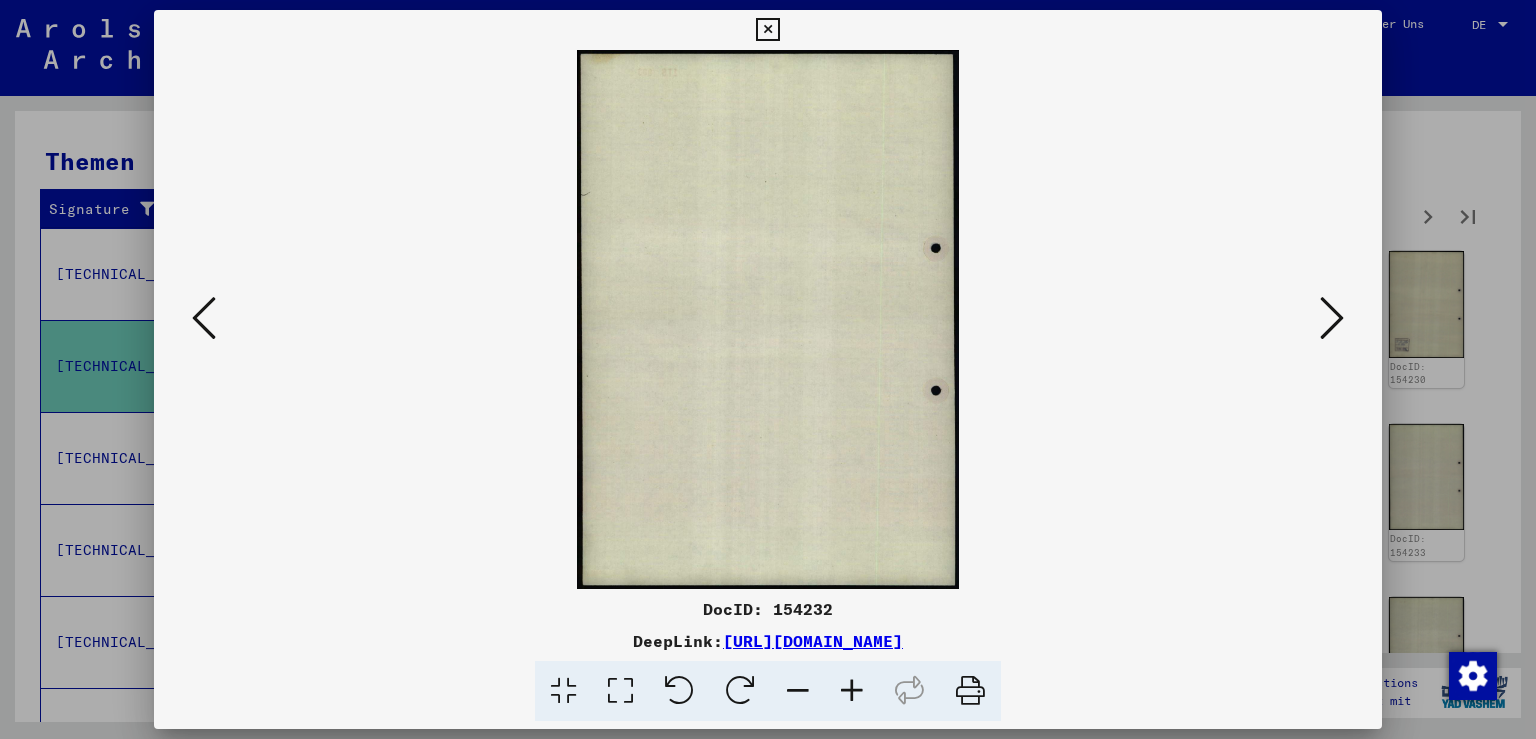click at bounding box center (1332, 318) 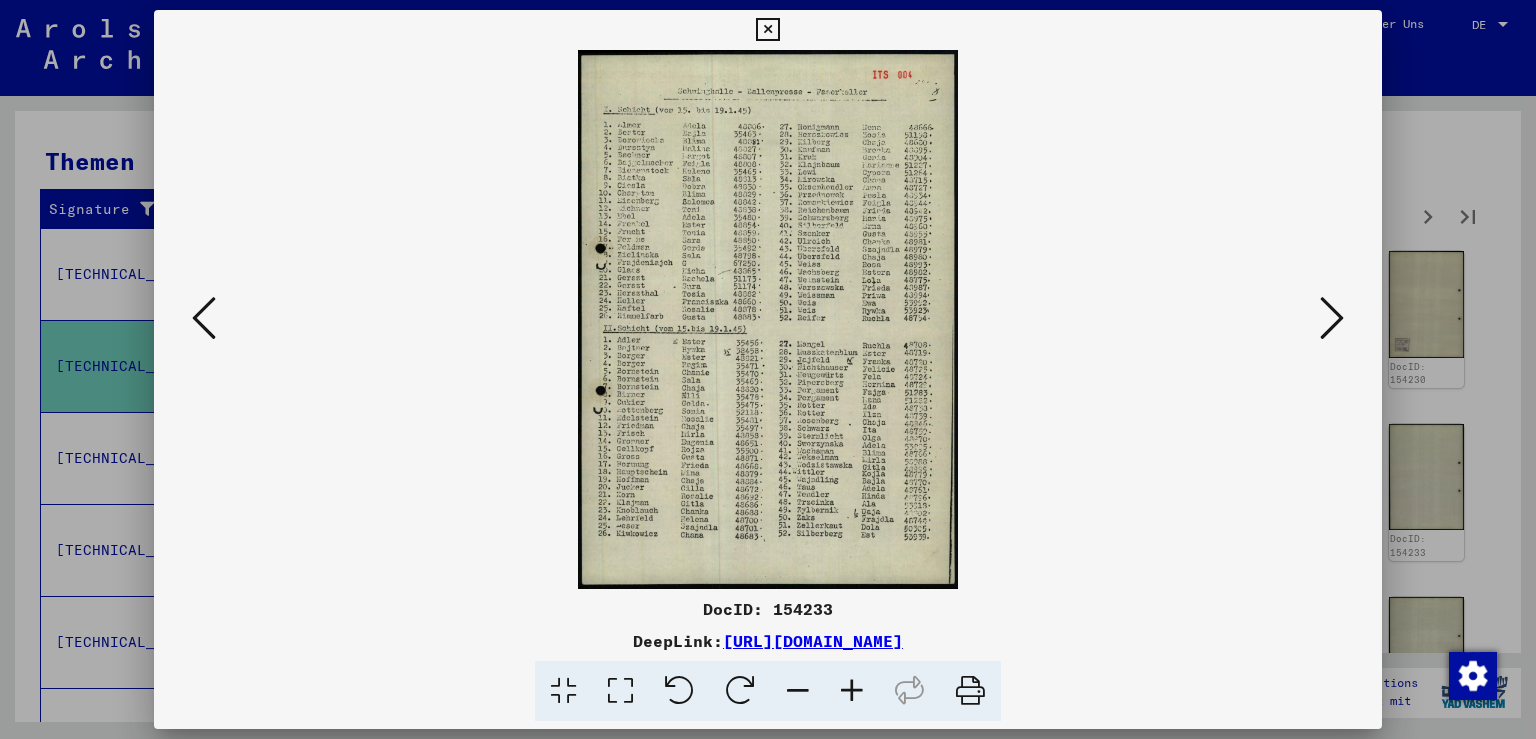 click at bounding box center [1332, 318] 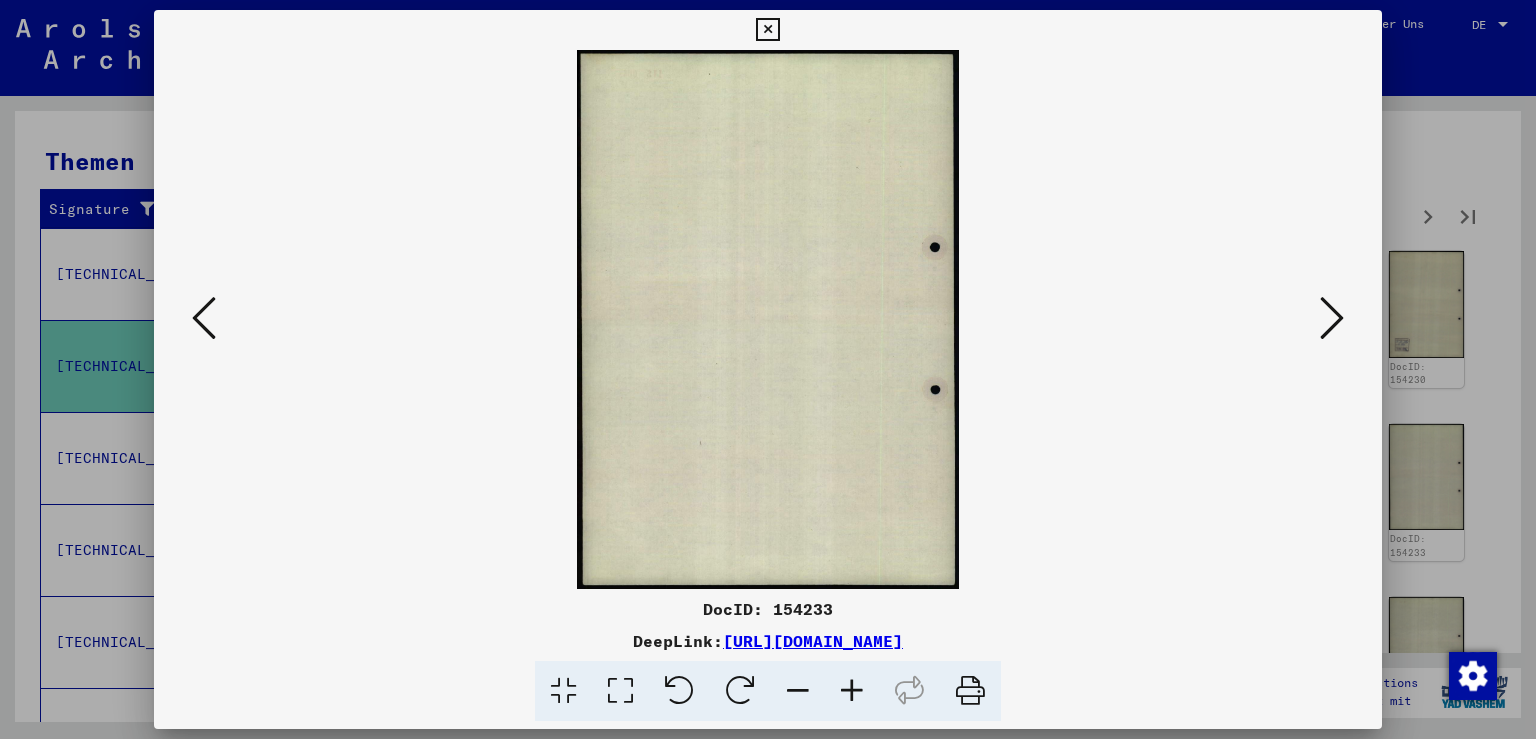 click at bounding box center [1332, 318] 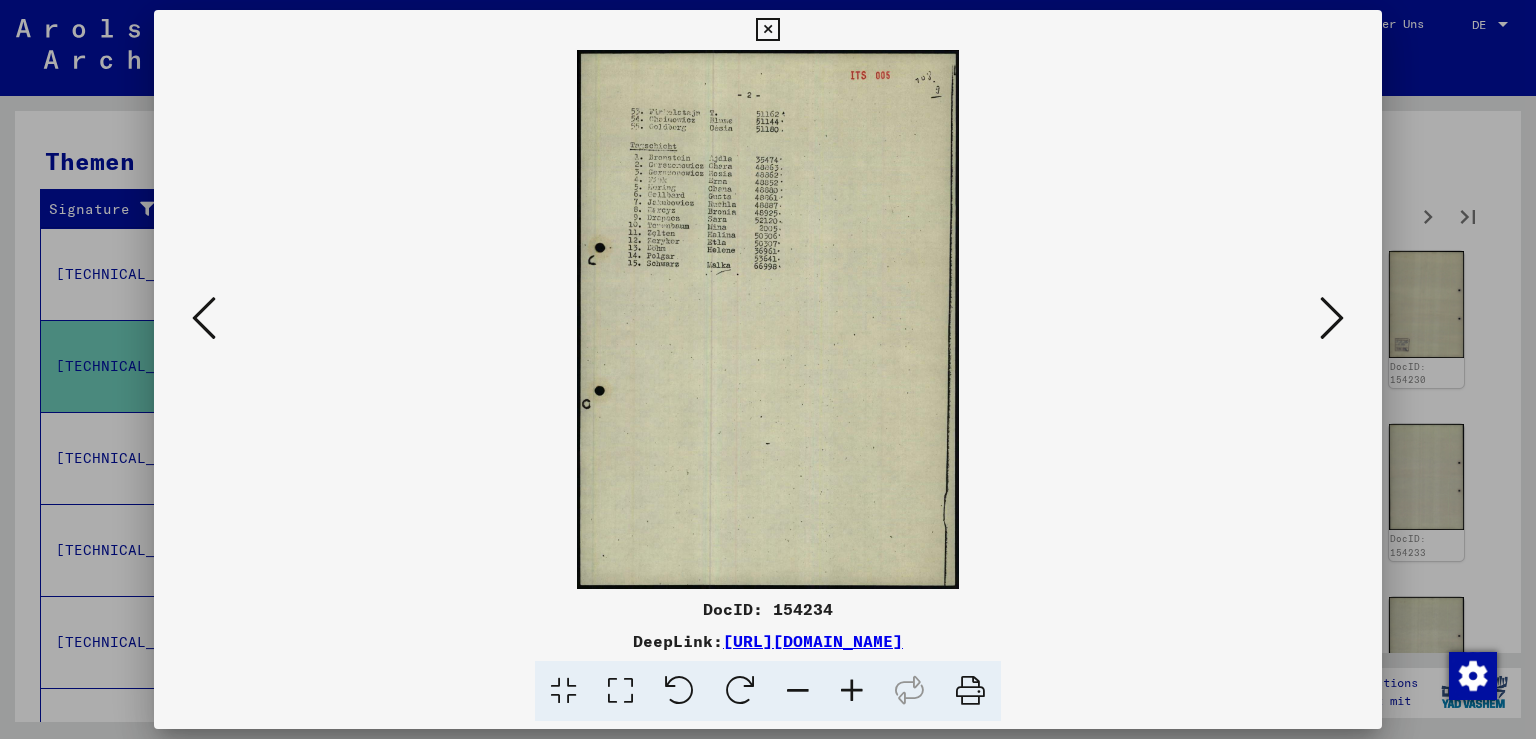 click at bounding box center (1332, 318) 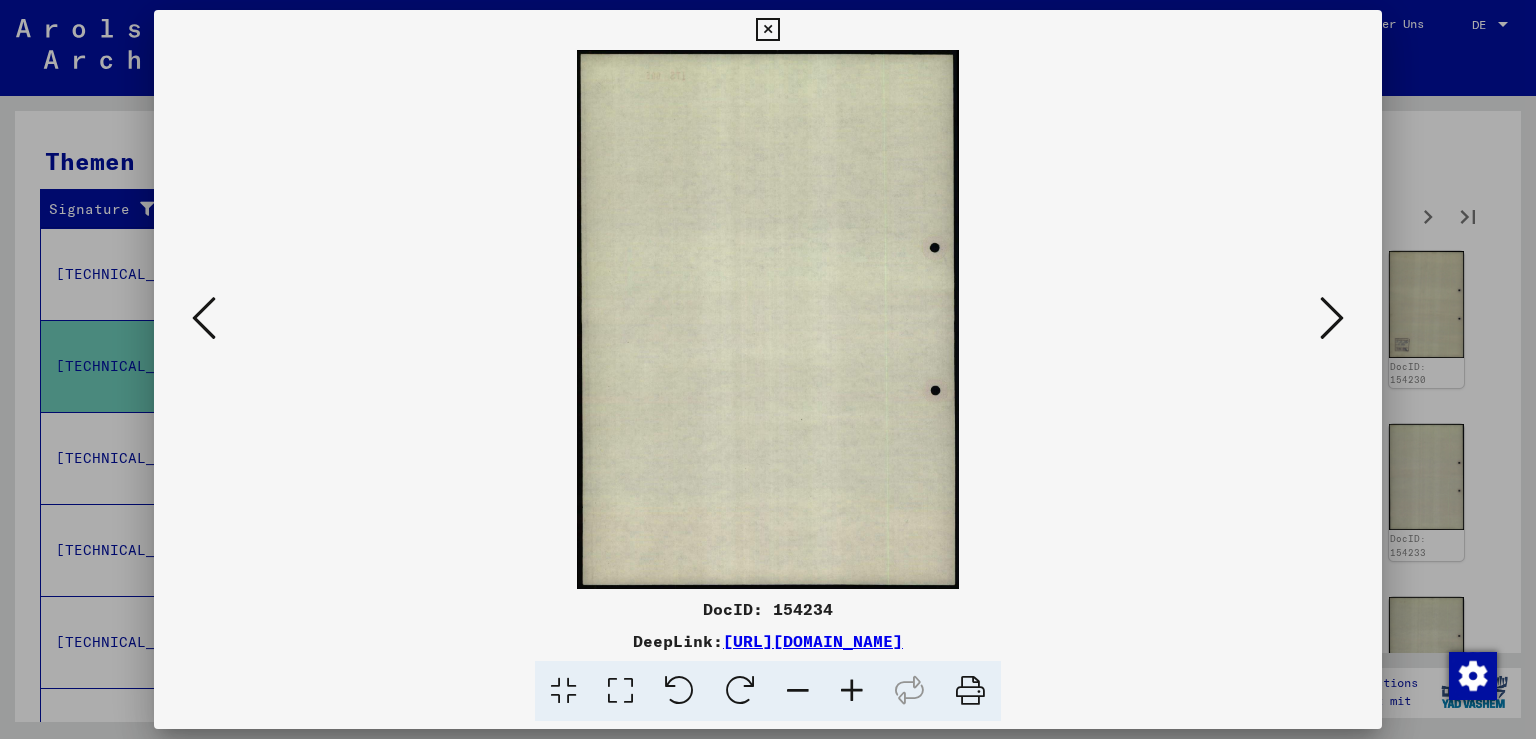 click at bounding box center [1332, 318] 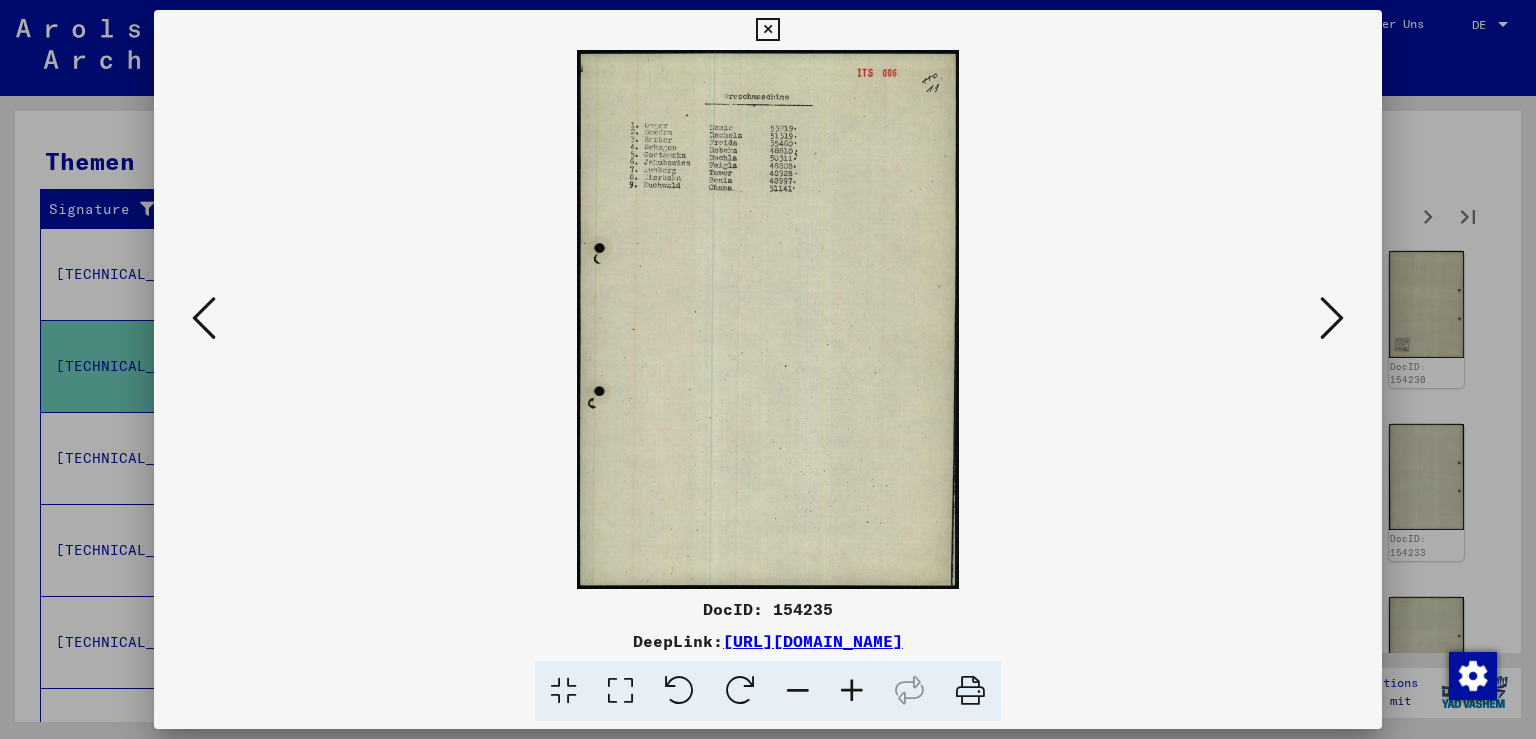 click at bounding box center (1332, 318) 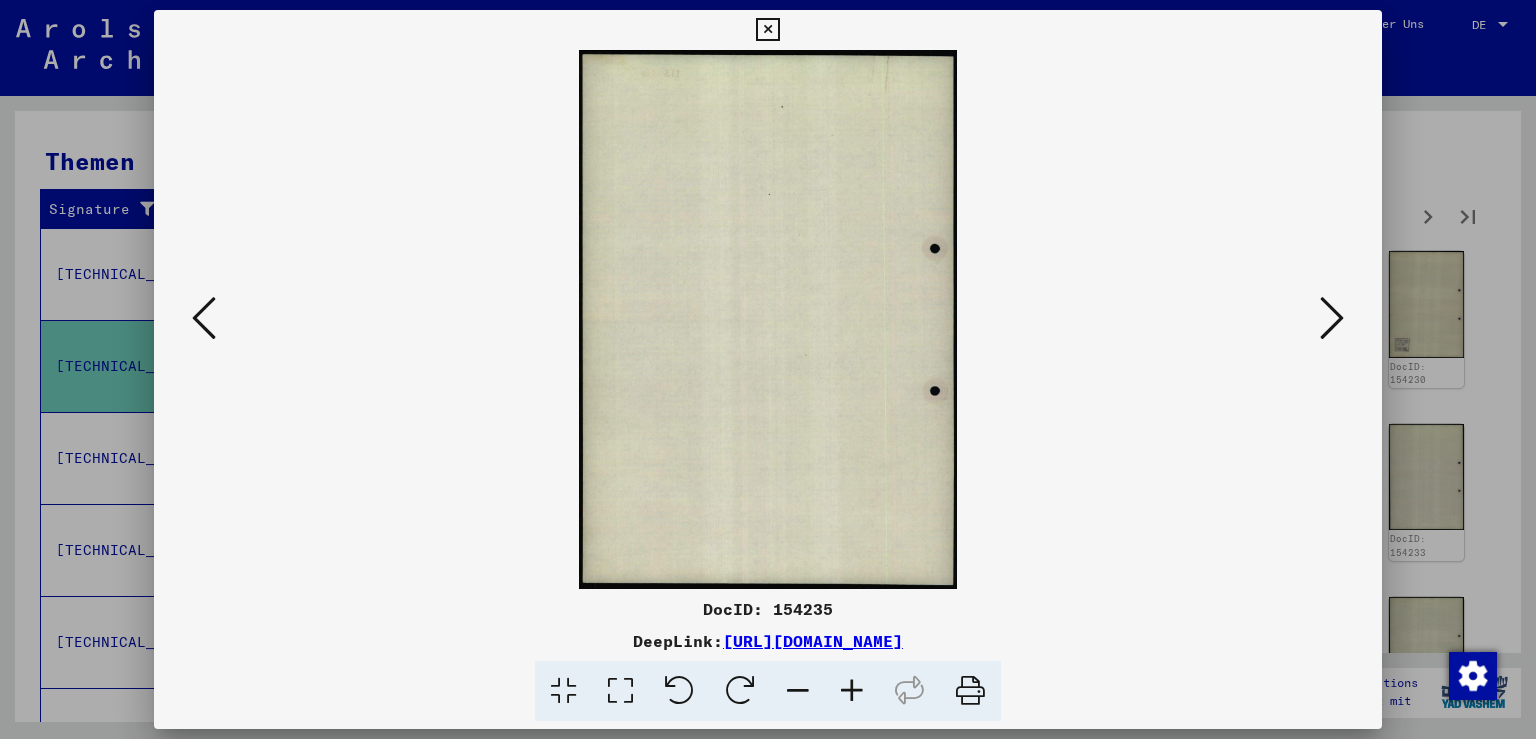 click at bounding box center (1332, 318) 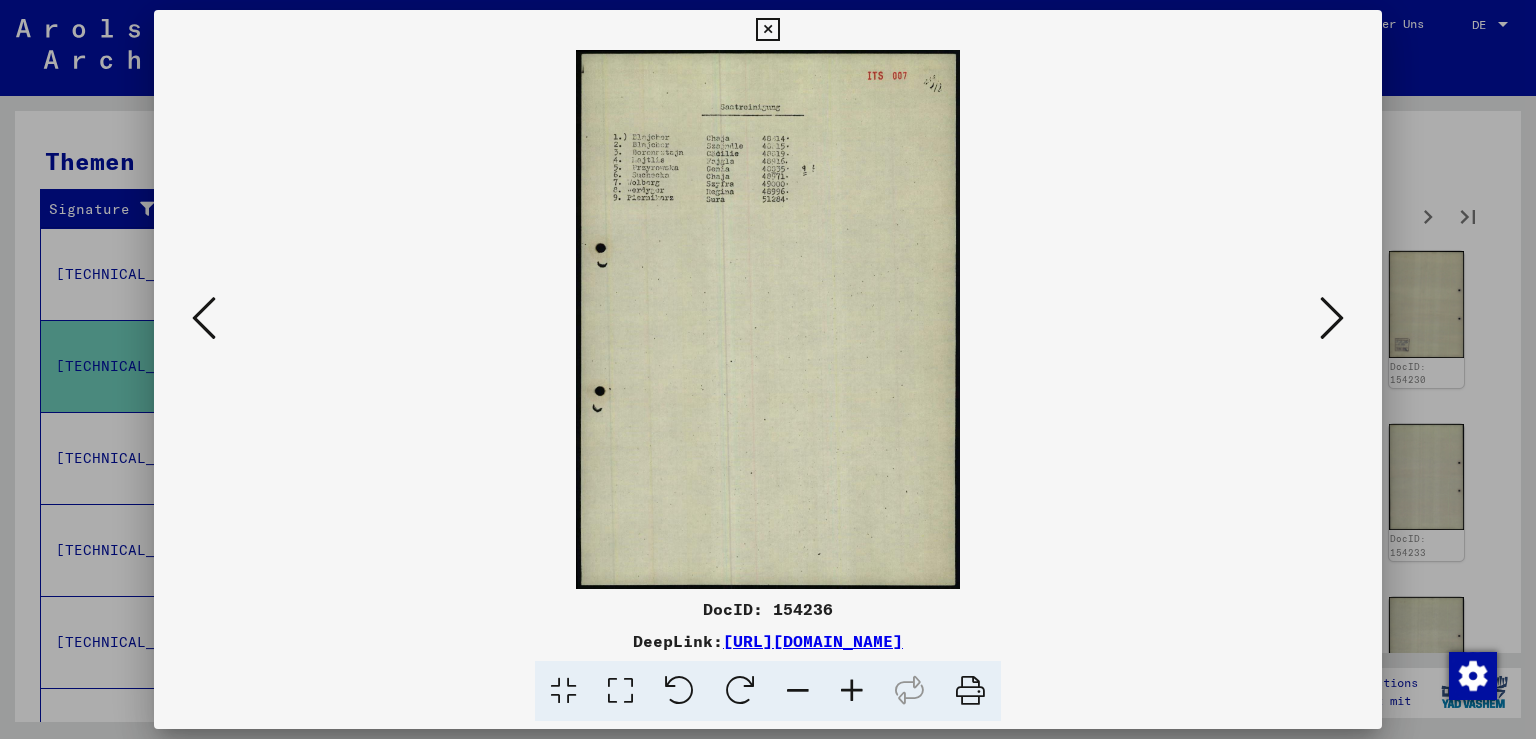click at bounding box center (1332, 318) 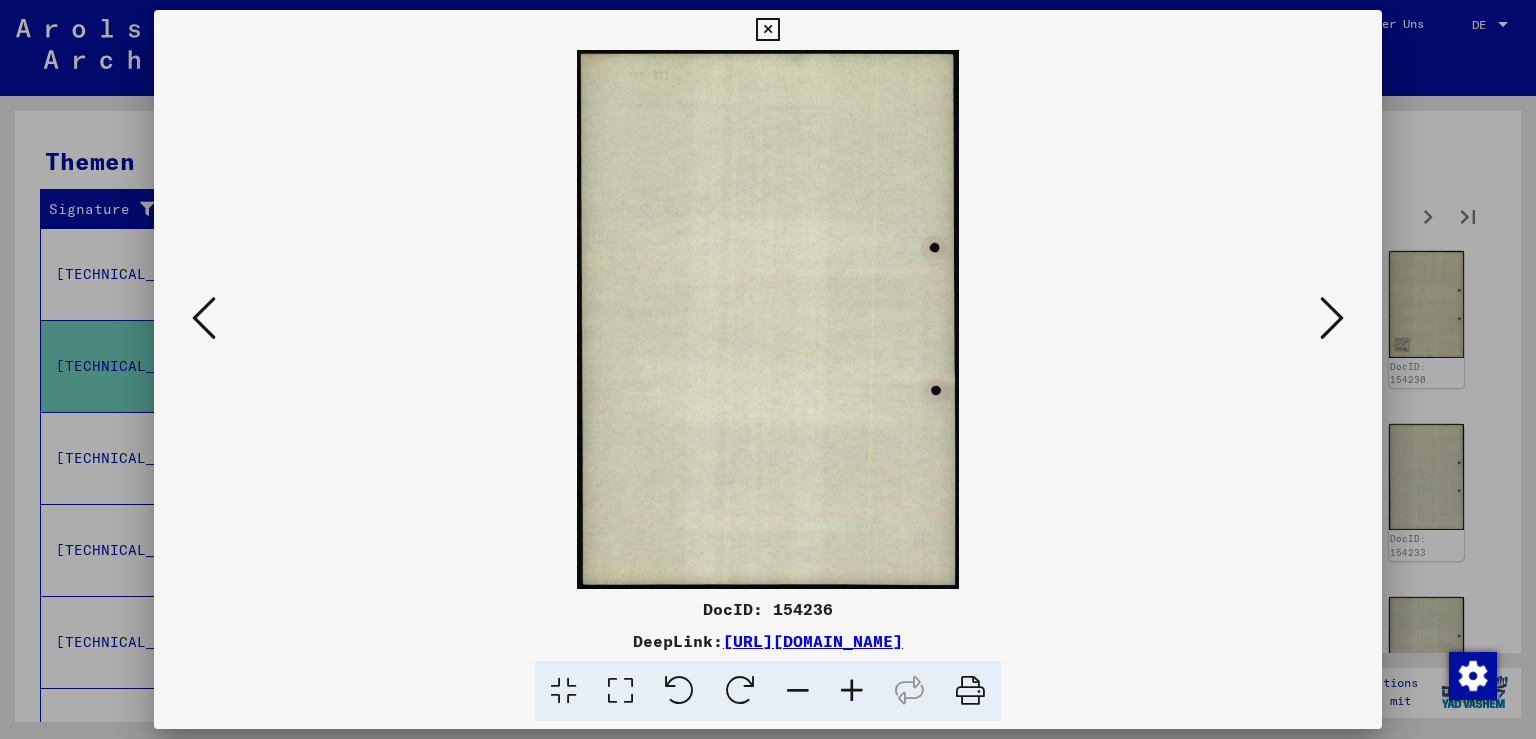 click at bounding box center (1332, 318) 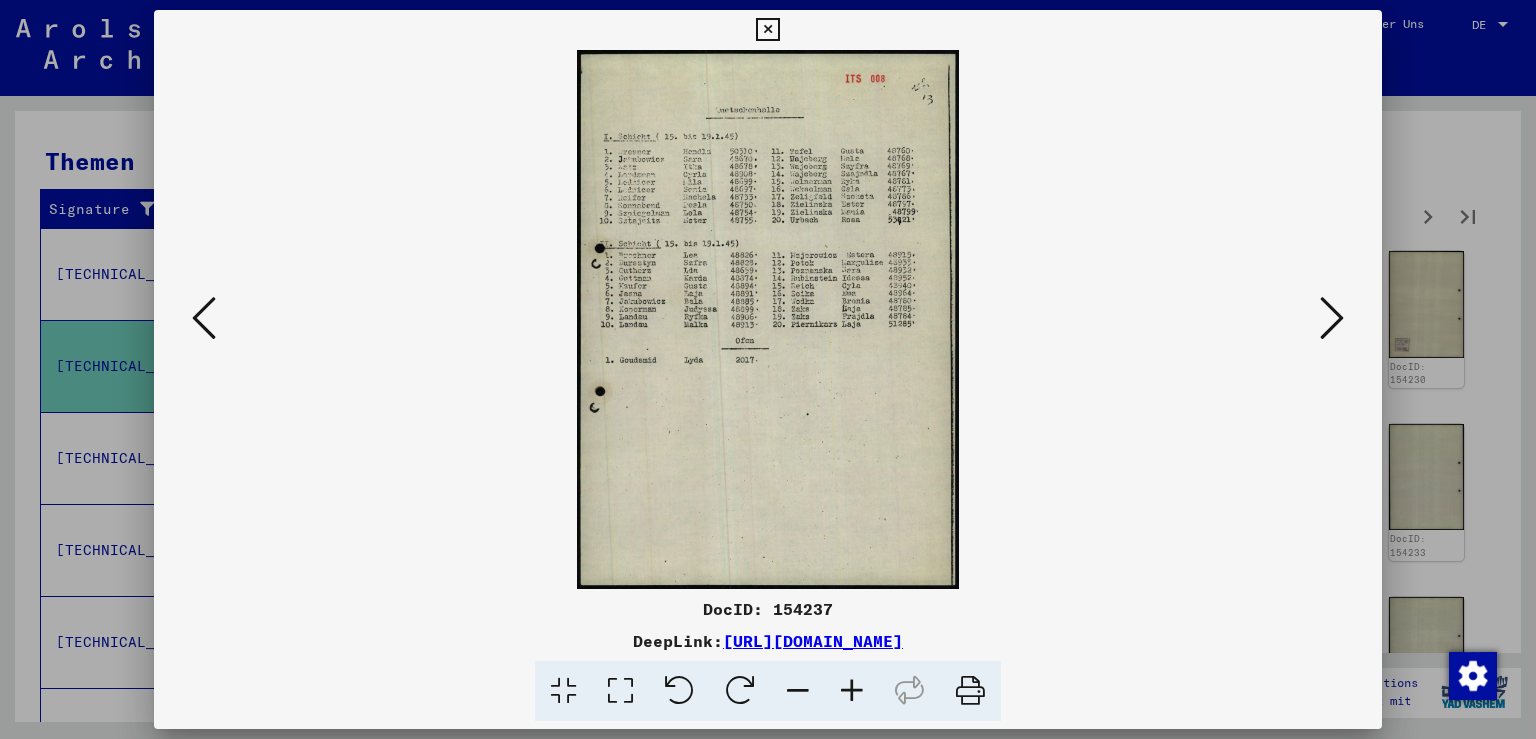 click at bounding box center [1332, 318] 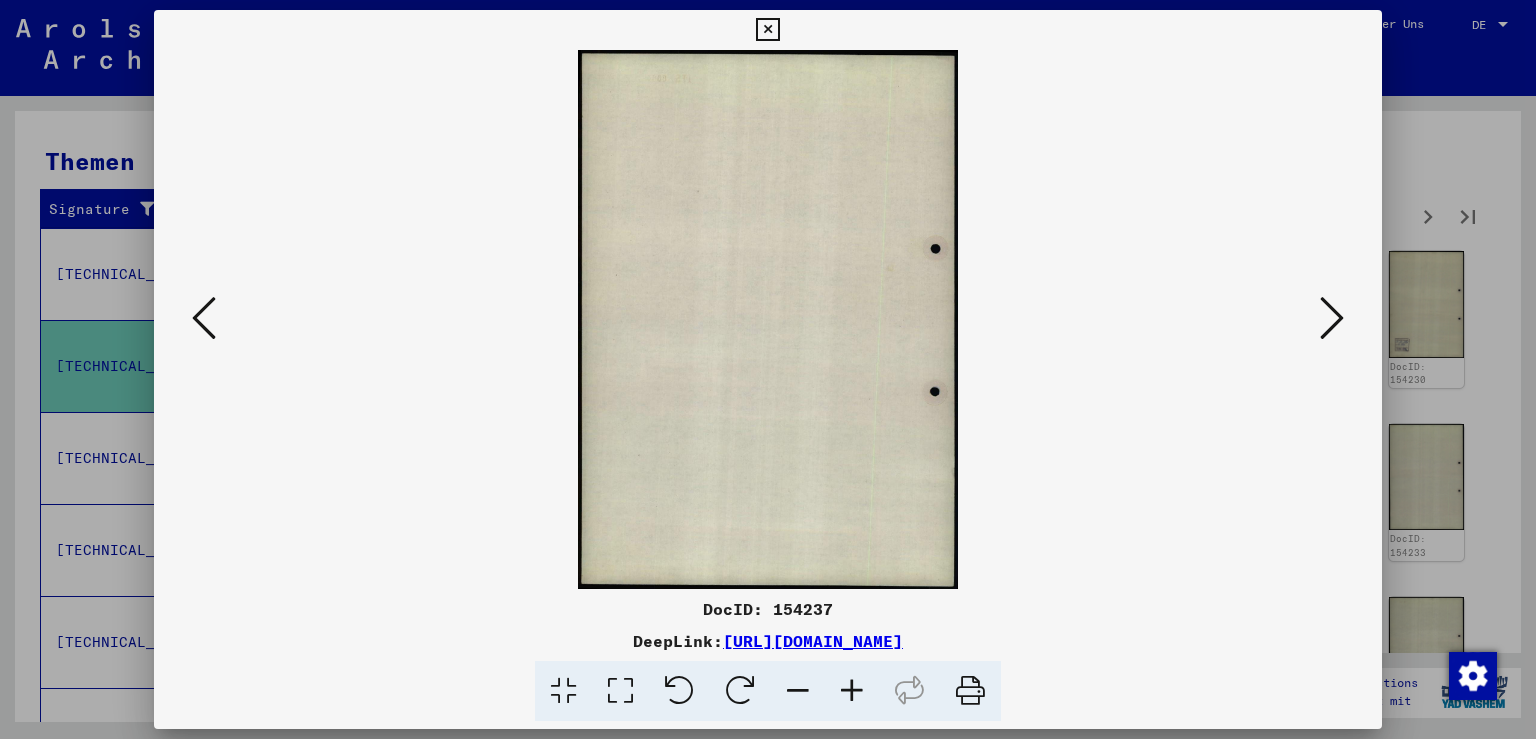 click at bounding box center (1332, 318) 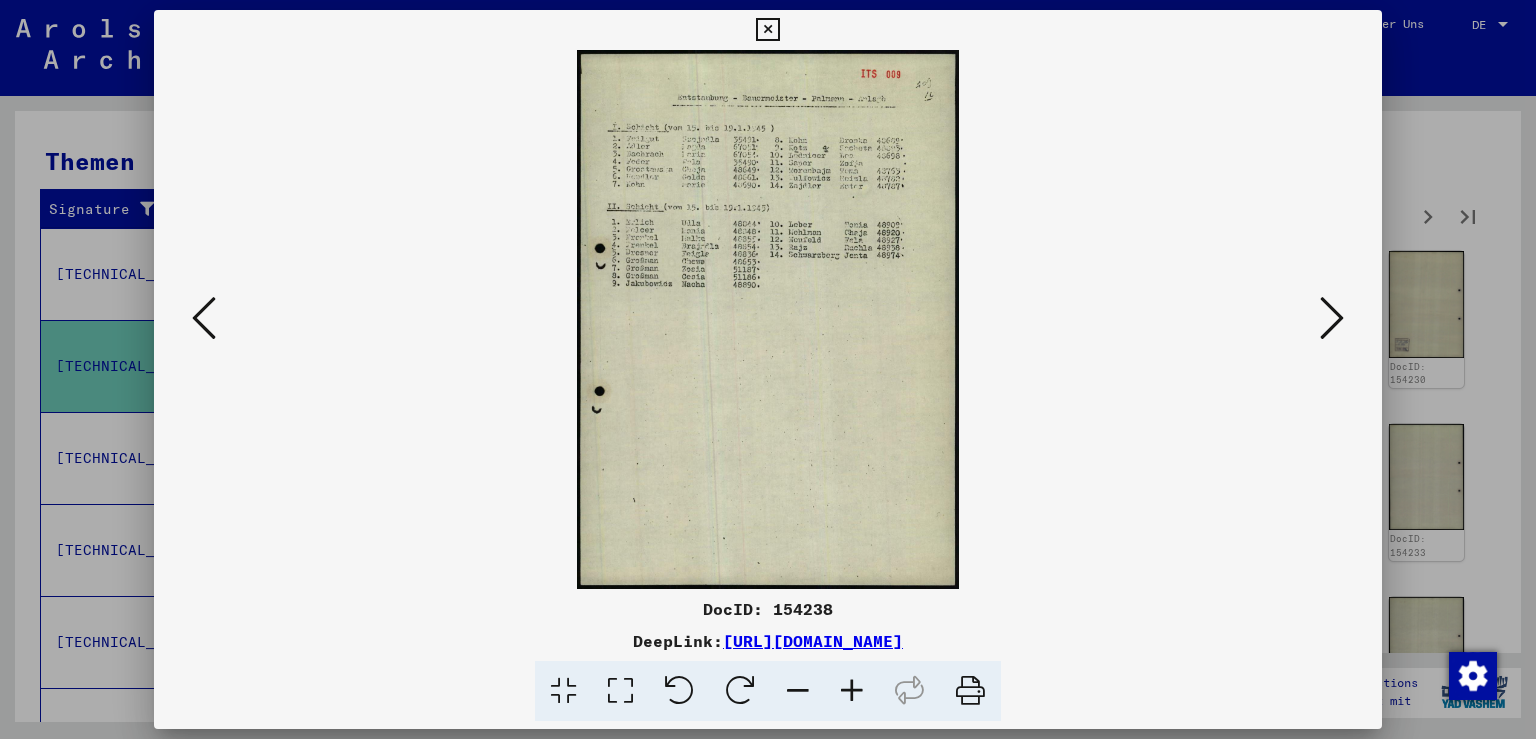 click at bounding box center (1332, 318) 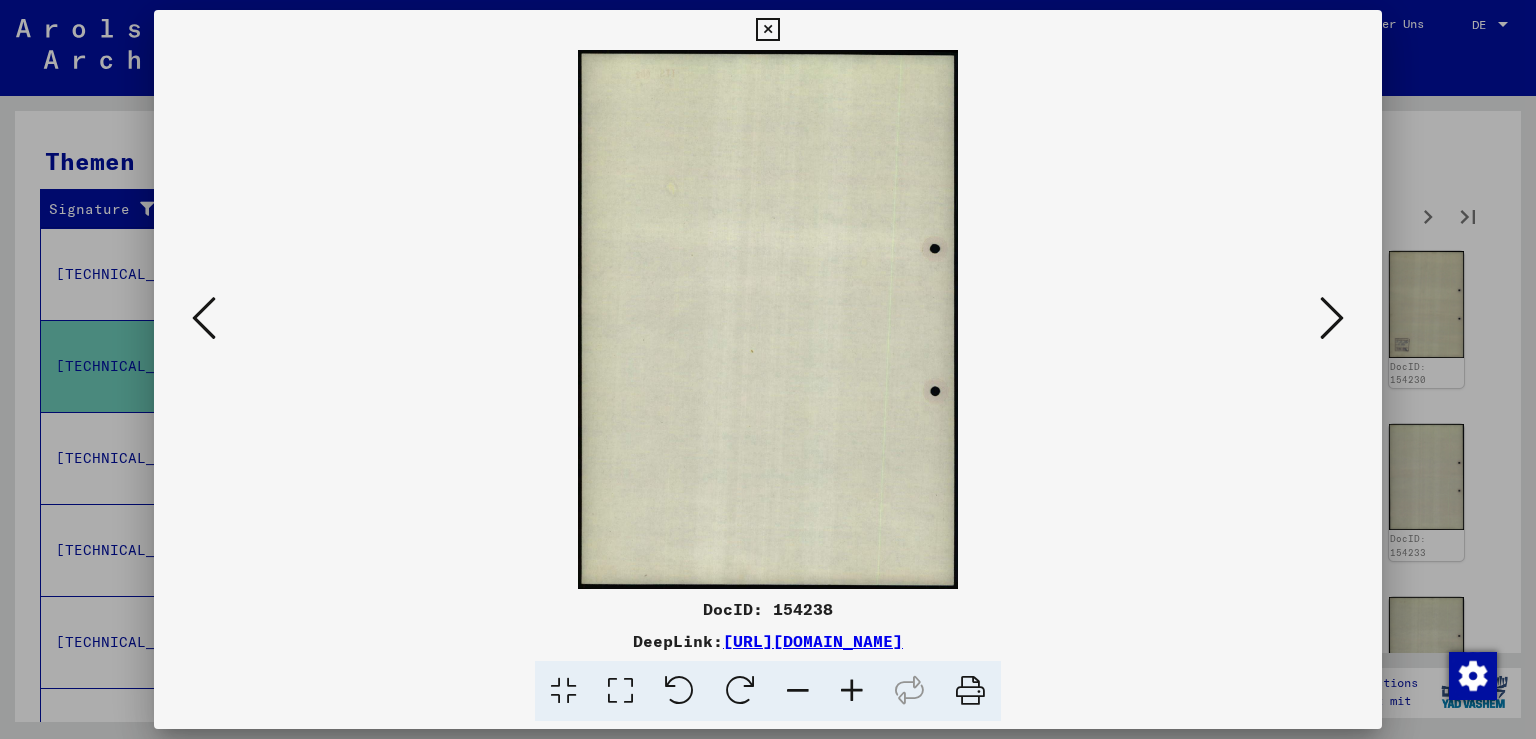 click at bounding box center [1332, 318] 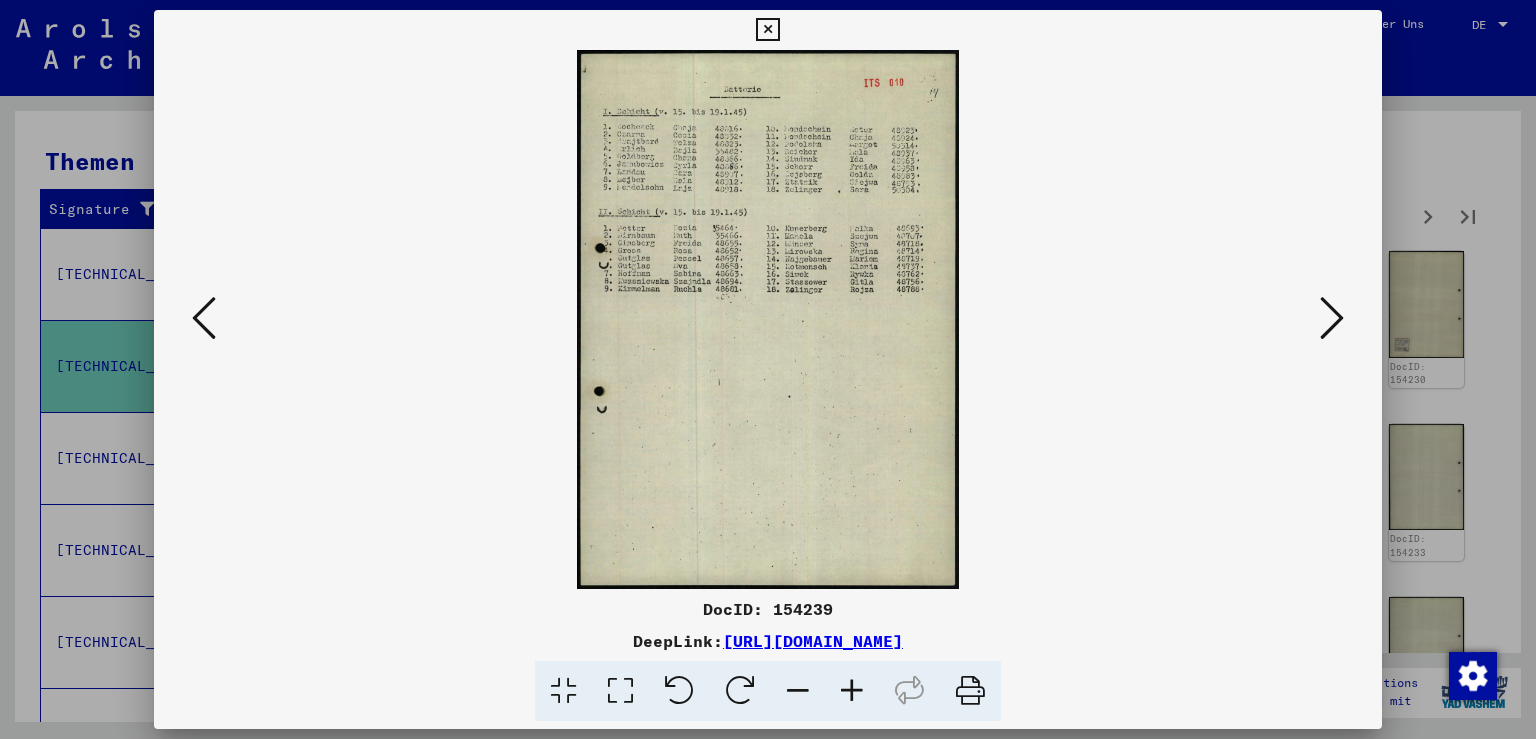 click at bounding box center (1332, 318) 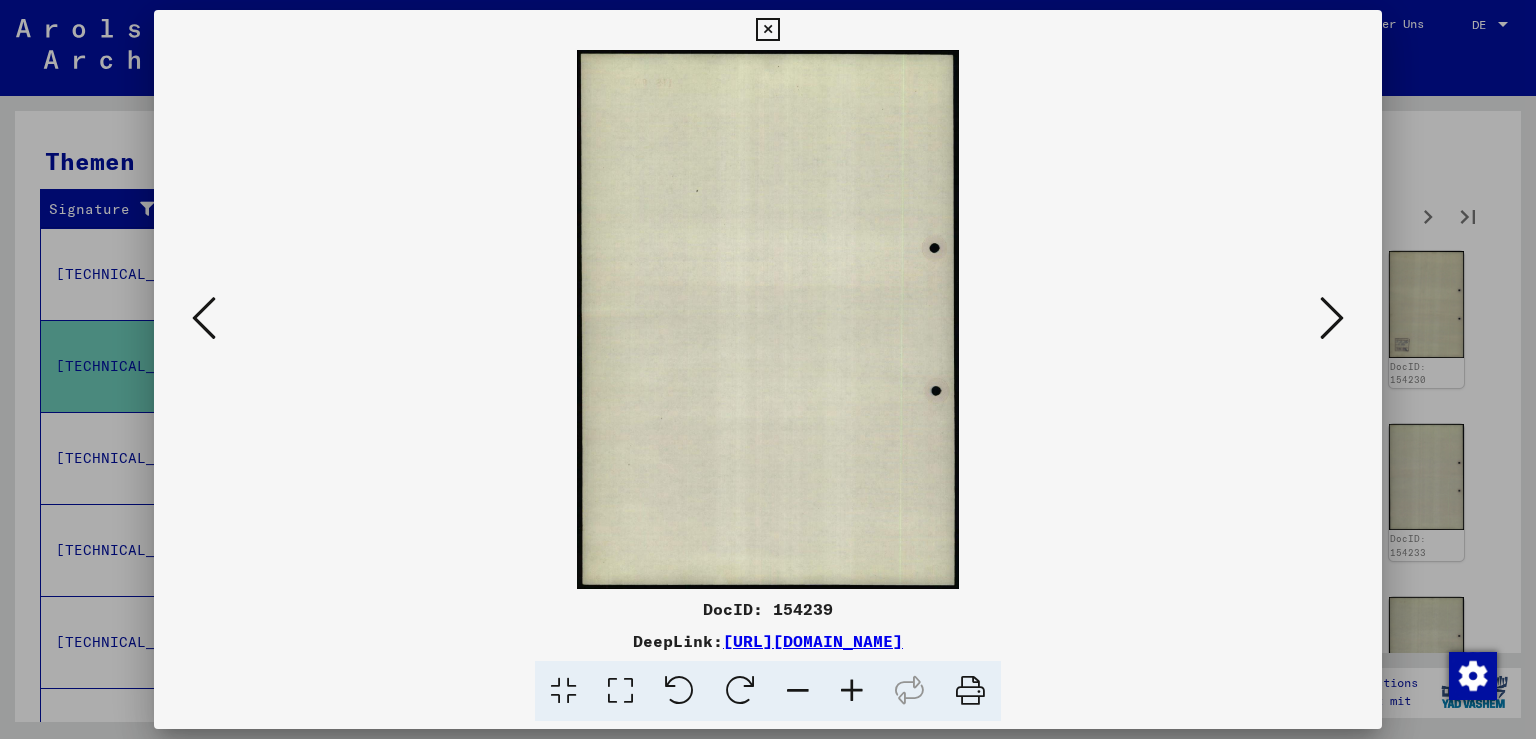 click at bounding box center [1332, 318] 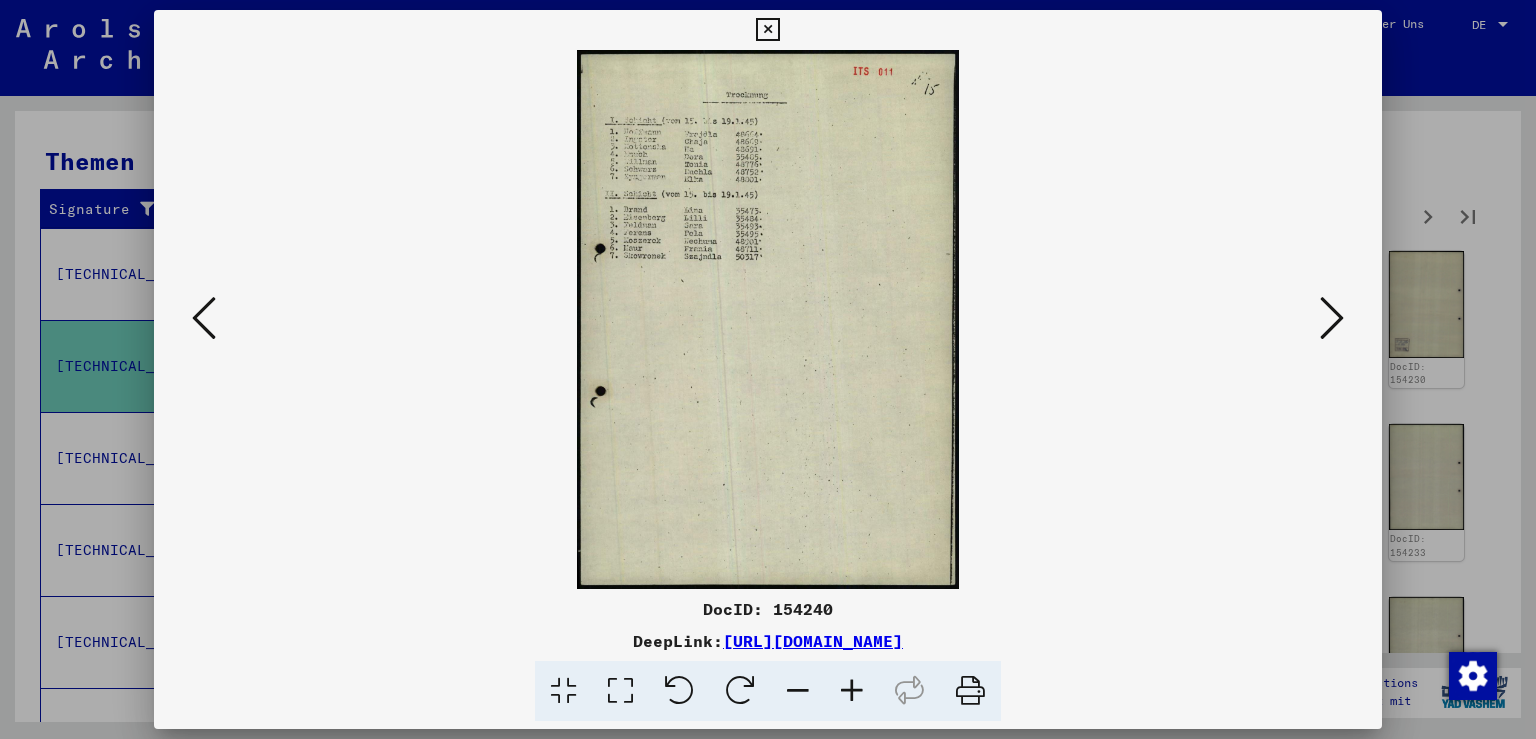click at bounding box center [1332, 318] 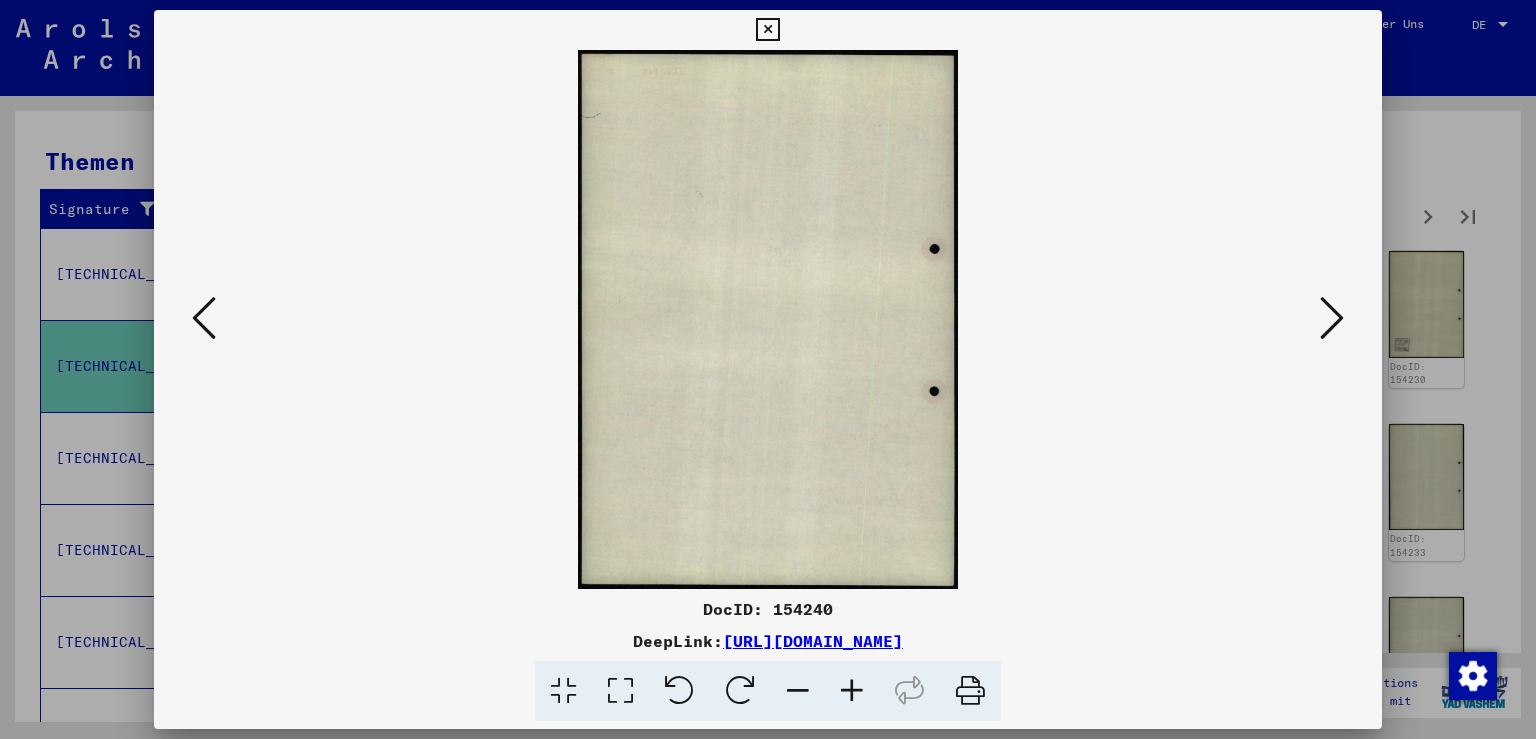 click at bounding box center [1332, 318] 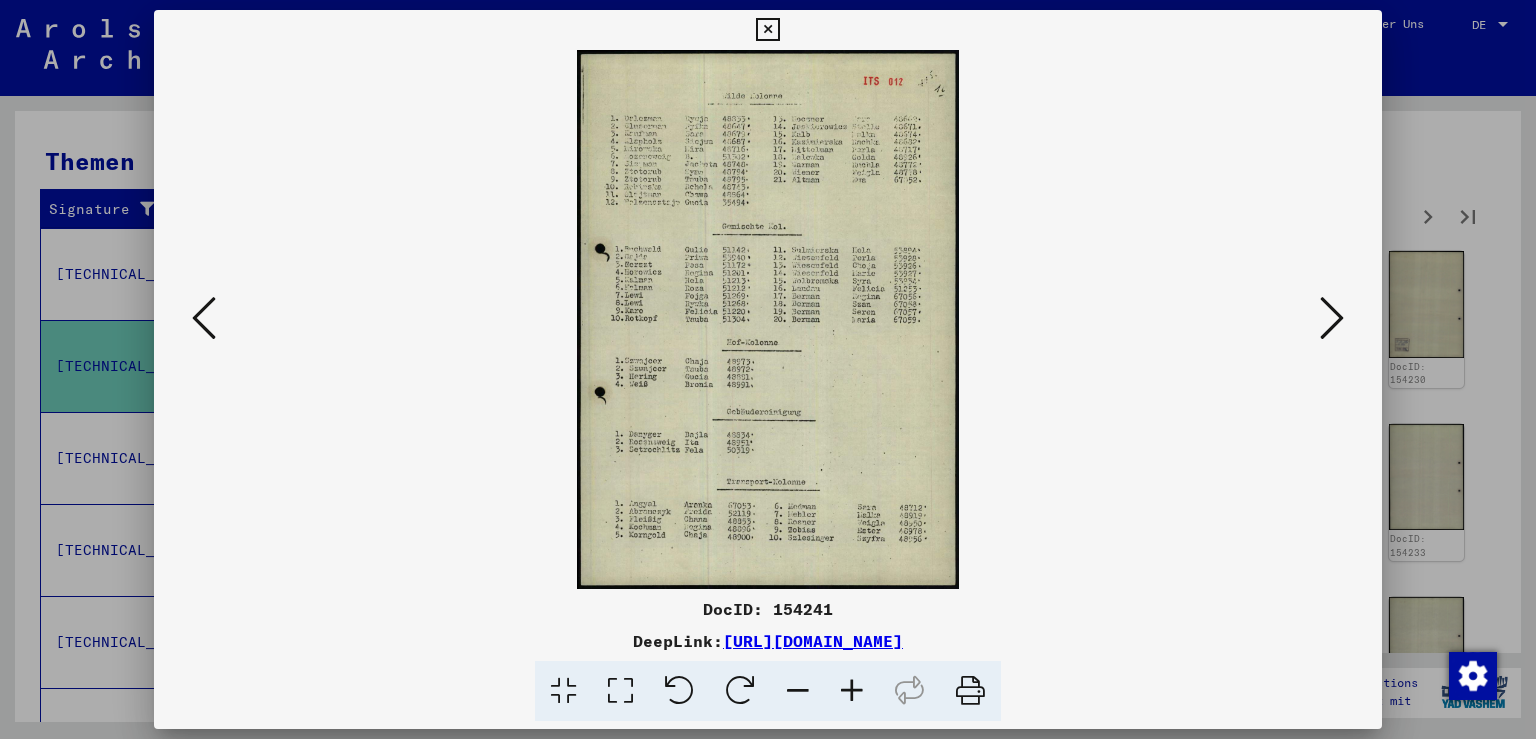 click at bounding box center [1332, 318] 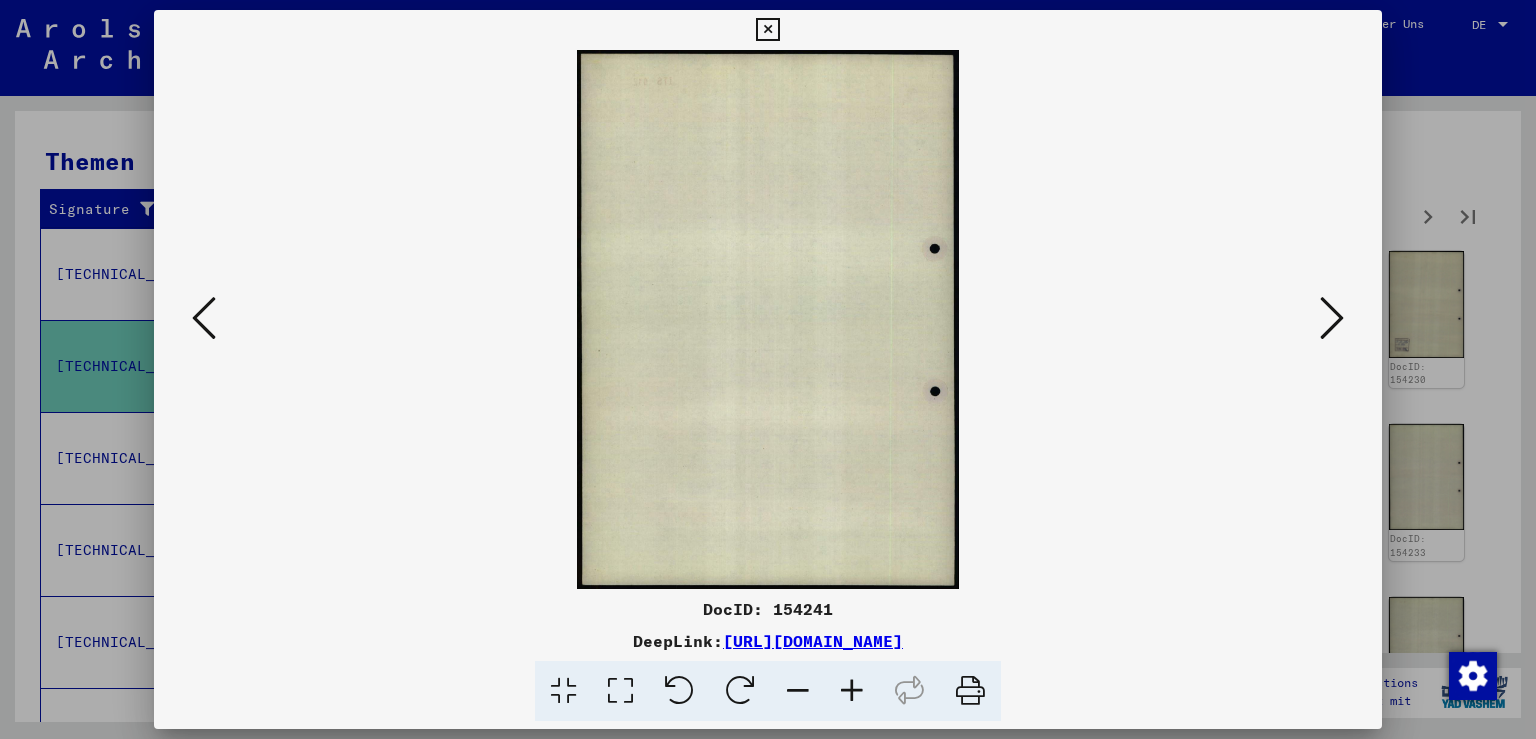 click at bounding box center (1332, 318) 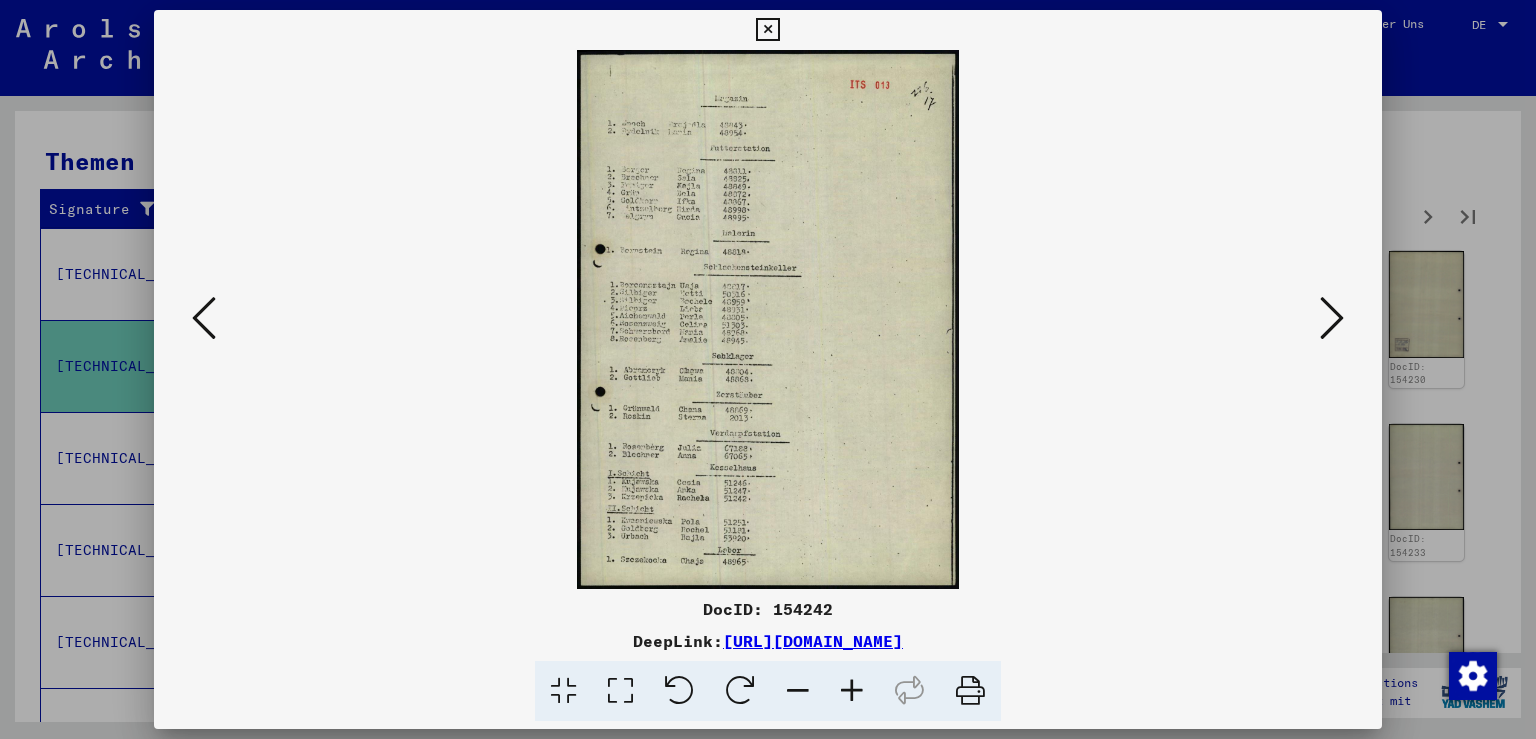 click at bounding box center [1332, 318] 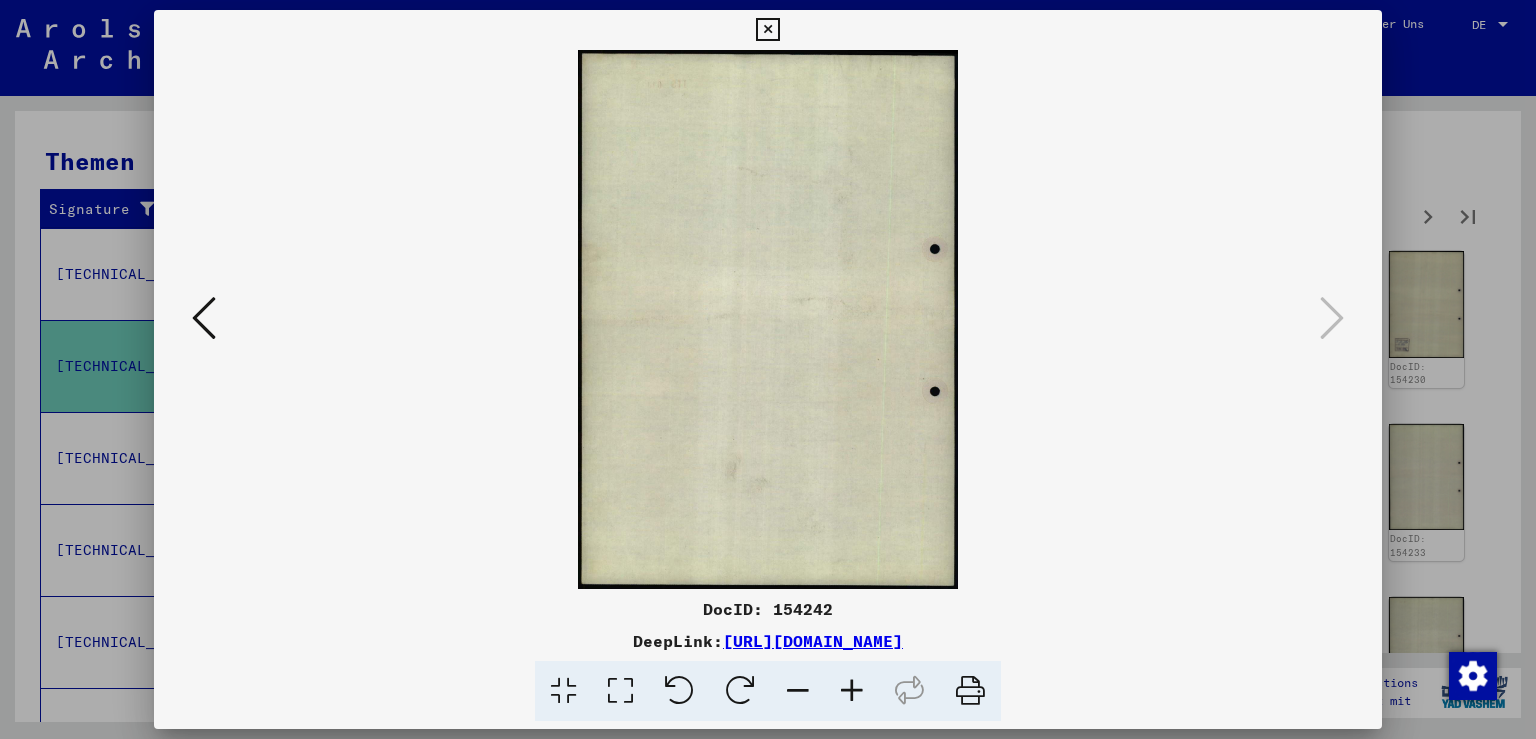 click at bounding box center [767, 30] 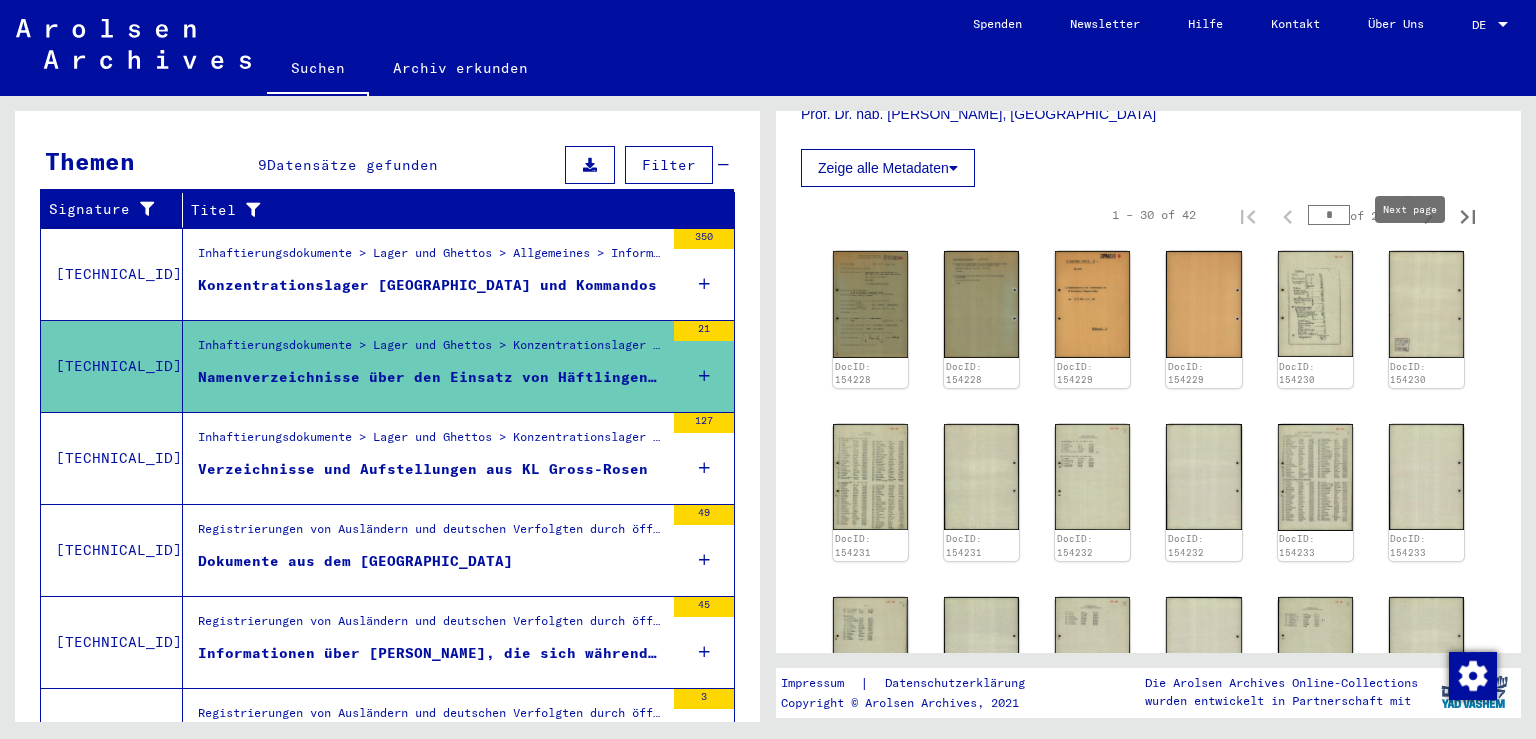 click 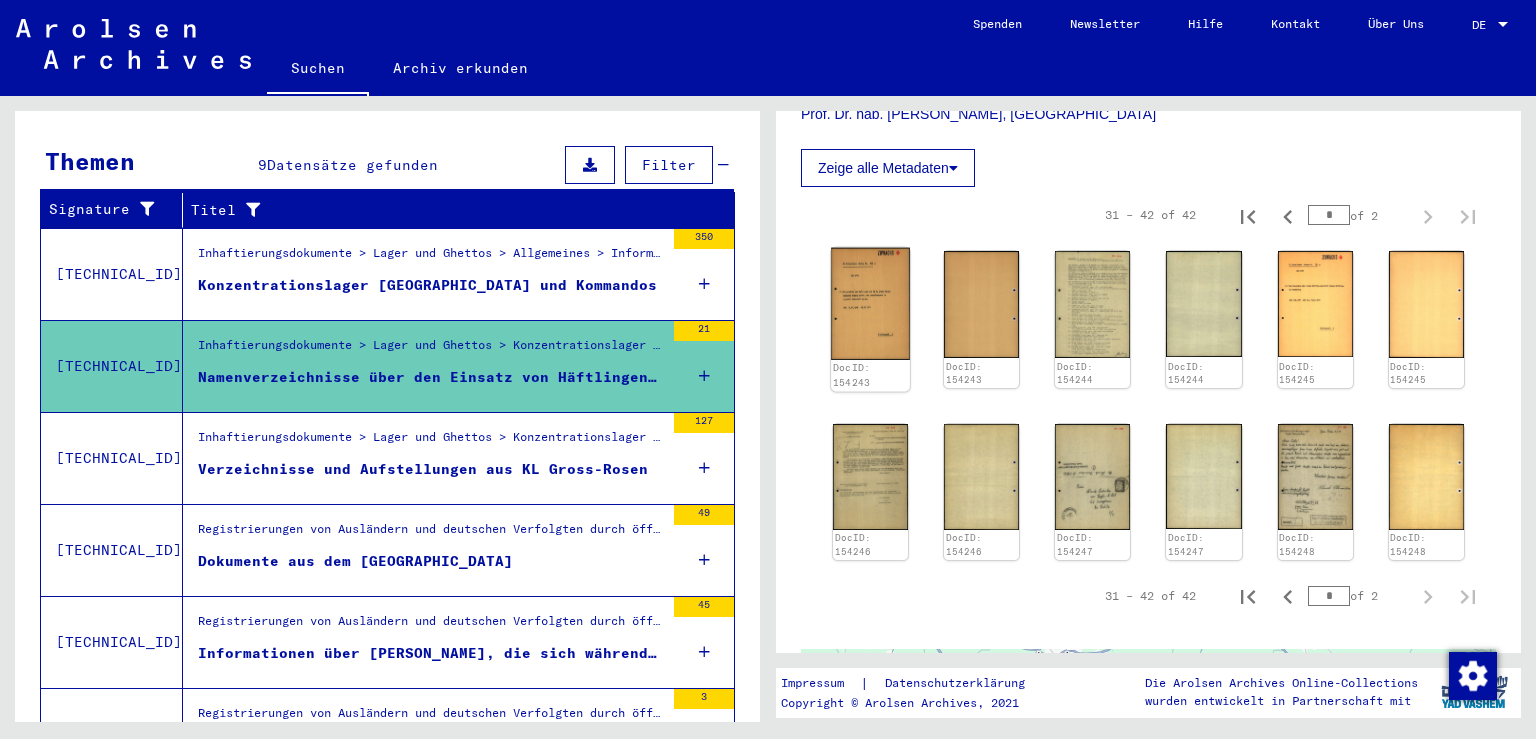 click 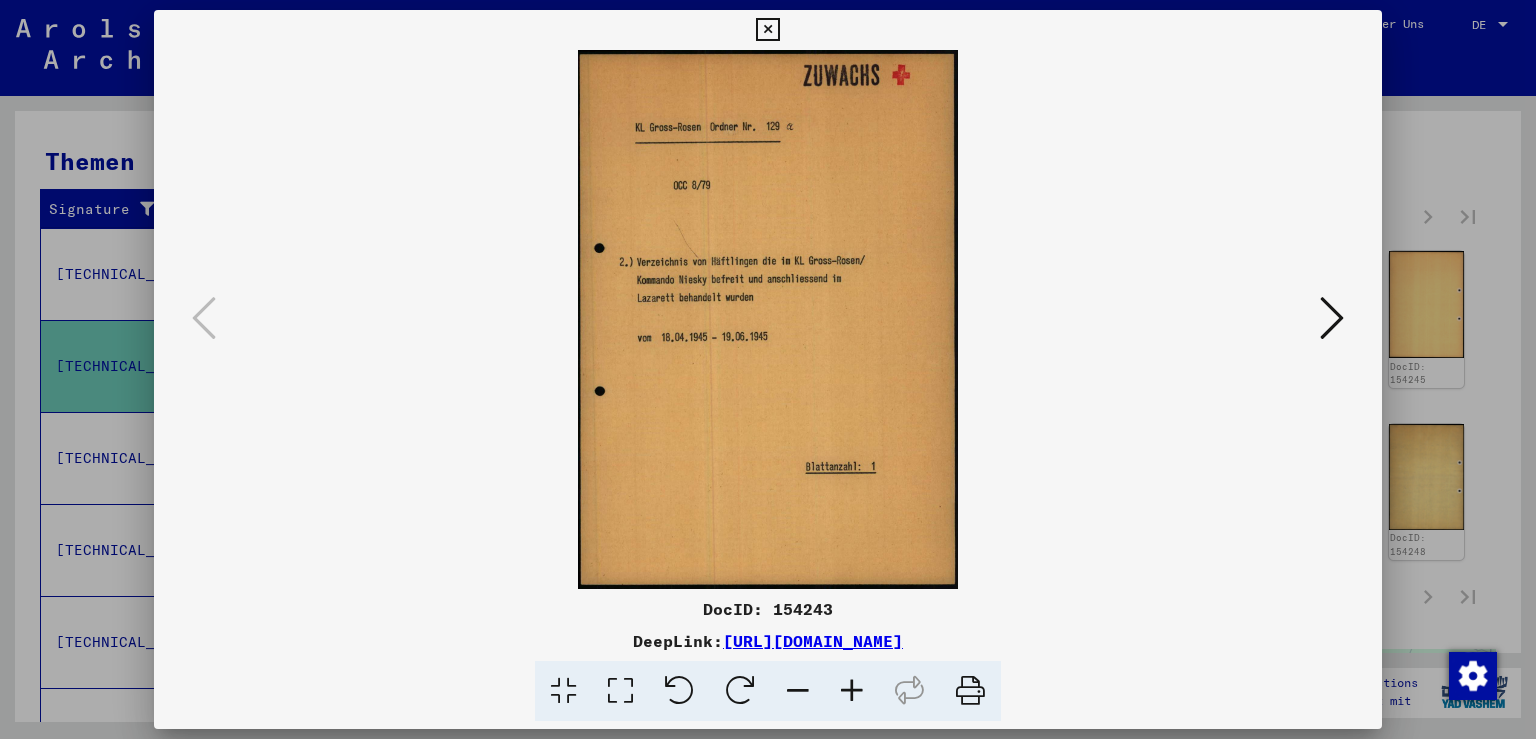 click at bounding box center (1332, 318) 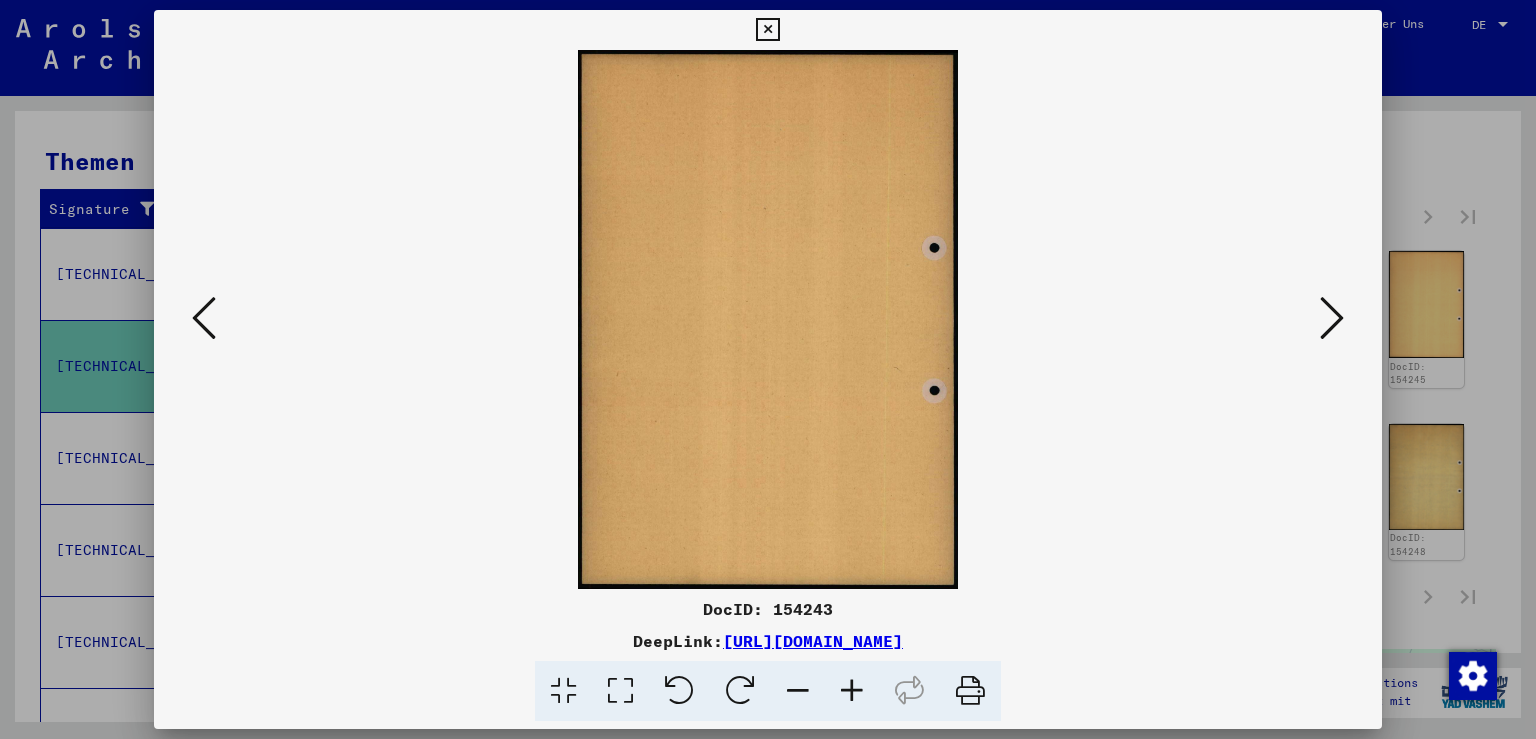click at bounding box center (1332, 318) 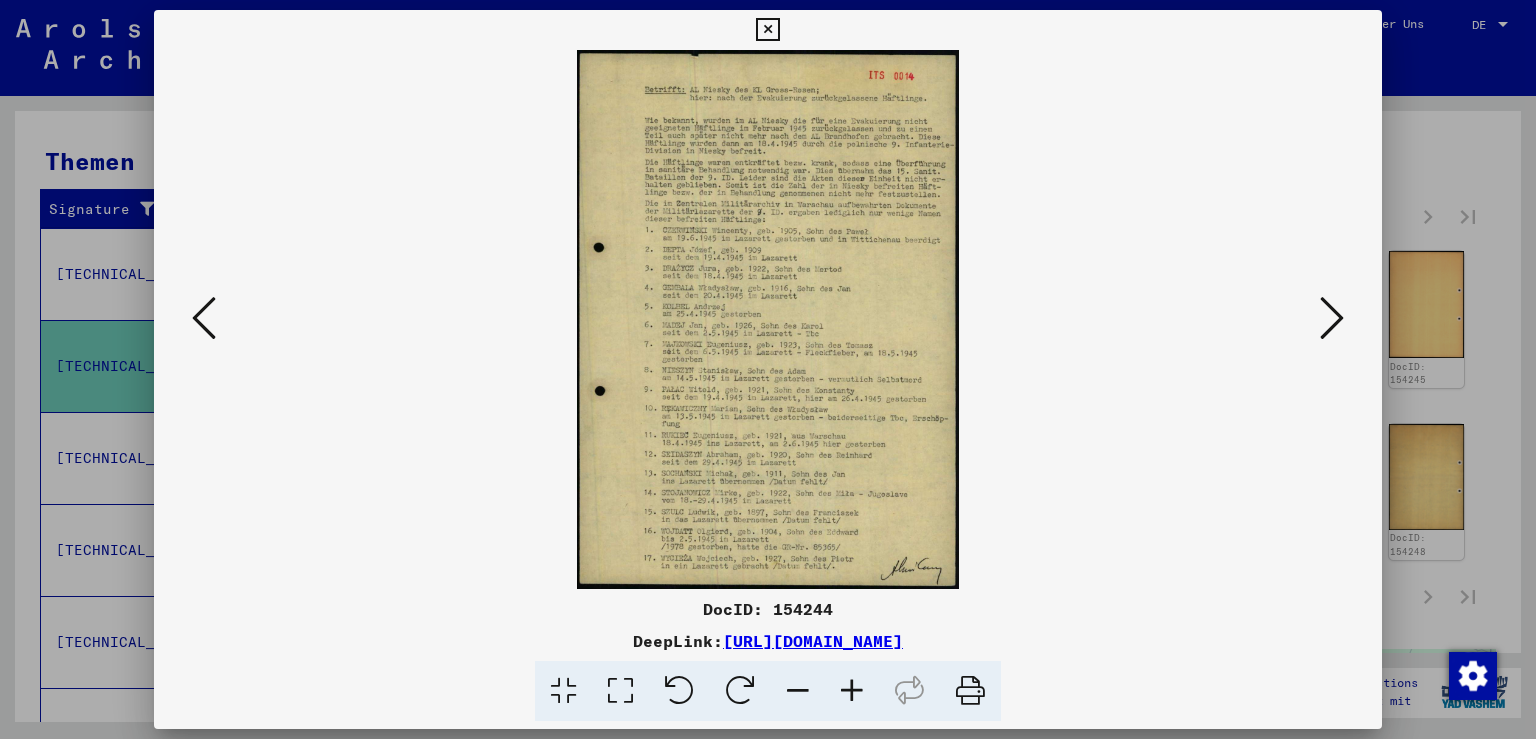 click at bounding box center (852, 691) 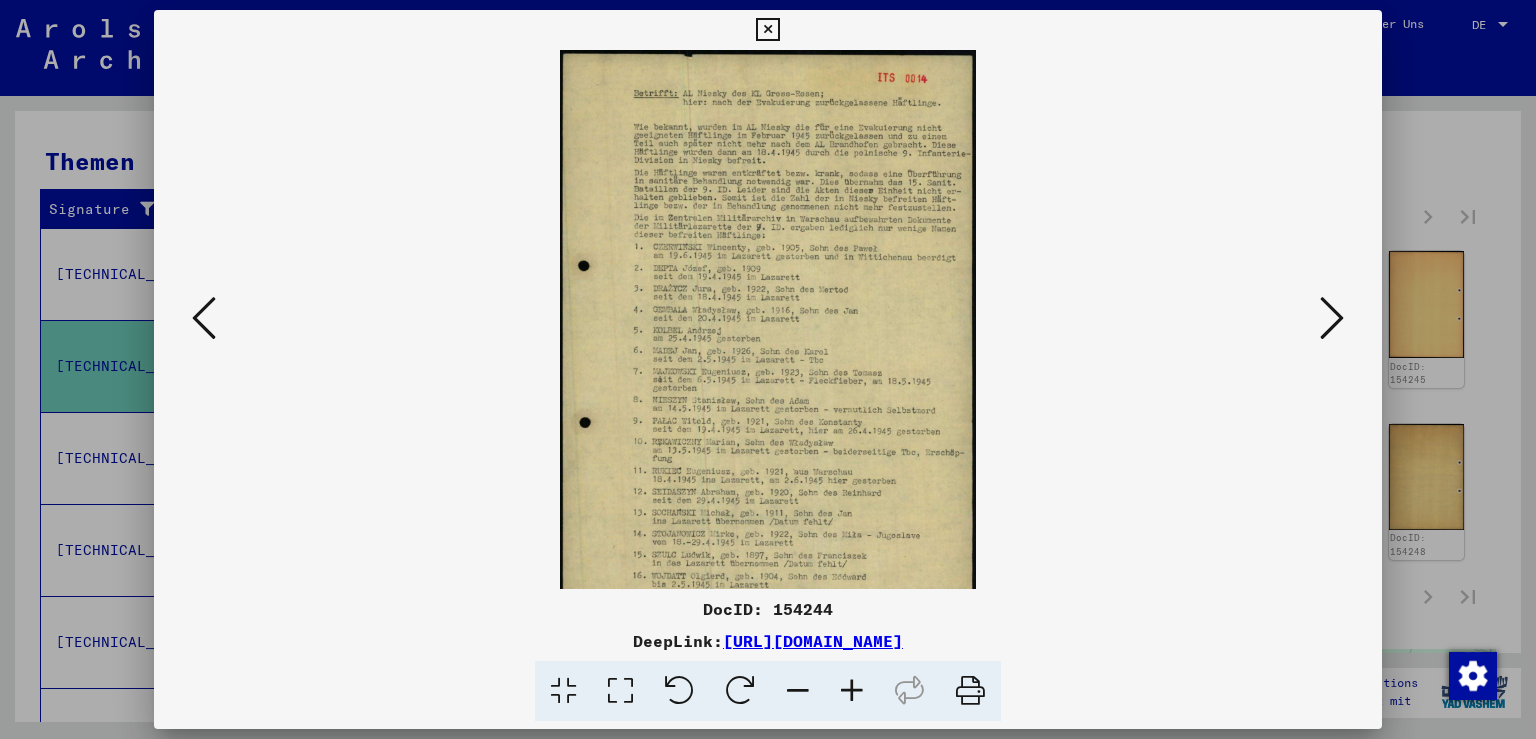 click at bounding box center (852, 691) 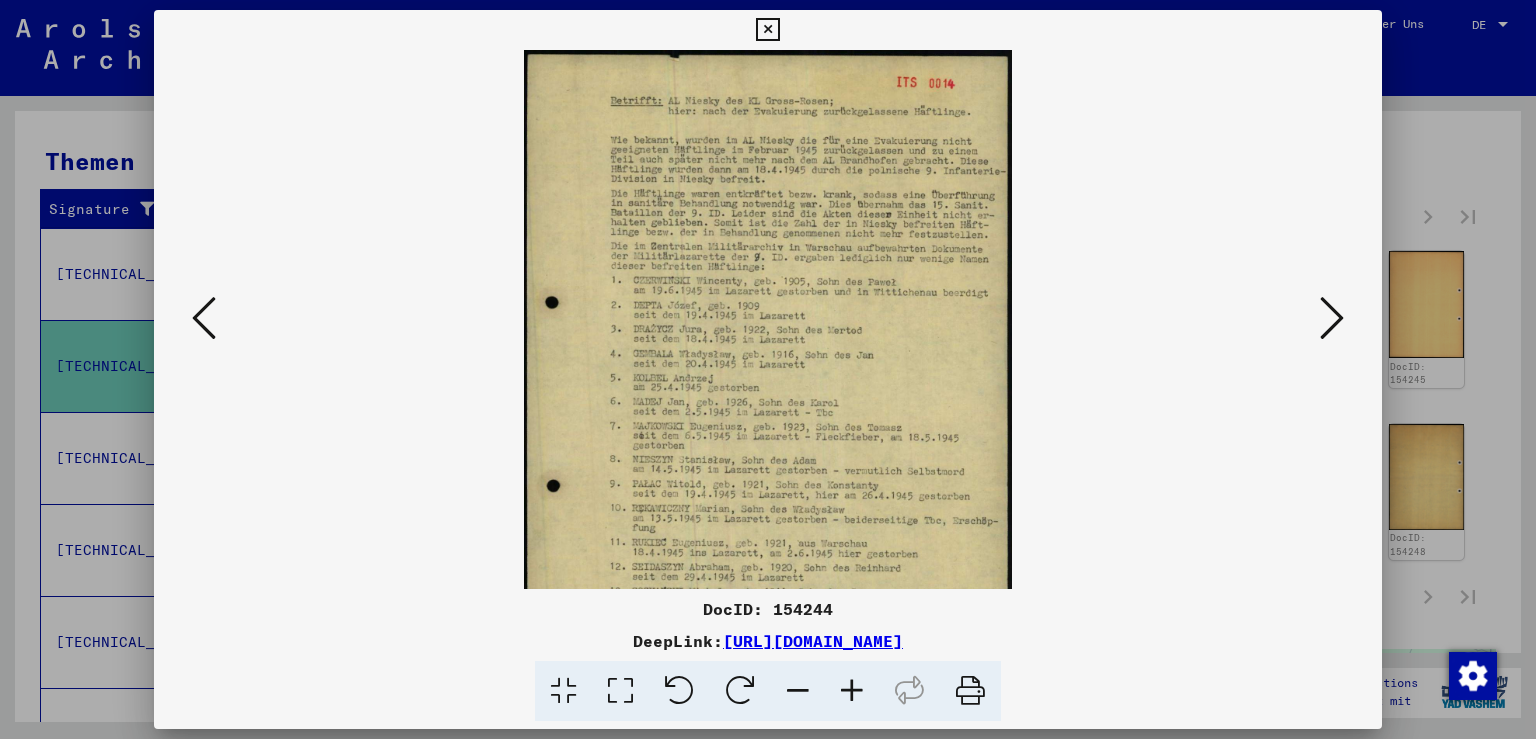 click at bounding box center (852, 691) 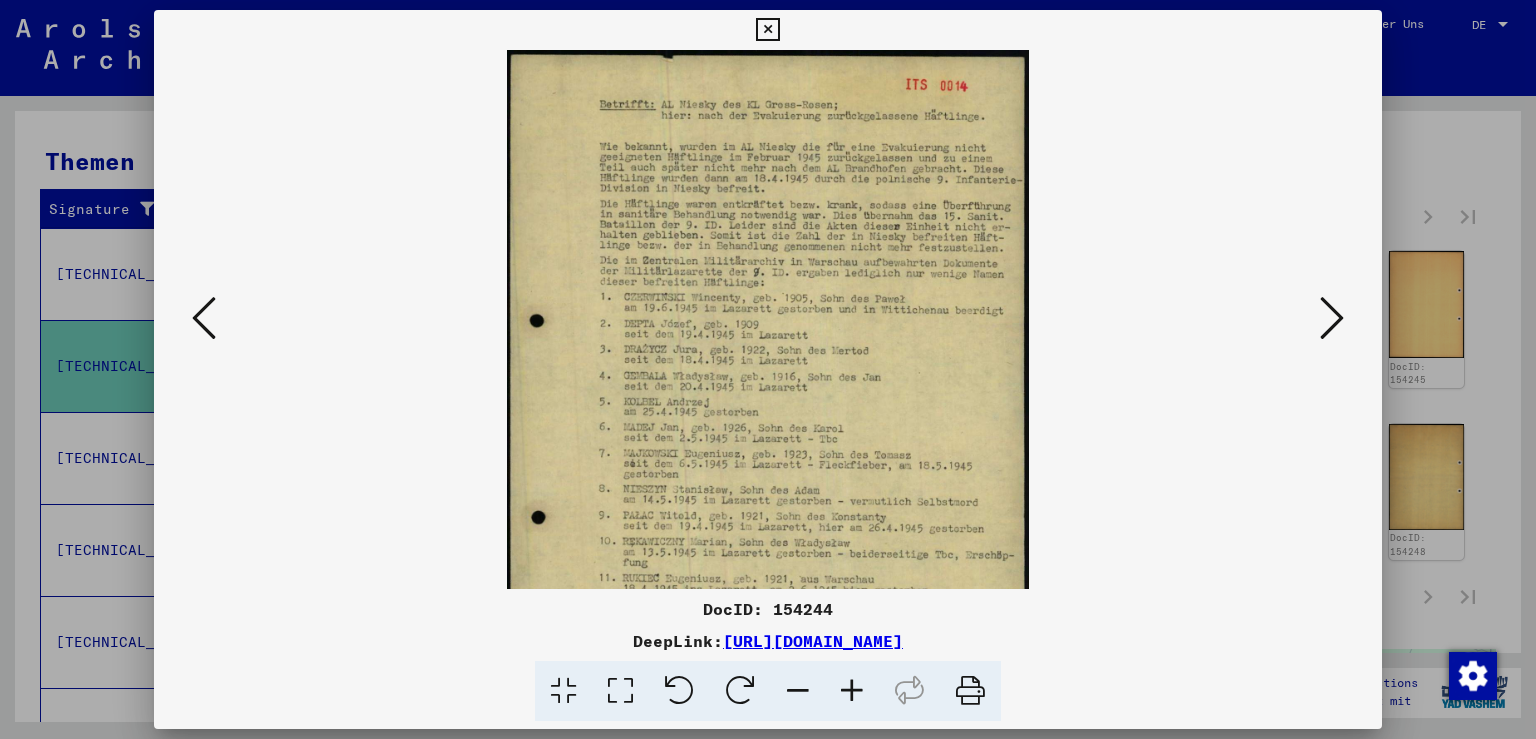 click at bounding box center [852, 691] 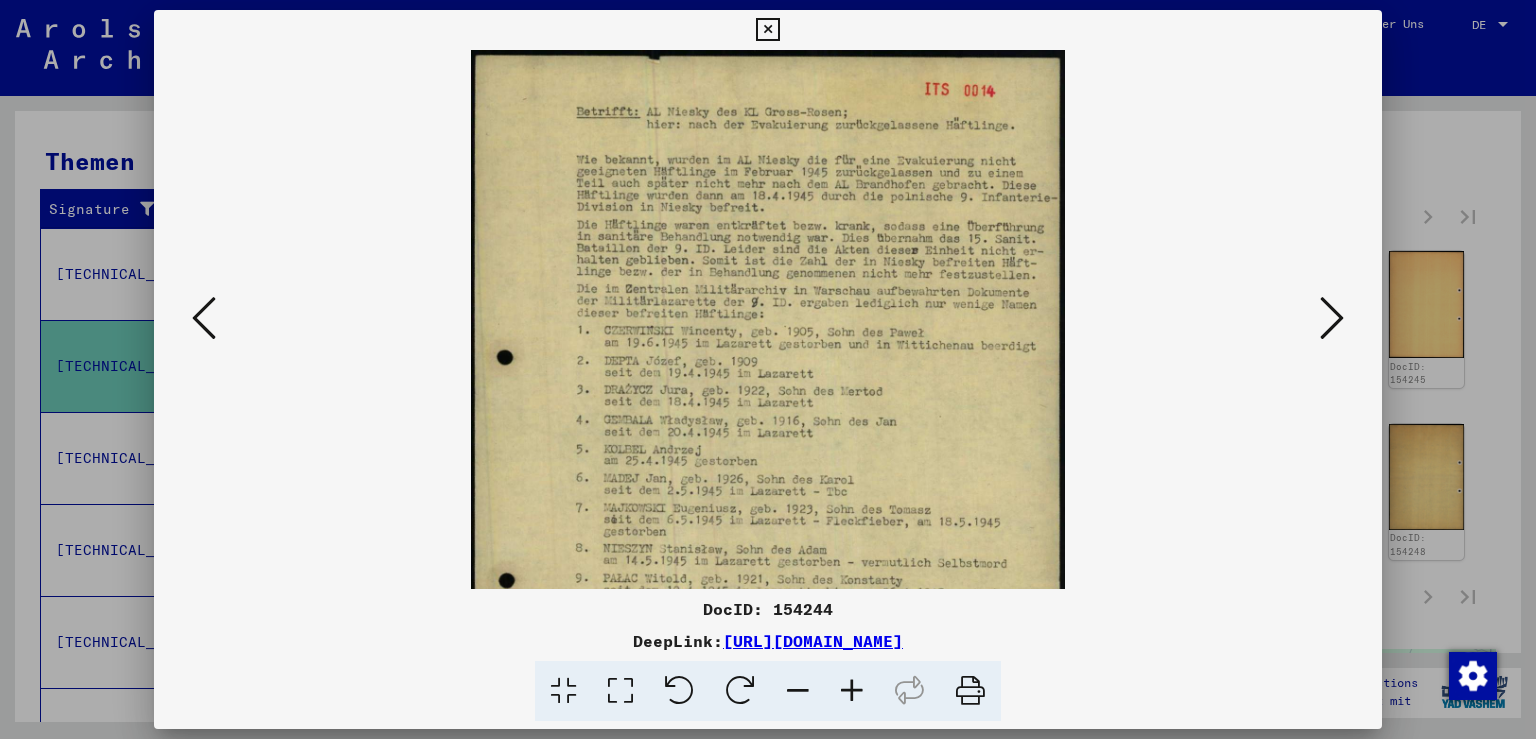 click at bounding box center (852, 691) 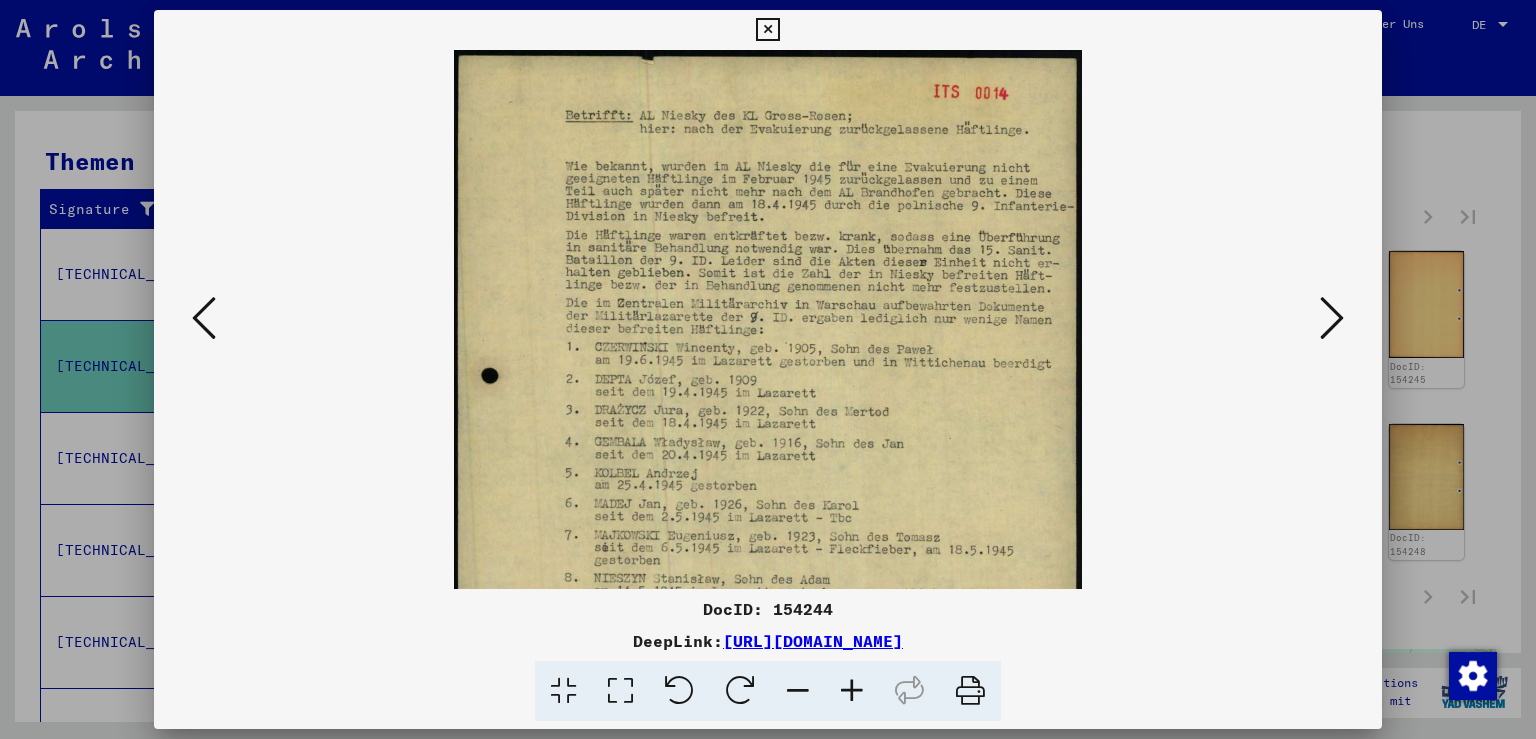 click at bounding box center (852, 691) 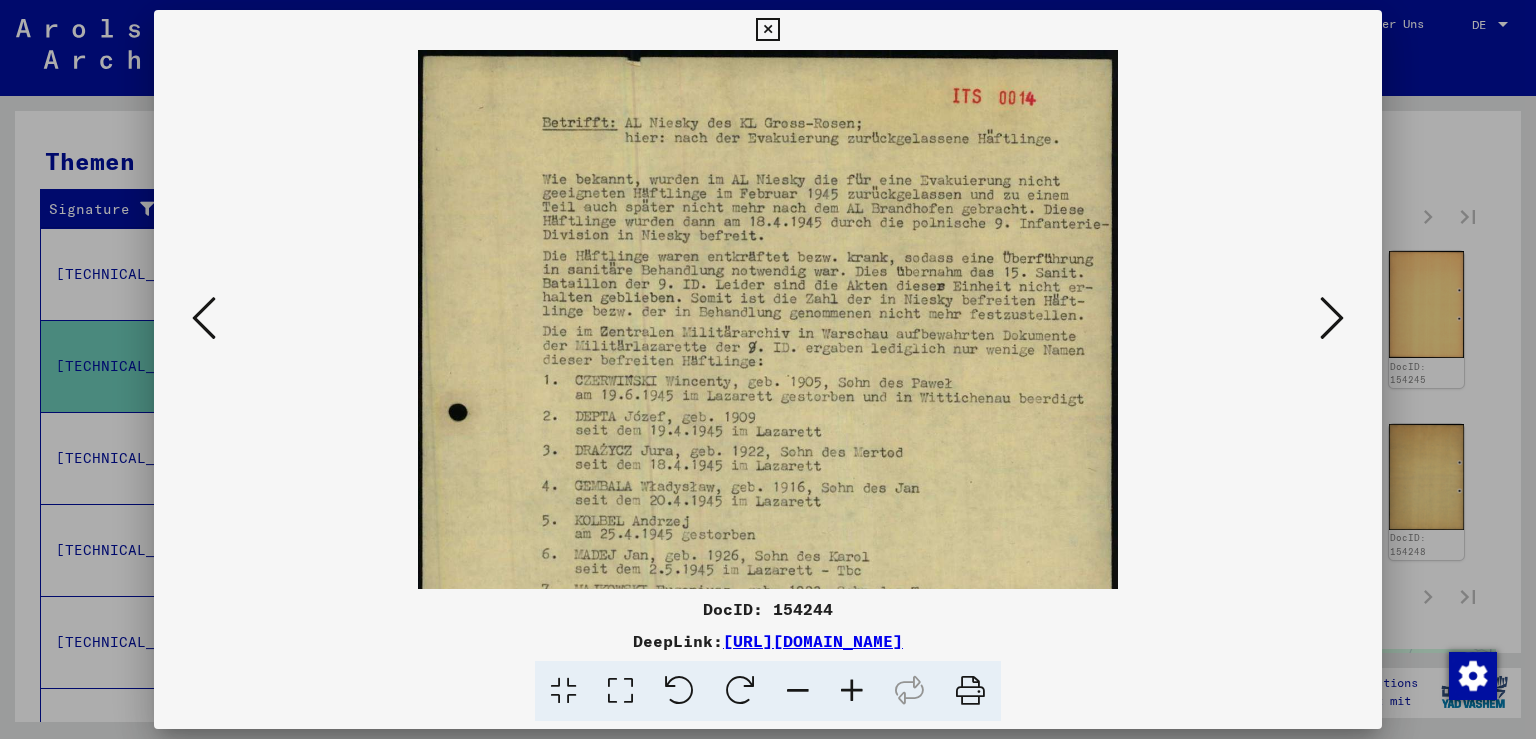 click at bounding box center (852, 691) 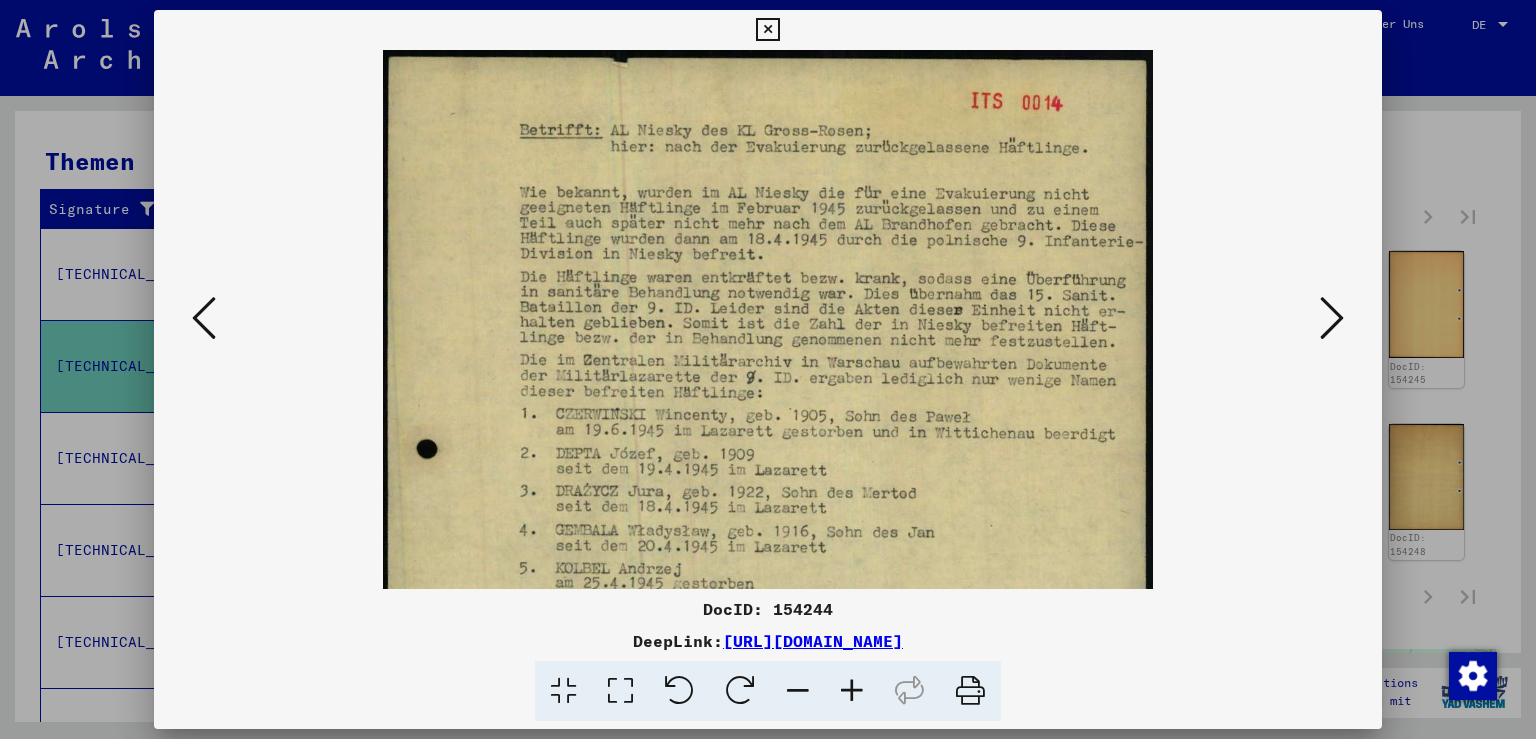 click at bounding box center (852, 691) 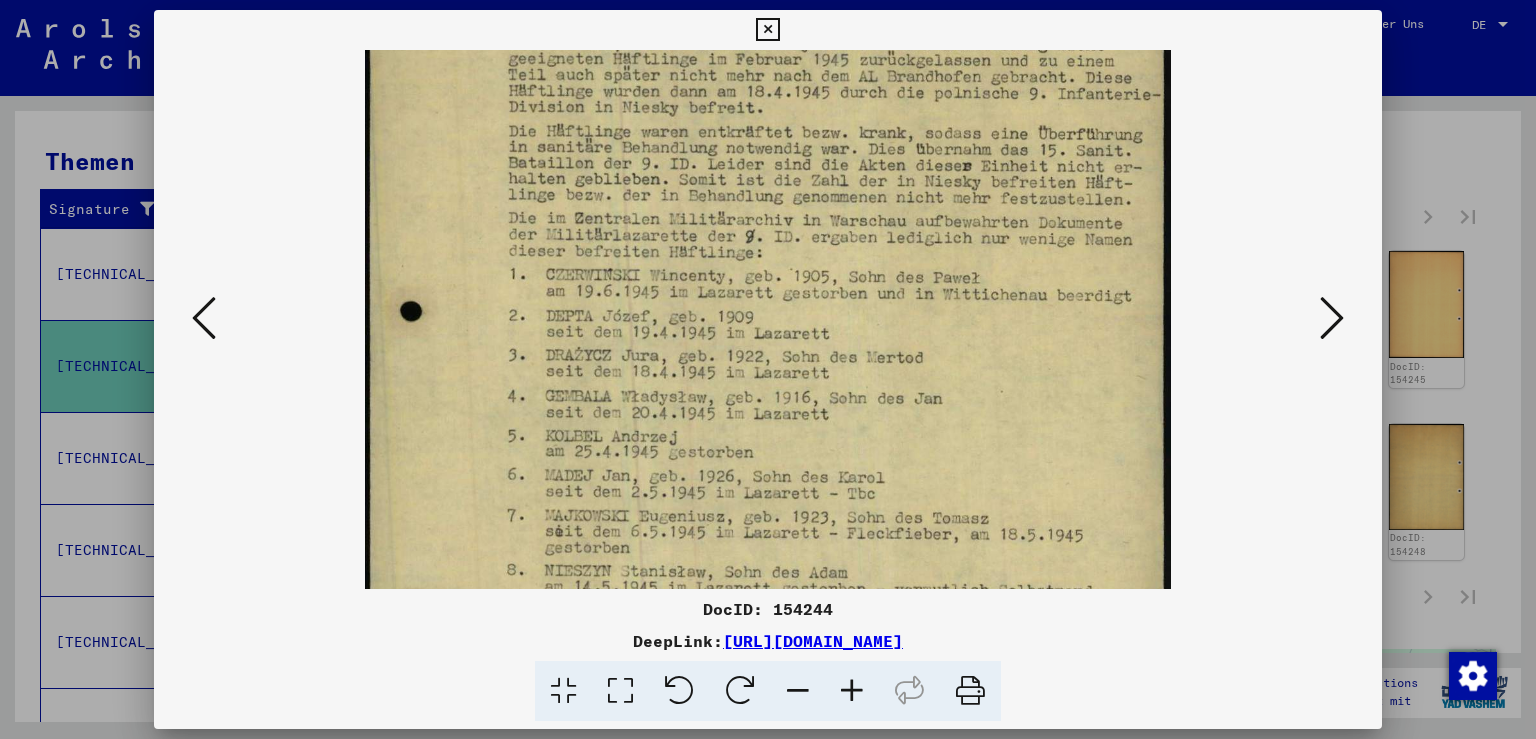 scroll, scrollTop: 169, scrollLeft: 0, axis: vertical 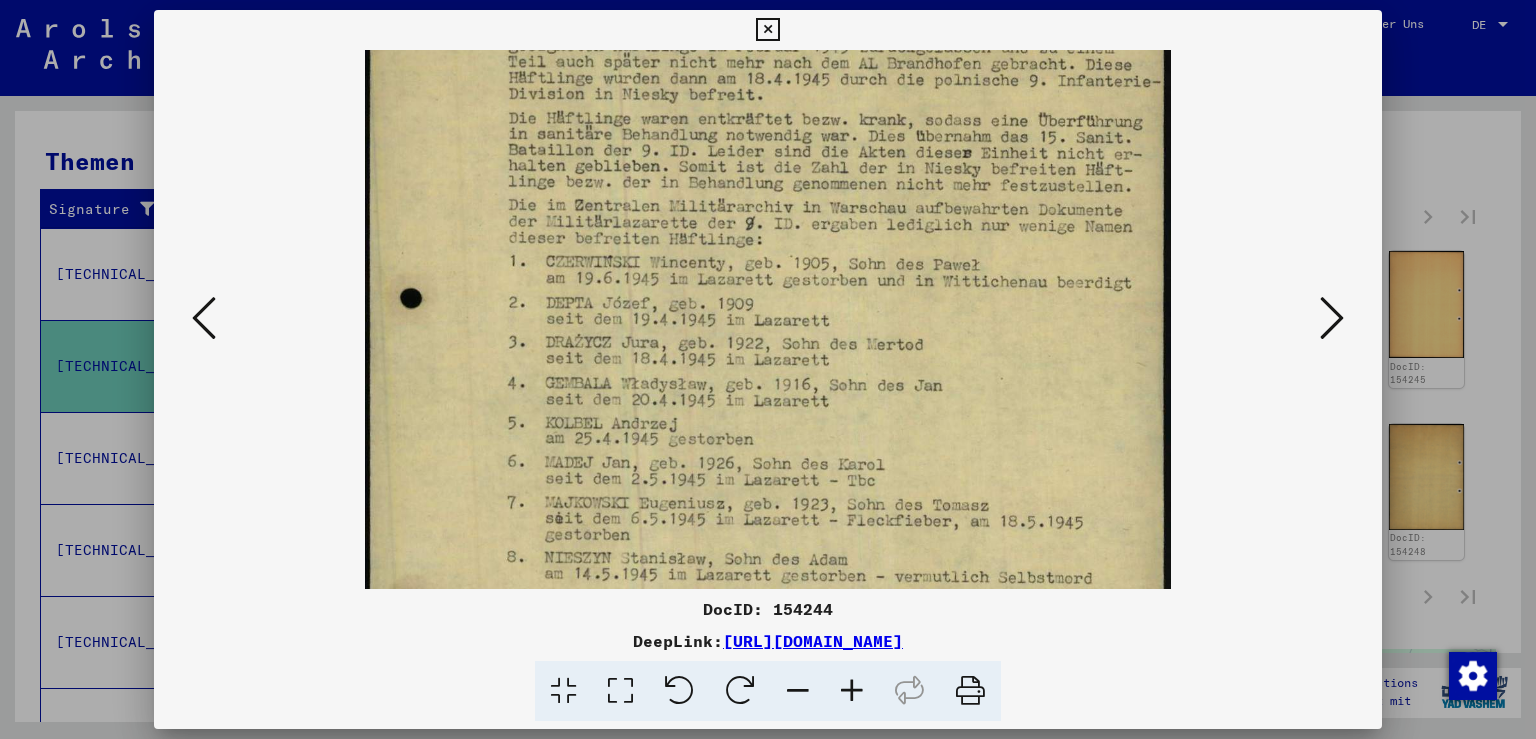 drag, startPoint x: 1033, startPoint y: 536, endPoint x: 1018, endPoint y: 367, distance: 169.66437 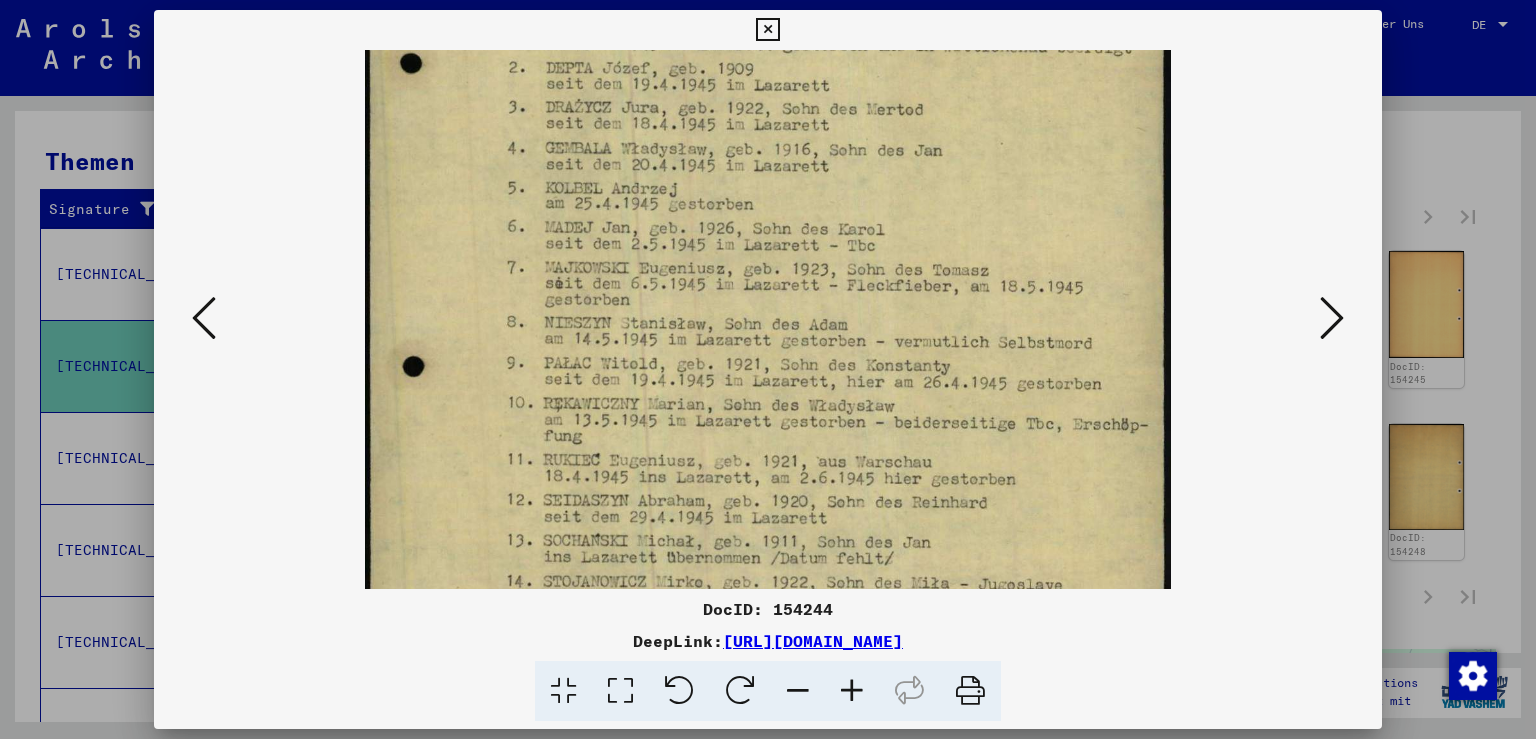scroll, scrollTop: 411, scrollLeft: 0, axis: vertical 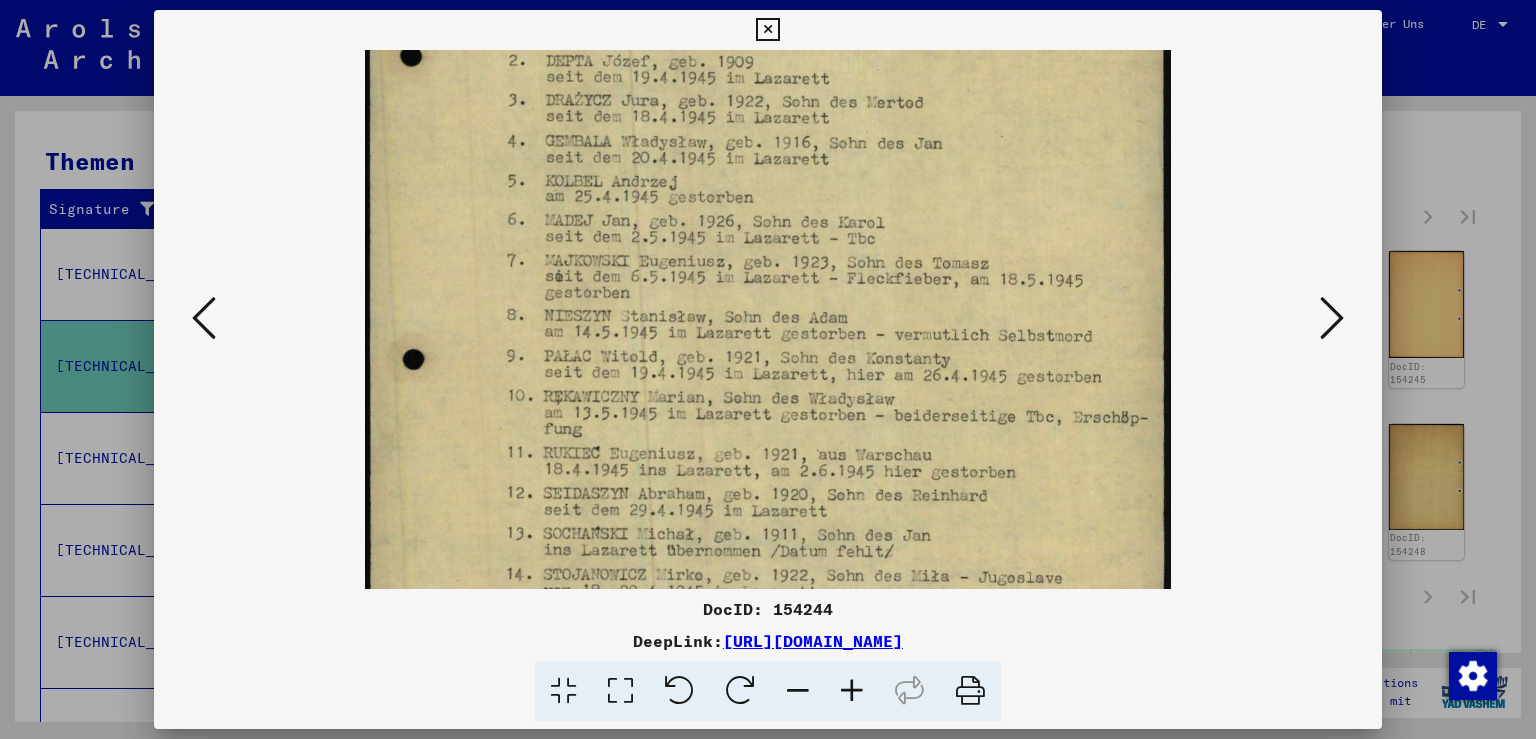 drag, startPoint x: 948, startPoint y: 458, endPoint x: 922, endPoint y: 216, distance: 243.39268 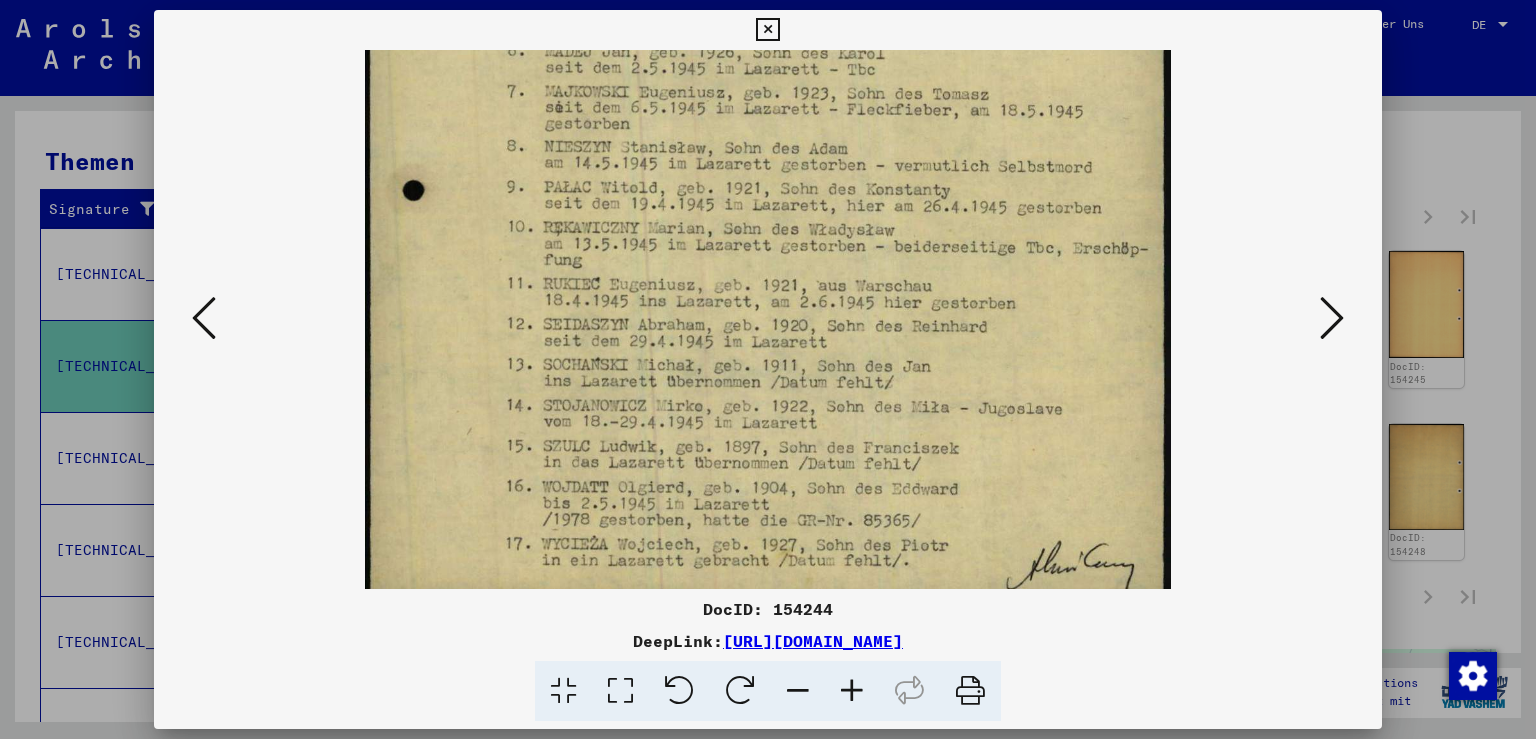 scroll, scrollTop: 600, scrollLeft: 0, axis: vertical 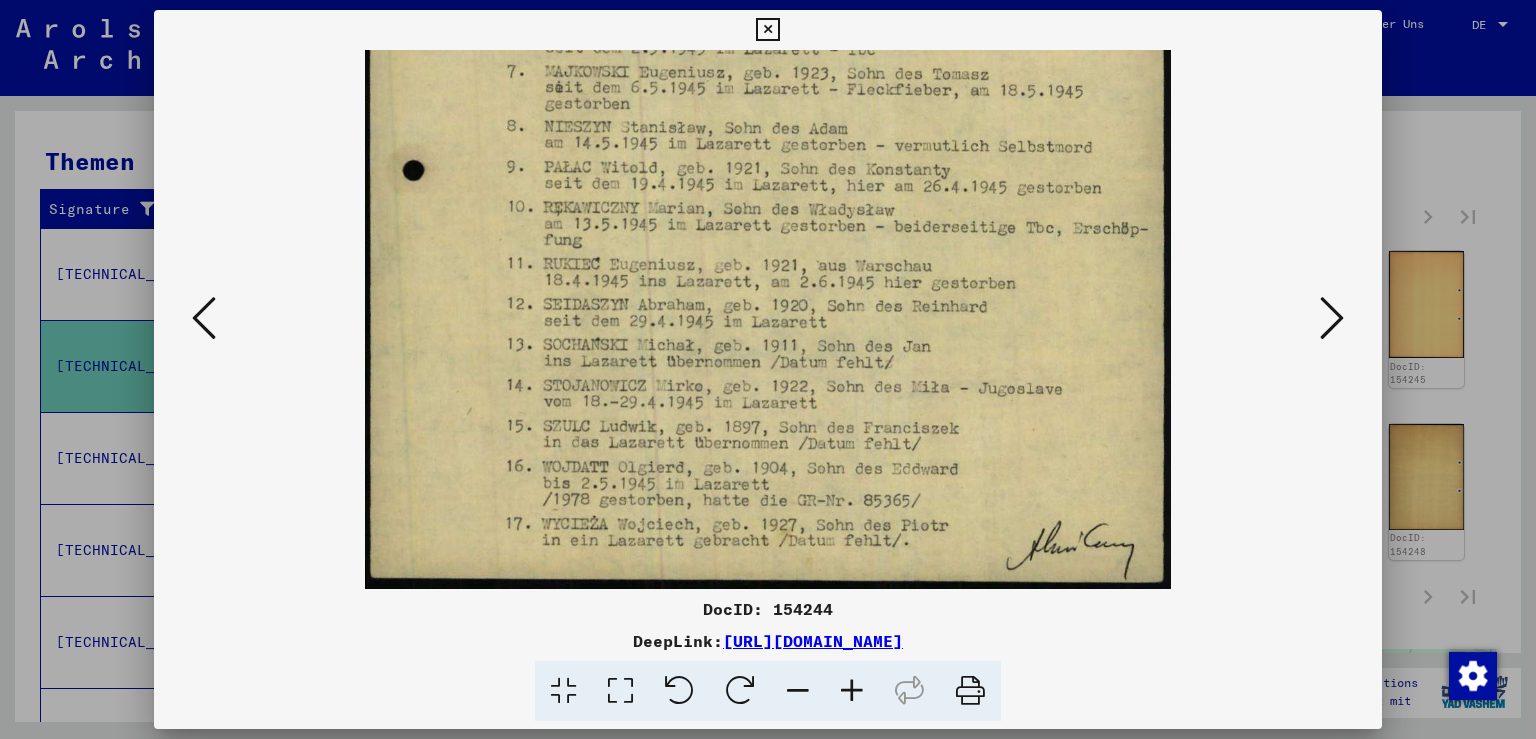 drag, startPoint x: 946, startPoint y: 455, endPoint x: 931, endPoint y: 238, distance: 217.51782 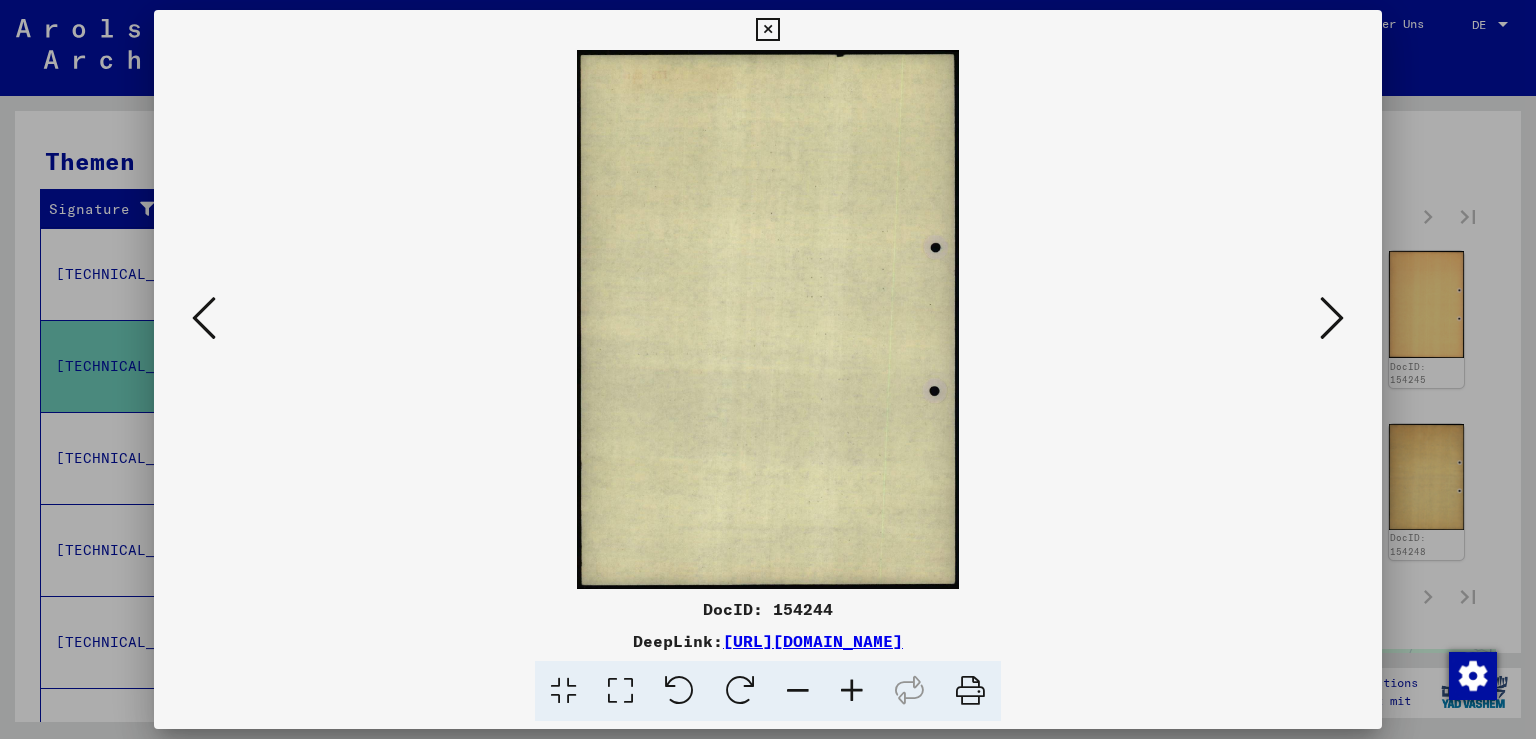 scroll, scrollTop: 0, scrollLeft: 0, axis: both 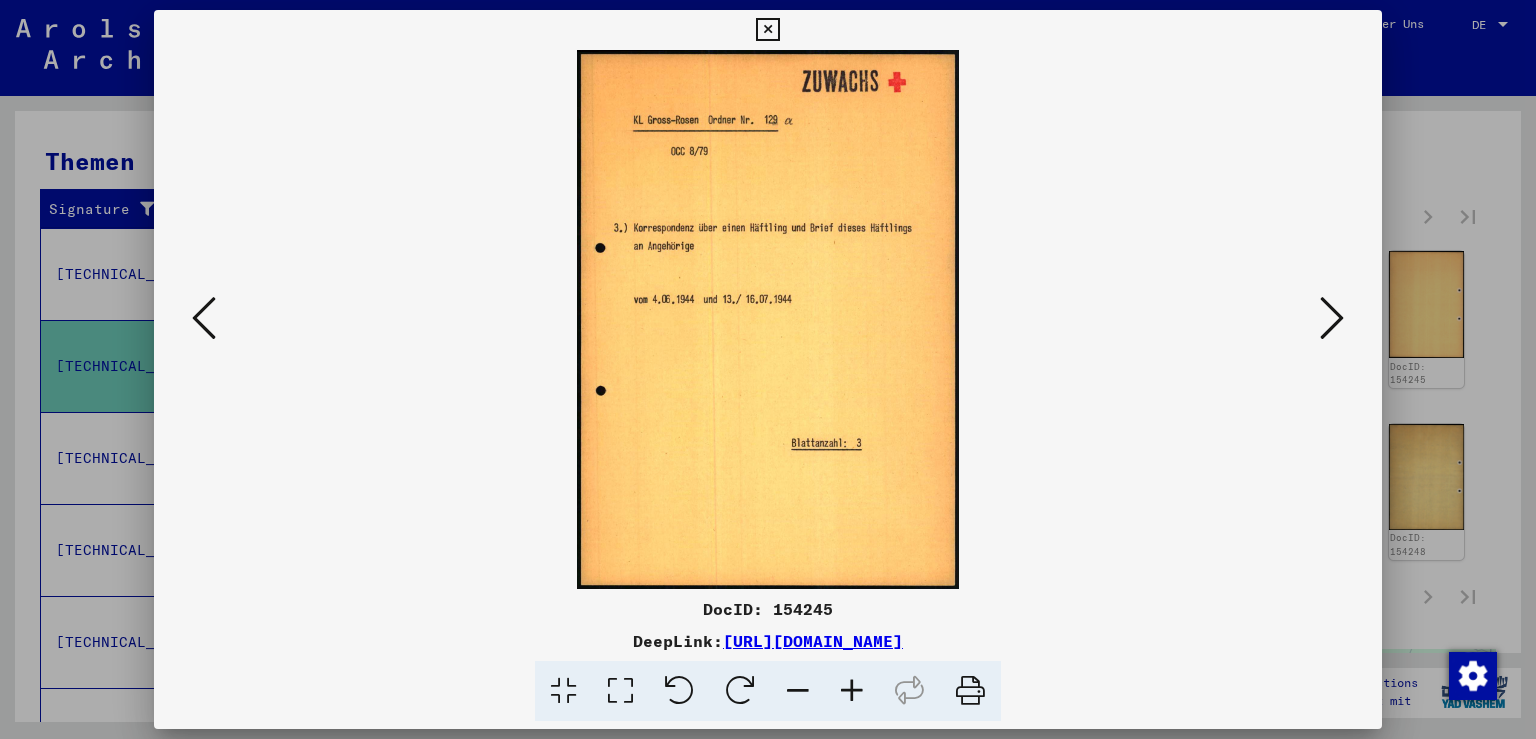 click at bounding box center (1332, 318) 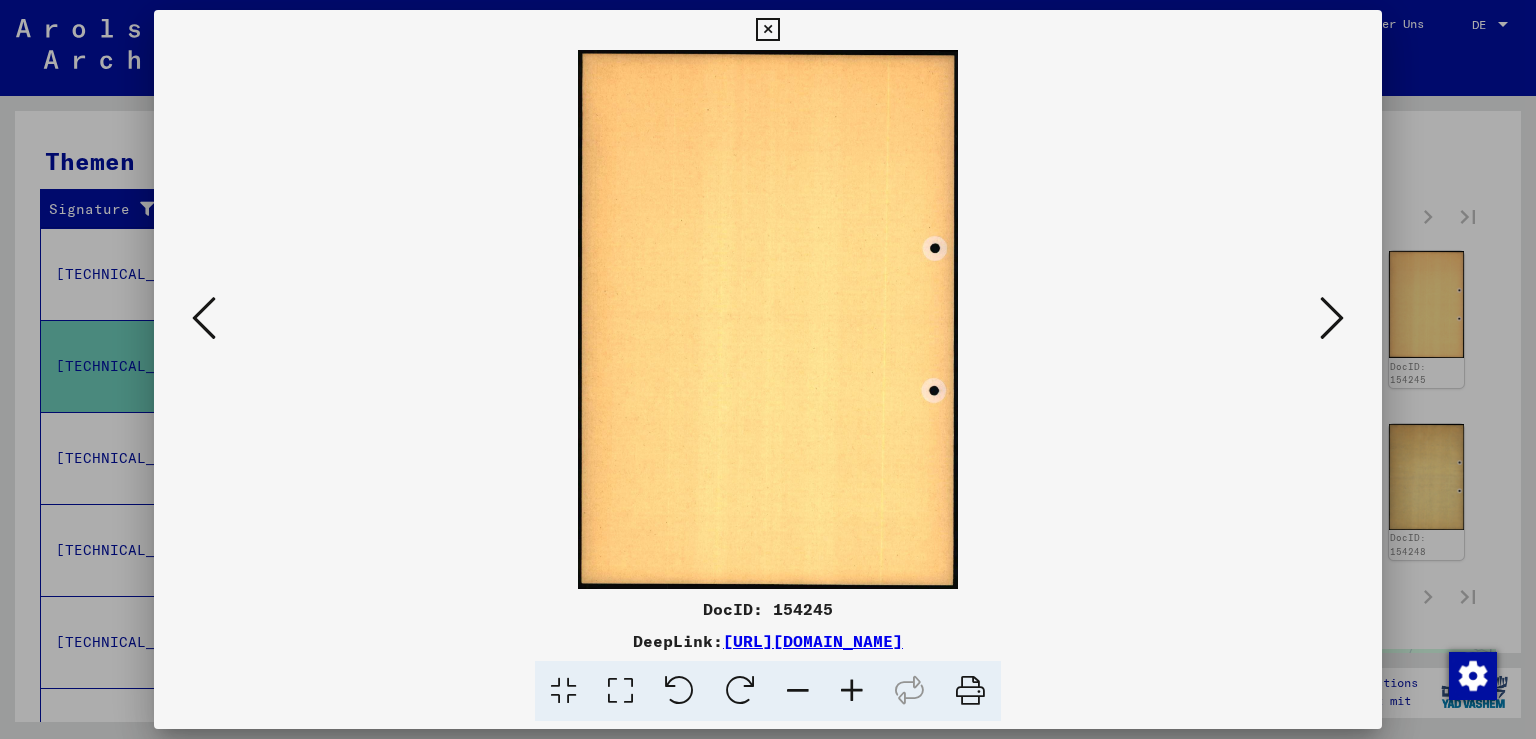 click at bounding box center [1332, 318] 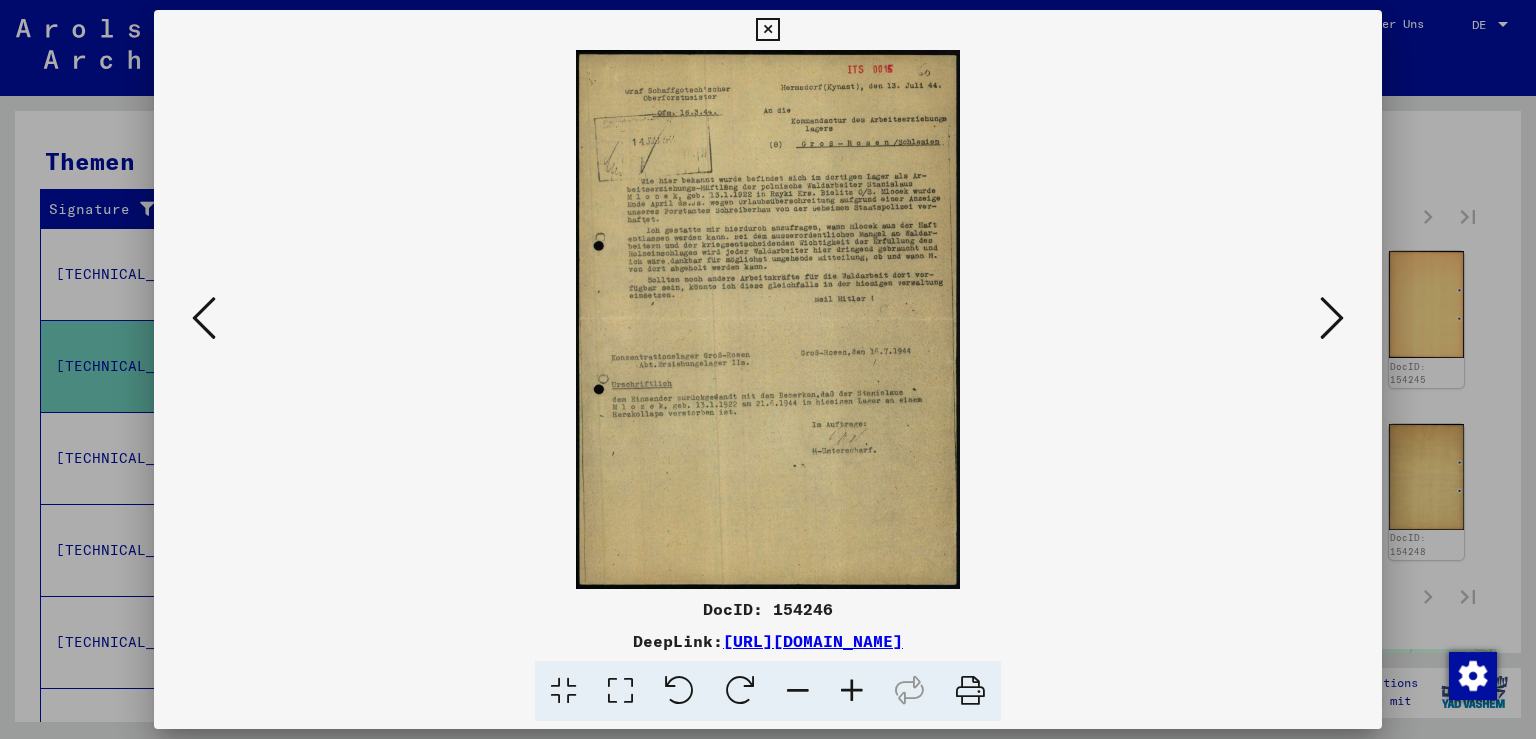 click at bounding box center [852, 691] 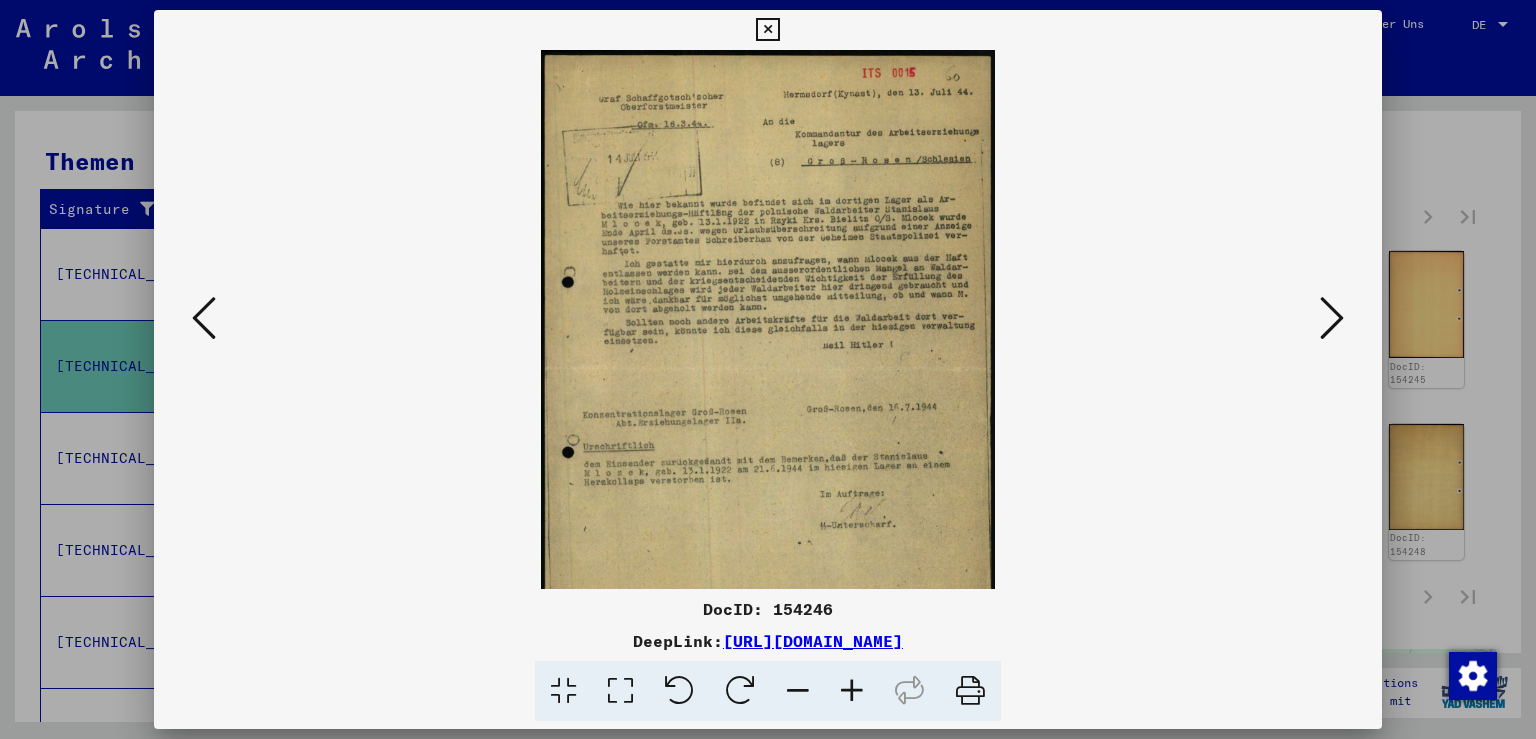 click at bounding box center (852, 691) 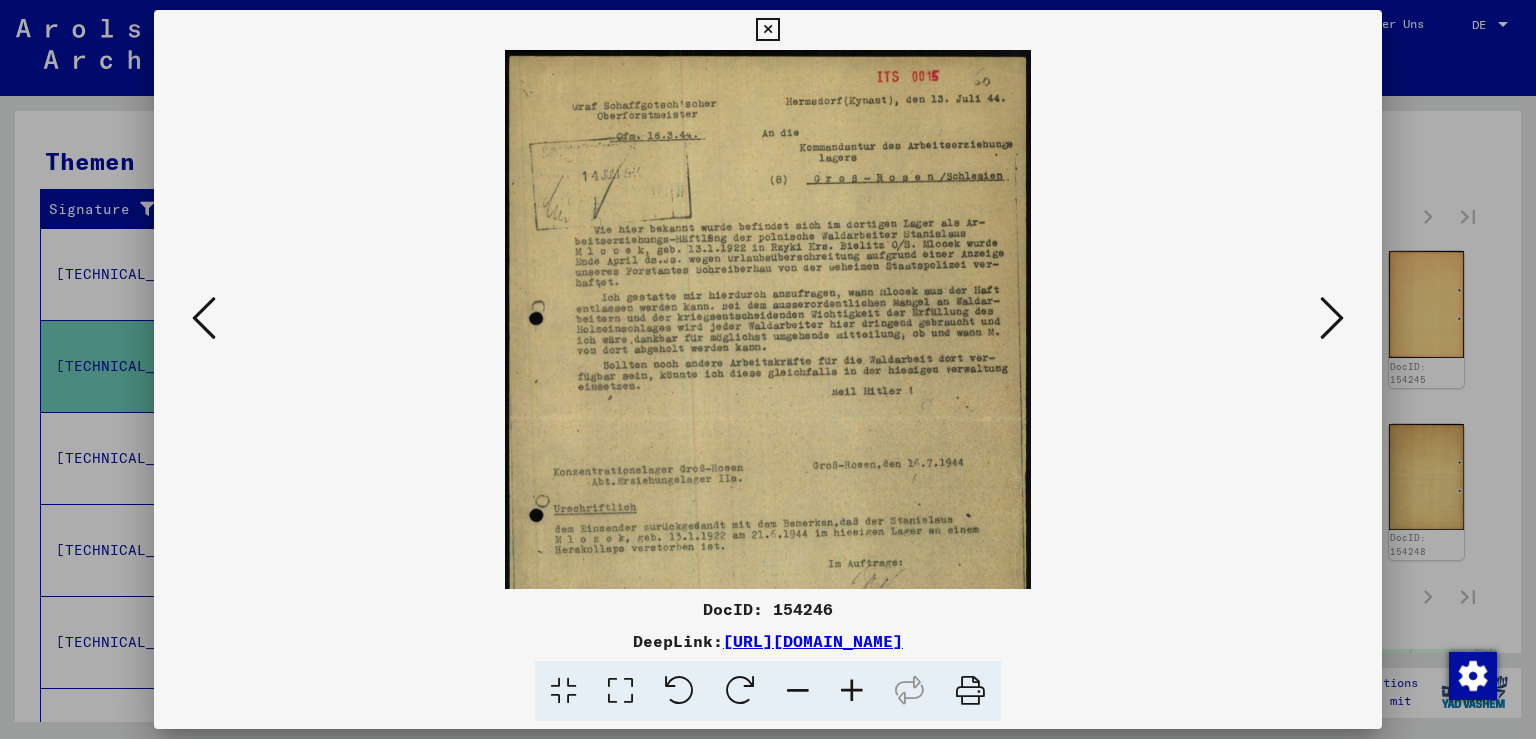 click at bounding box center (852, 691) 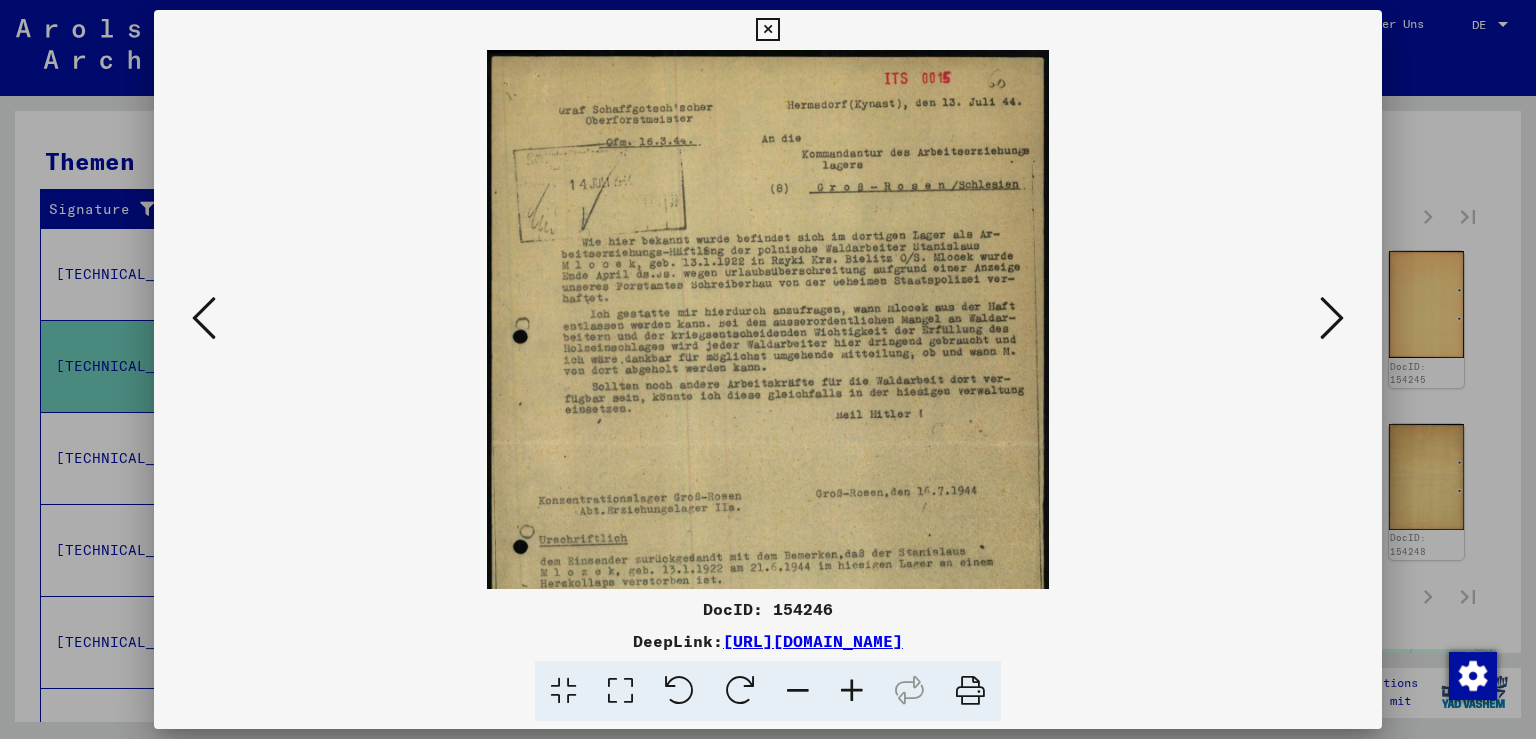 click at bounding box center (852, 691) 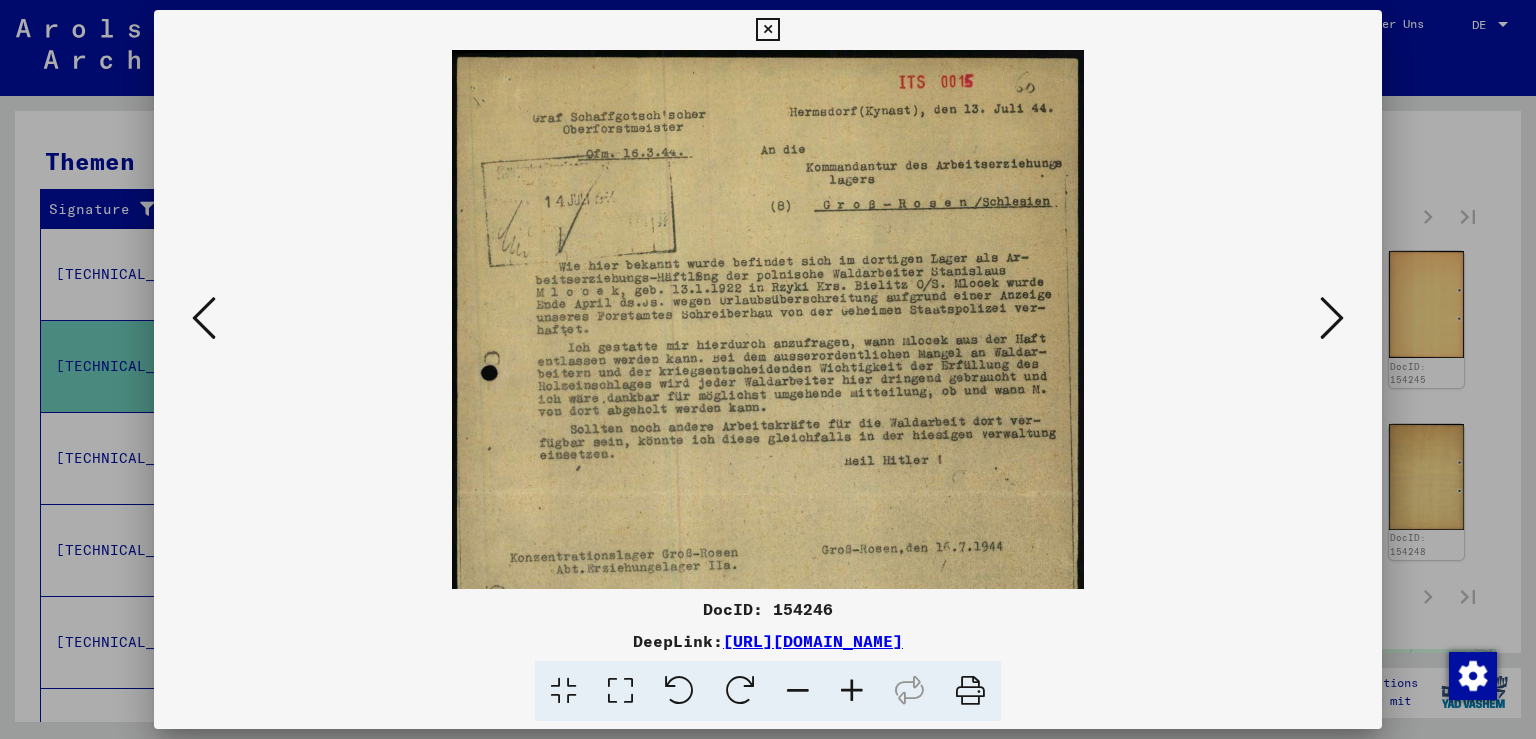 click at bounding box center (852, 691) 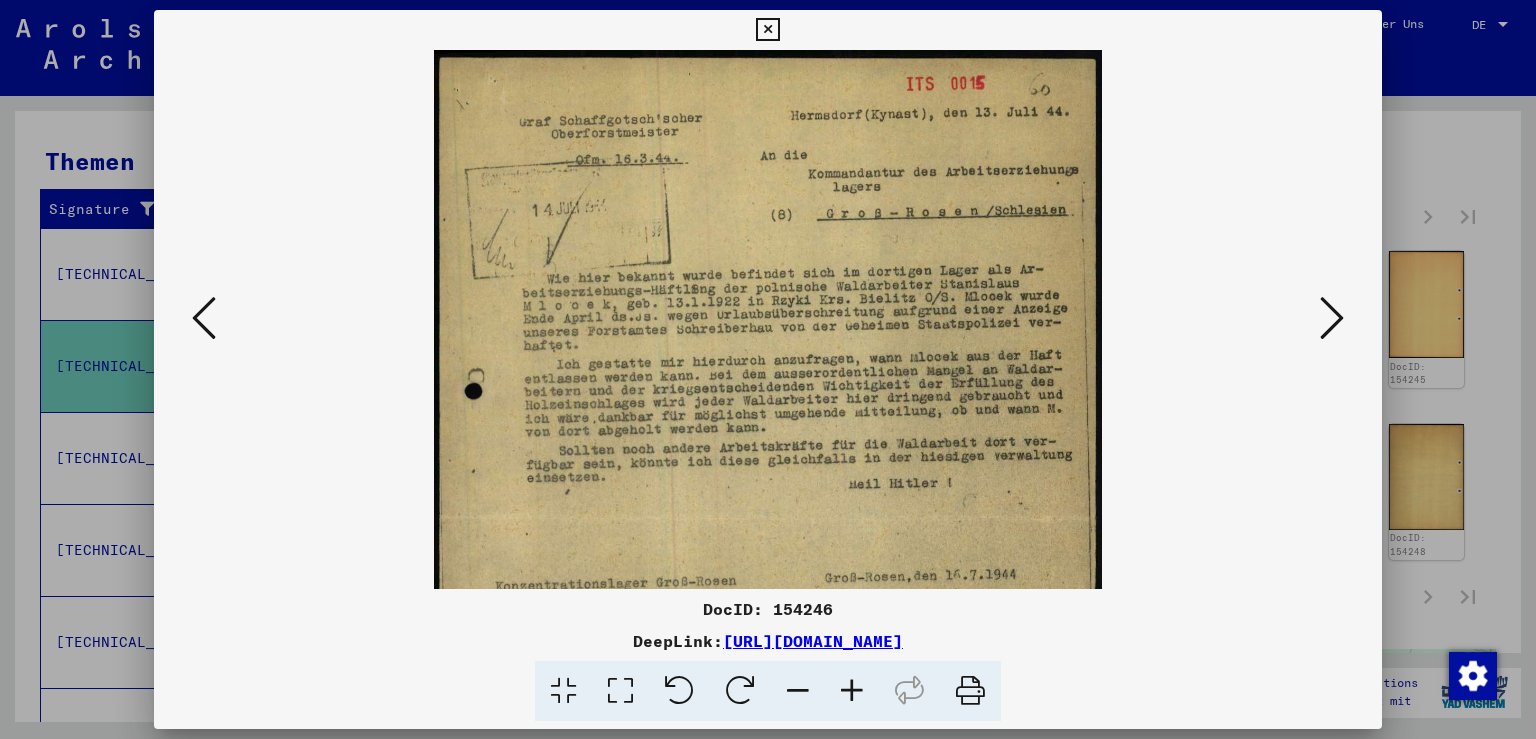 click at bounding box center (852, 691) 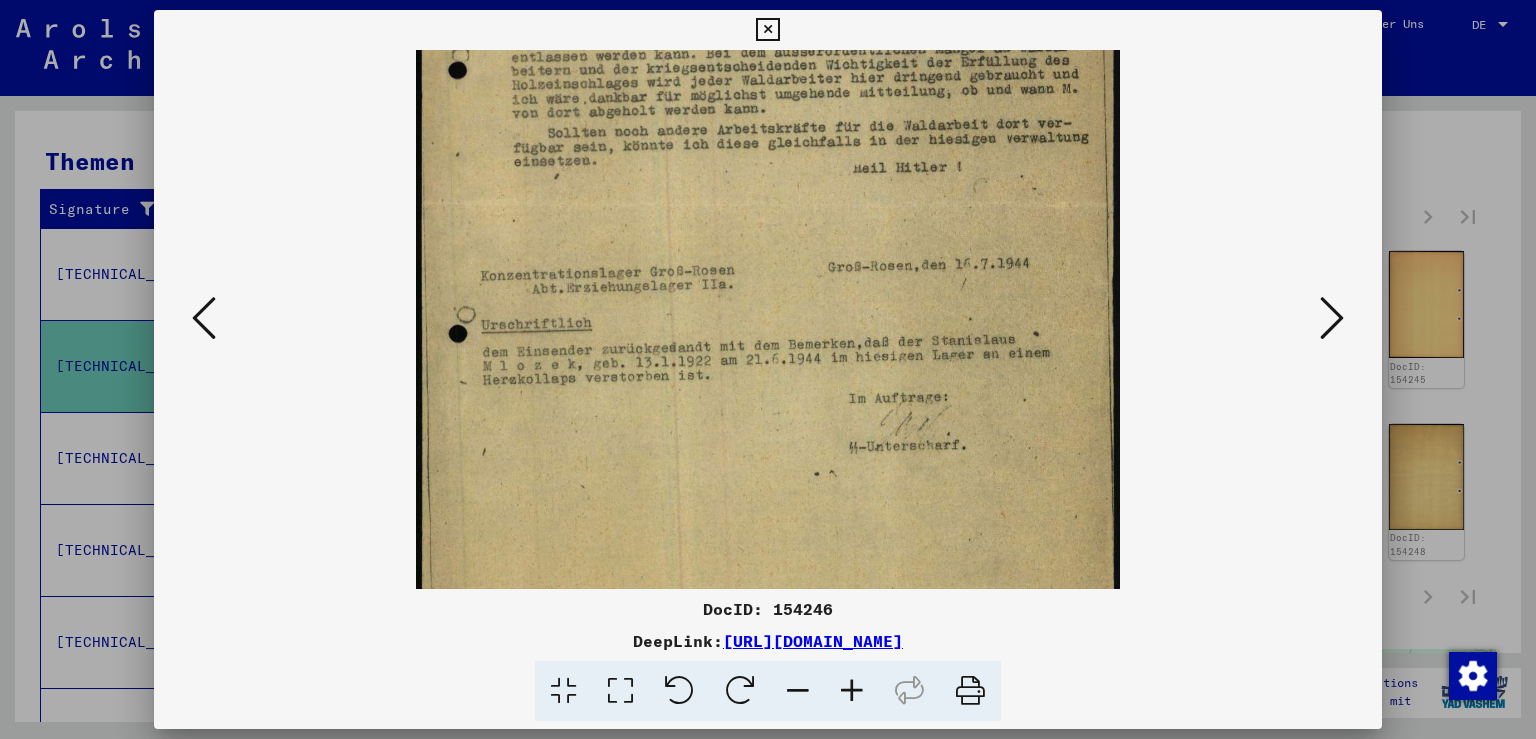 scroll, scrollTop: 344, scrollLeft: 0, axis: vertical 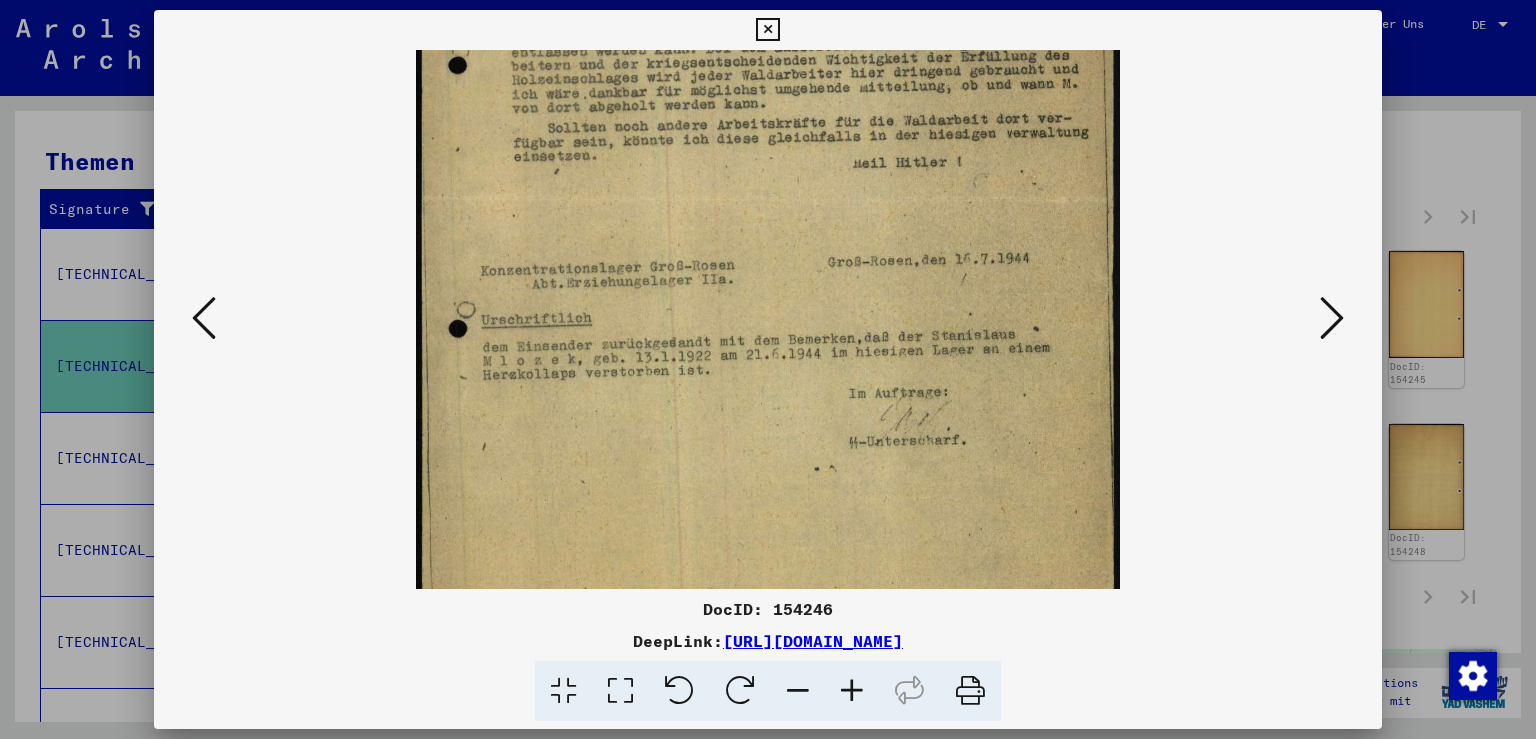 drag, startPoint x: 924, startPoint y: 523, endPoint x: 926, endPoint y: 179, distance: 344.00583 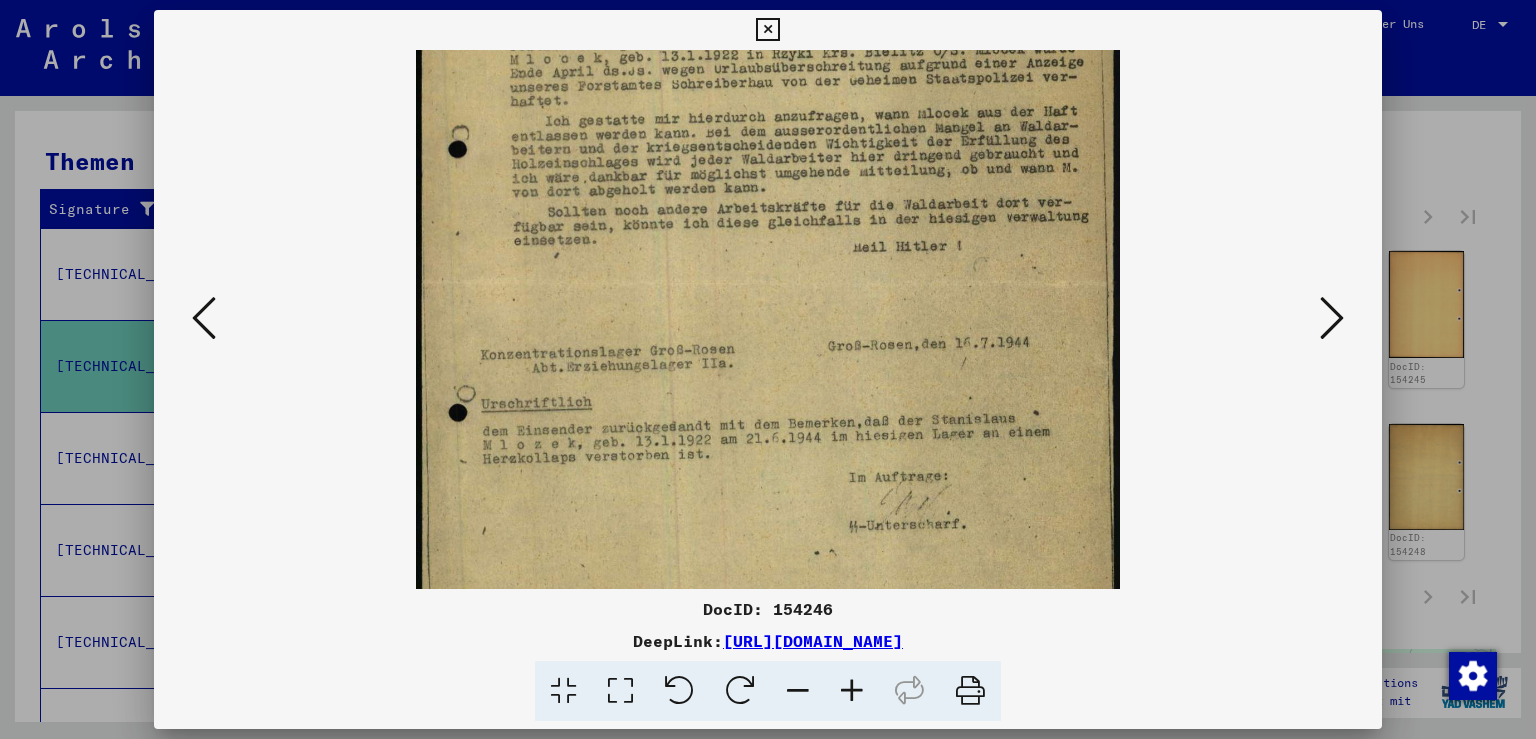 scroll, scrollTop: 263, scrollLeft: 0, axis: vertical 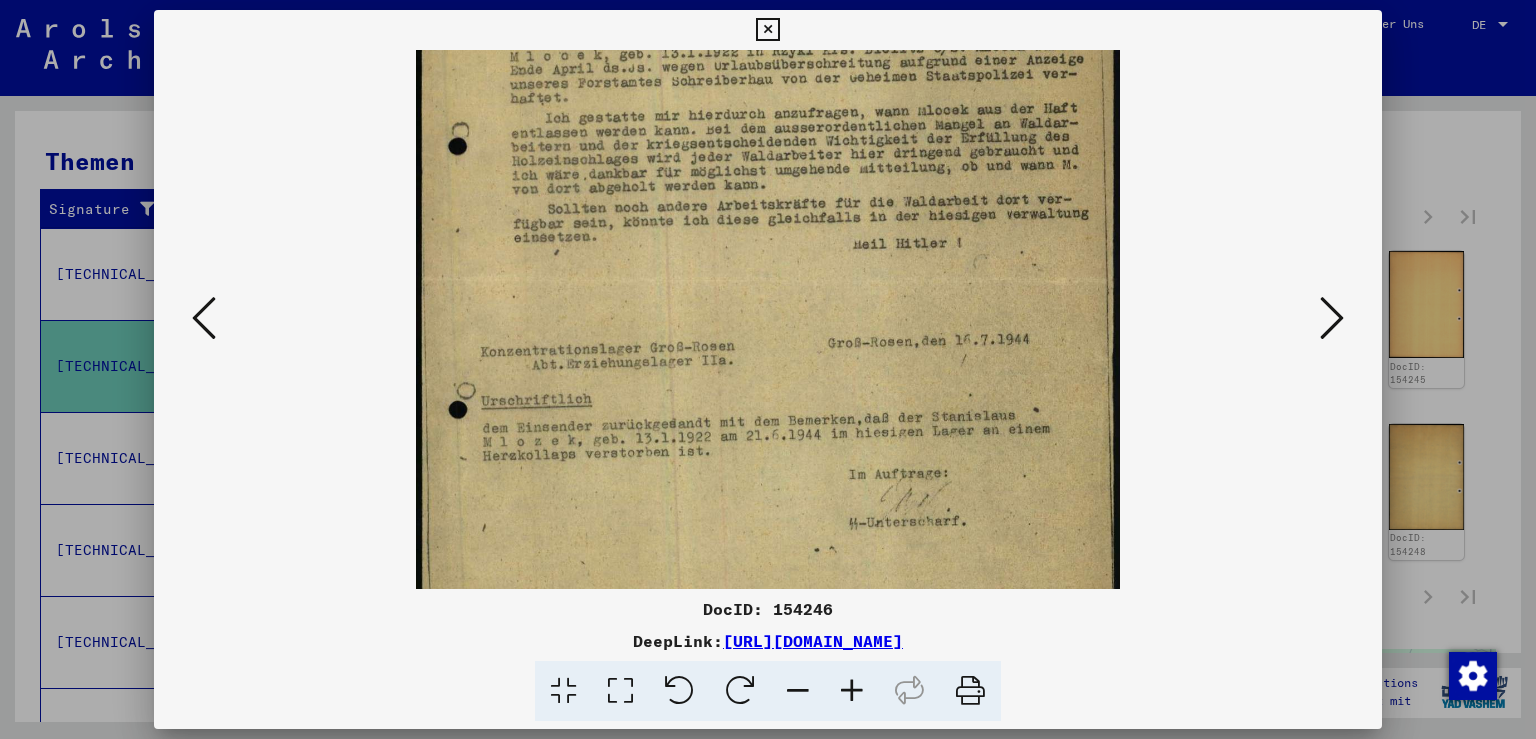 drag, startPoint x: 766, startPoint y: 233, endPoint x: 770, endPoint y: 311, distance: 78.10249 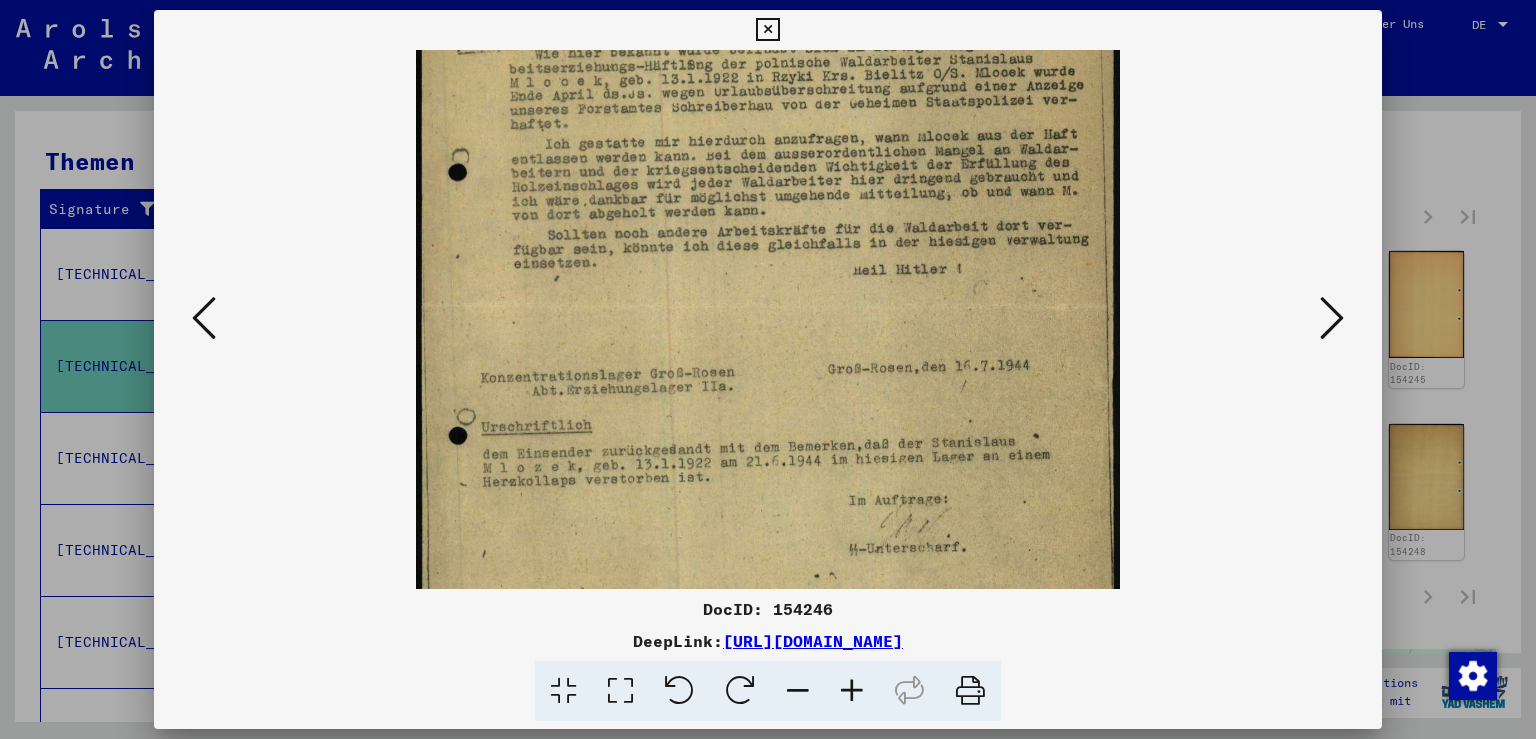 scroll, scrollTop: 235, scrollLeft: 0, axis: vertical 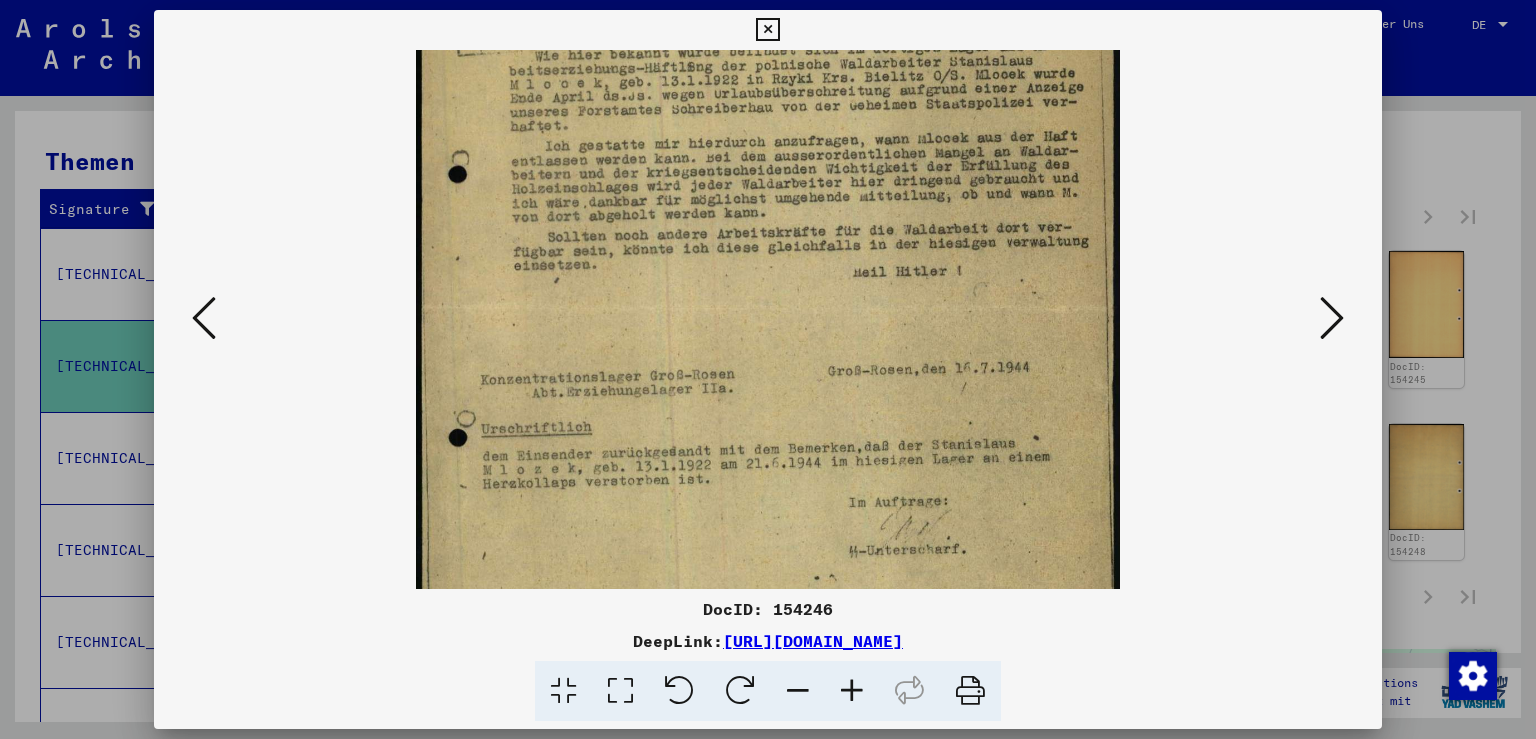 drag, startPoint x: 793, startPoint y: 258, endPoint x: 794, endPoint y: 286, distance: 28.01785 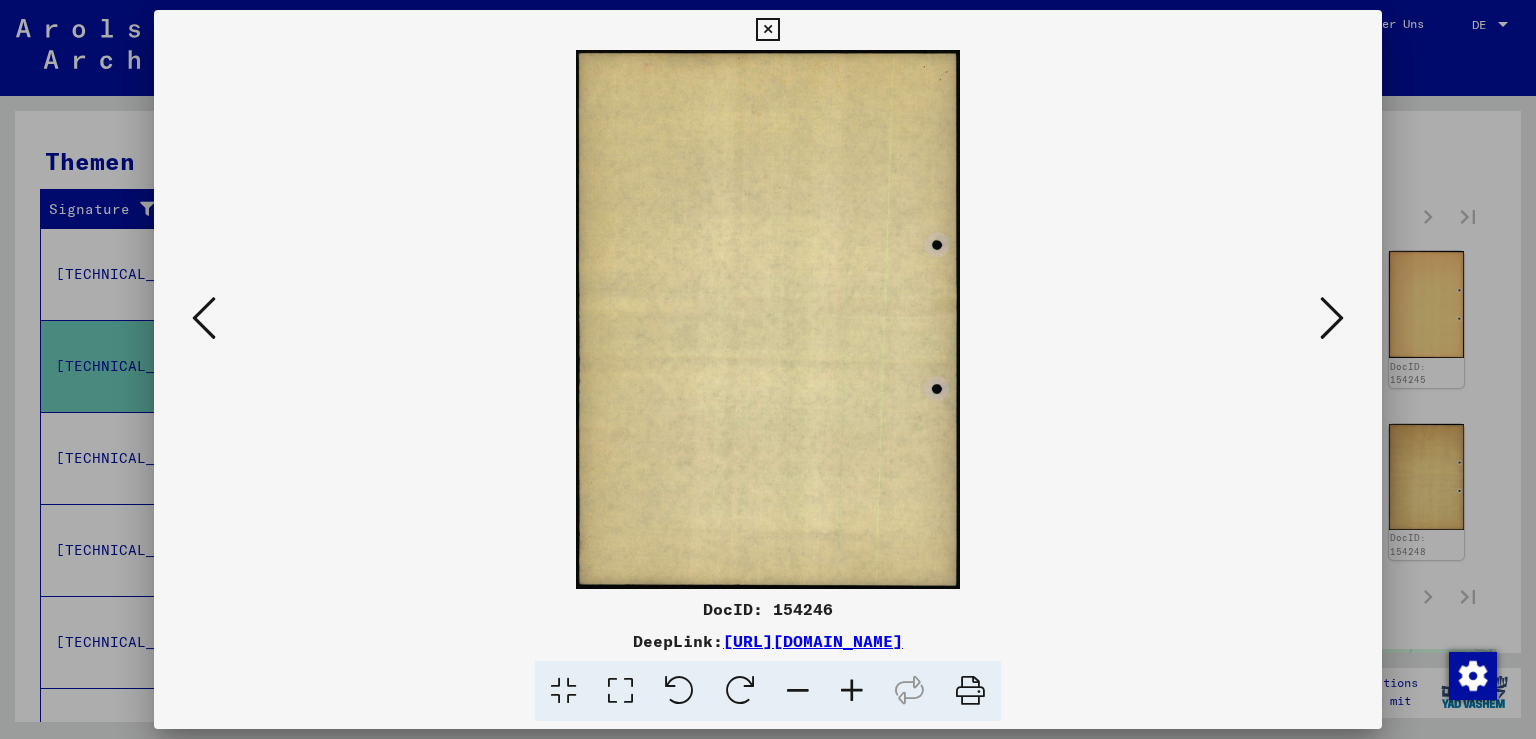 scroll, scrollTop: 0, scrollLeft: 0, axis: both 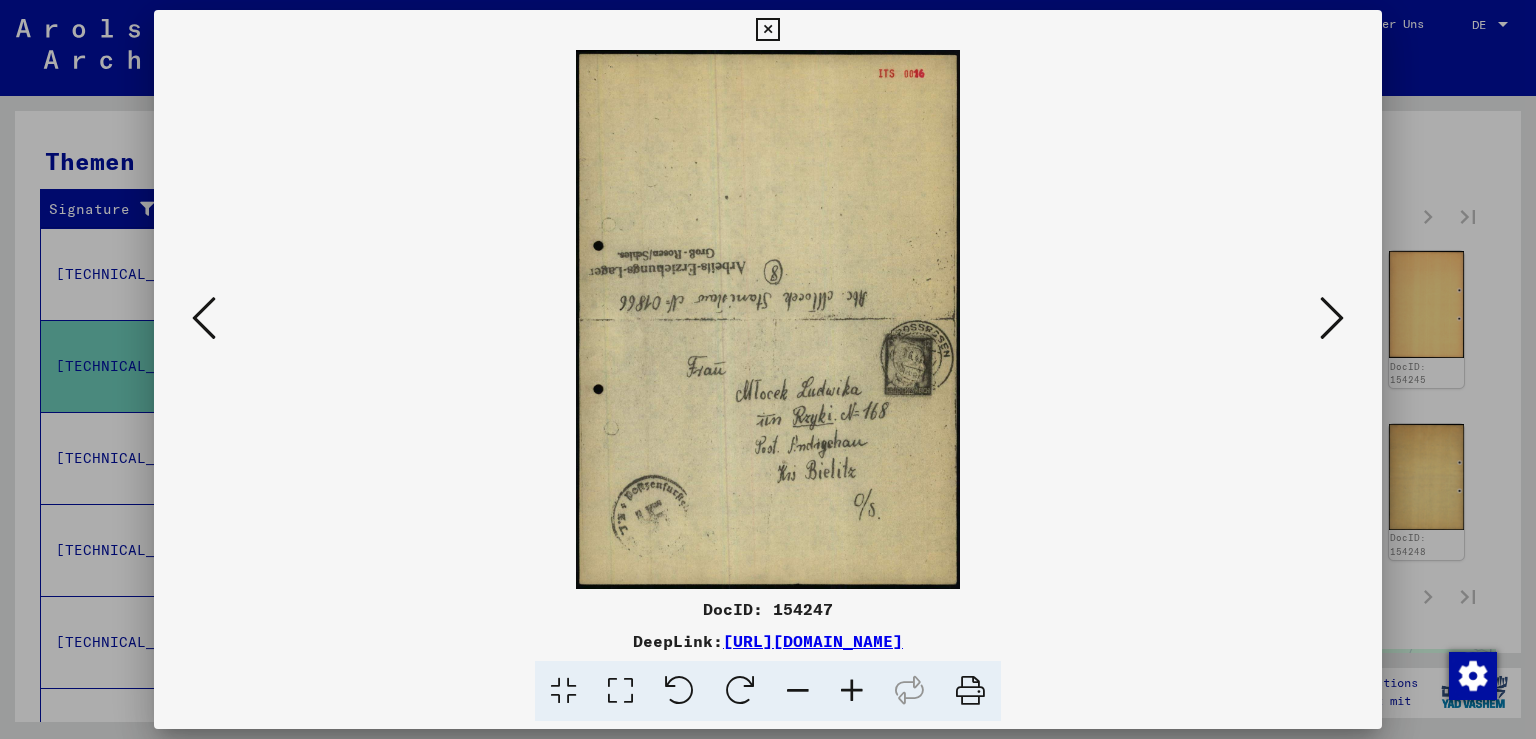click at bounding box center [1332, 318] 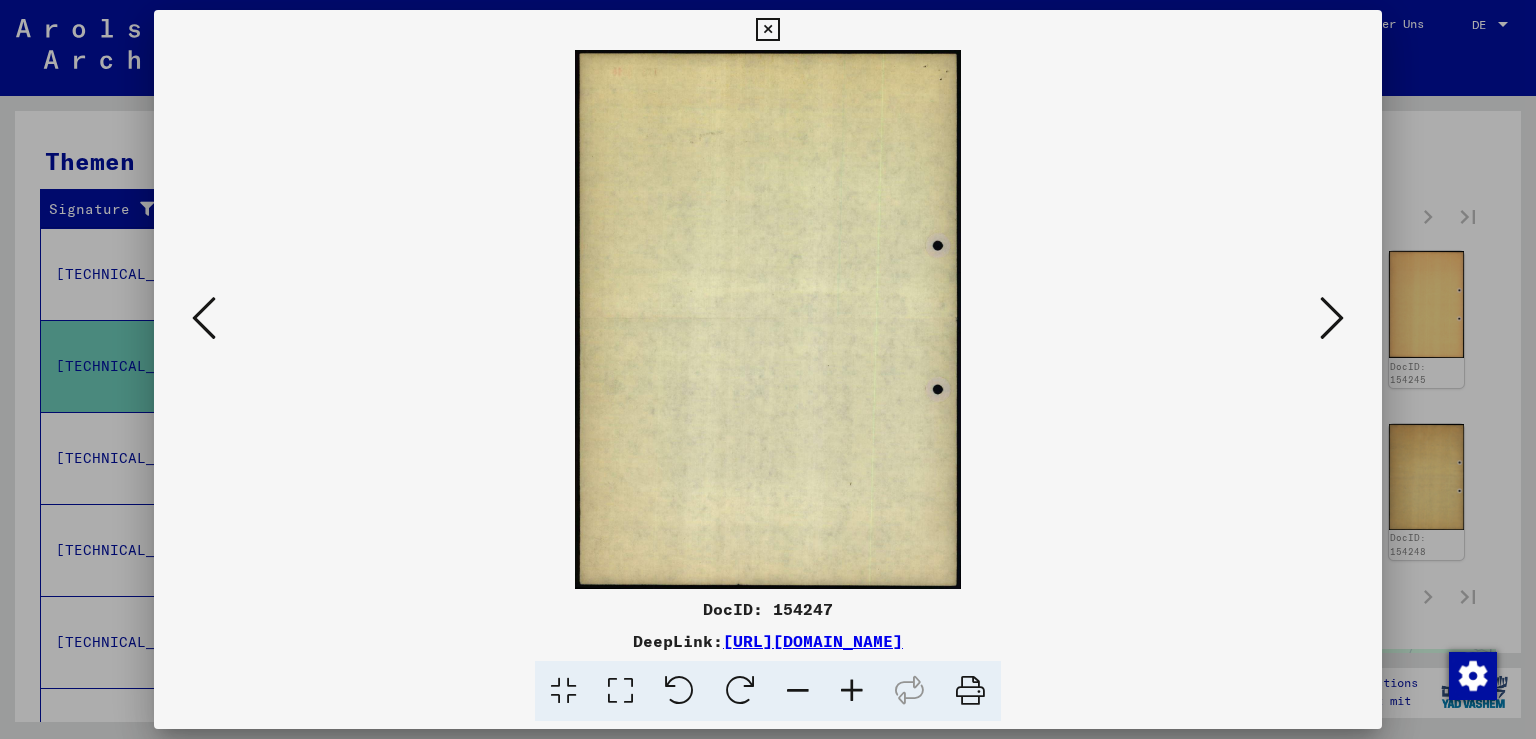 click at bounding box center [1332, 318] 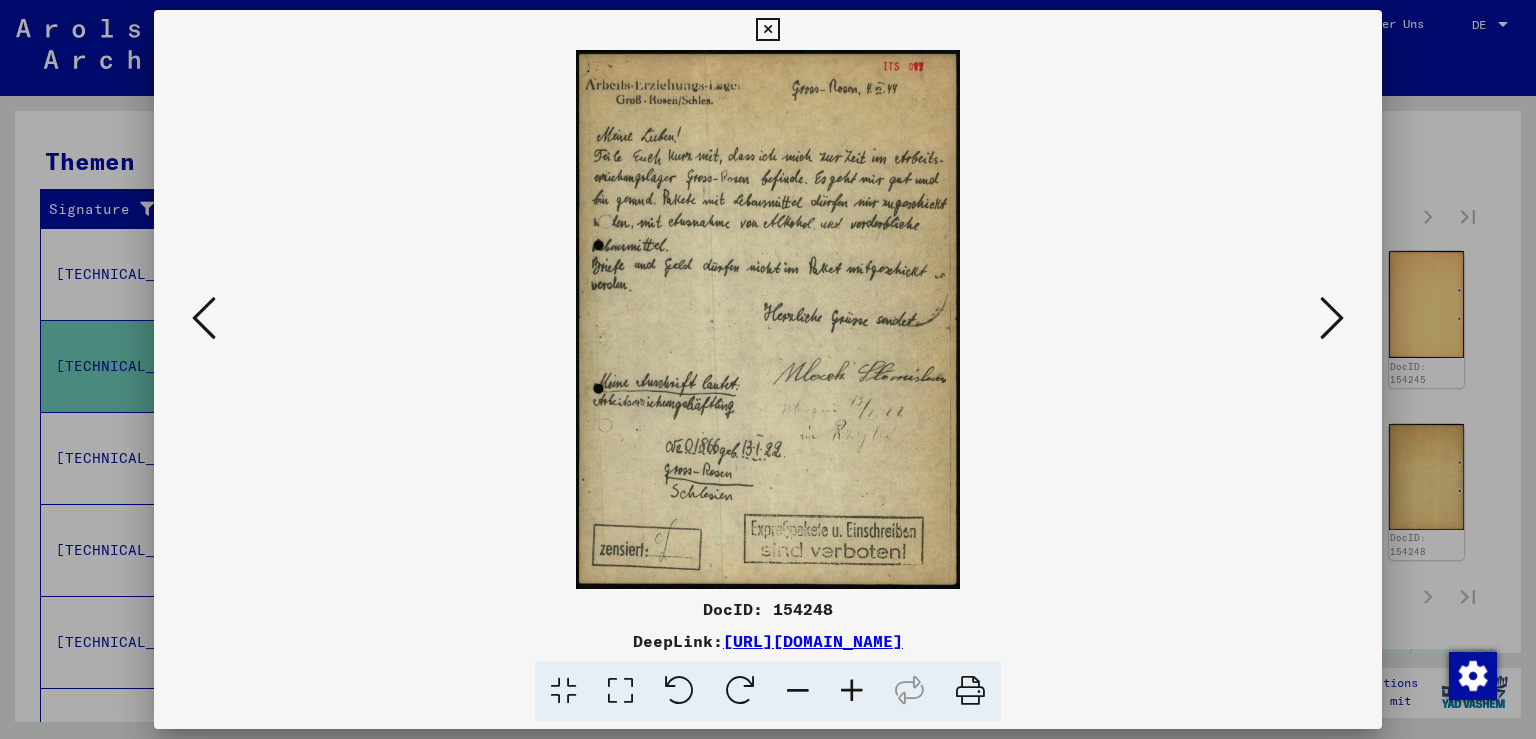 click at bounding box center (852, 691) 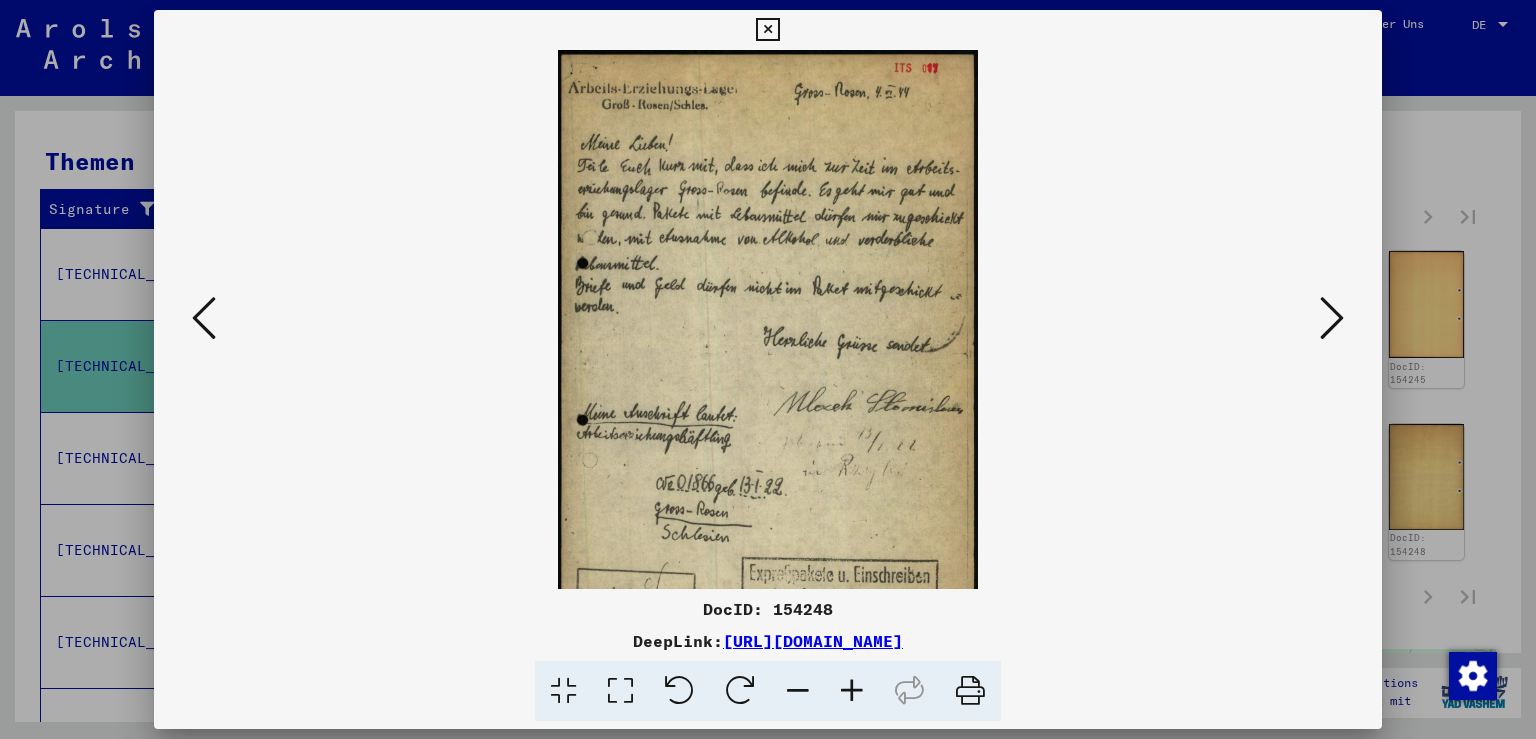 click at bounding box center [852, 691] 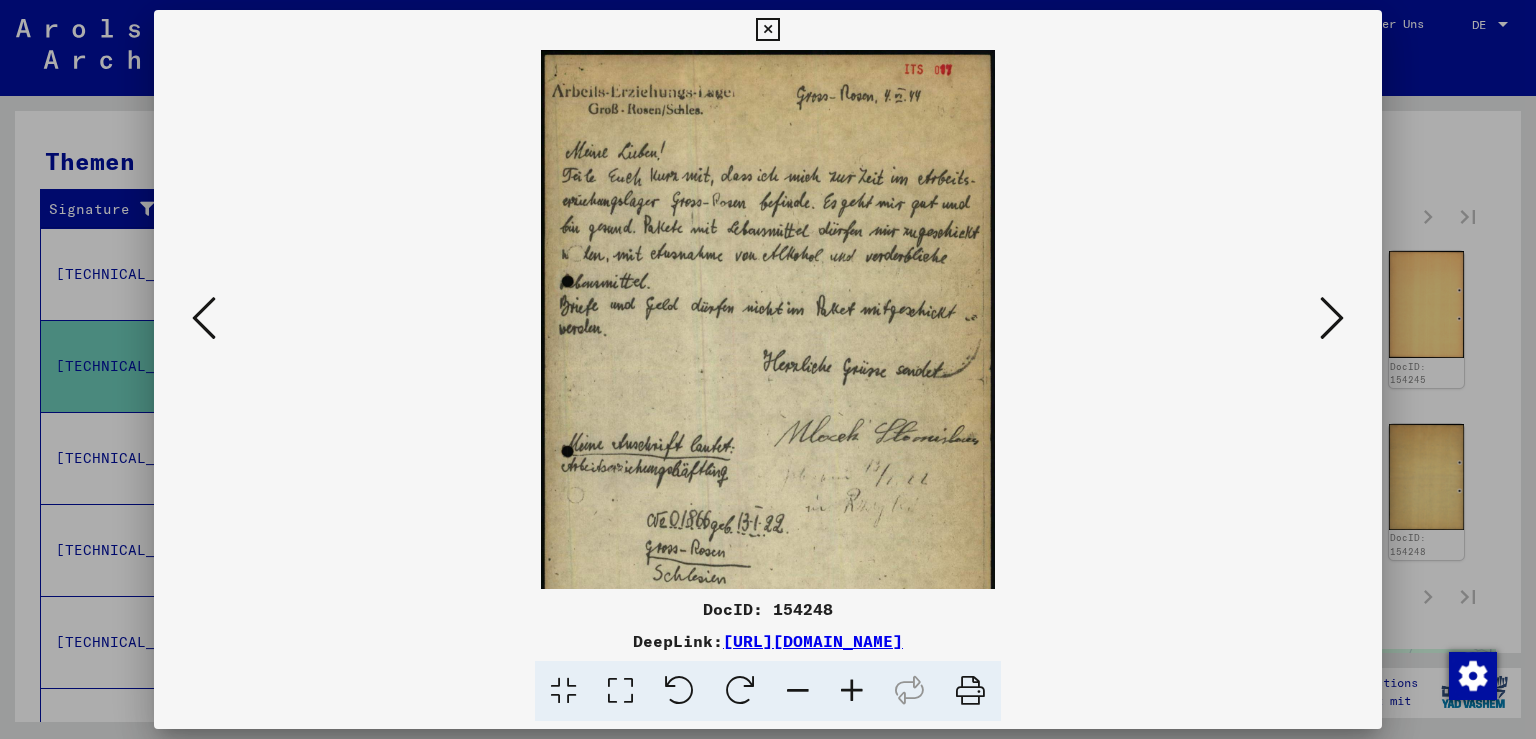 click at bounding box center [852, 691] 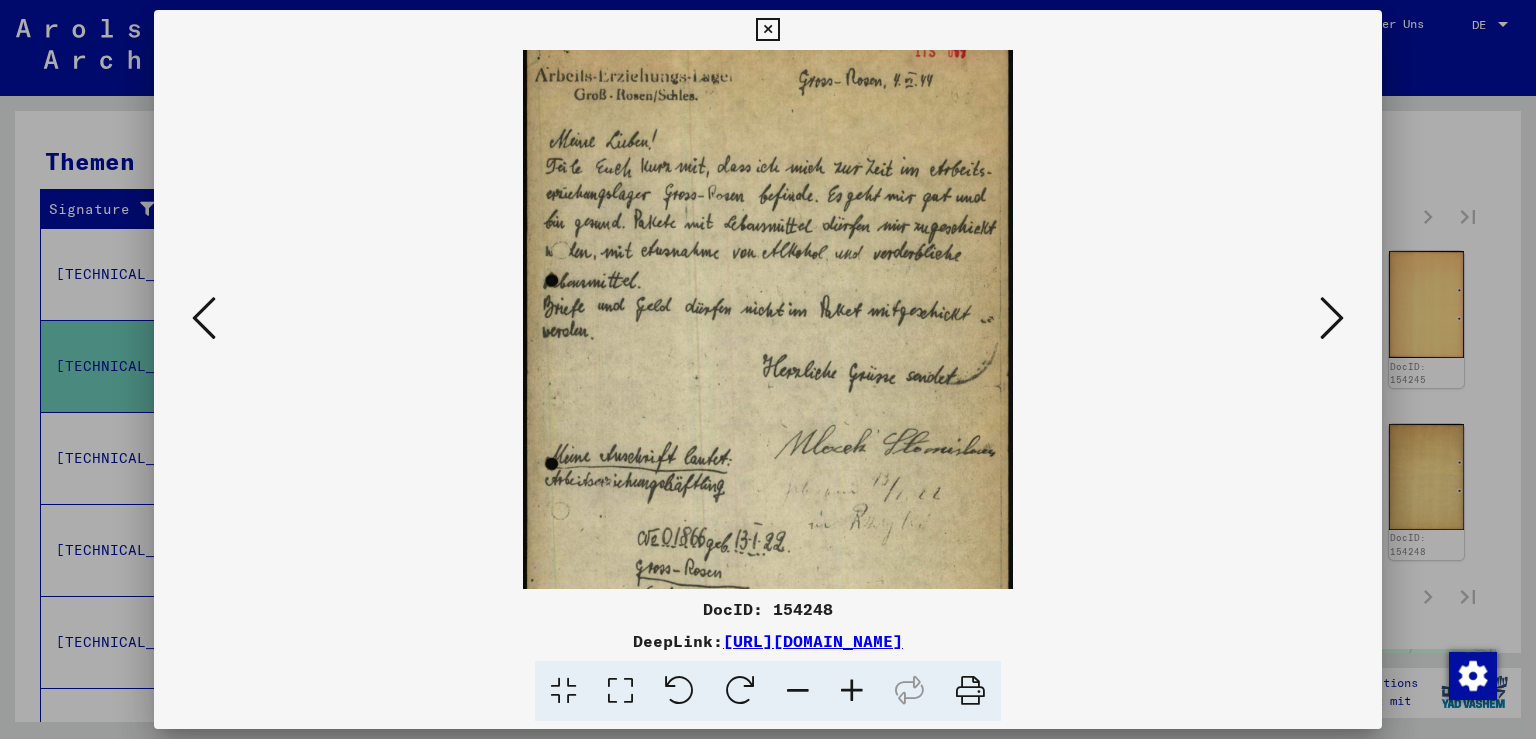 scroll, scrollTop: 0, scrollLeft: 0, axis: both 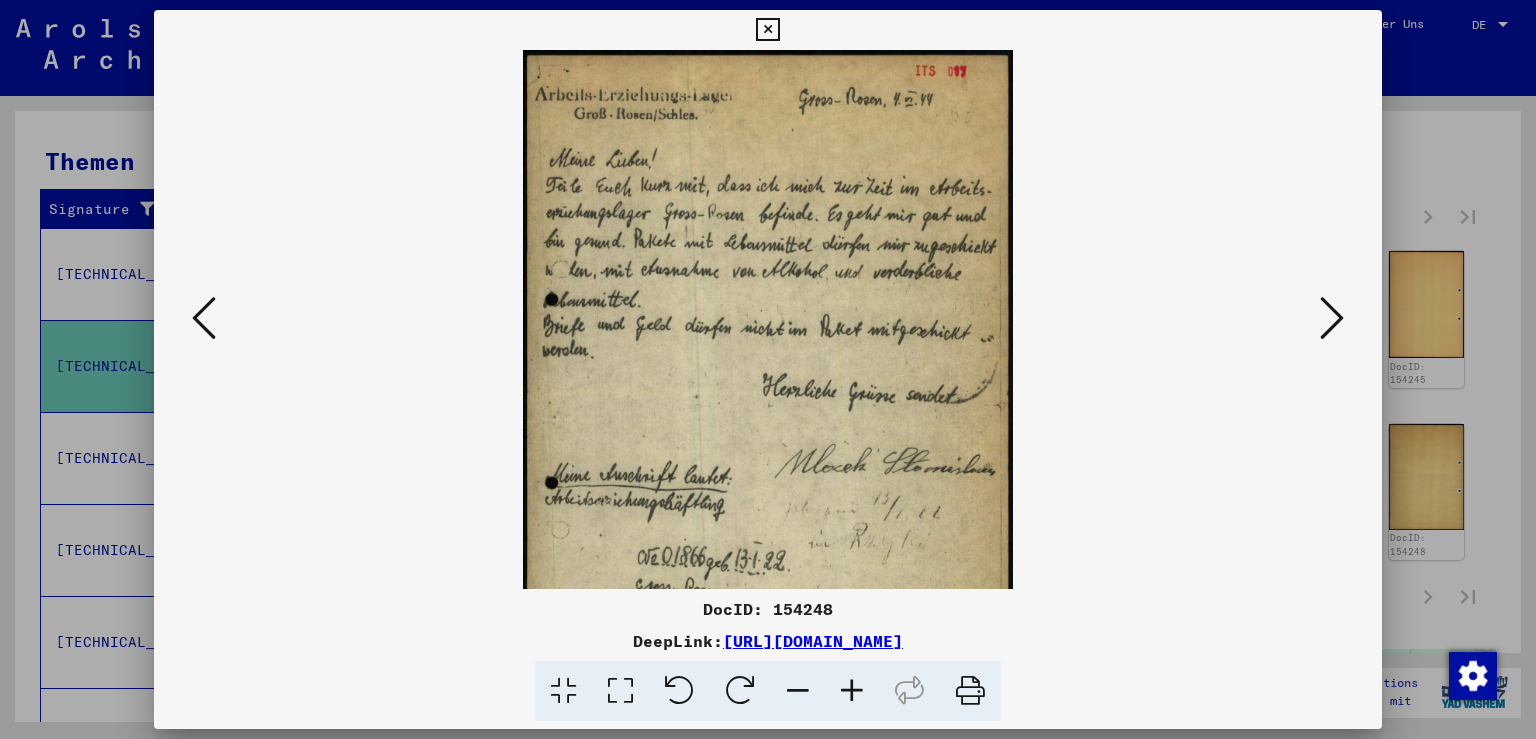drag, startPoint x: 814, startPoint y: 535, endPoint x: 838, endPoint y: 560, distance: 34.655445 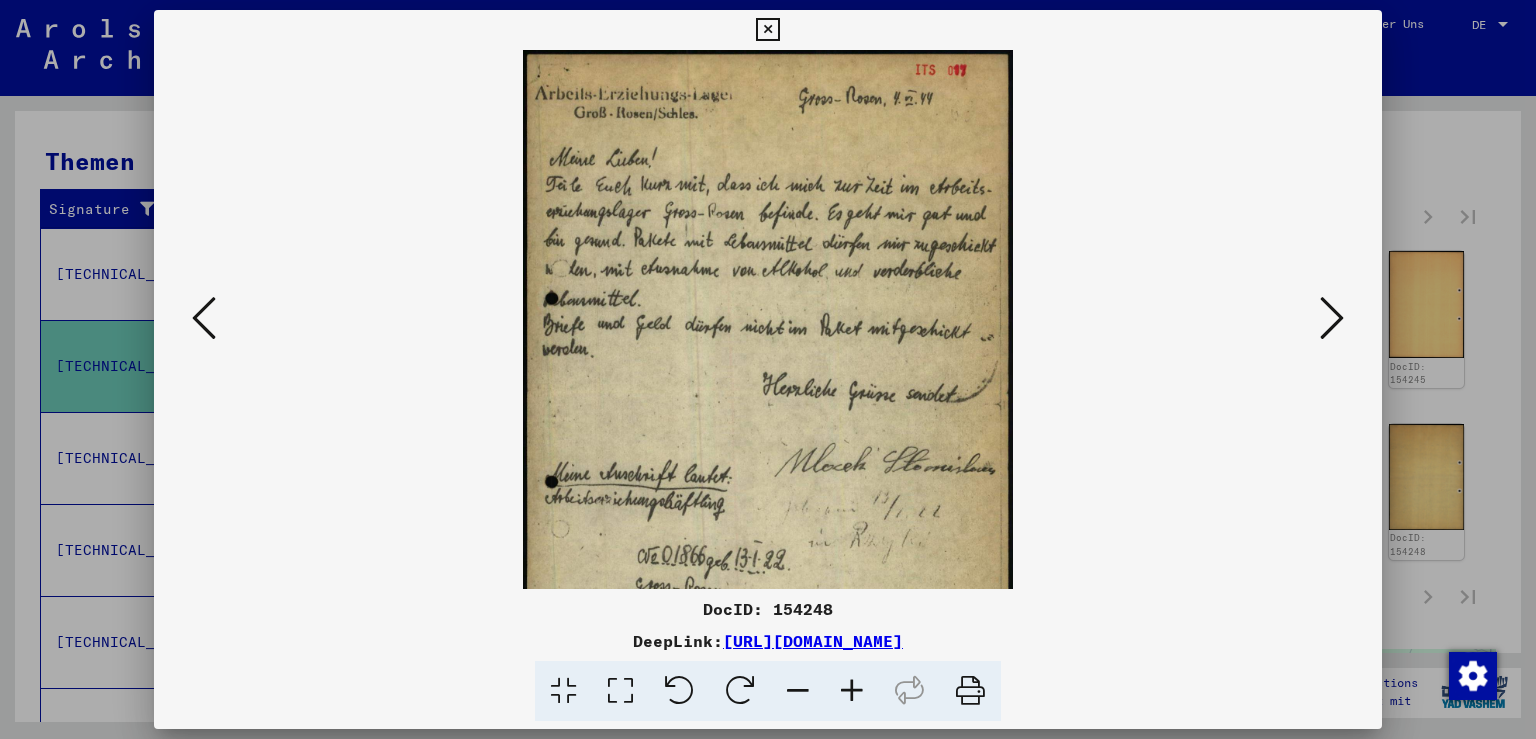 click at bounding box center (1332, 318) 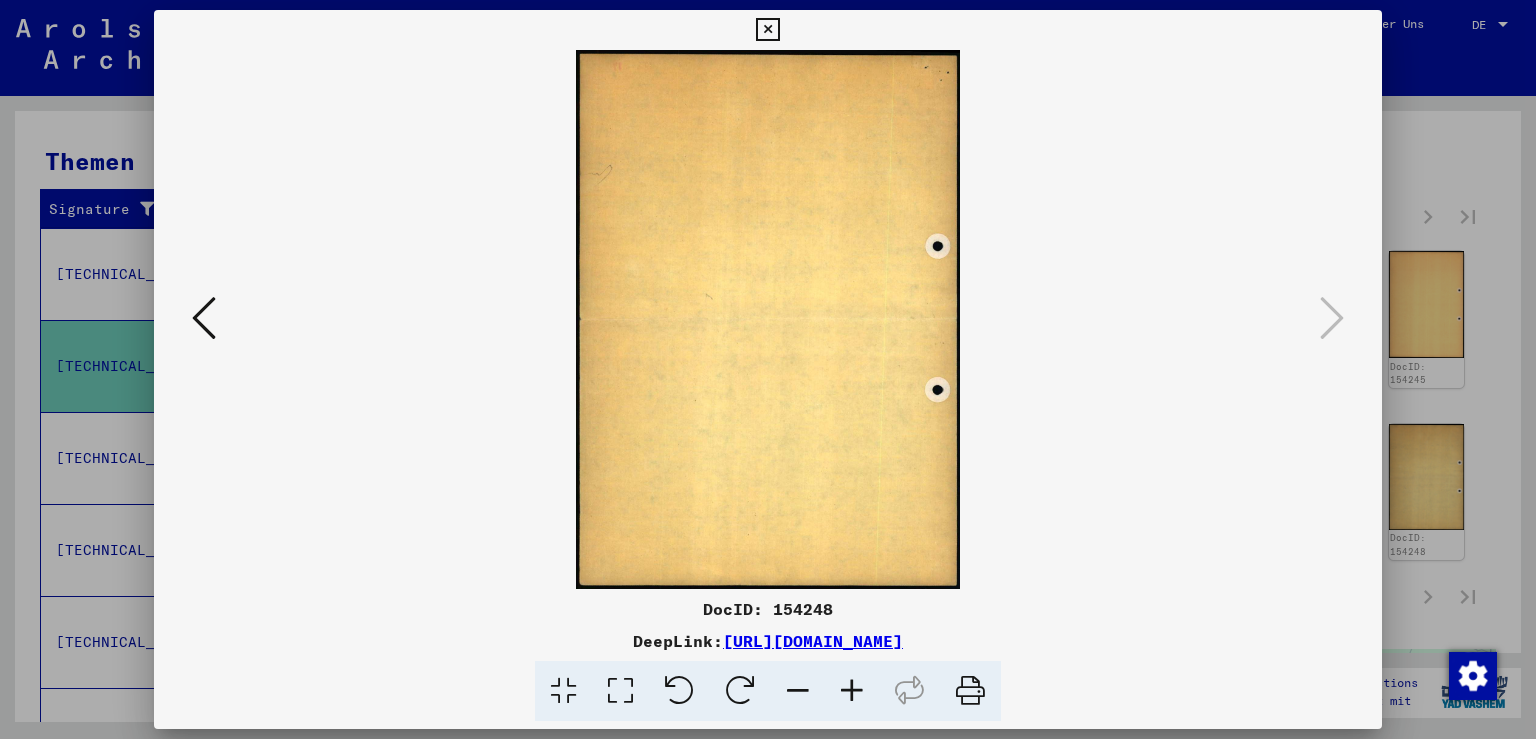 click at bounding box center [767, 30] 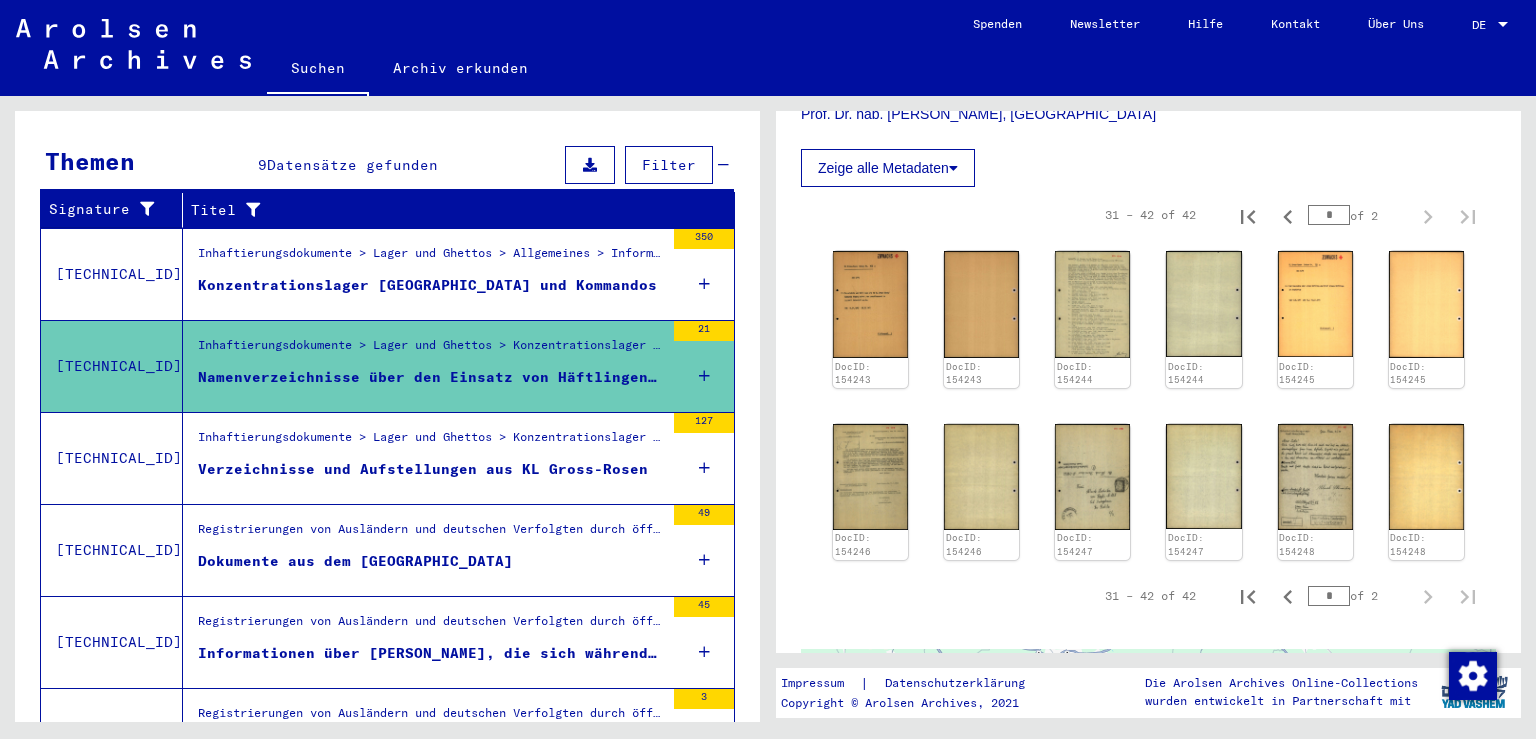 click on "Verzeichnisse und Aufstellungen aus KL Gross-Rosen" at bounding box center (423, 469) 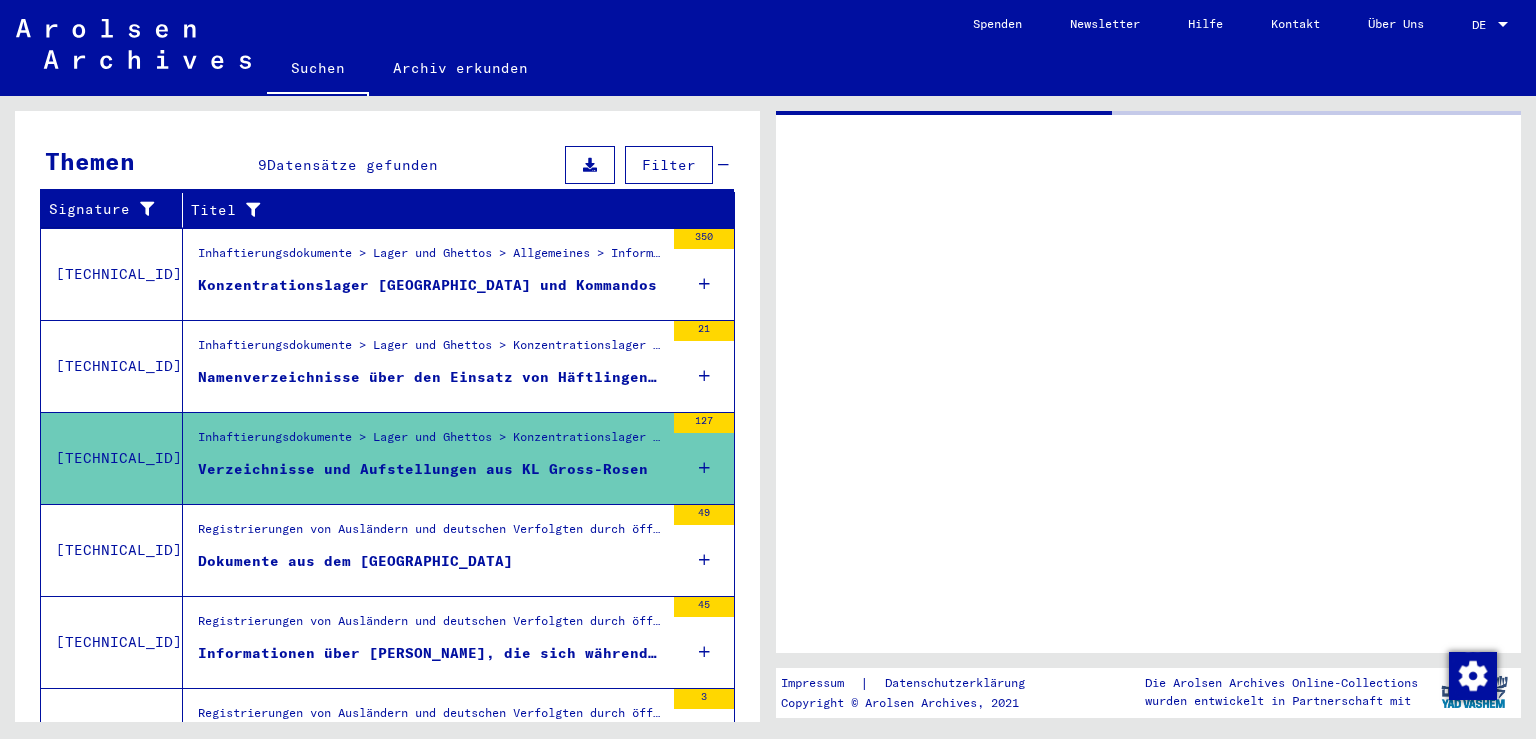 scroll, scrollTop: 0, scrollLeft: 0, axis: both 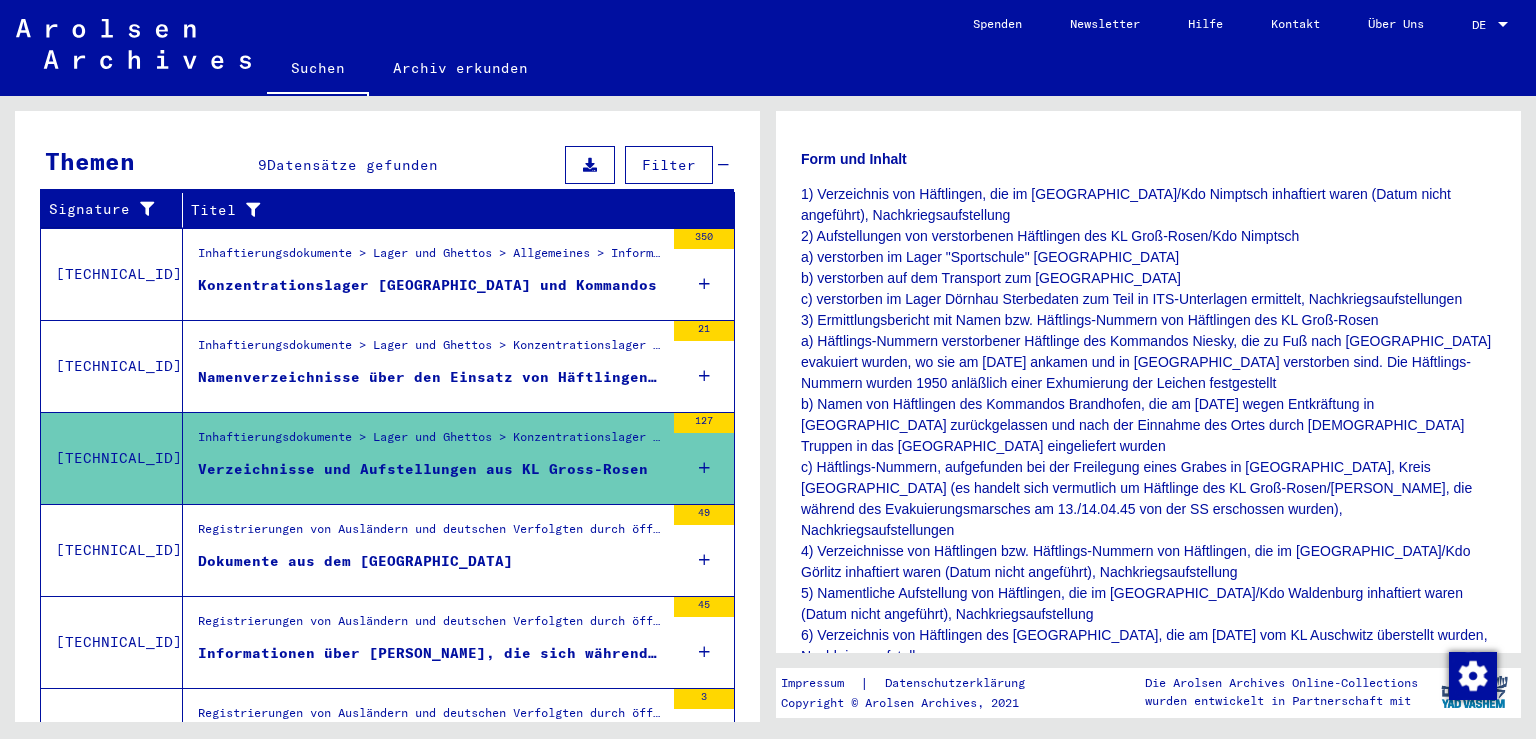 click on "1) Verzeichnis von Häftlingen, die im [GEOGRAPHIC_DATA]/Kdo Nimptsch inhaftiert waren (Datum nicht angeführt), Nachkriegsaufstellung 2) Aufstellungen von verstorbenen Häftlingen des [GEOGRAPHIC_DATA]/Kdo Nimptsch a) verstorben im Lager "Sportschule" [GEOGRAPHIC_DATA] b) verstorben auf dem Transport zum [GEOGRAPHIC_DATA] c) verstorben im Lager Dörnhau Sterbedaten zum Teil in ITS-Unterlagen ermittelt, Nachkriegsaufstellungen 3) Ermittlungsbericht mit Namen bzw. Häftlings-Nummern von Häftlingen des KL Groß-Rosen a) Häftlings-Nummern verstorbener Häftlinge des Kommandos Niesky, die zu Fuß nach [GEOGRAPHIC_DATA] evakuiert wurden, wo sie am [DATE] ankamen und in [GEOGRAPHIC_DATA] verstorben sind. Die Häftlings-Nummern wurden 1950 anläßlich einer Exhumierung der Leichen festgestellt b) Namen von Häftlingen des Kommandos Brandhofen, die am [DATE] wegen Entkräftung in [GEOGRAPHIC_DATA] zurückgelassen und nach der Einnahme des Ortes durch [DEMOGRAPHIC_DATA] Truppen in das Krankenhaus [GEOGRAPHIC_DATA] eingeliefert wurden" 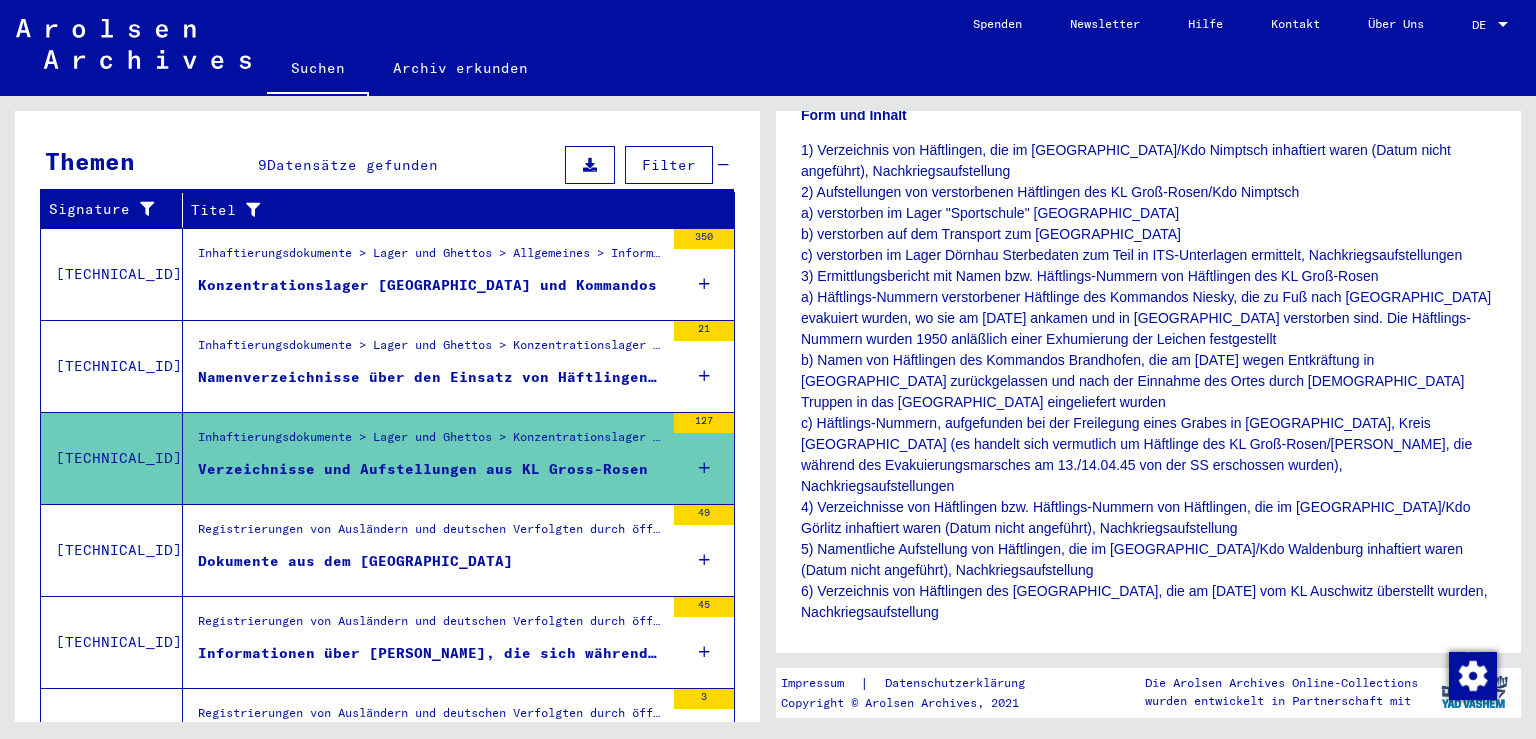 scroll, scrollTop: 361, scrollLeft: 0, axis: vertical 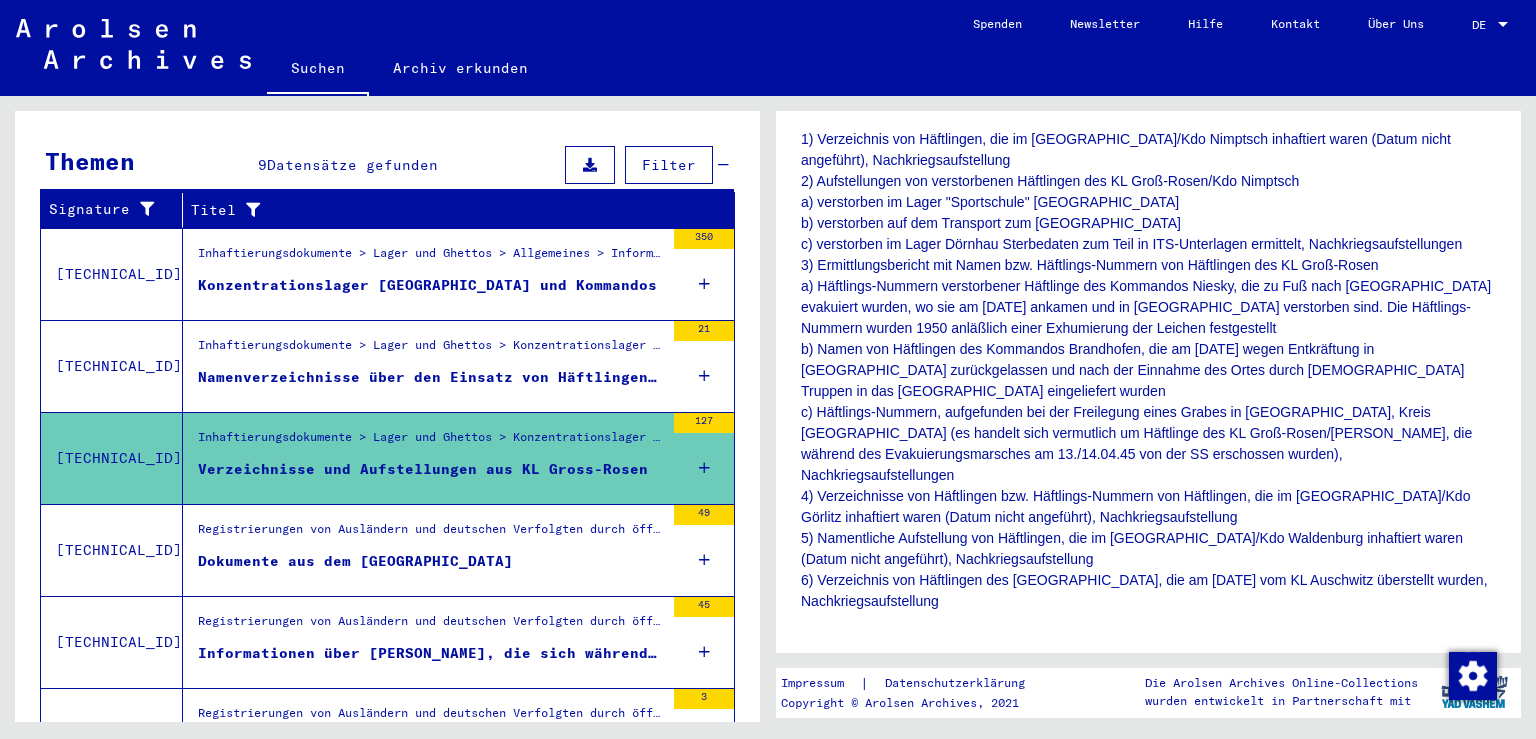 click at bounding box center [704, 468] 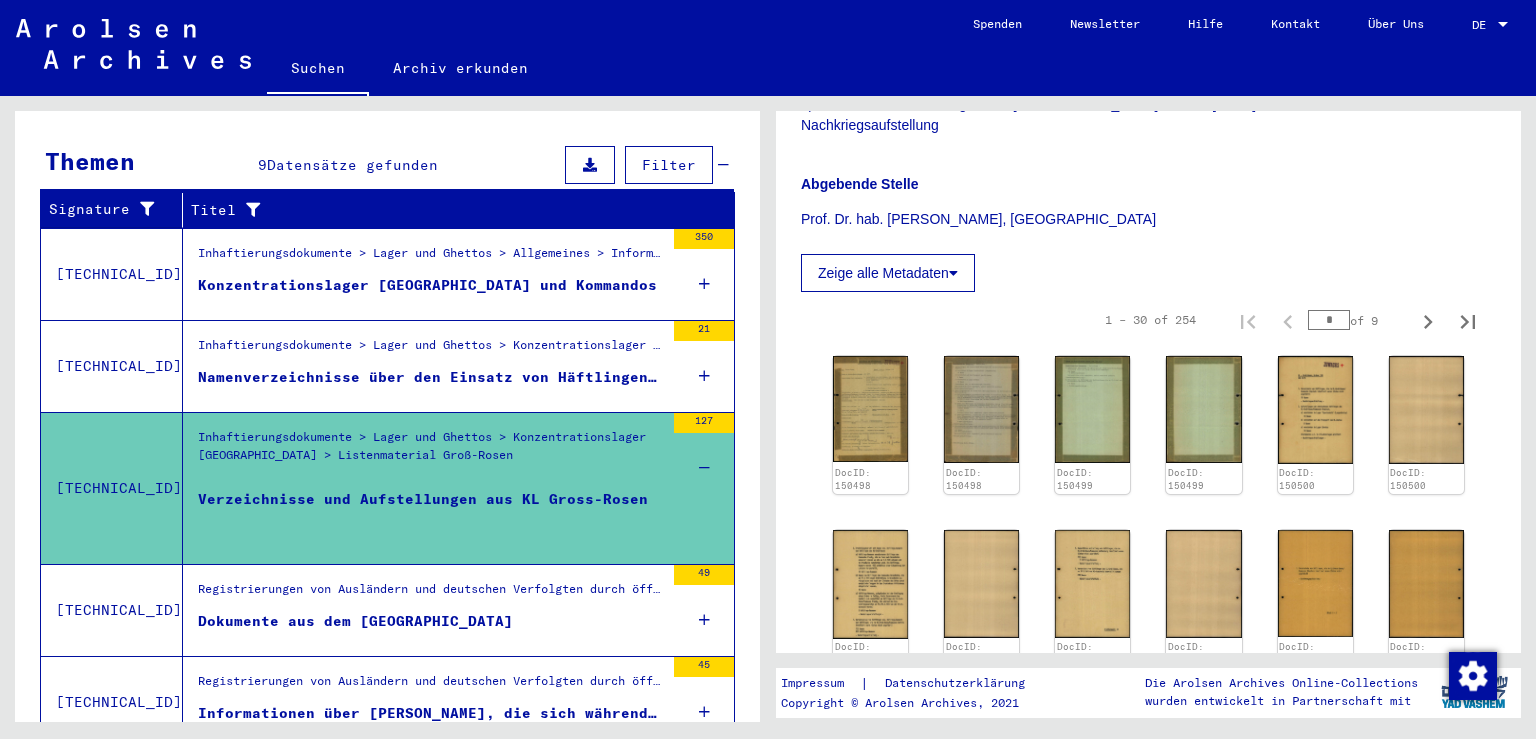 scroll, scrollTop: 857, scrollLeft: 0, axis: vertical 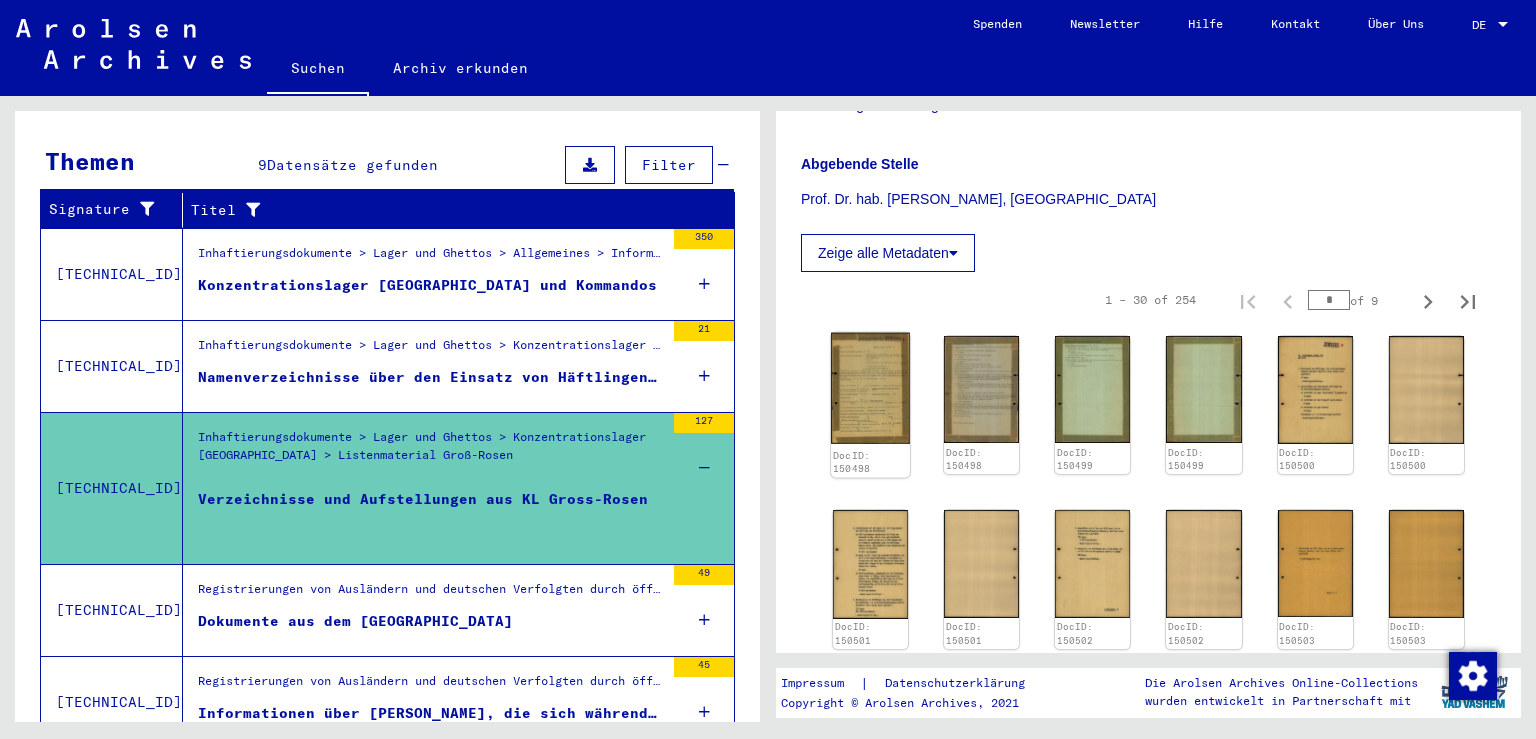 click 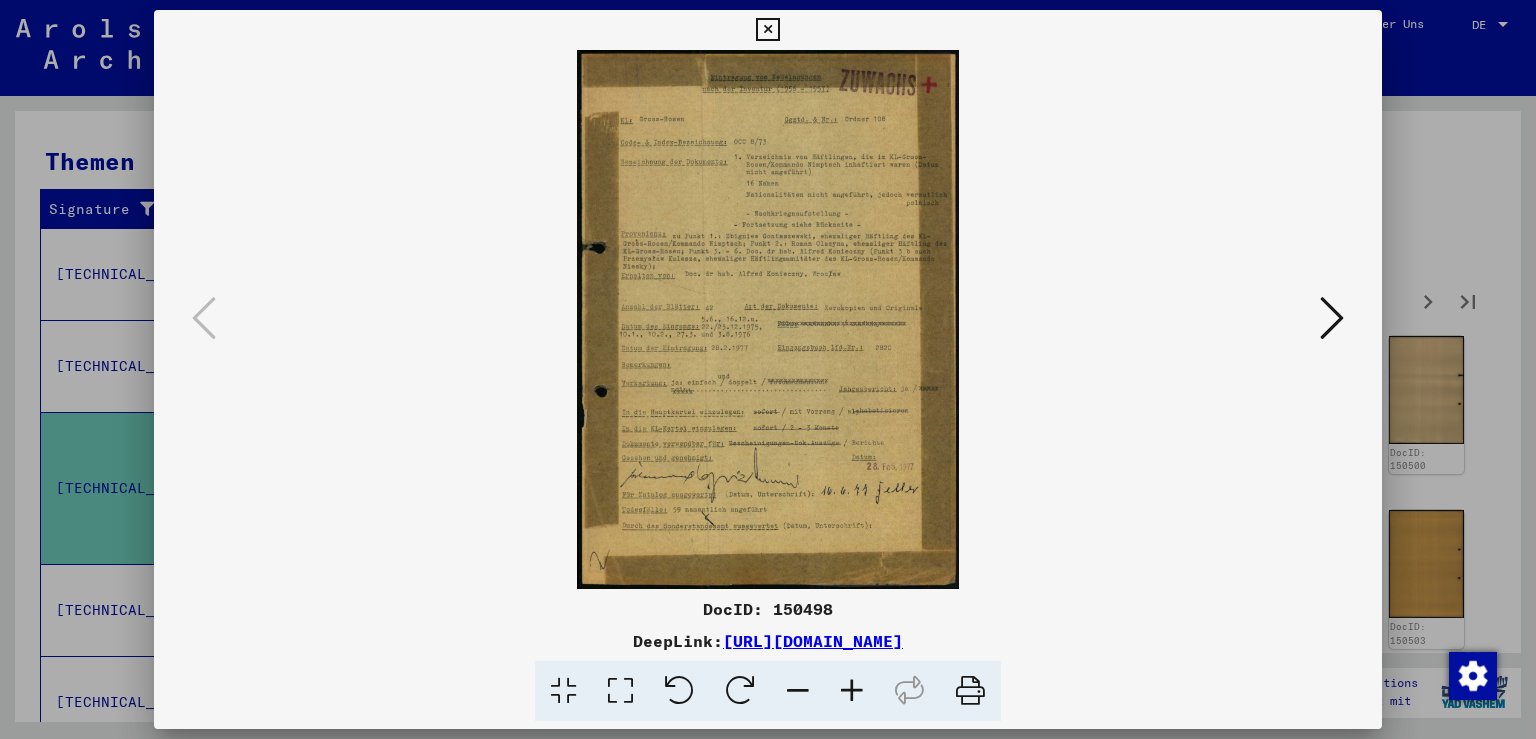 click at bounding box center [852, 691] 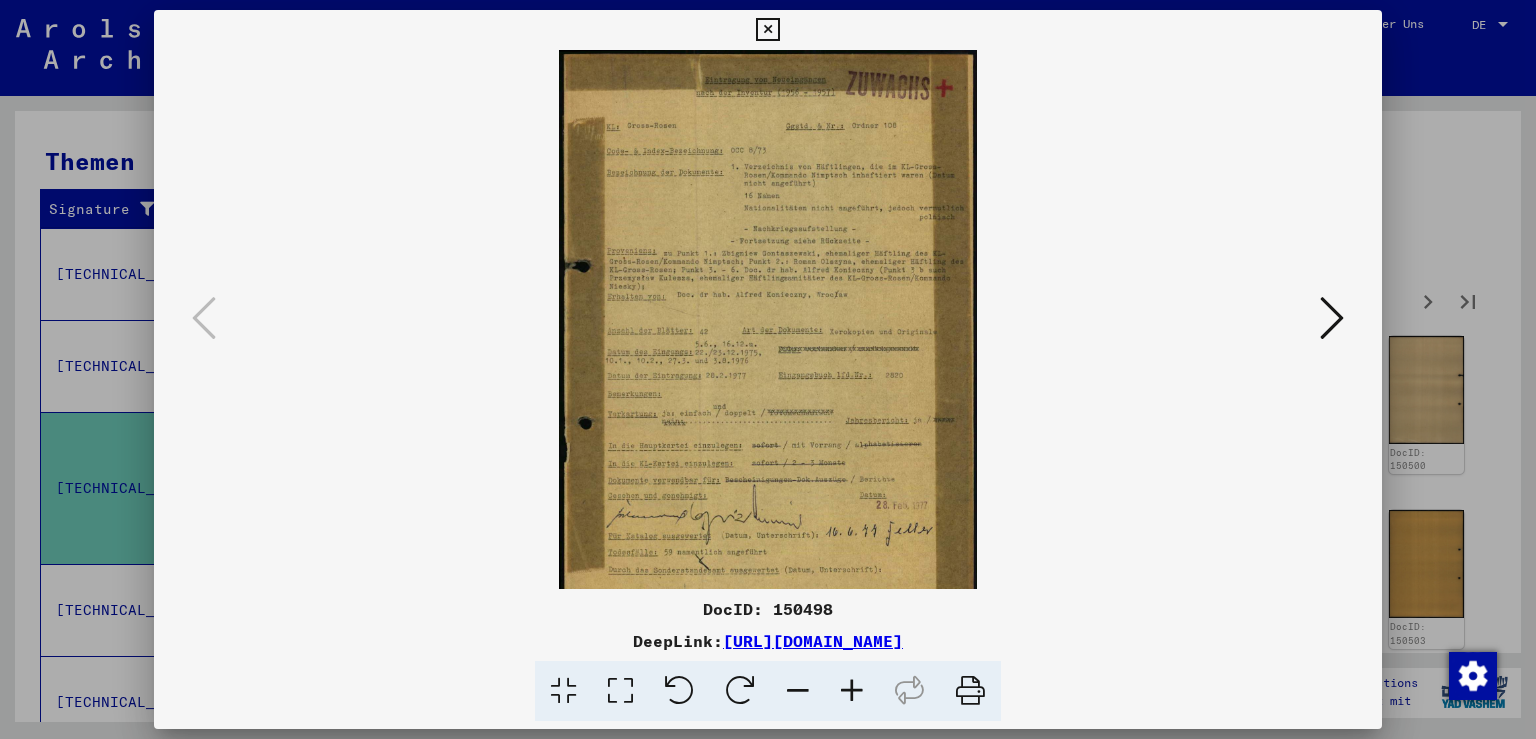 click at bounding box center [852, 691] 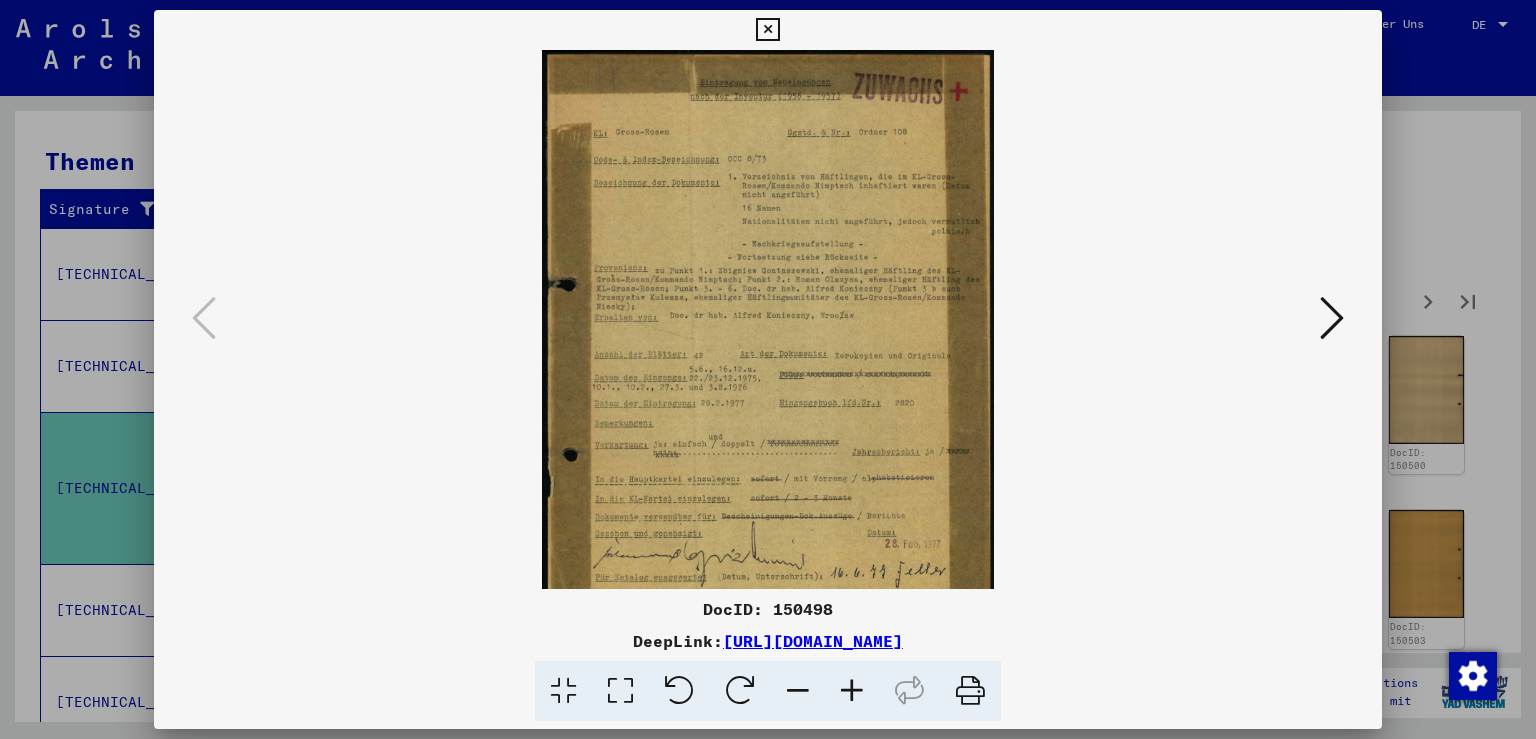 click at bounding box center [852, 691] 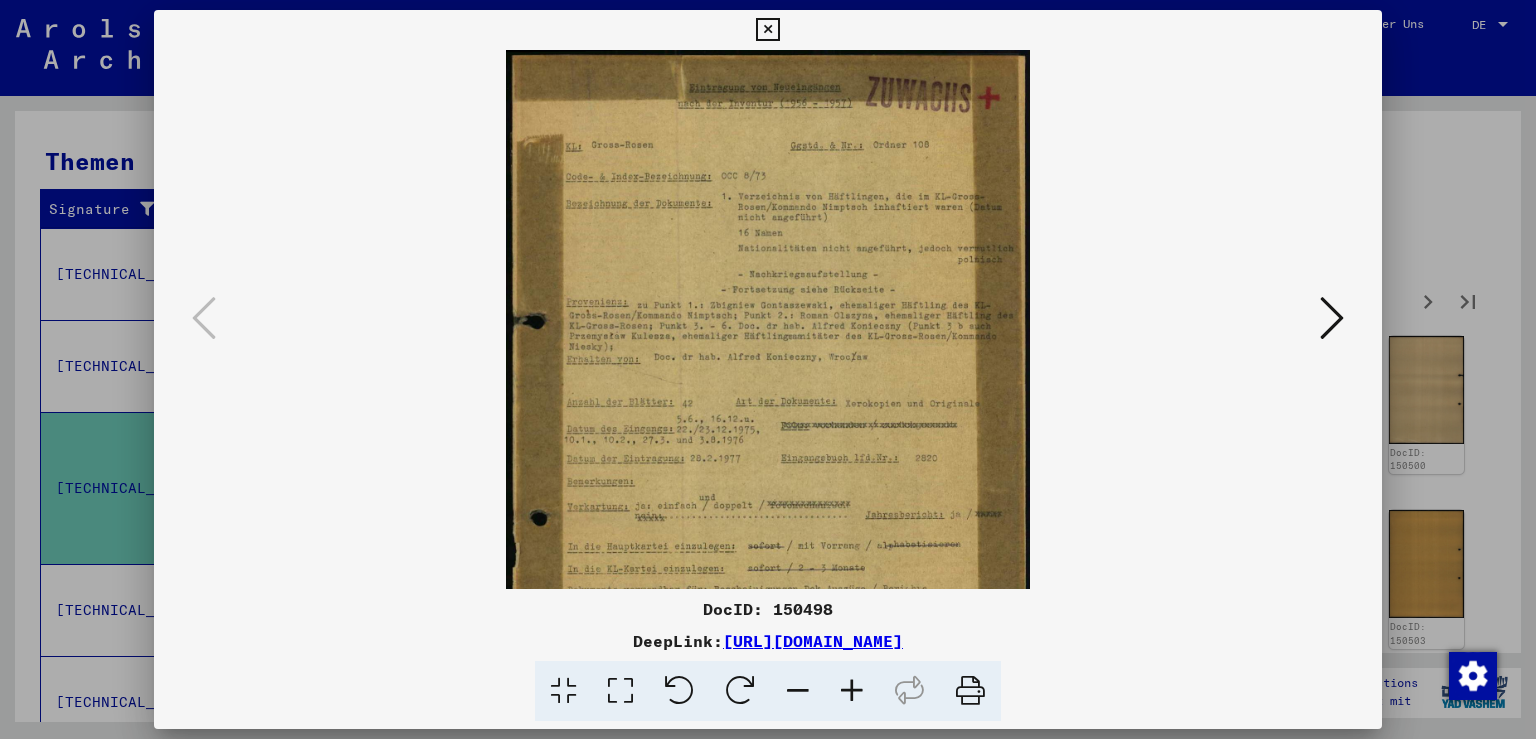 click at bounding box center [852, 691] 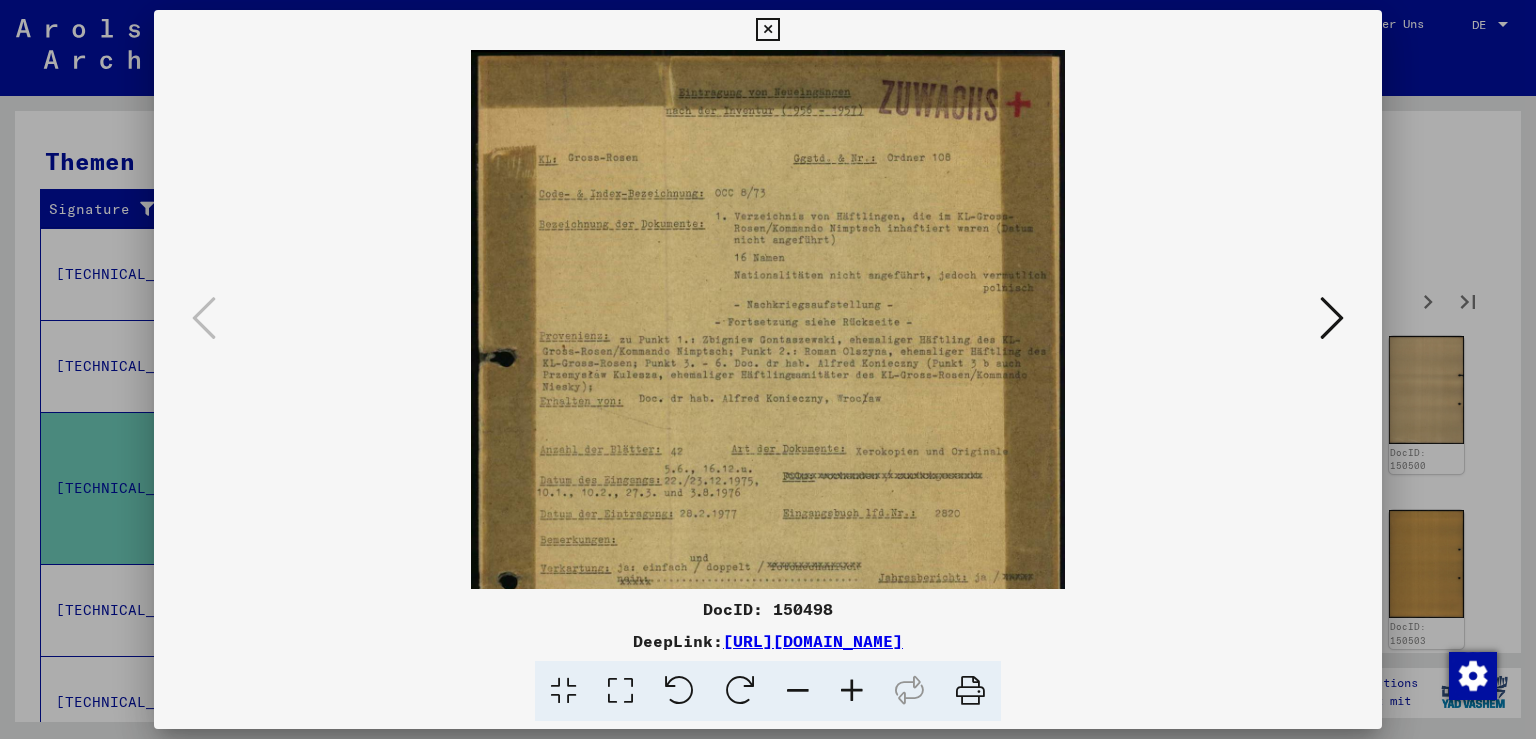 click at bounding box center [852, 691] 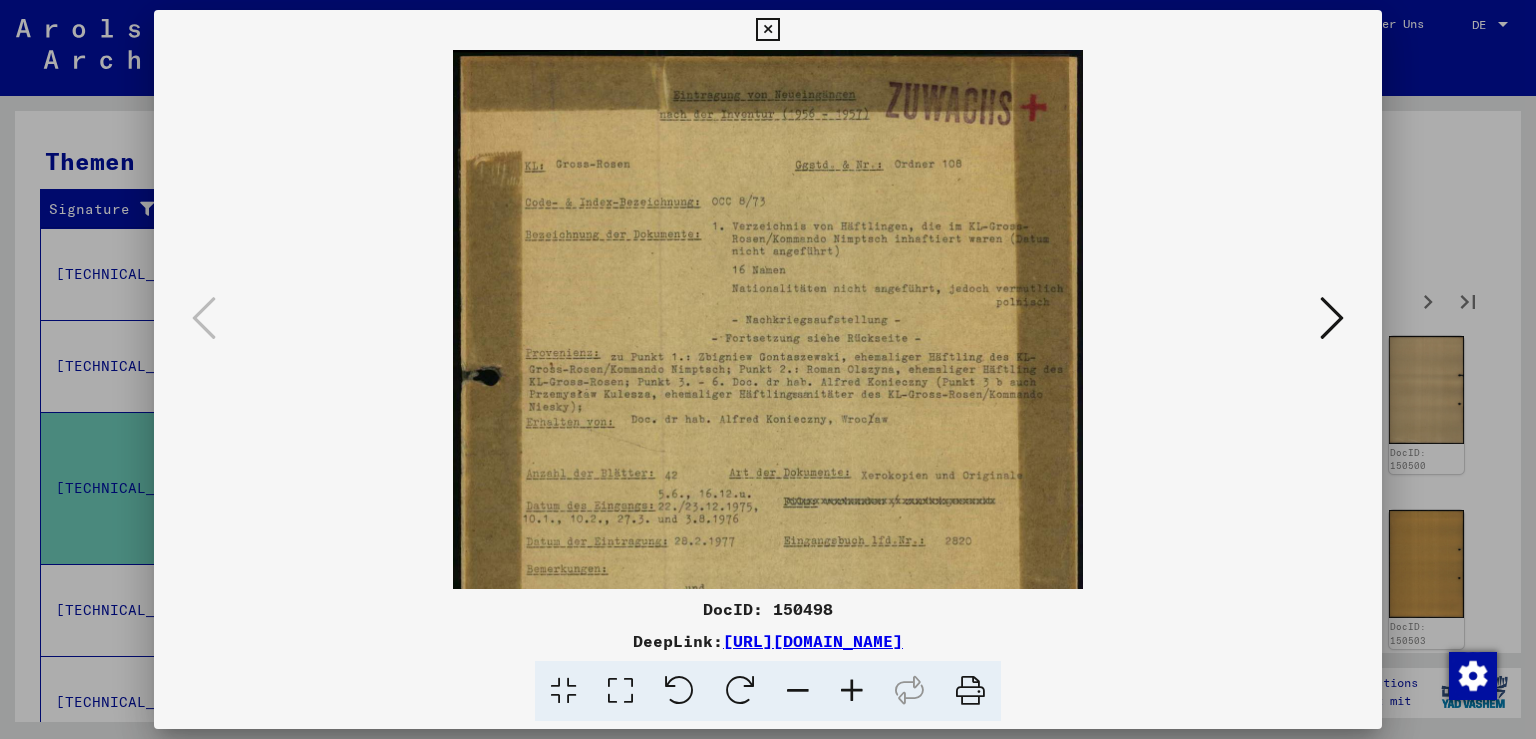 click at bounding box center [1332, 318] 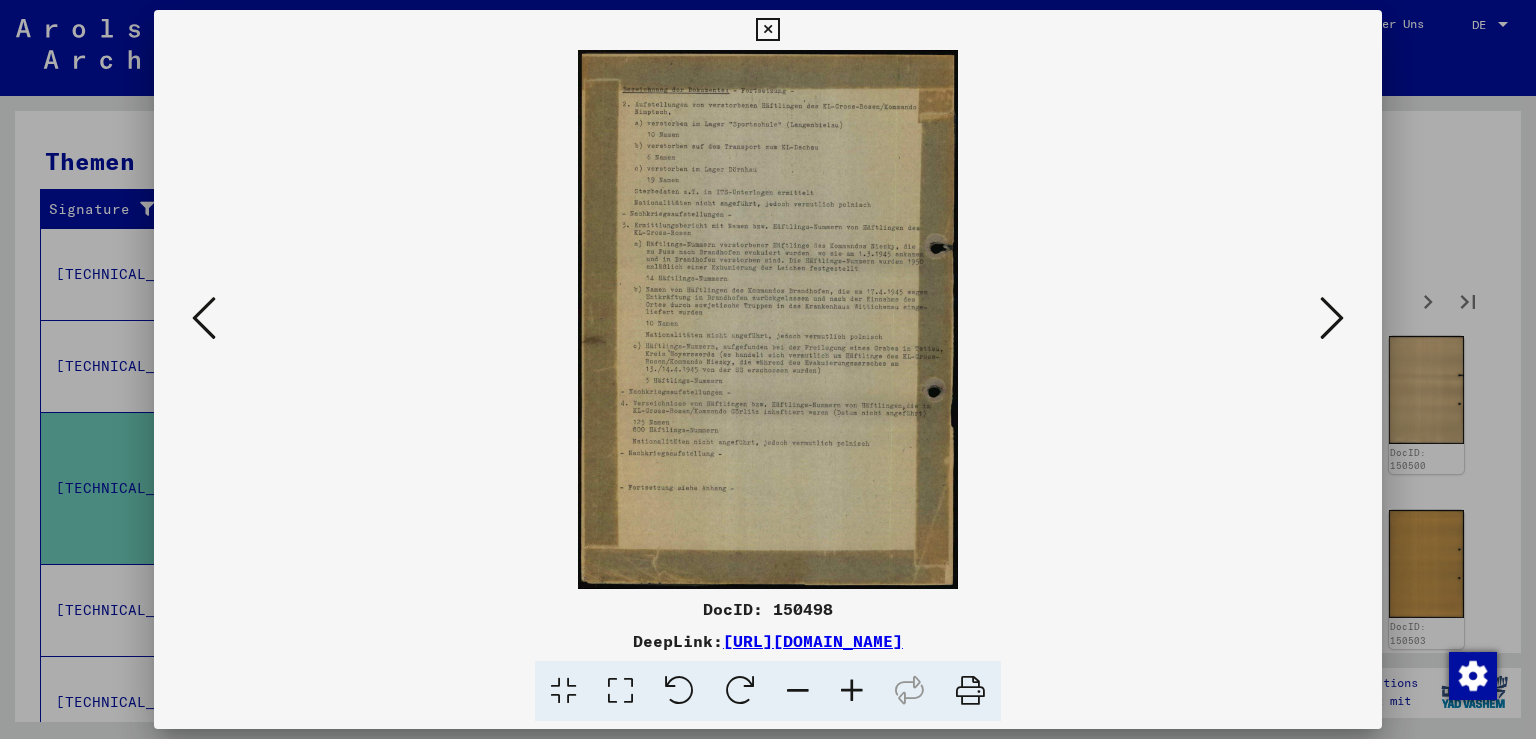 click at bounding box center [1332, 318] 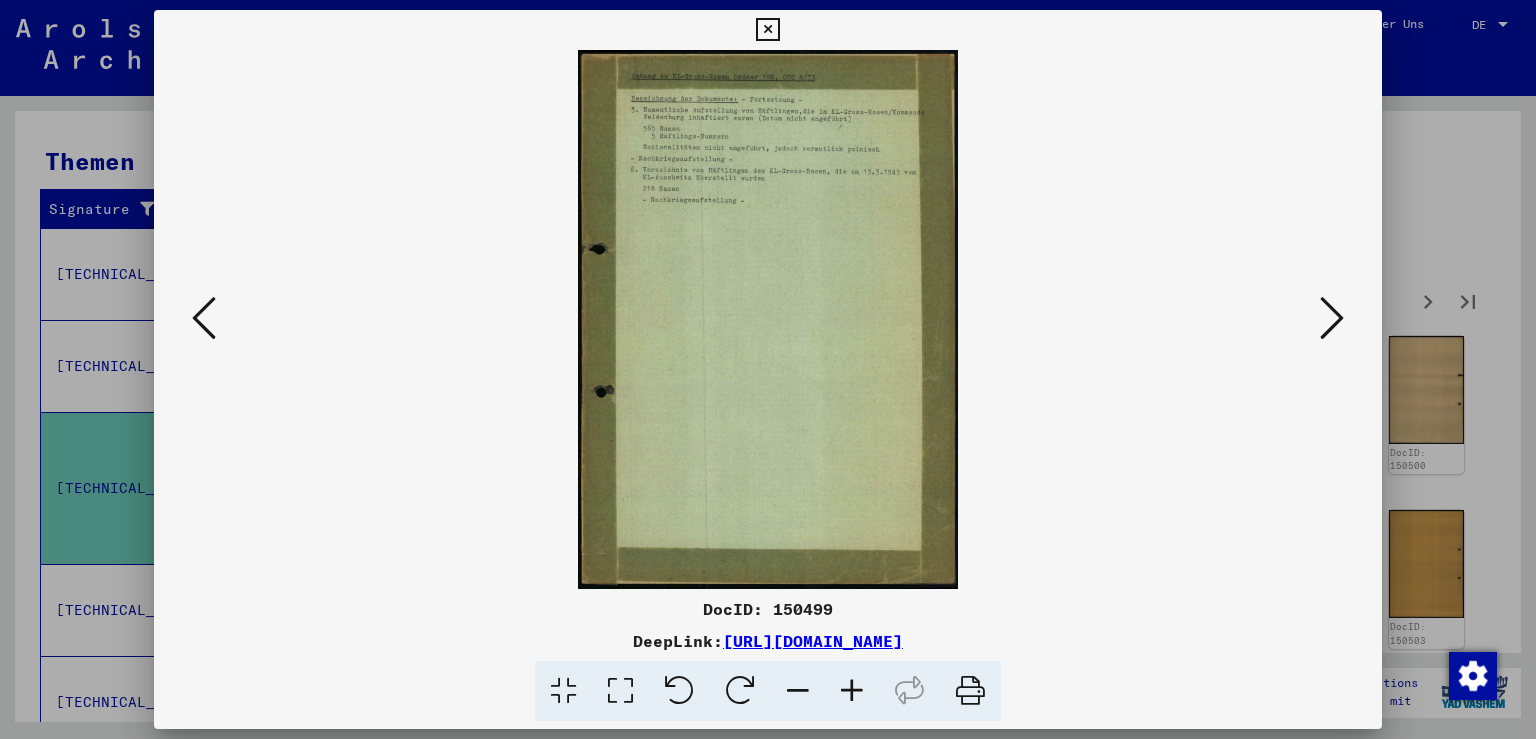 click at bounding box center [1332, 318] 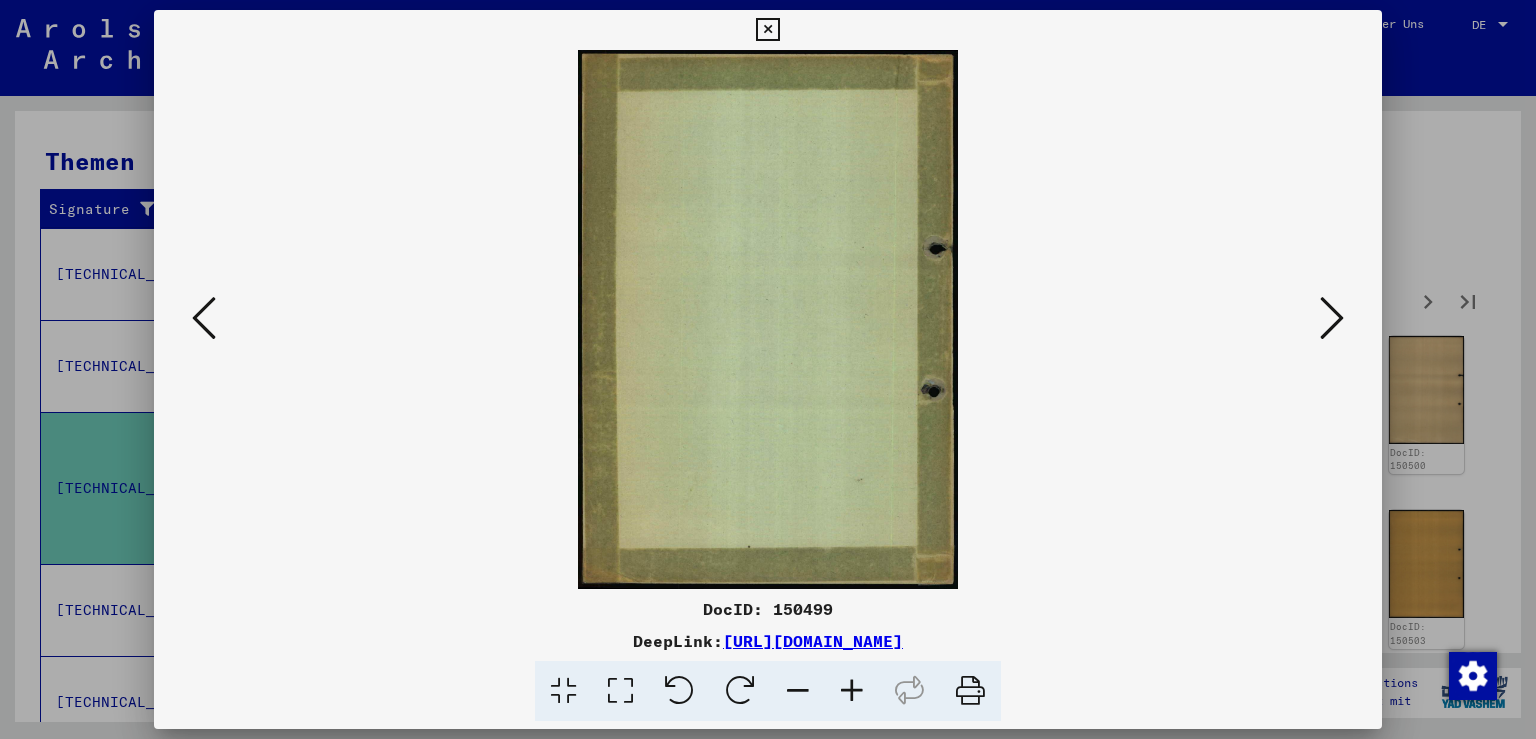 click at bounding box center [1332, 318] 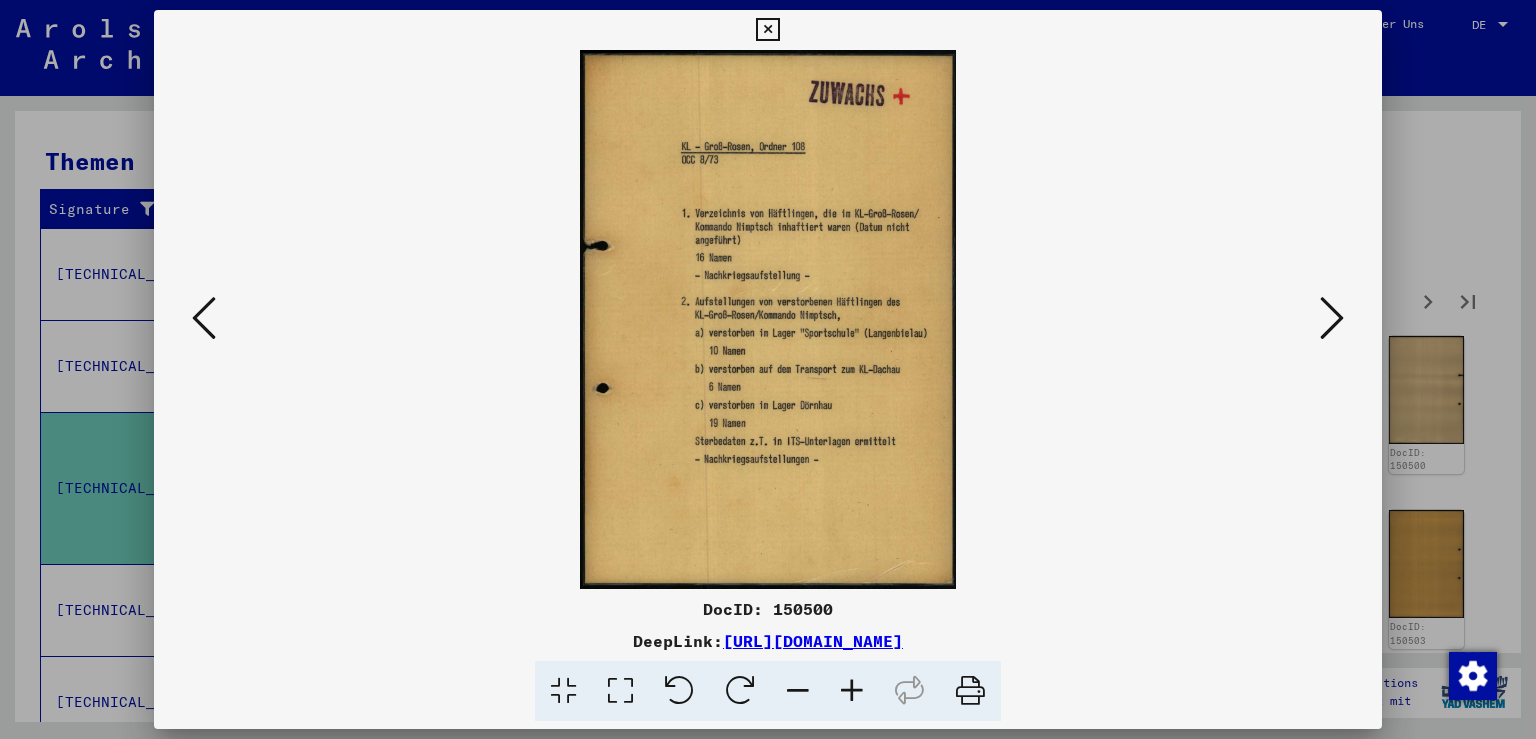 click at bounding box center (1332, 318) 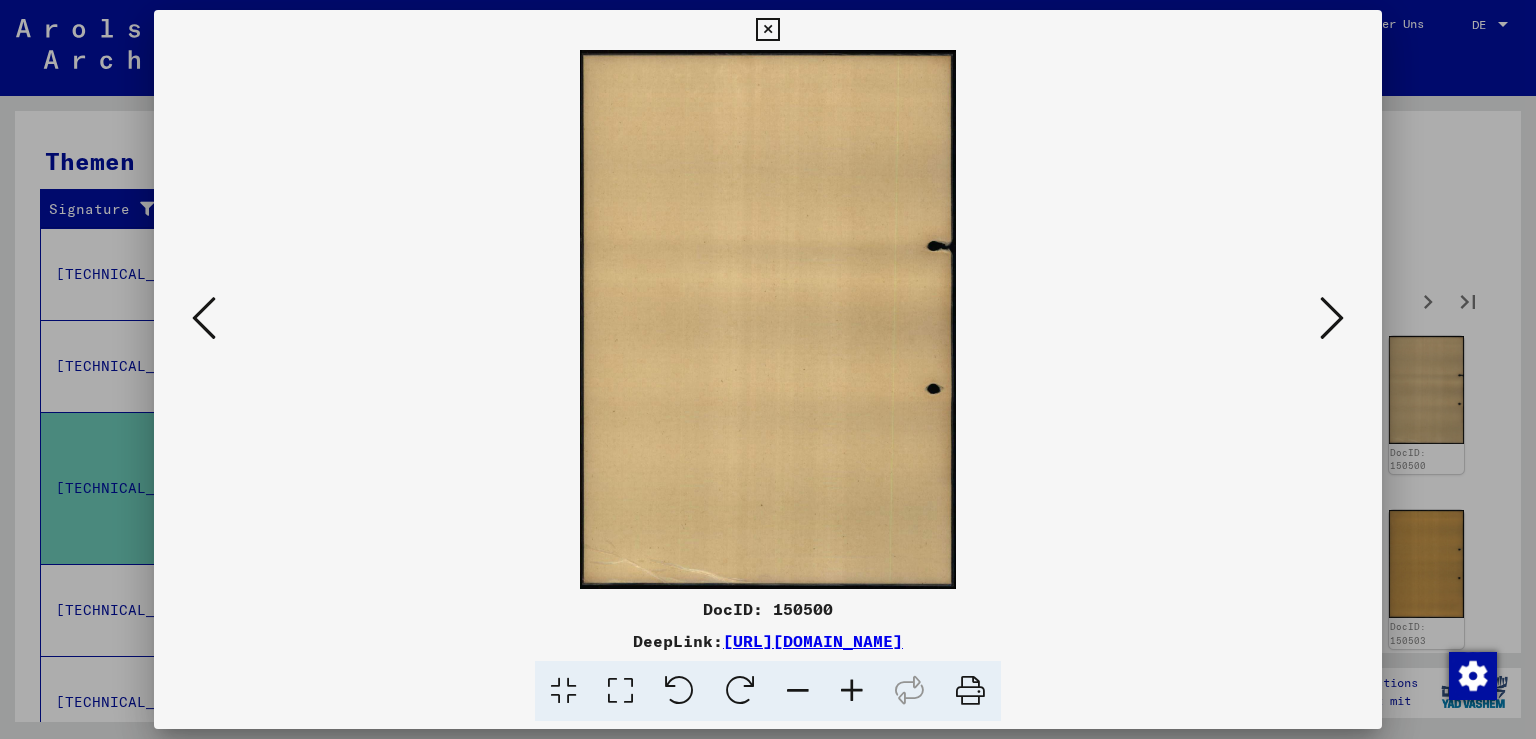 click at bounding box center (1332, 318) 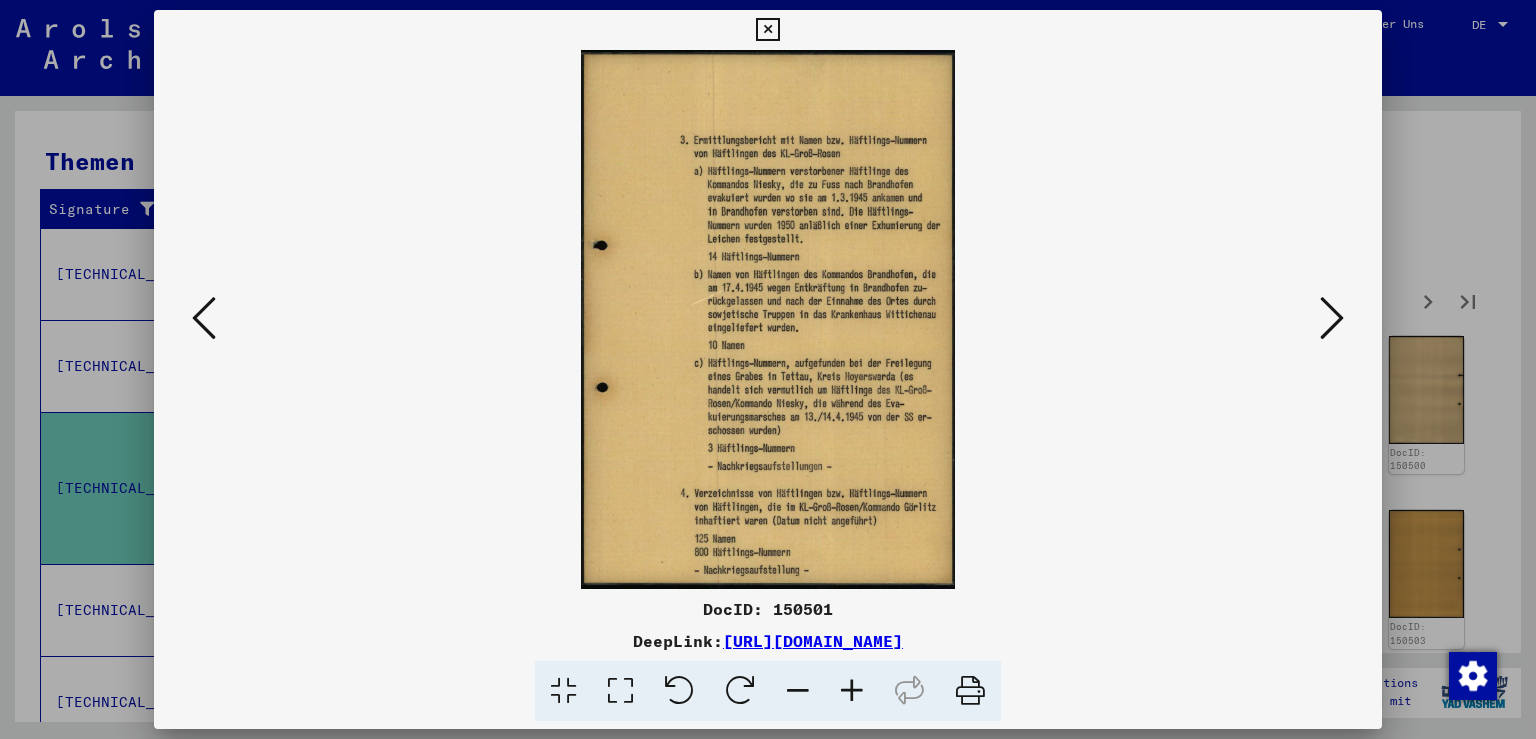 click at bounding box center [1332, 318] 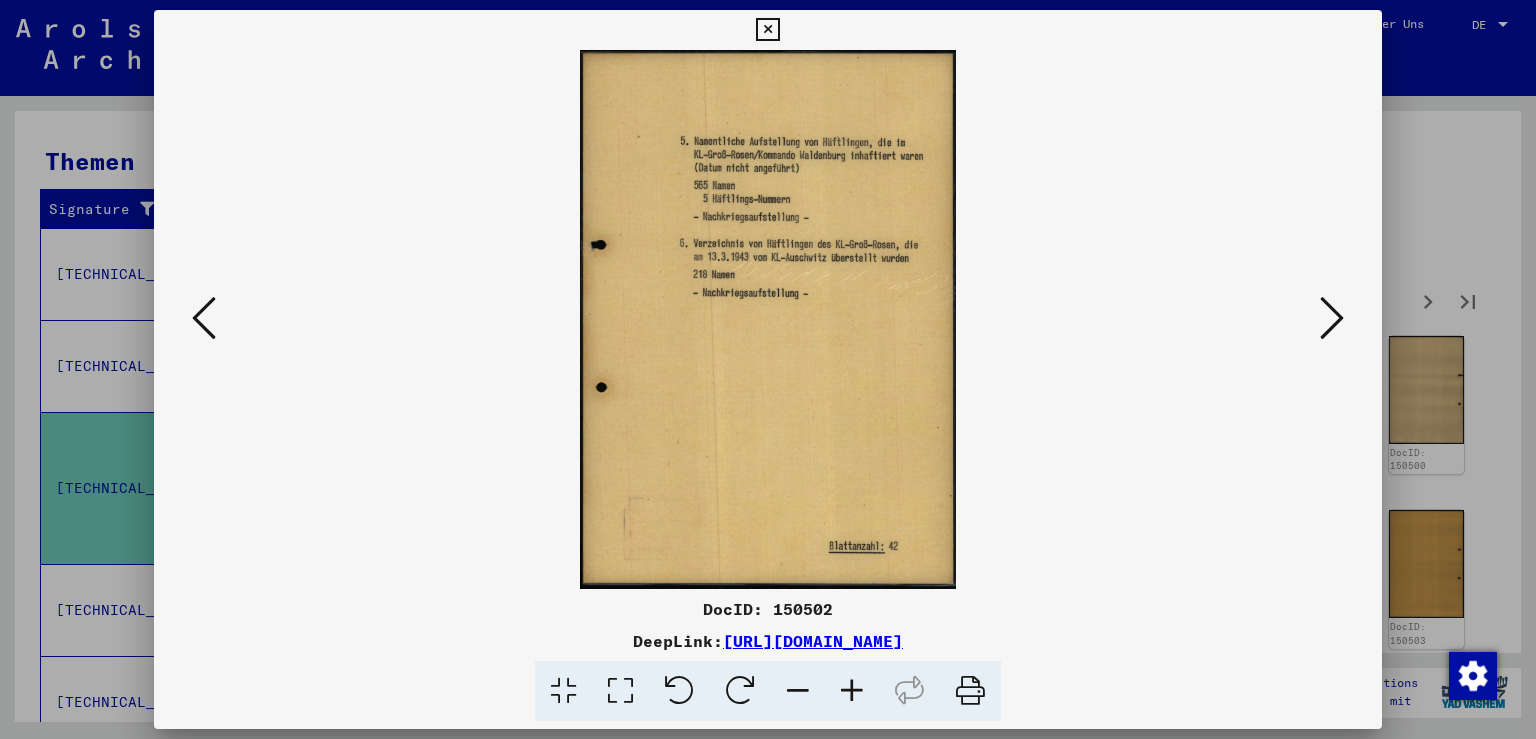 click at bounding box center [1332, 318] 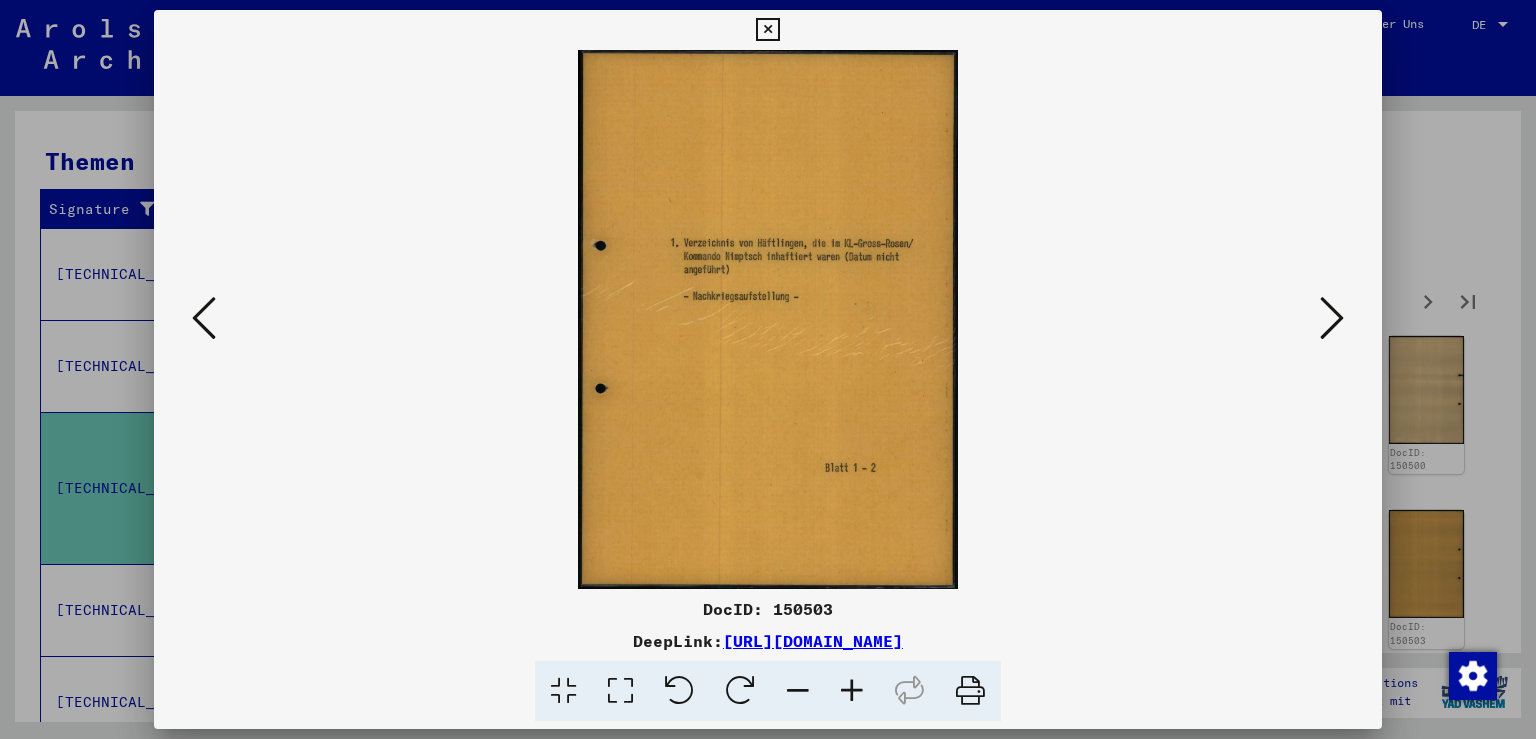 click at bounding box center [1332, 318] 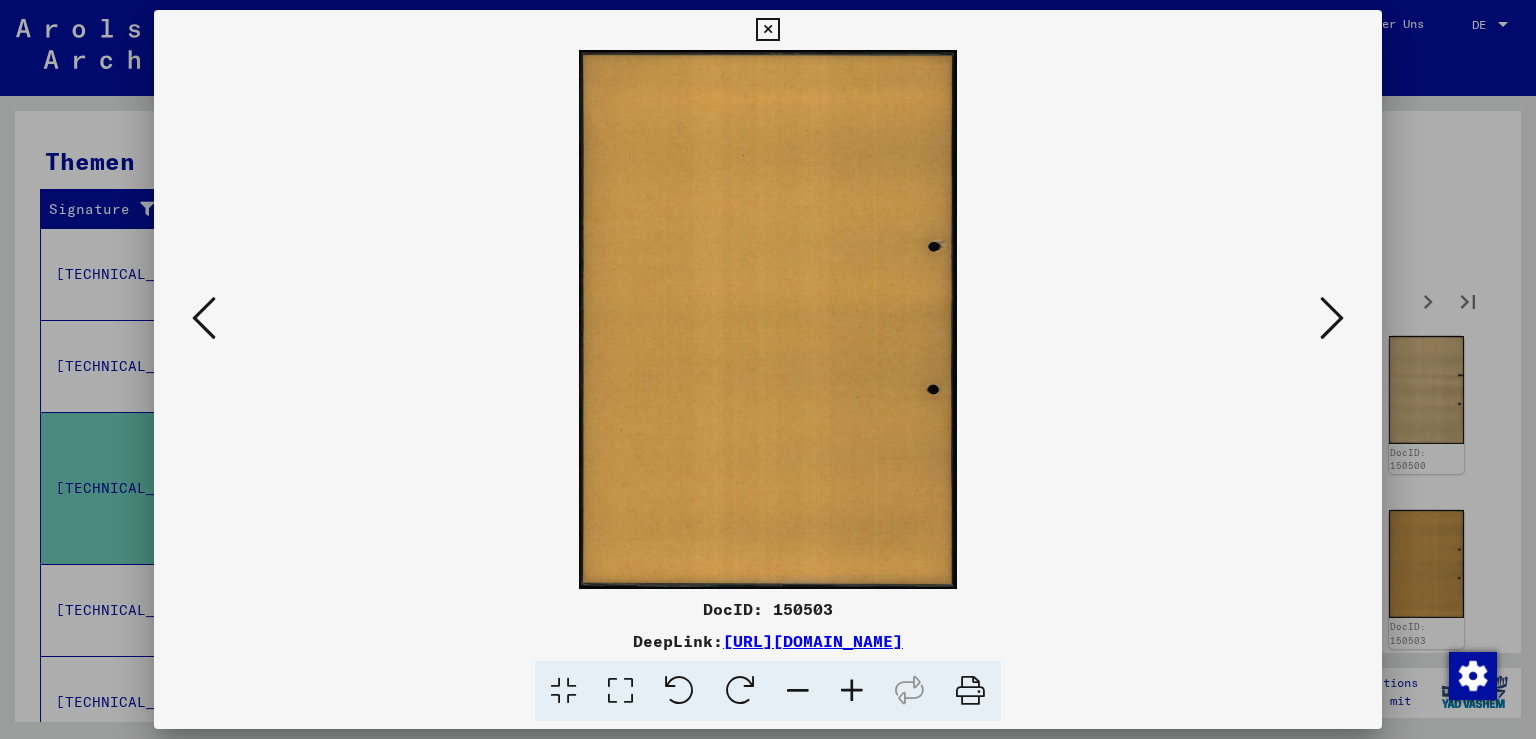 click at bounding box center (1332, 318) 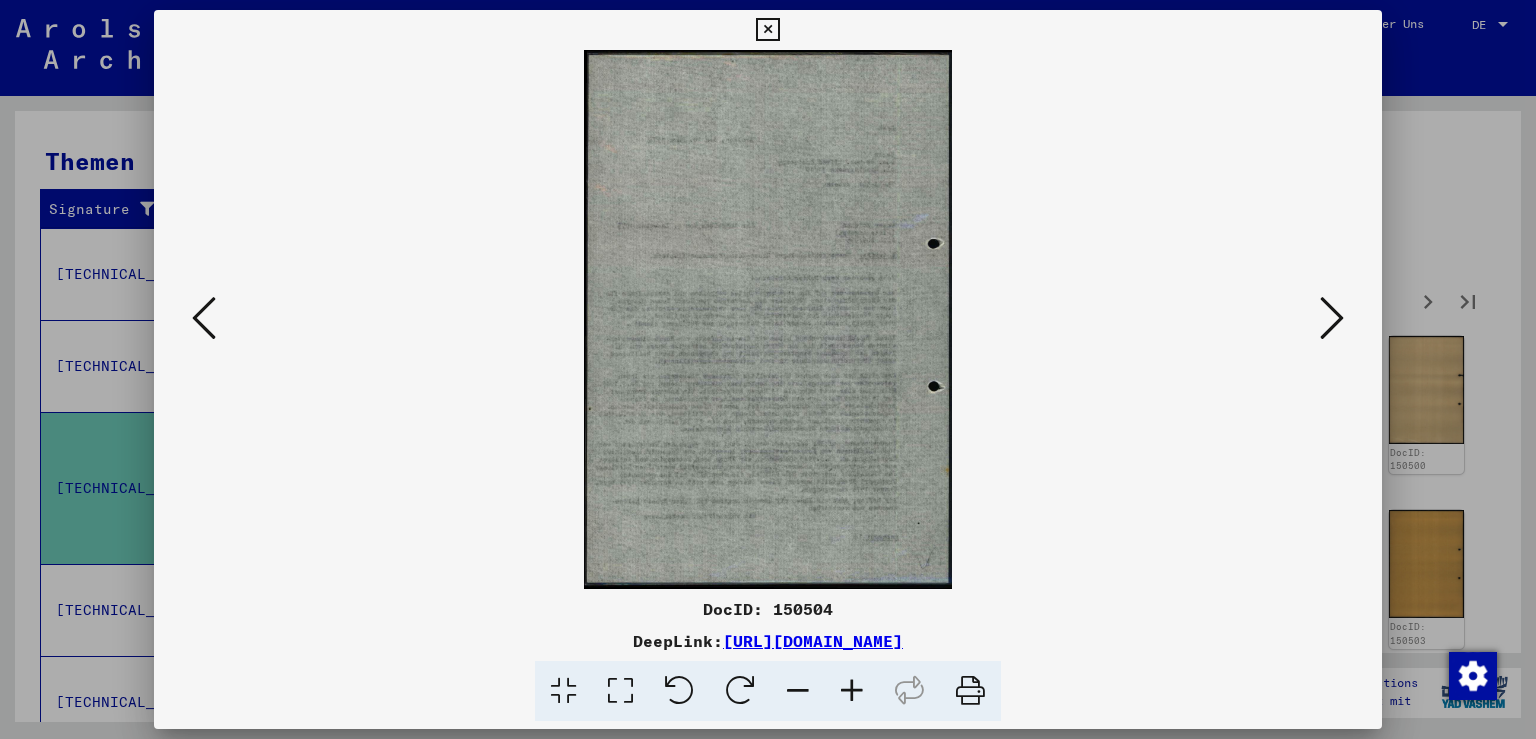 click at bounding box center [1332, 318] 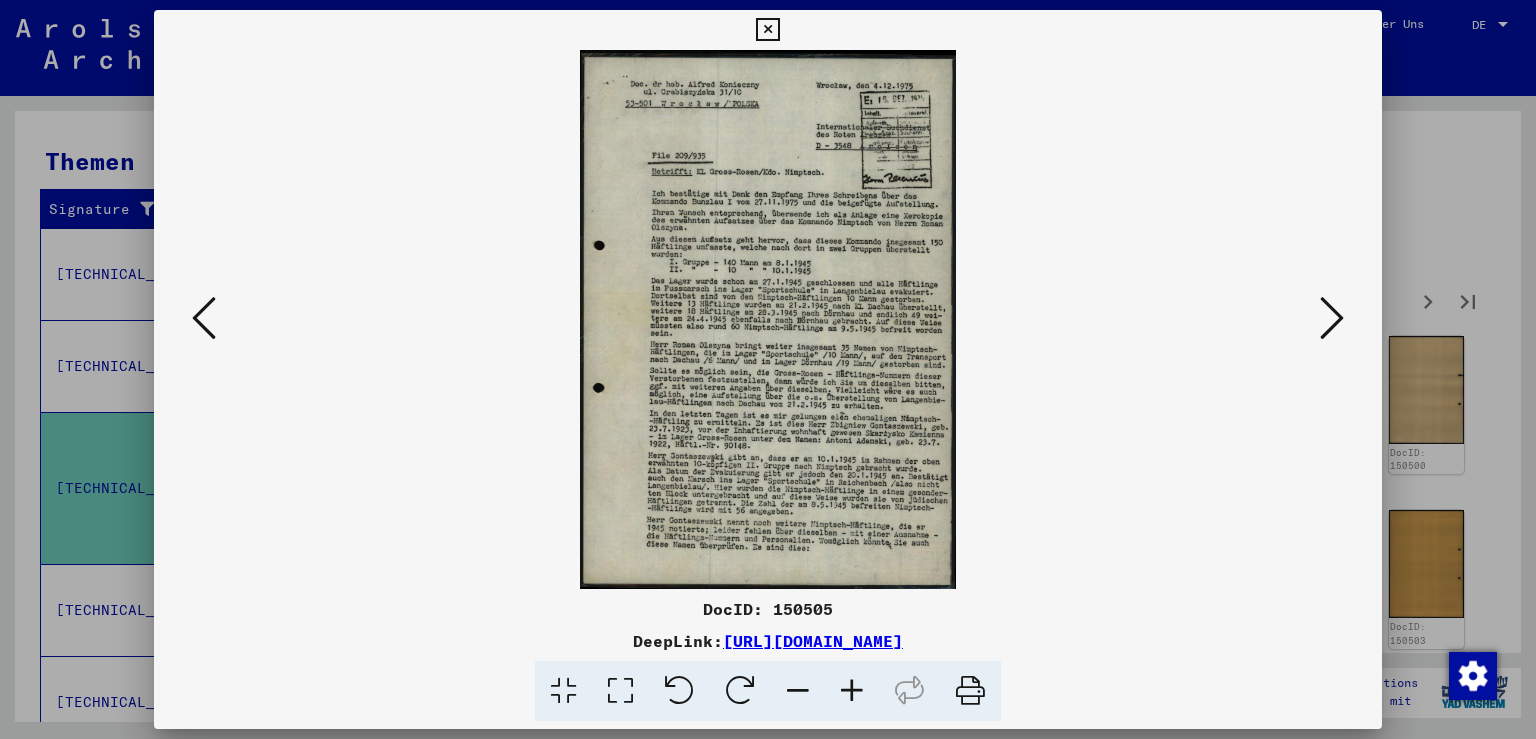 click at bounding box center [1332, 318] 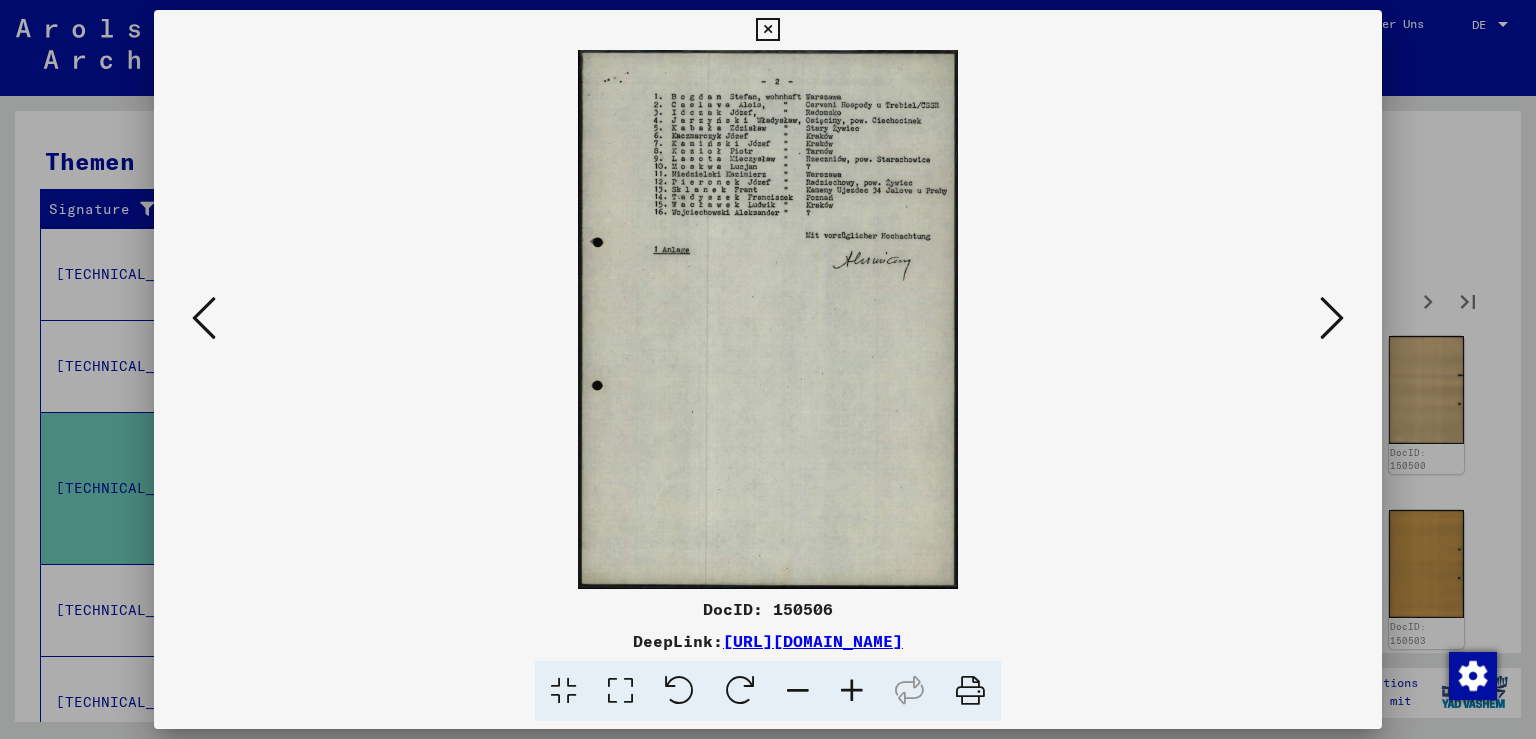 click at bounding box center [1332, 318] 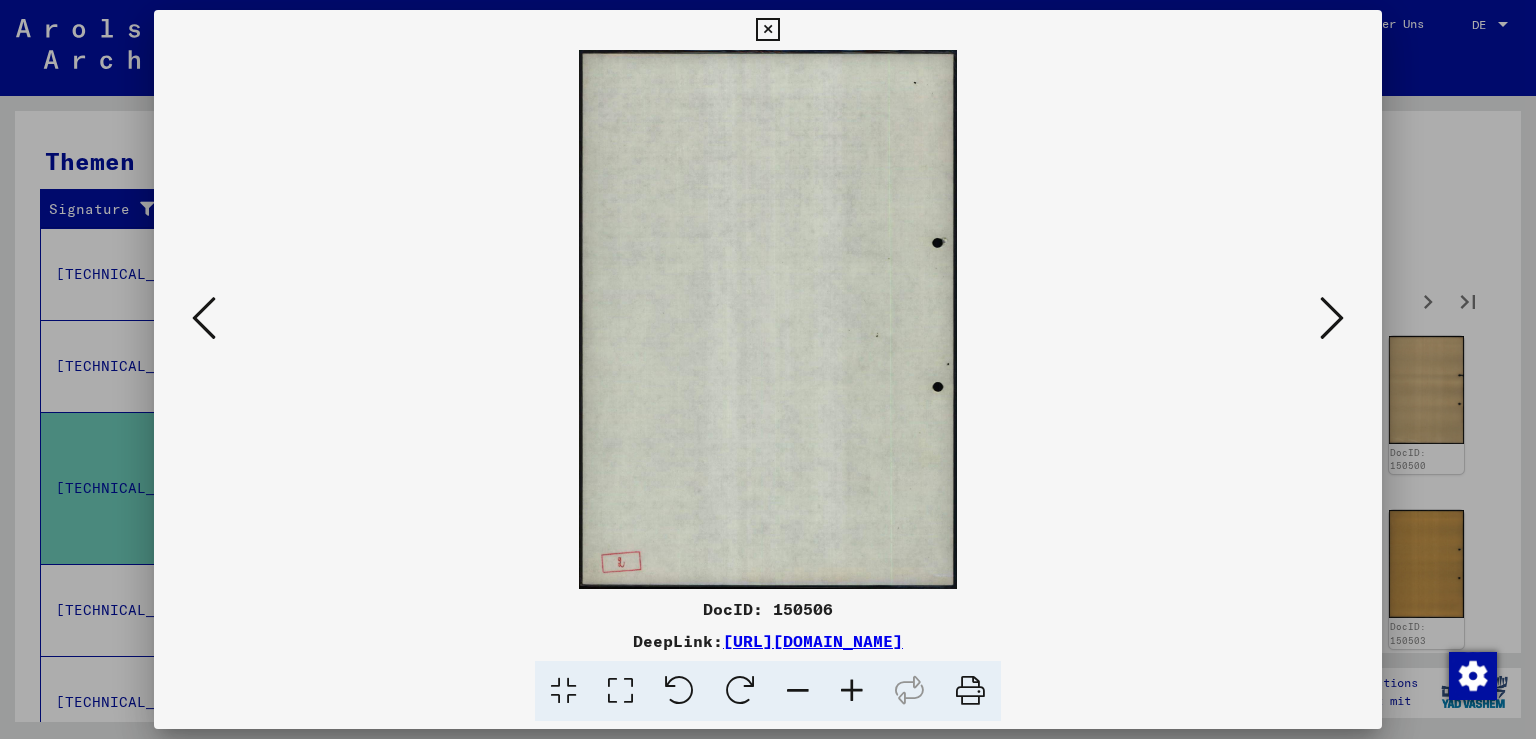 click at bounding box center [1332, 318] 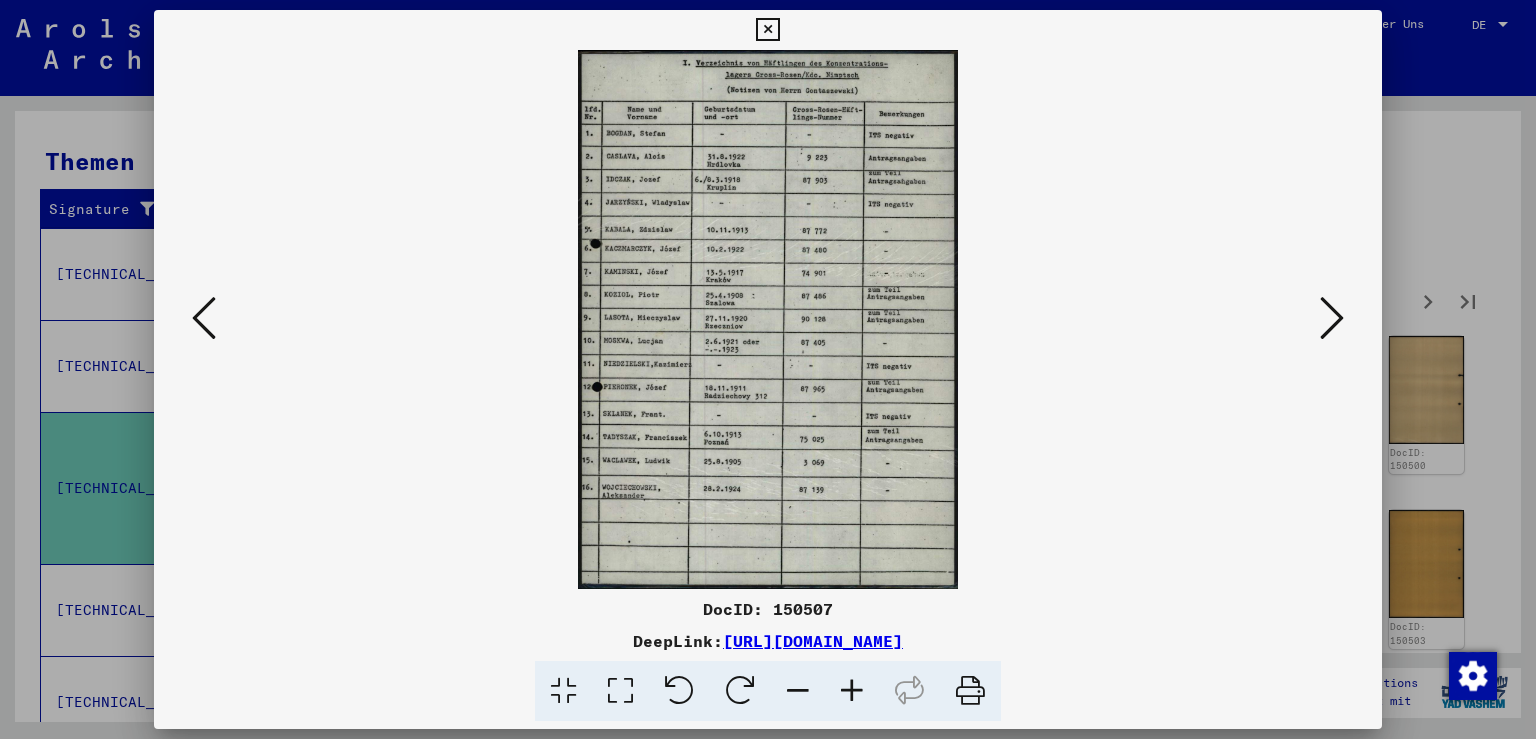 click at bounding box center (1332, 318) 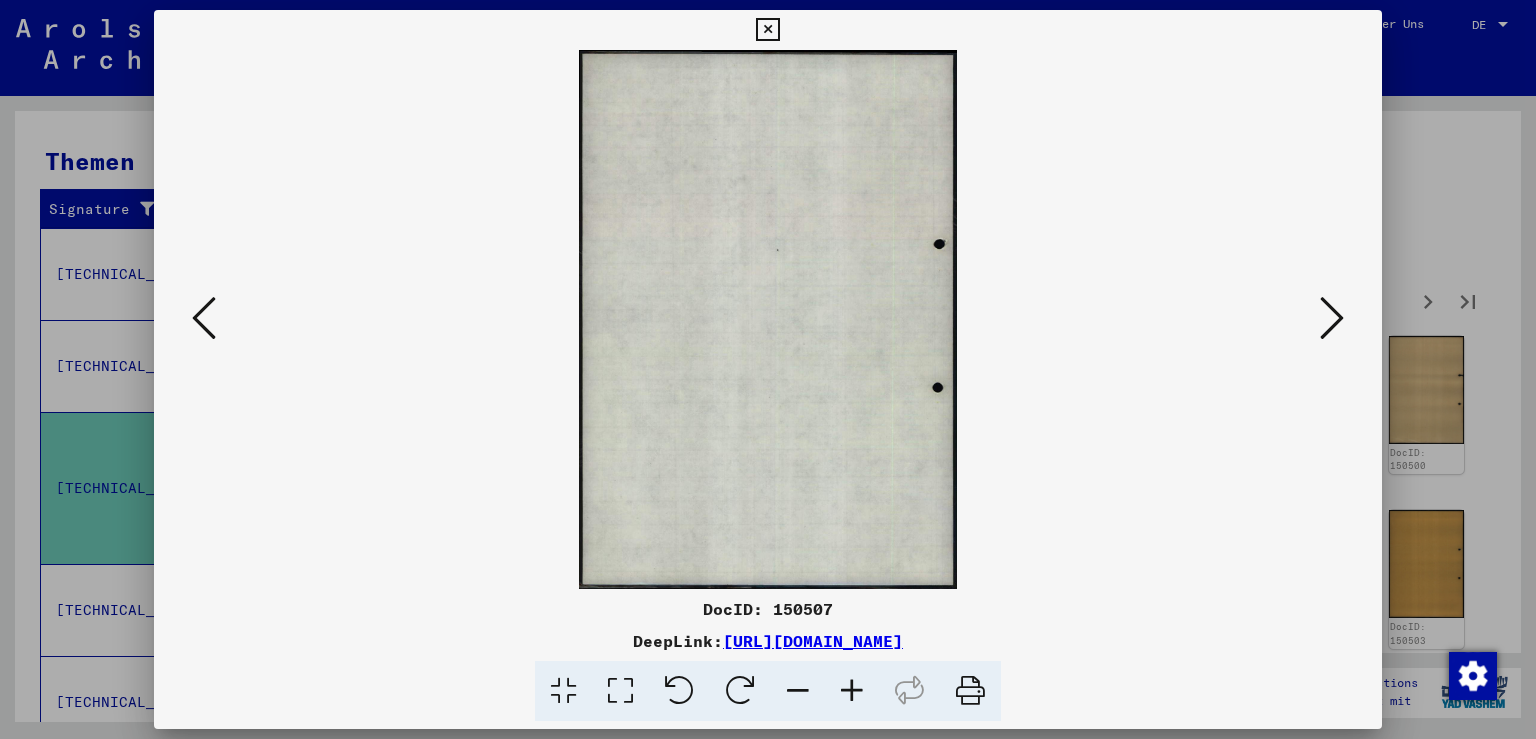 click at bounding box center [1332, 318] 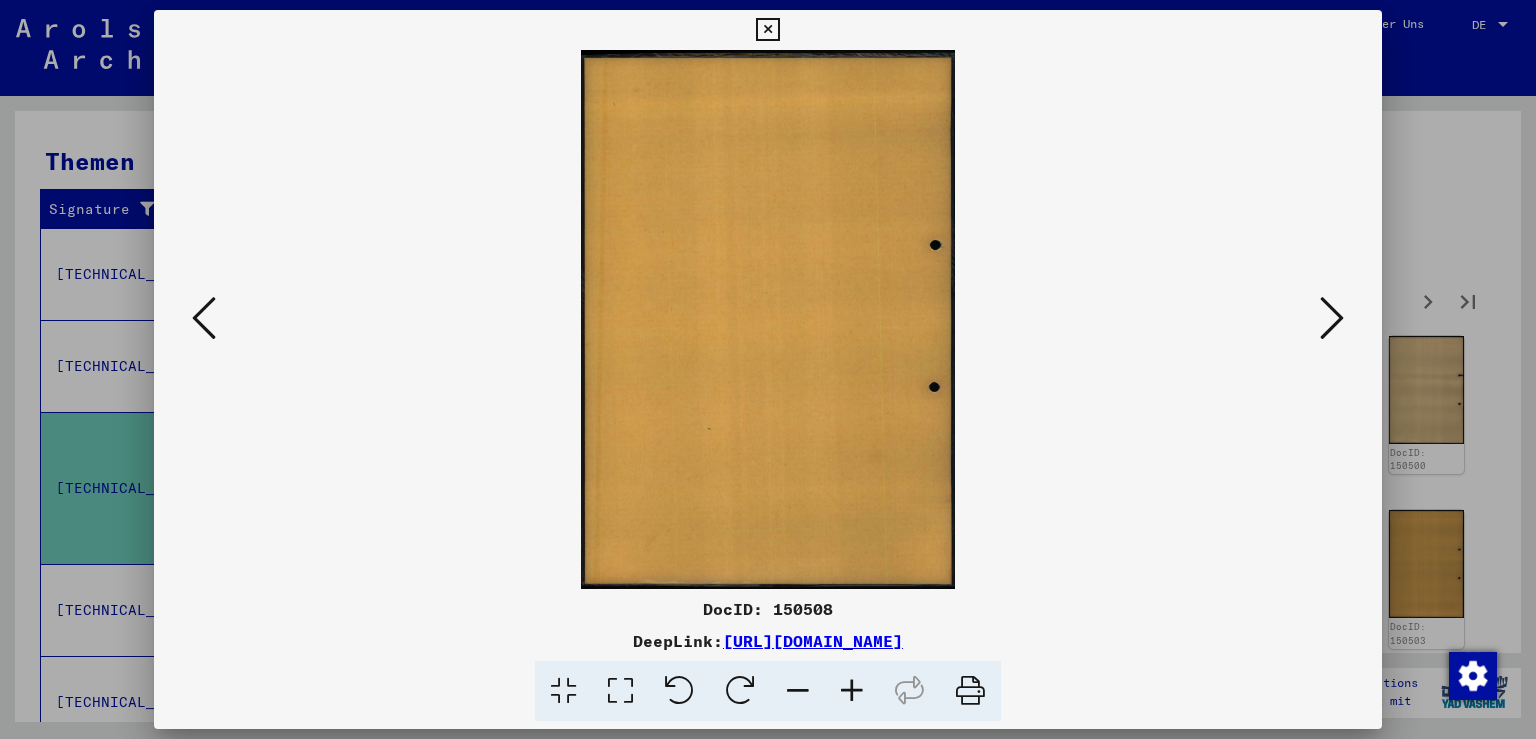 click at bounding box center [1332, 318] 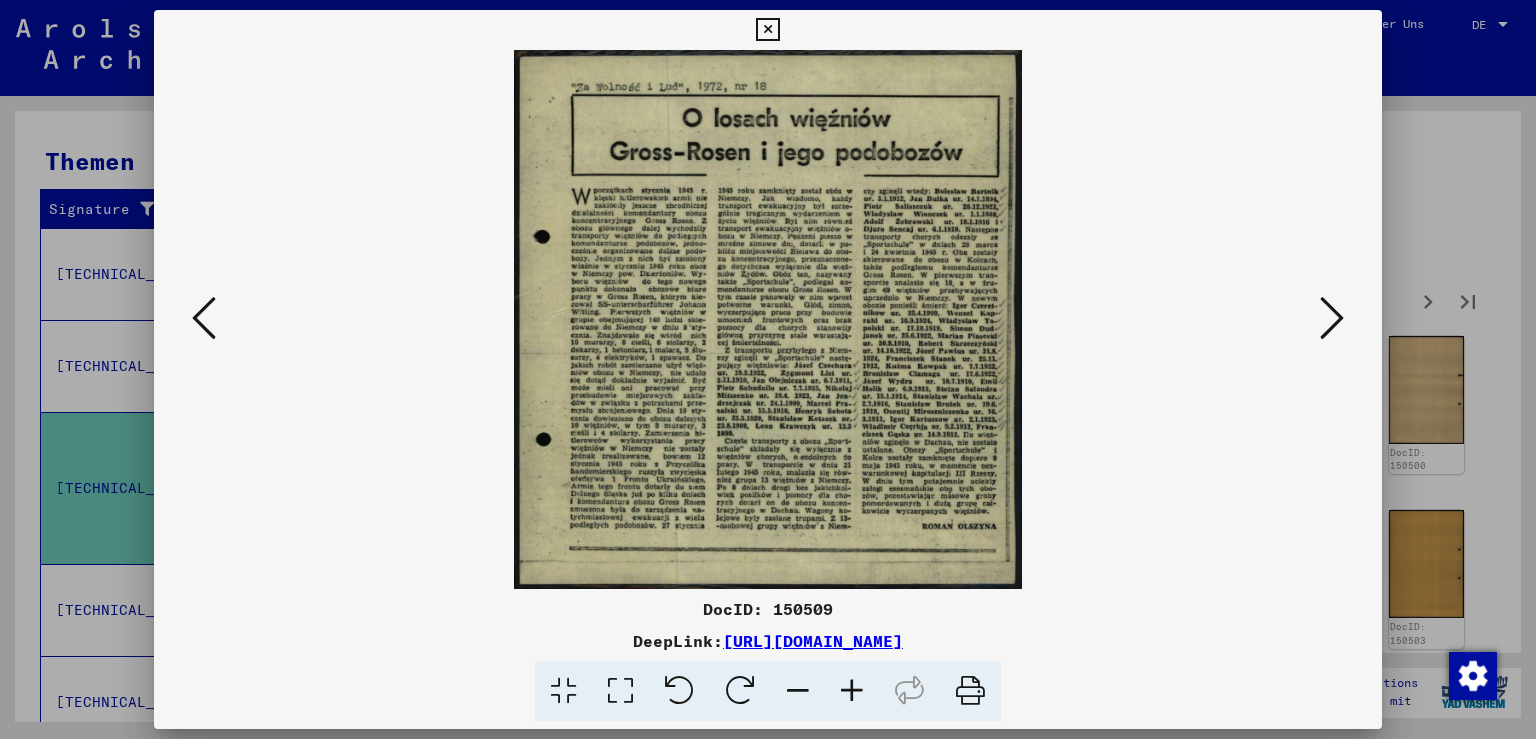 click at bounding box center (1332, 318) 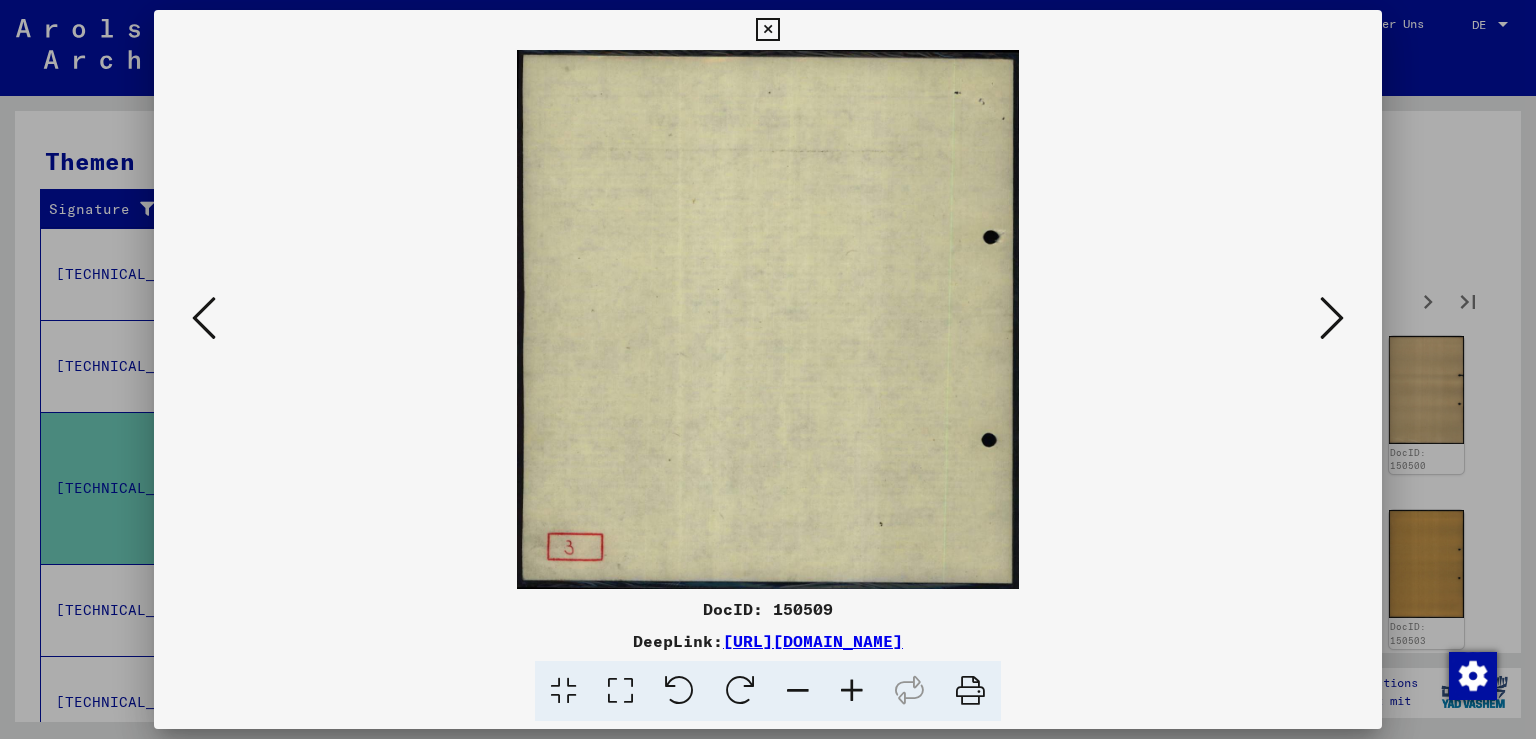 click at bounding box center (1332, 318) 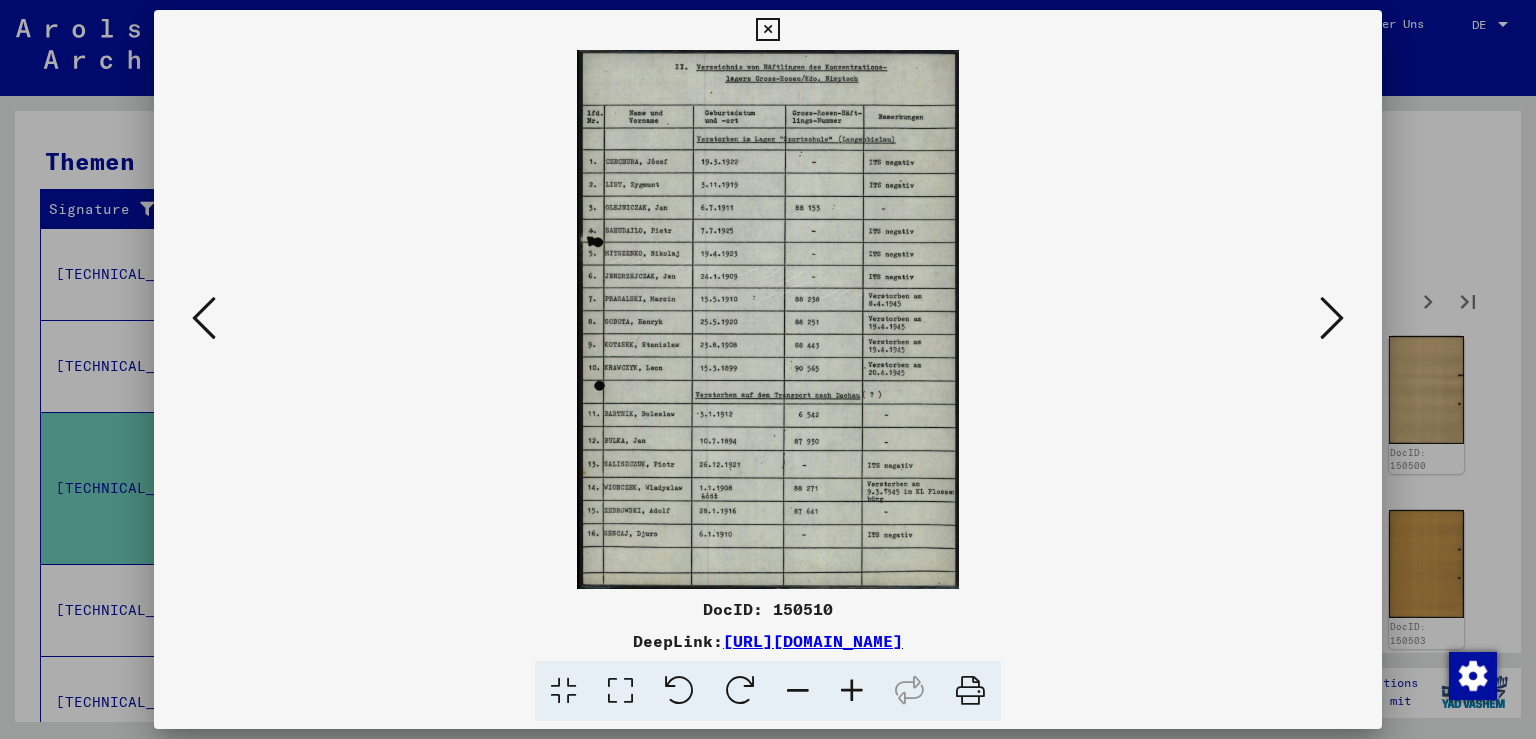 click at bounding box center (1332, 318) 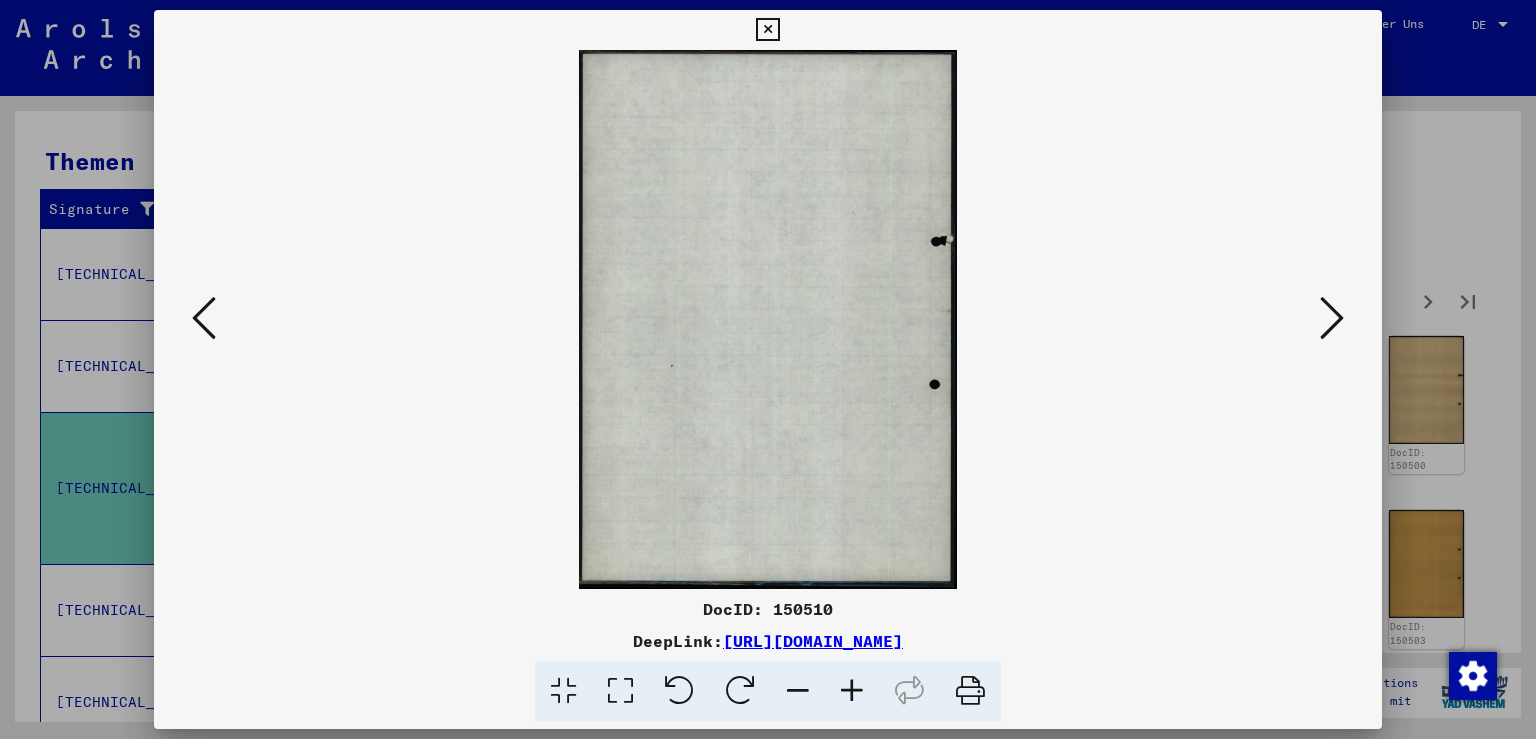 click at bounding box center (1332, 318) 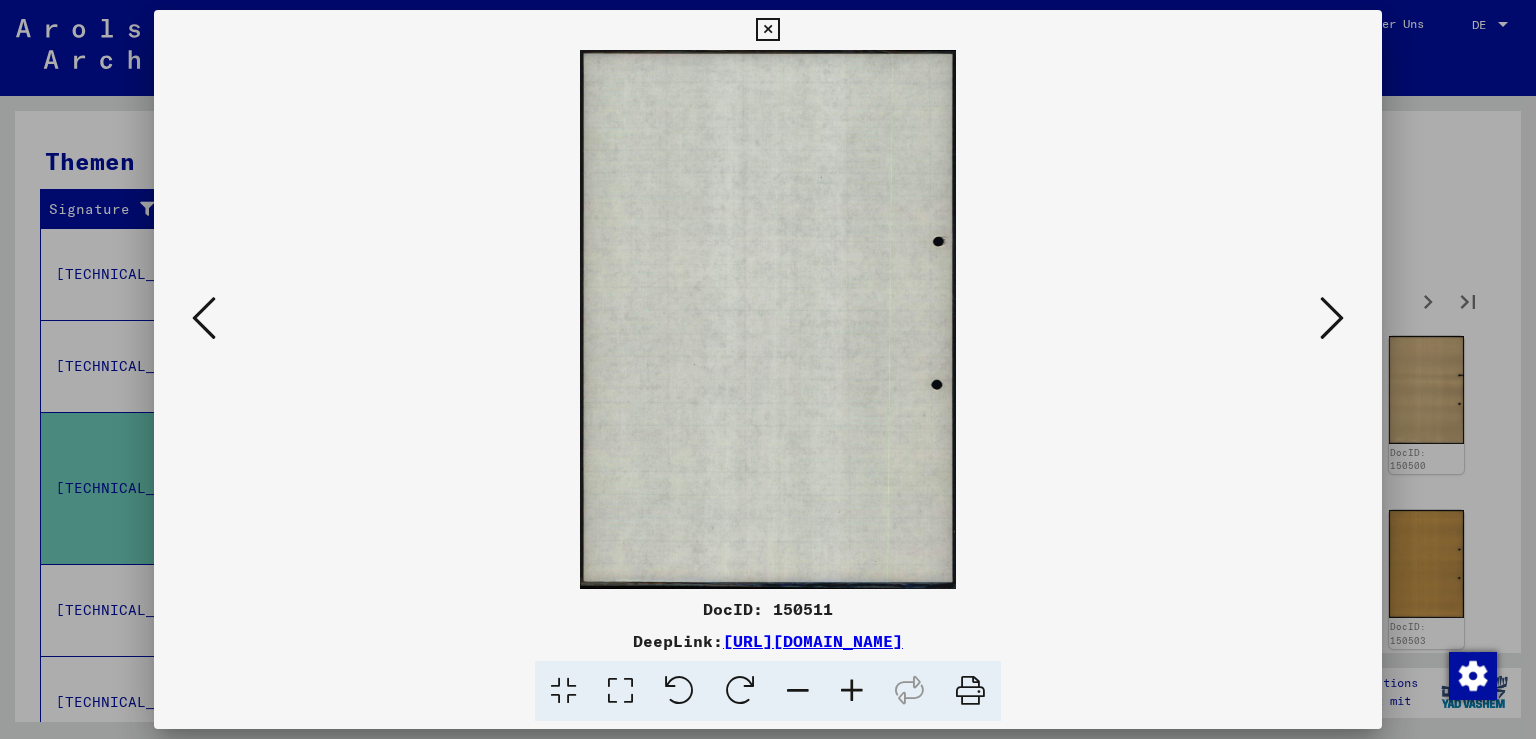 click at bounding box center [1332, 318] 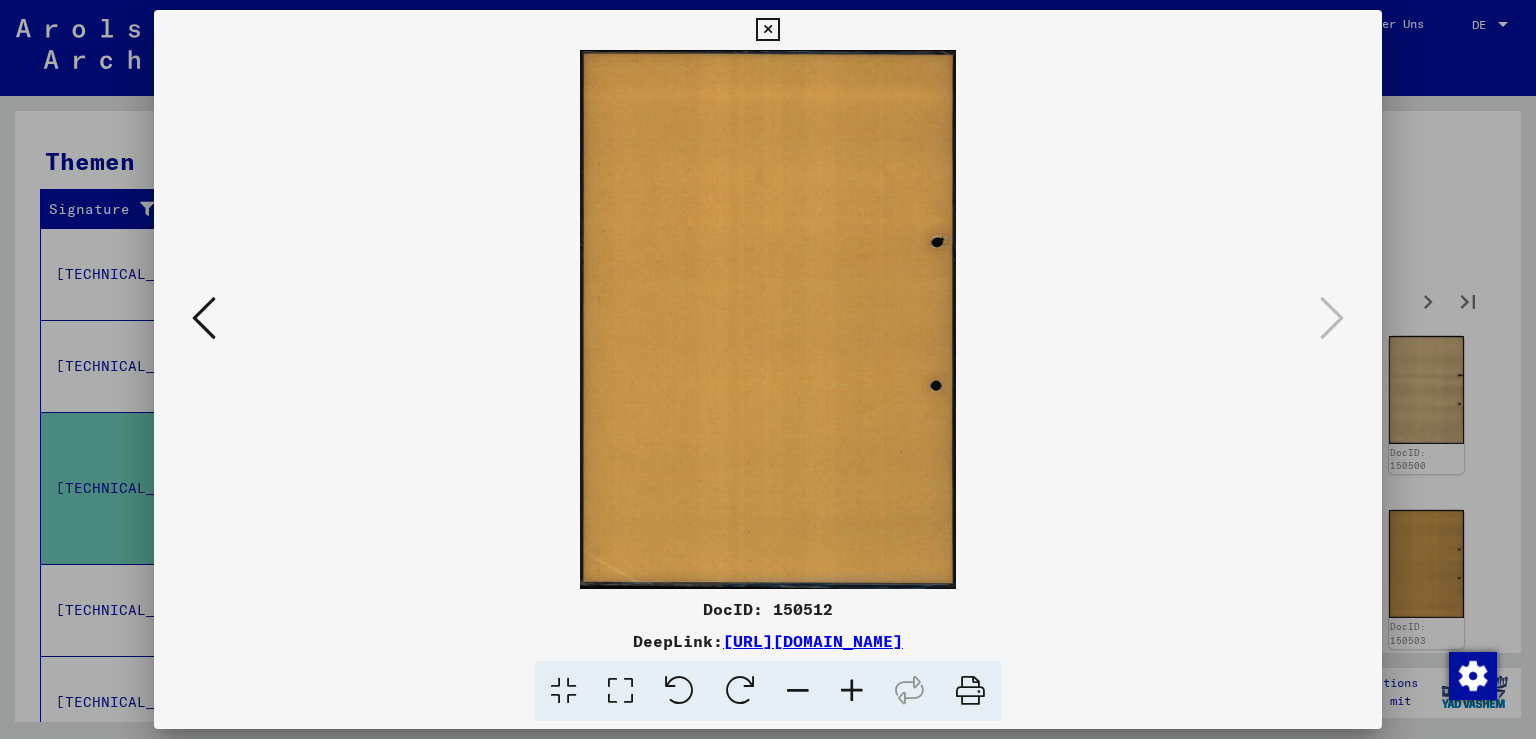 click at bounding box center (204, 318) 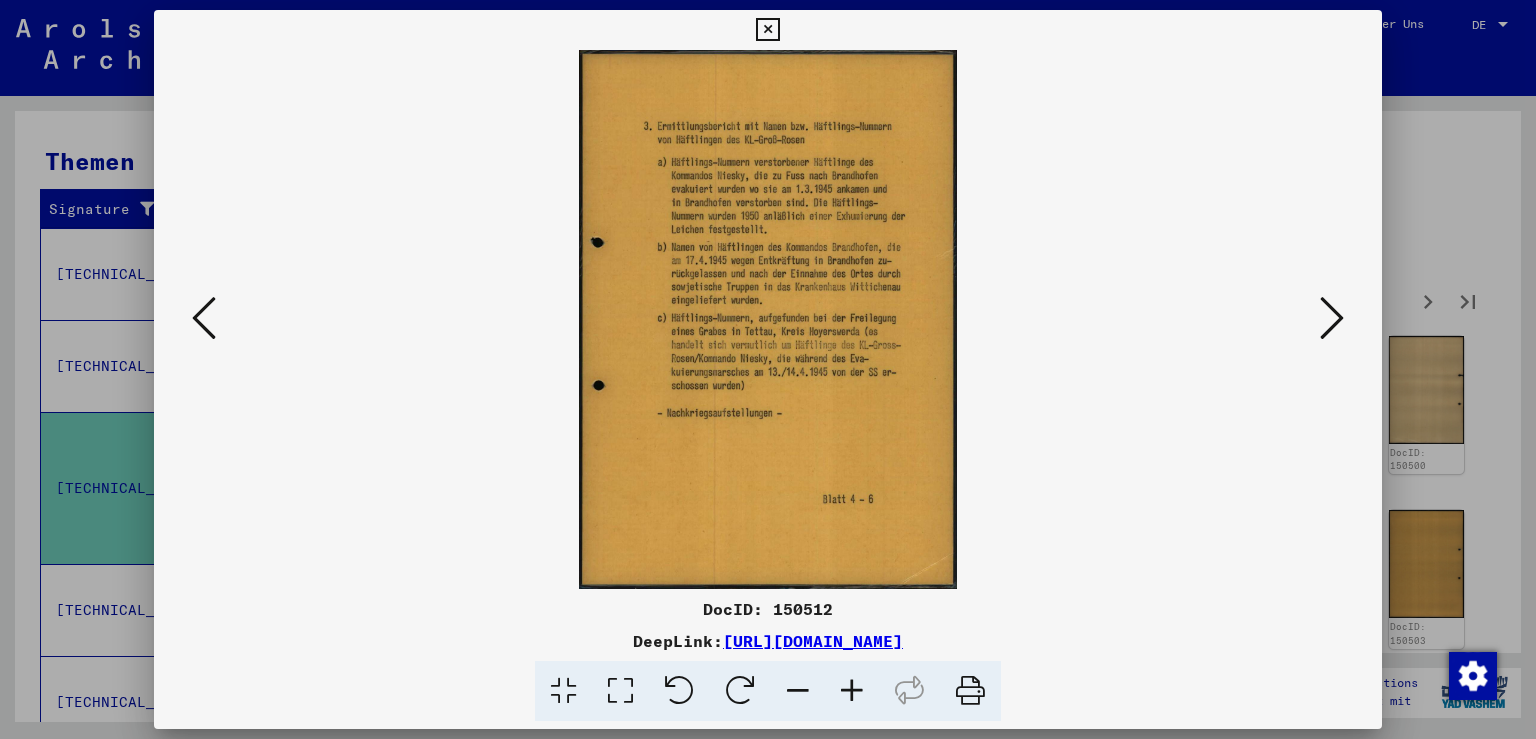 click at bounding box center [767, 30] 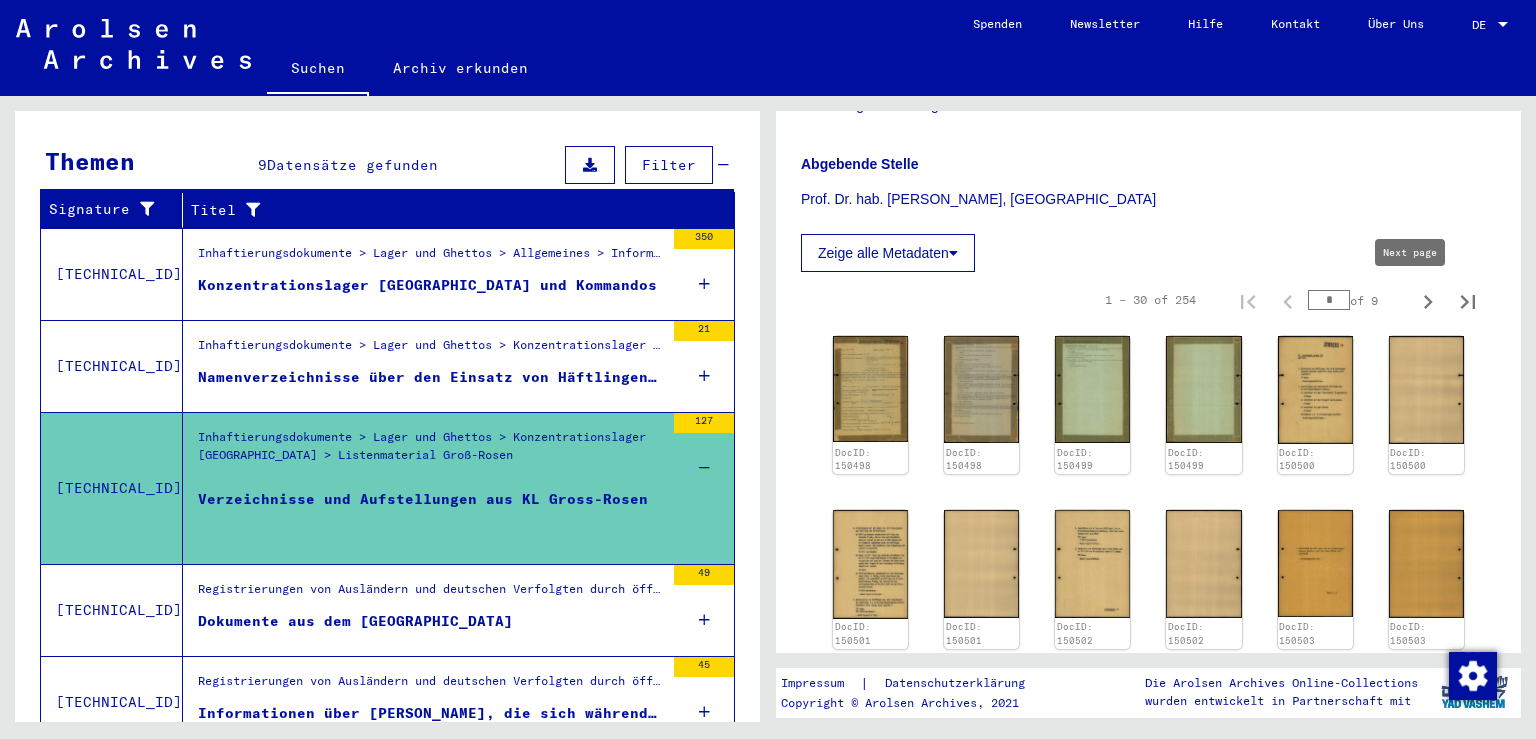 click 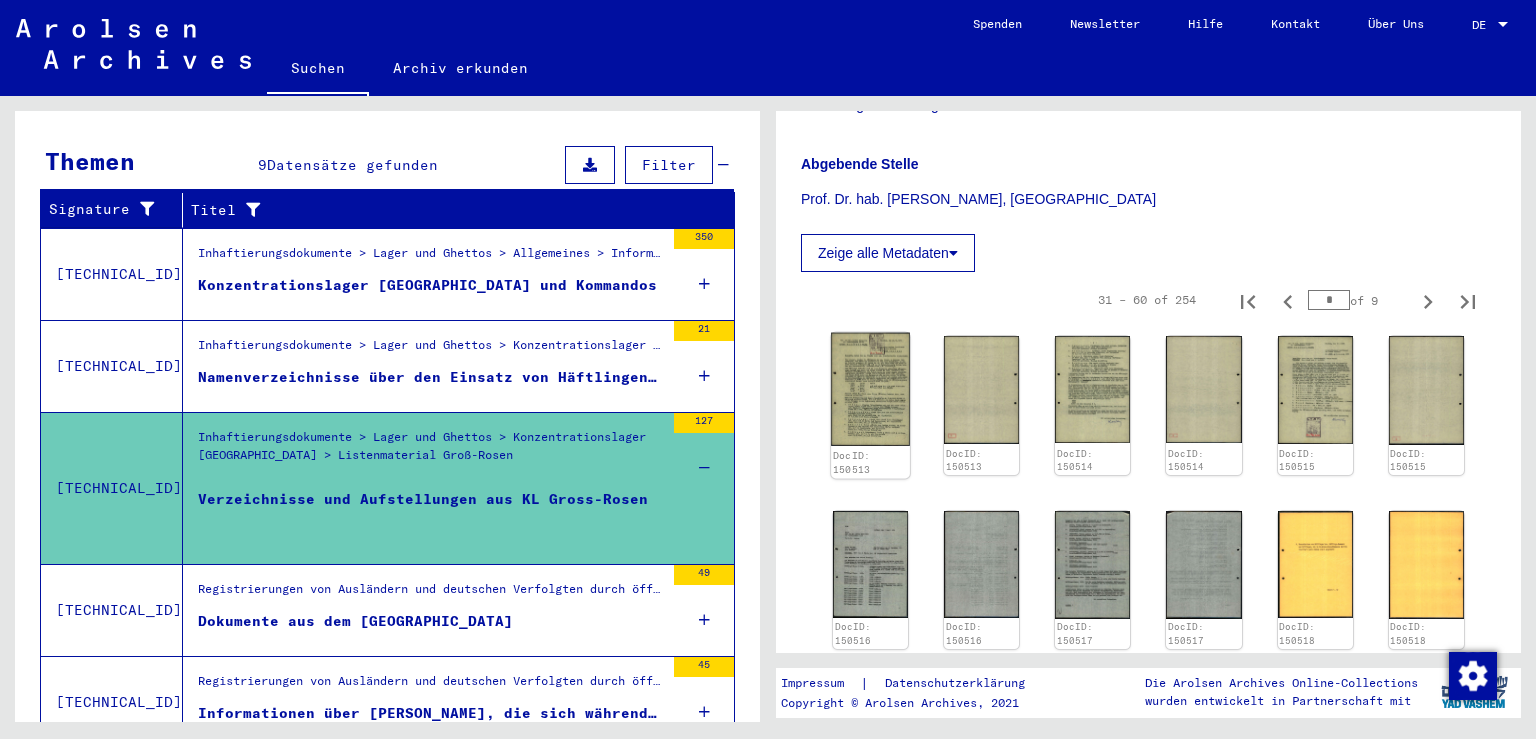 click 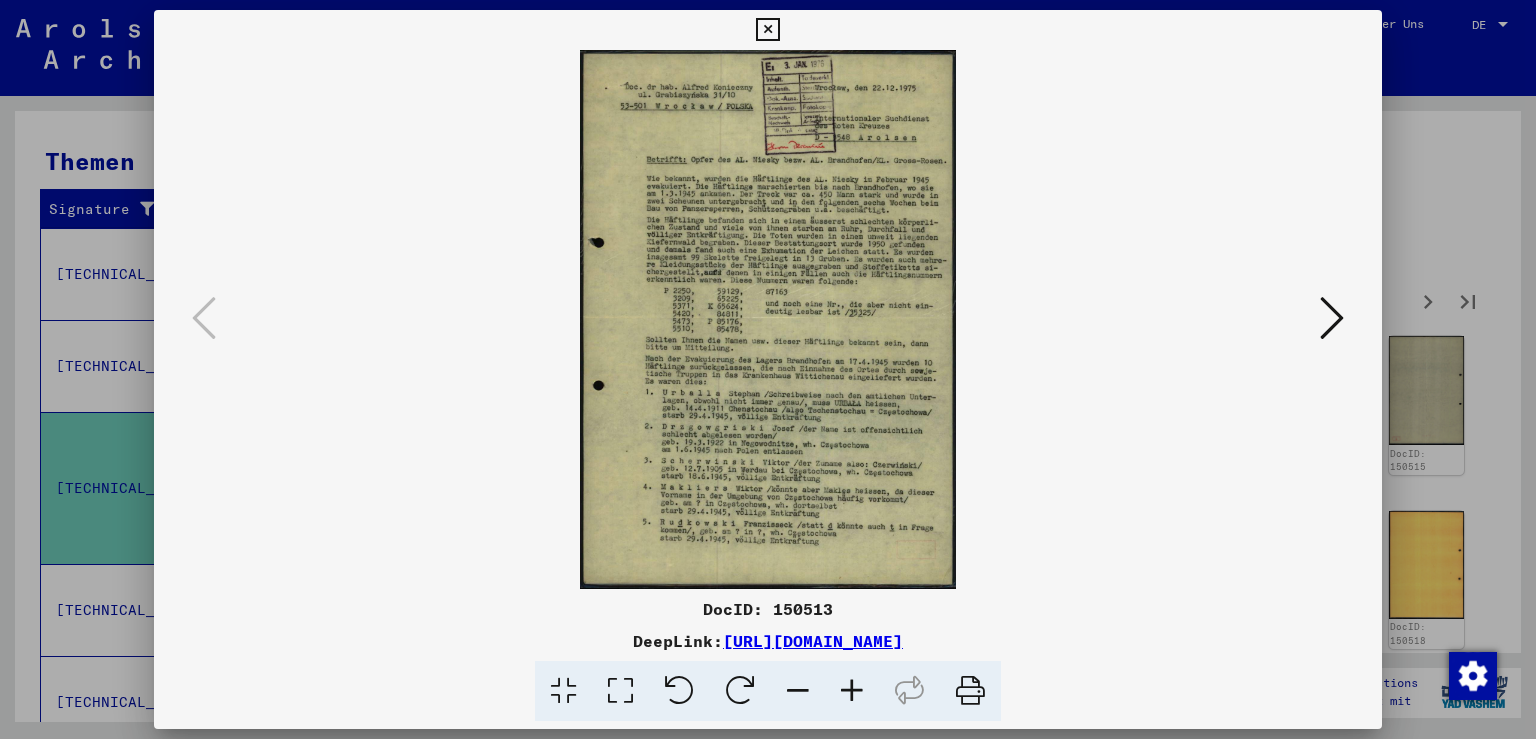 click at bounding box center [852, 691] 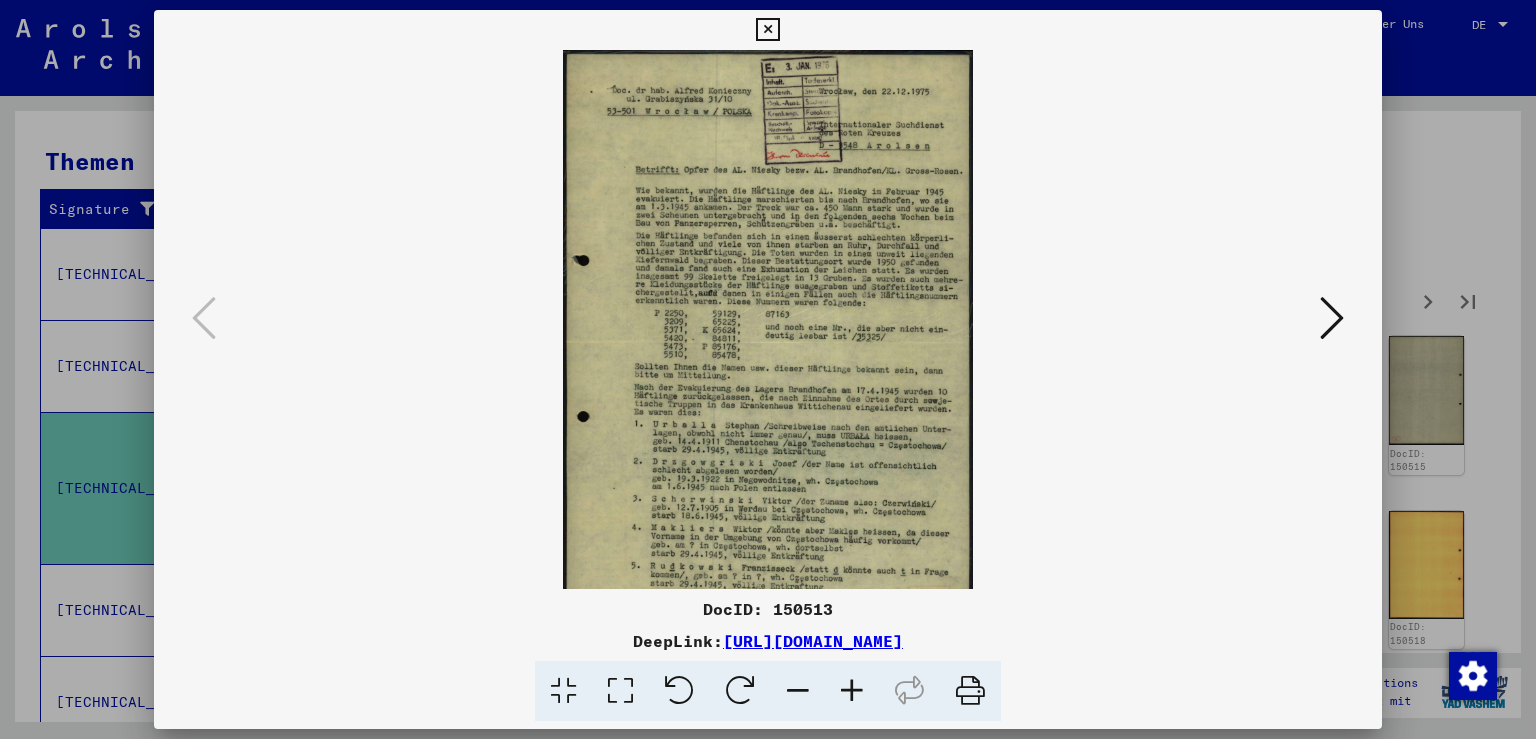 click at bounding box center [852, 691] 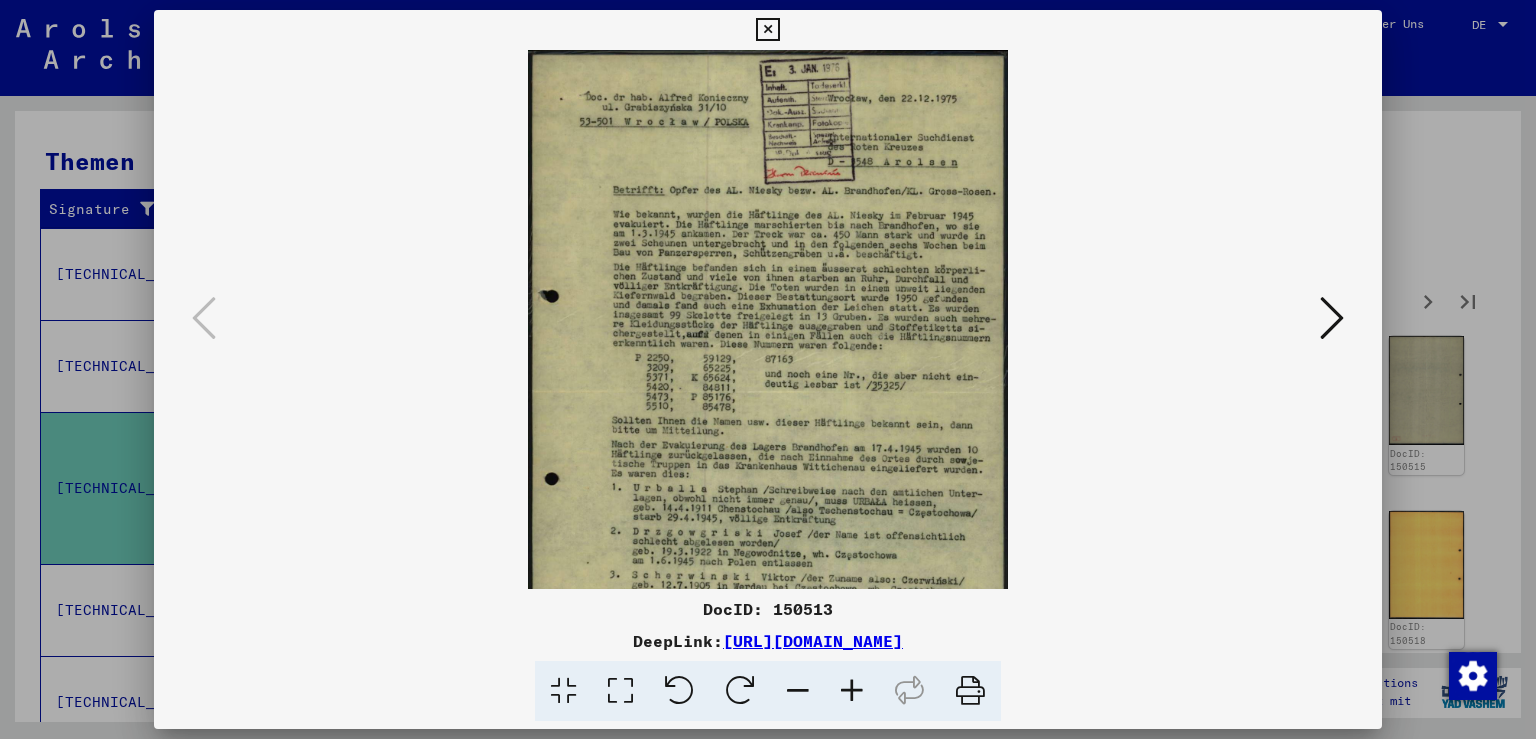 click at bounding box center (852, 691) 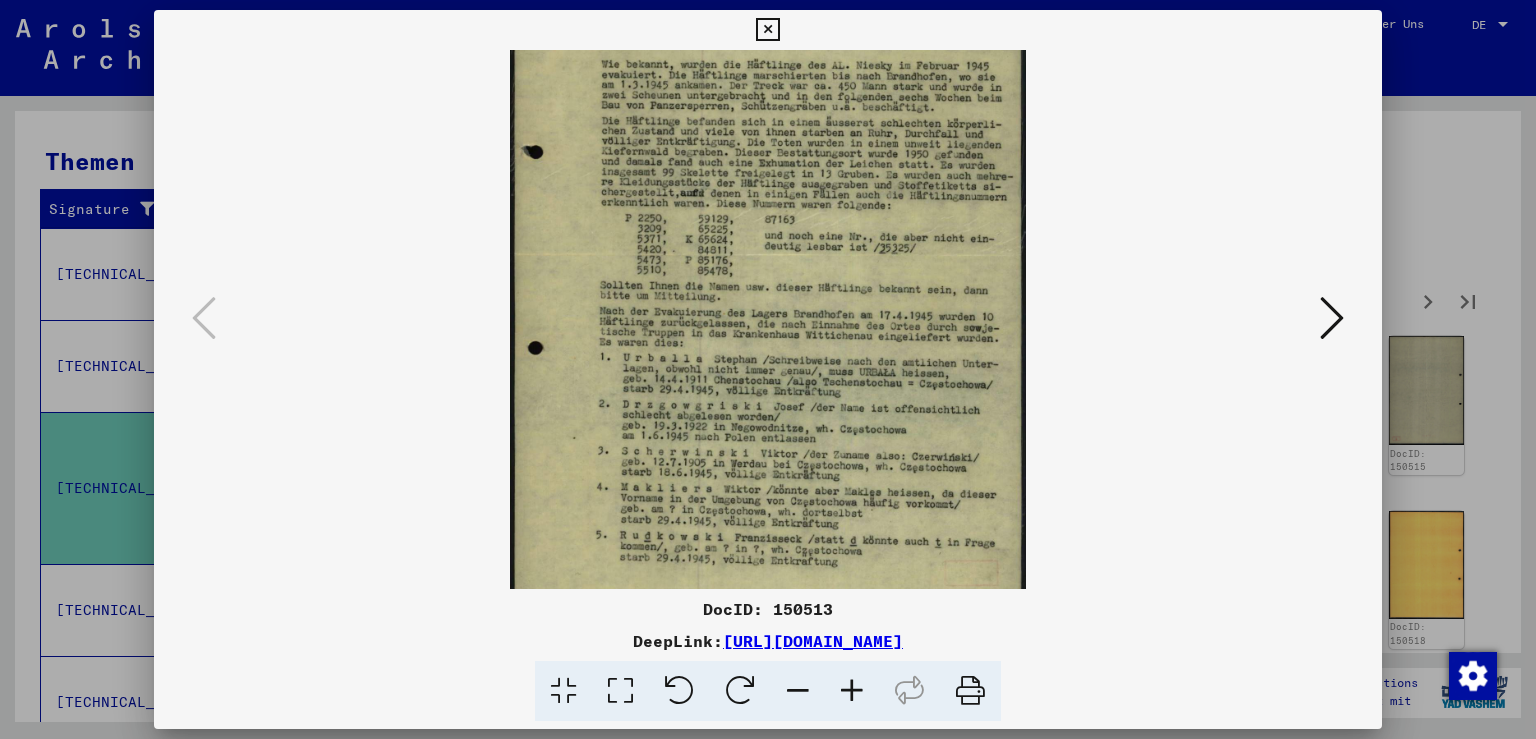 scroll, scrollTop: 200, scrollLeft: 0, axis: vertical 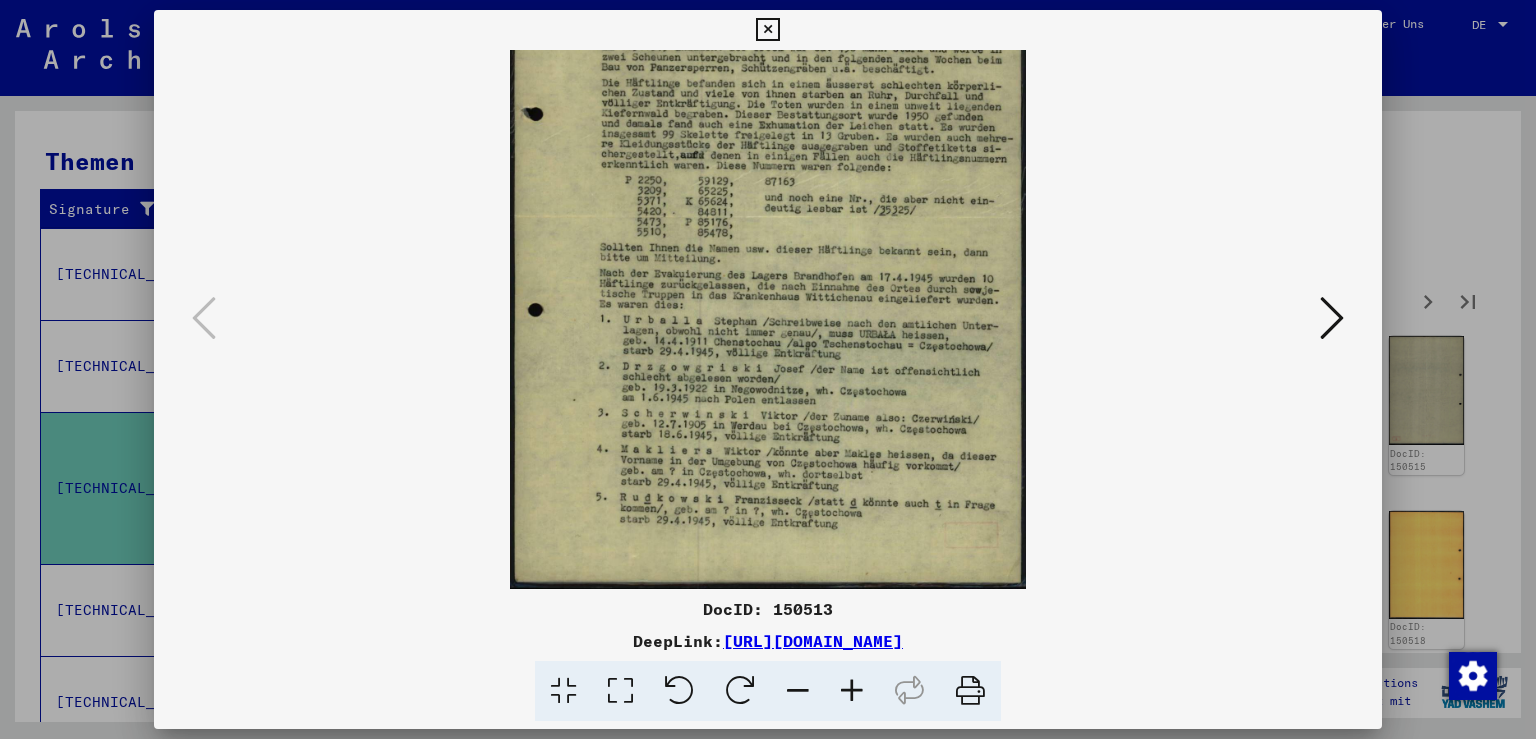 drag, startPoint x: 801, startPoint y: 460, endPoint x: 810, endPoint y: 214, distance: 246.16458 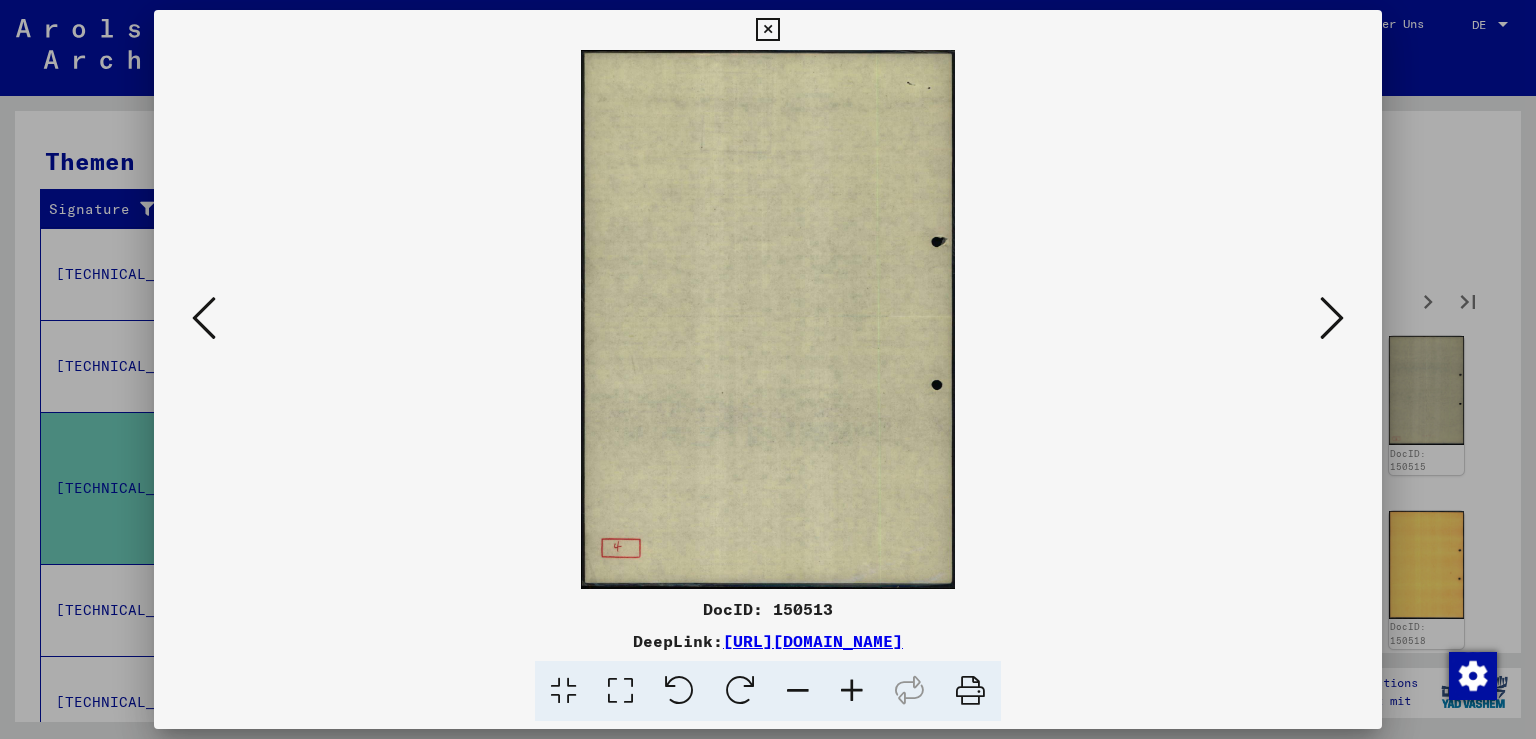 click at bounding box center [1332, 318] 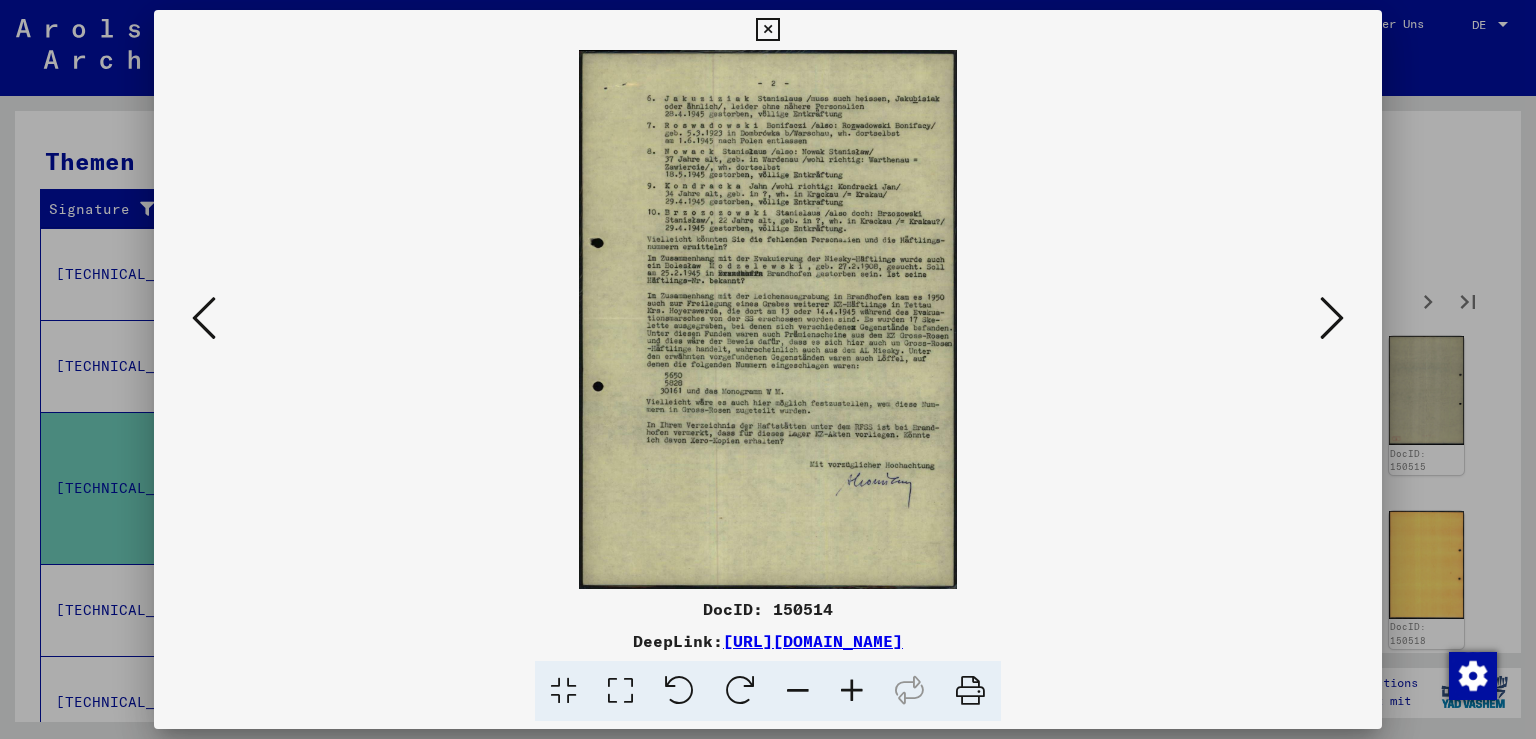 click at bounding box center (852, 691) 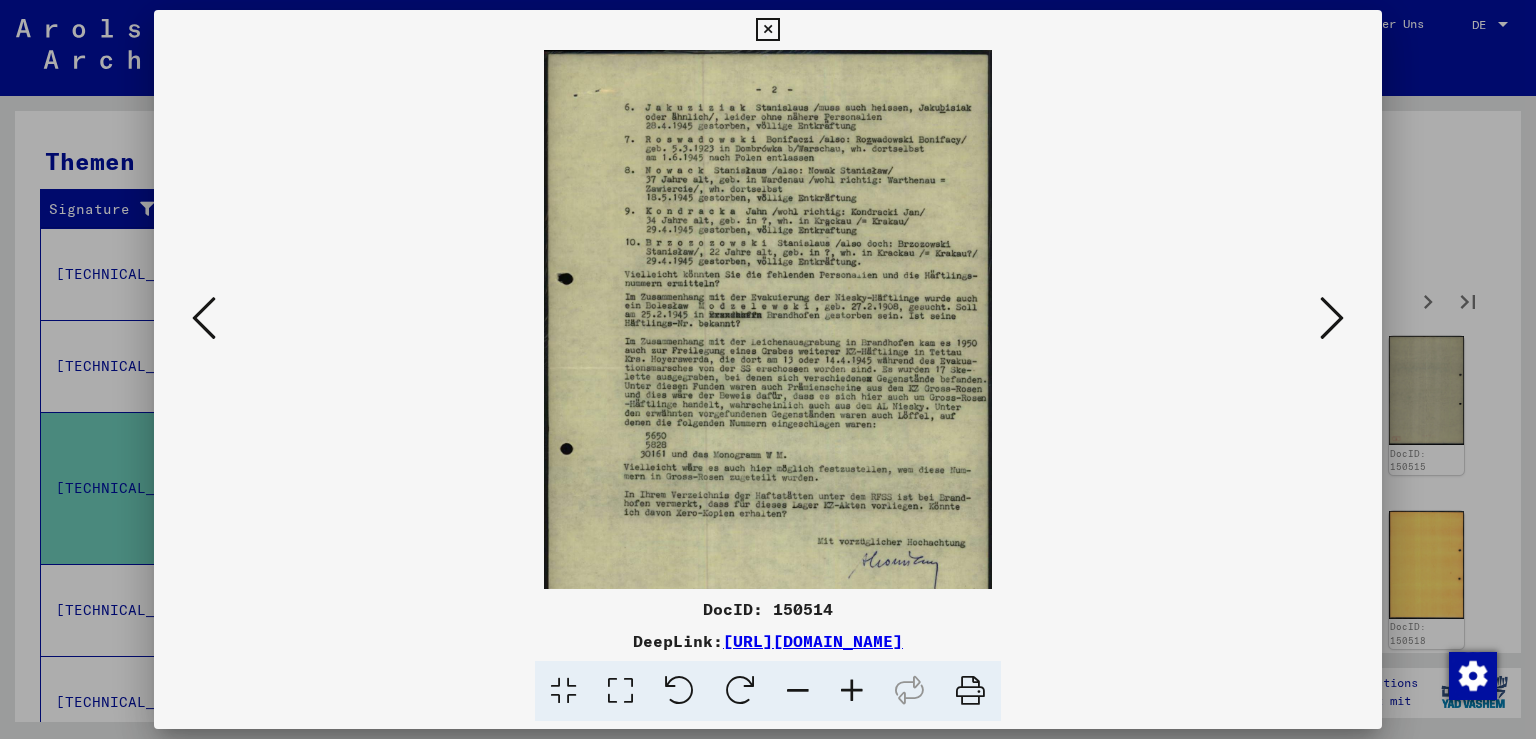 click at bounding box center [852, 691] 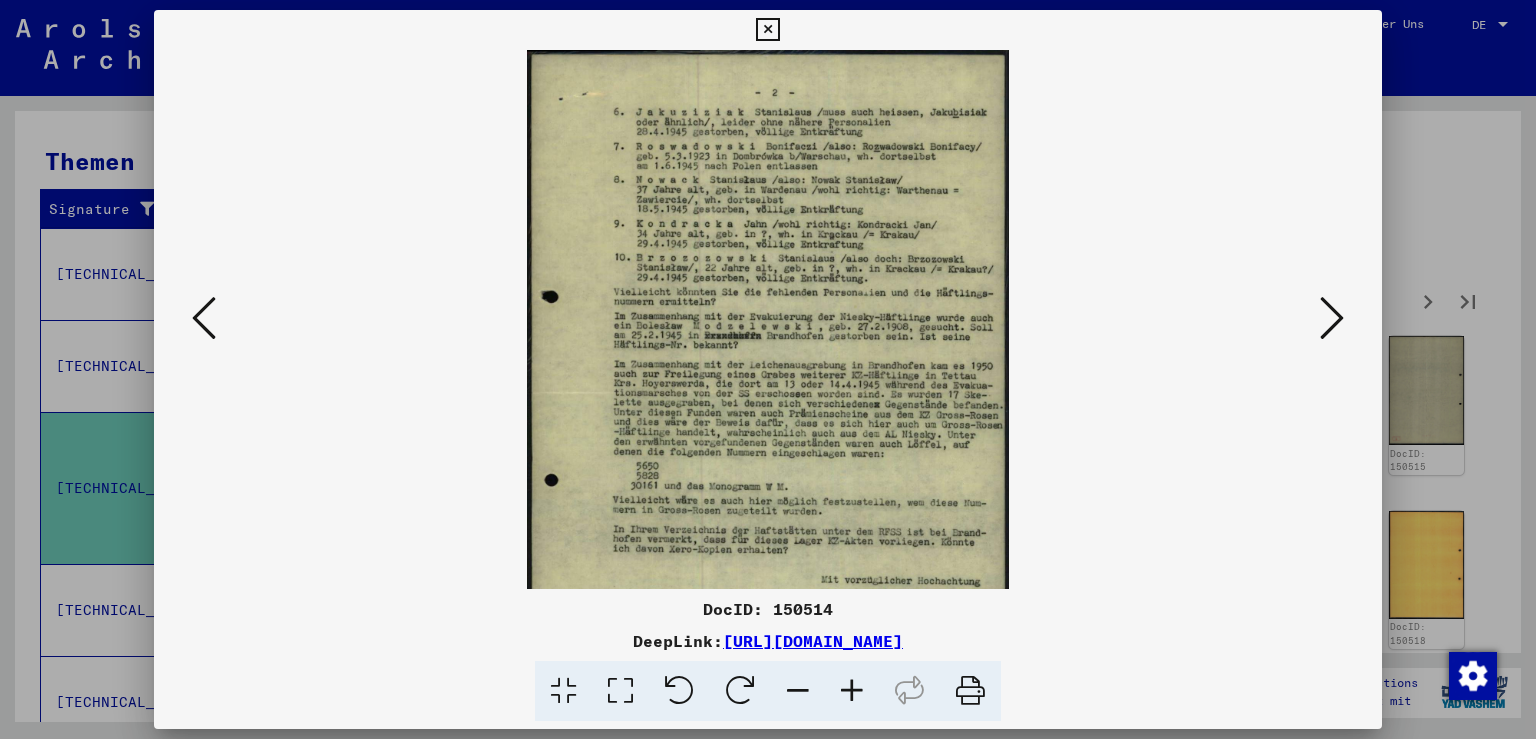 click at bounding box center (852, 691) 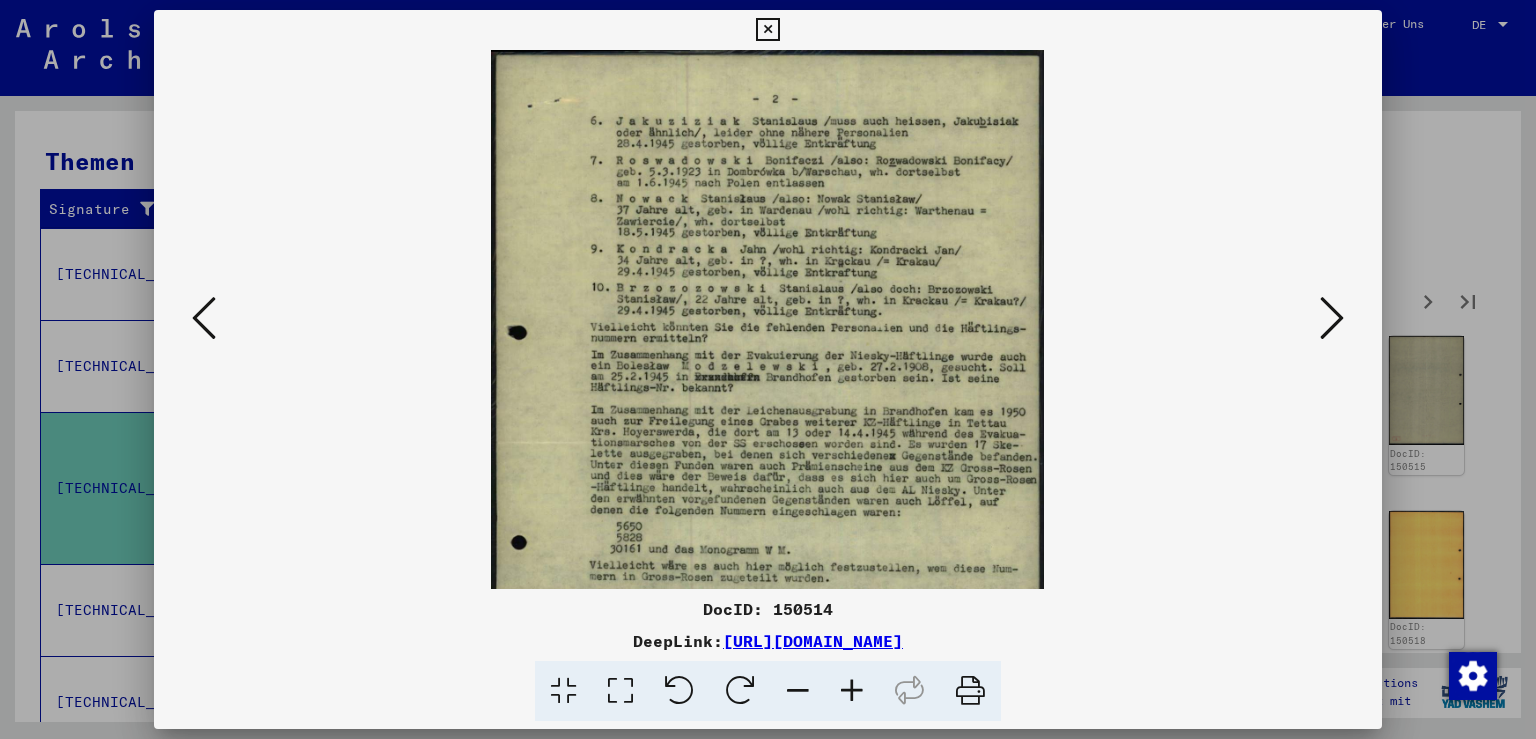 click at bounding box center (852, 691) 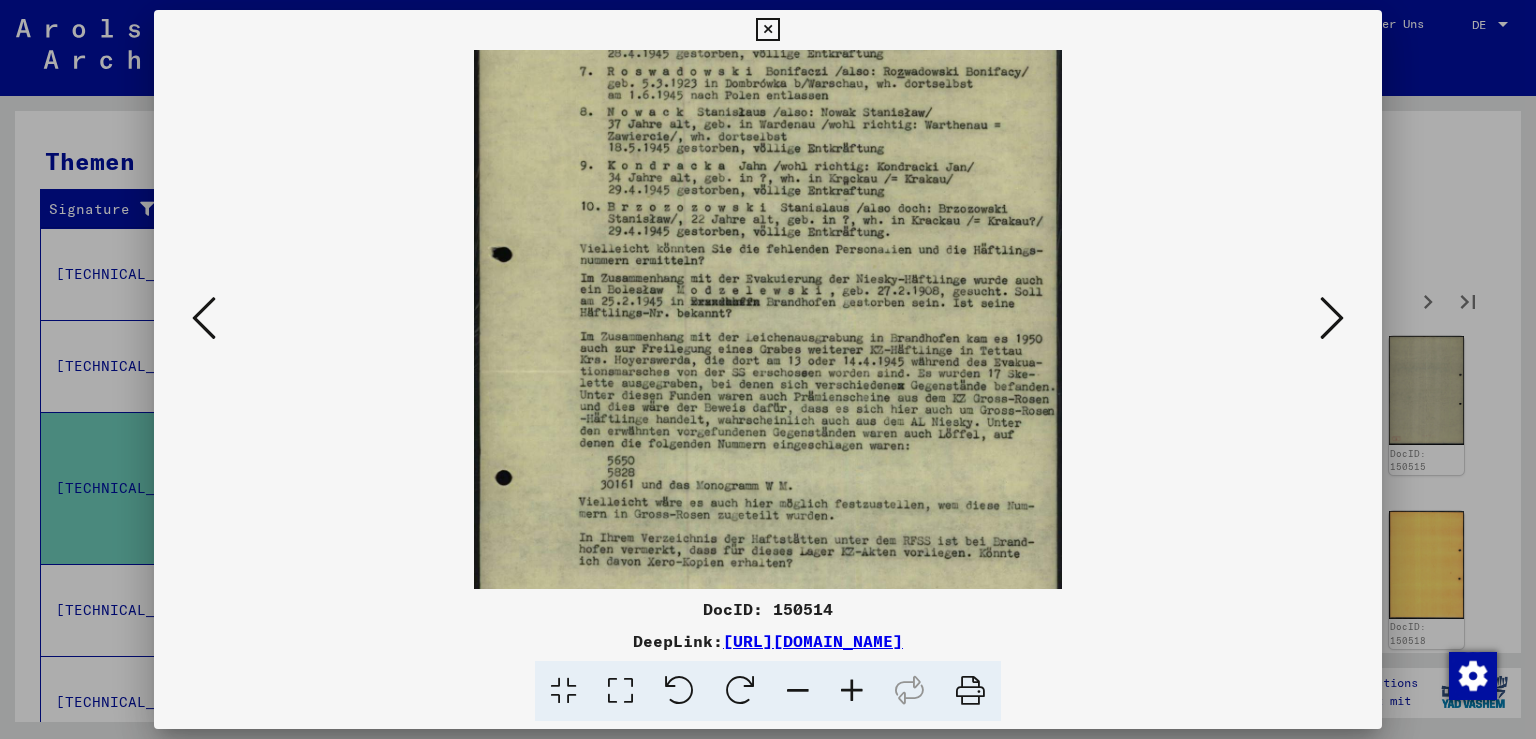 scroll, scrollTop: 97, scrollLeft: 0, axis: vertical 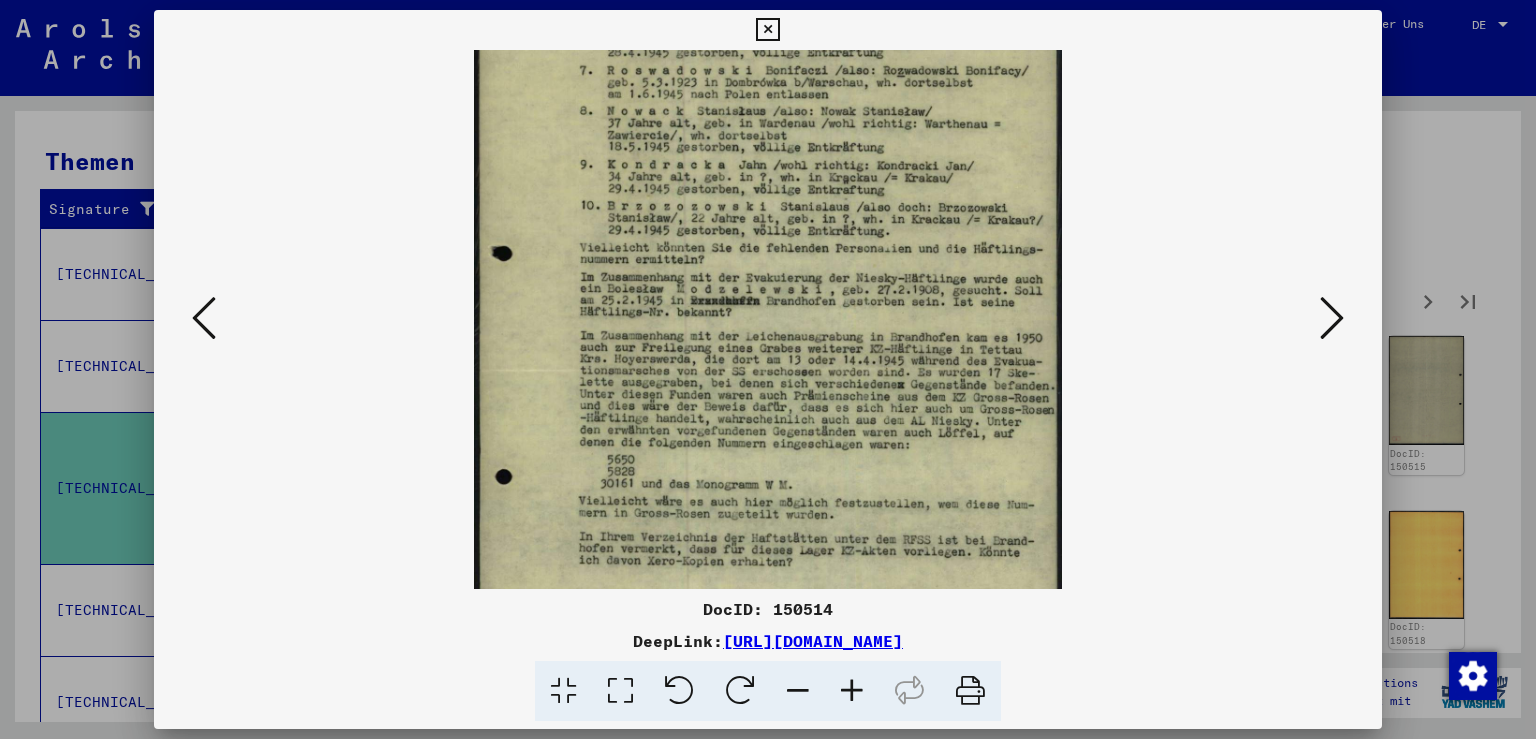 drag, startPoint x: 812, startPoint y: 558, endPoint x: 817, endPoint y: 461, distance: 97.128784 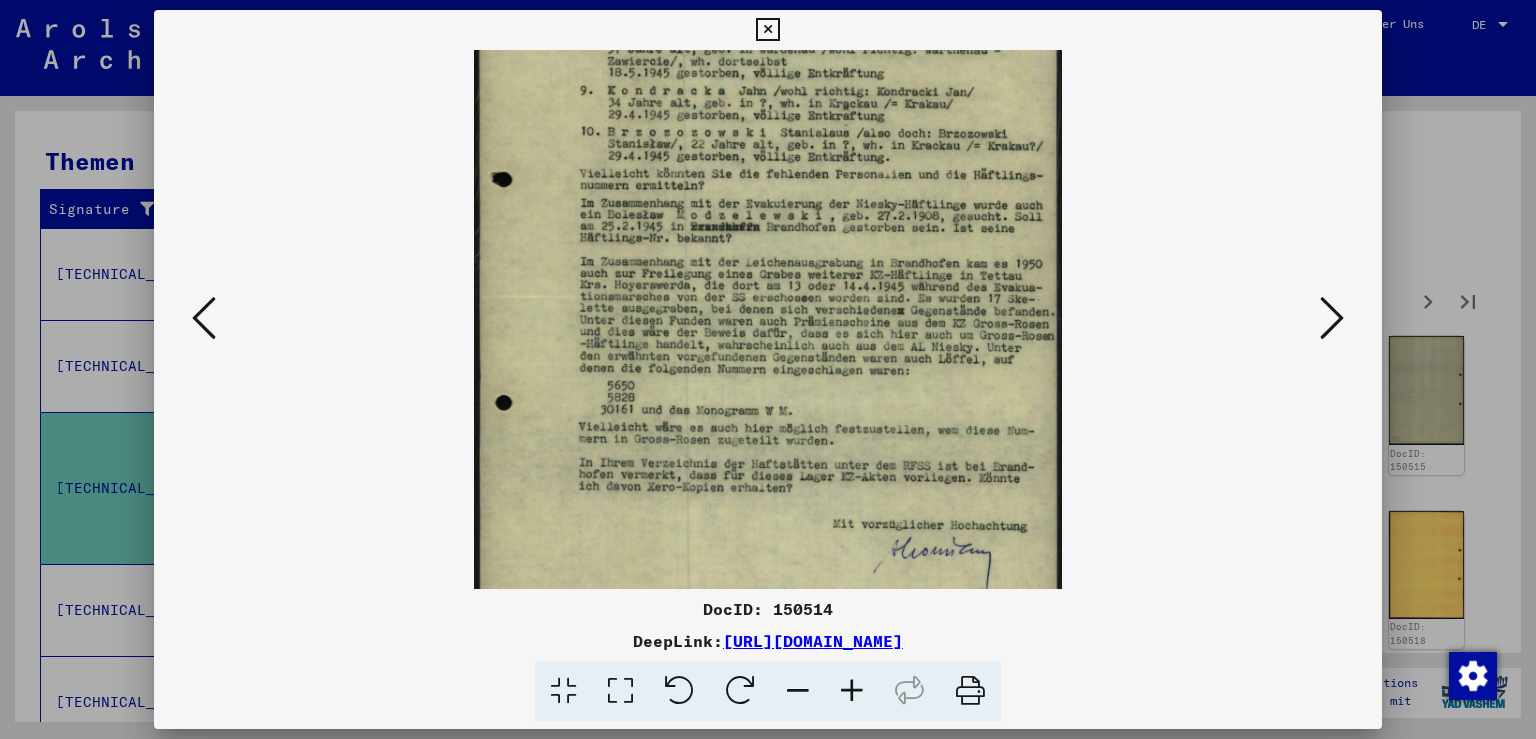 scroll, scrollTop: 172, scrollLeft: 0, axis: vertical 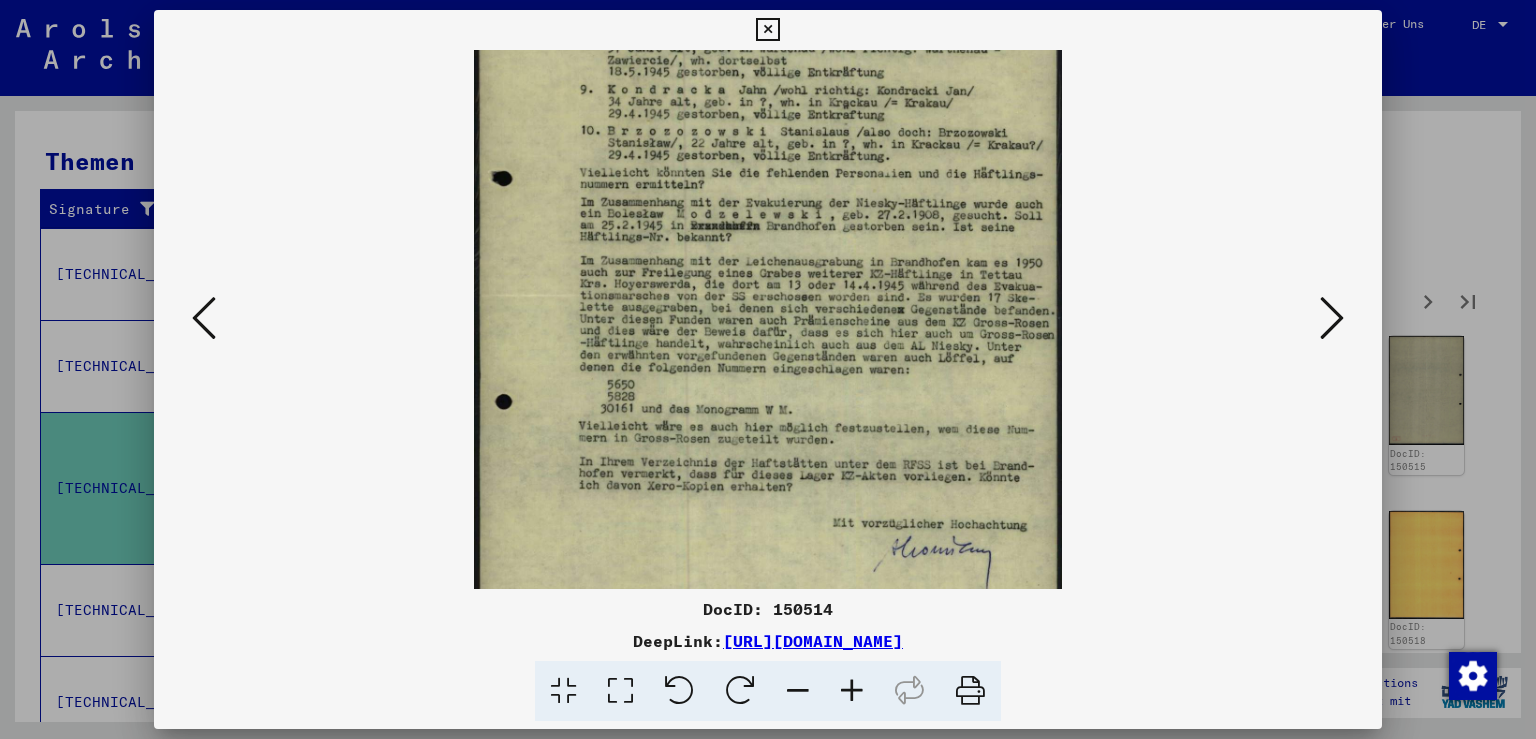 drag, startPoint x: 739, startPoint y: 510, endPoint x: 746, endPoint y: 435, distance: 75.32596 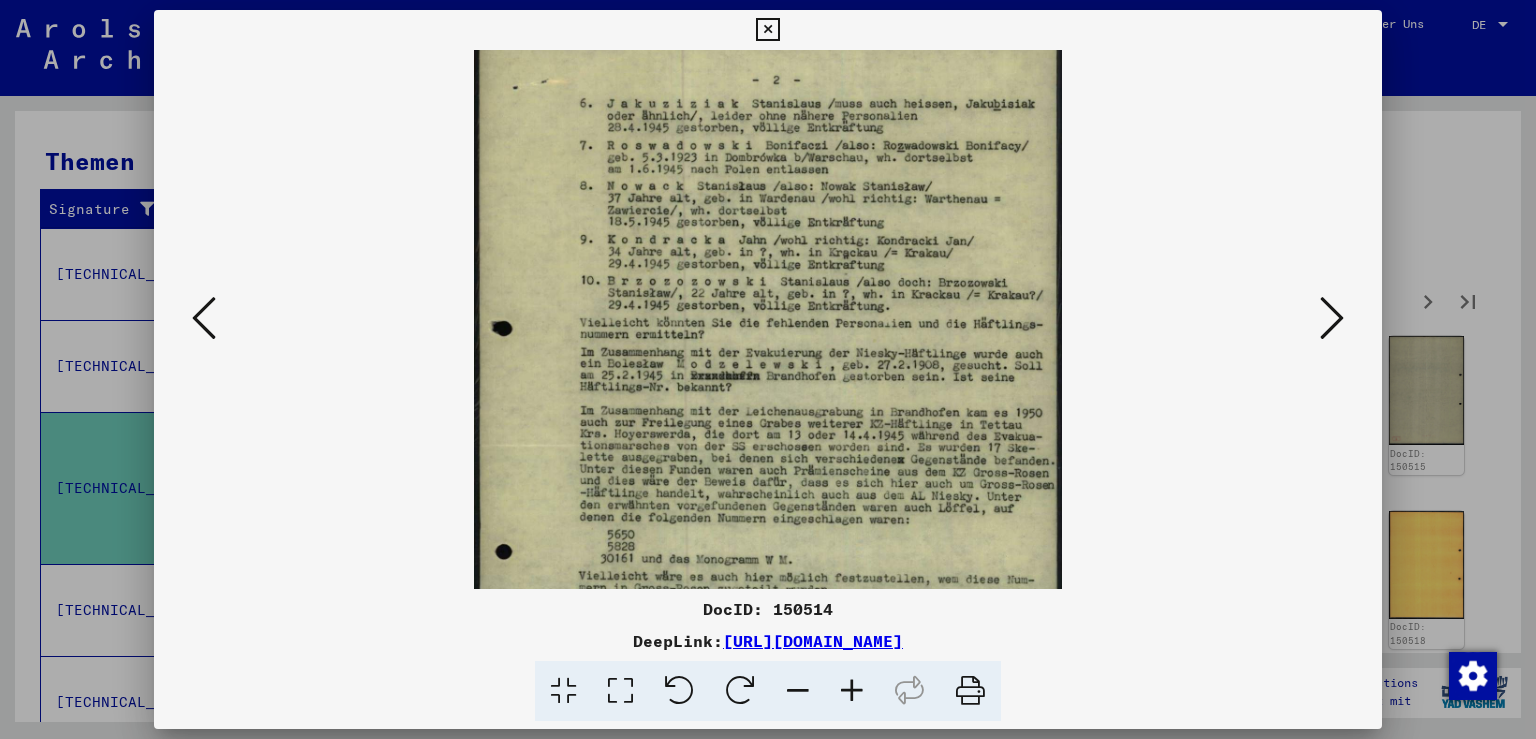 drag, startPoint x: 759, startPoint y: 389, endPoint x: 755, endPoint y: 540, distance: 151.05296 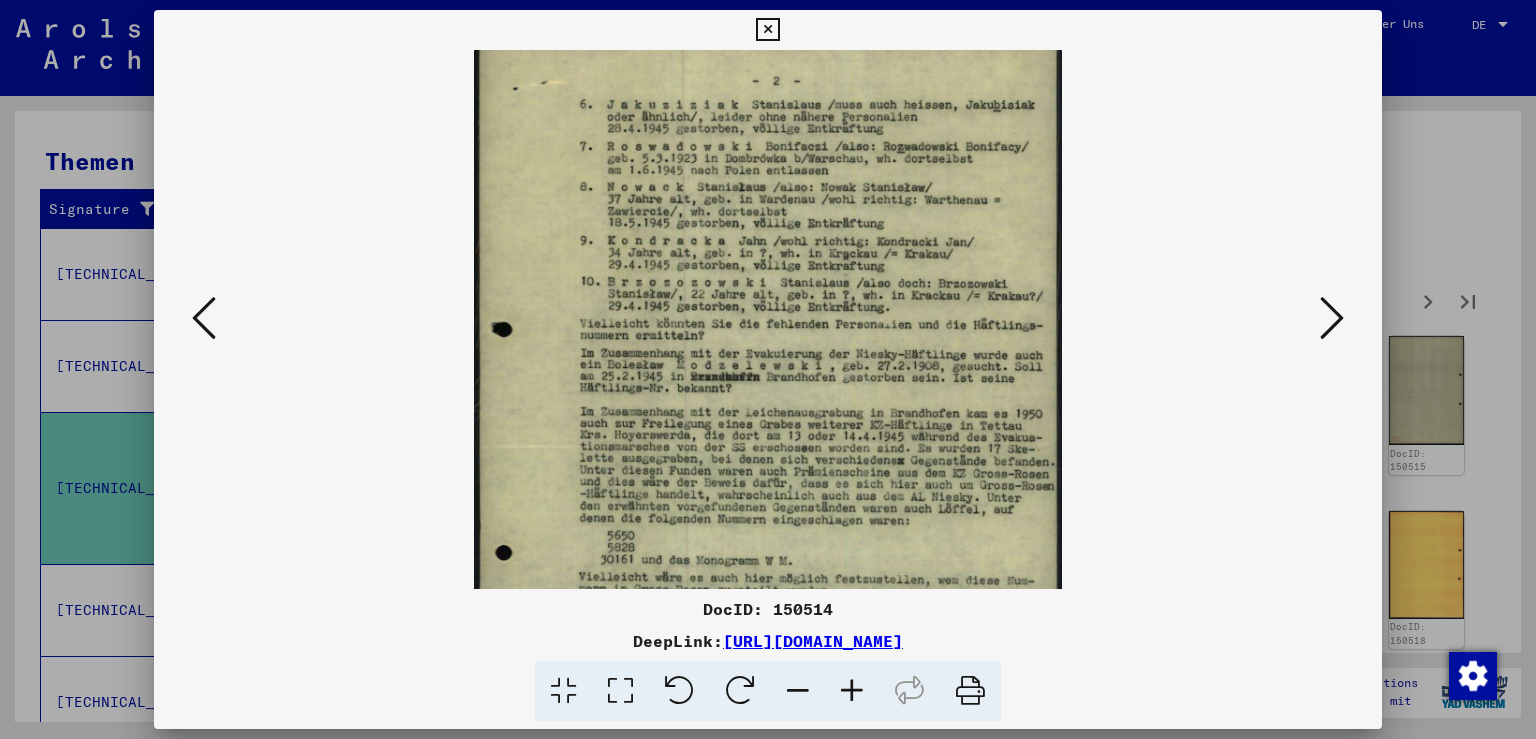 click at bounding box center (1332, 318) 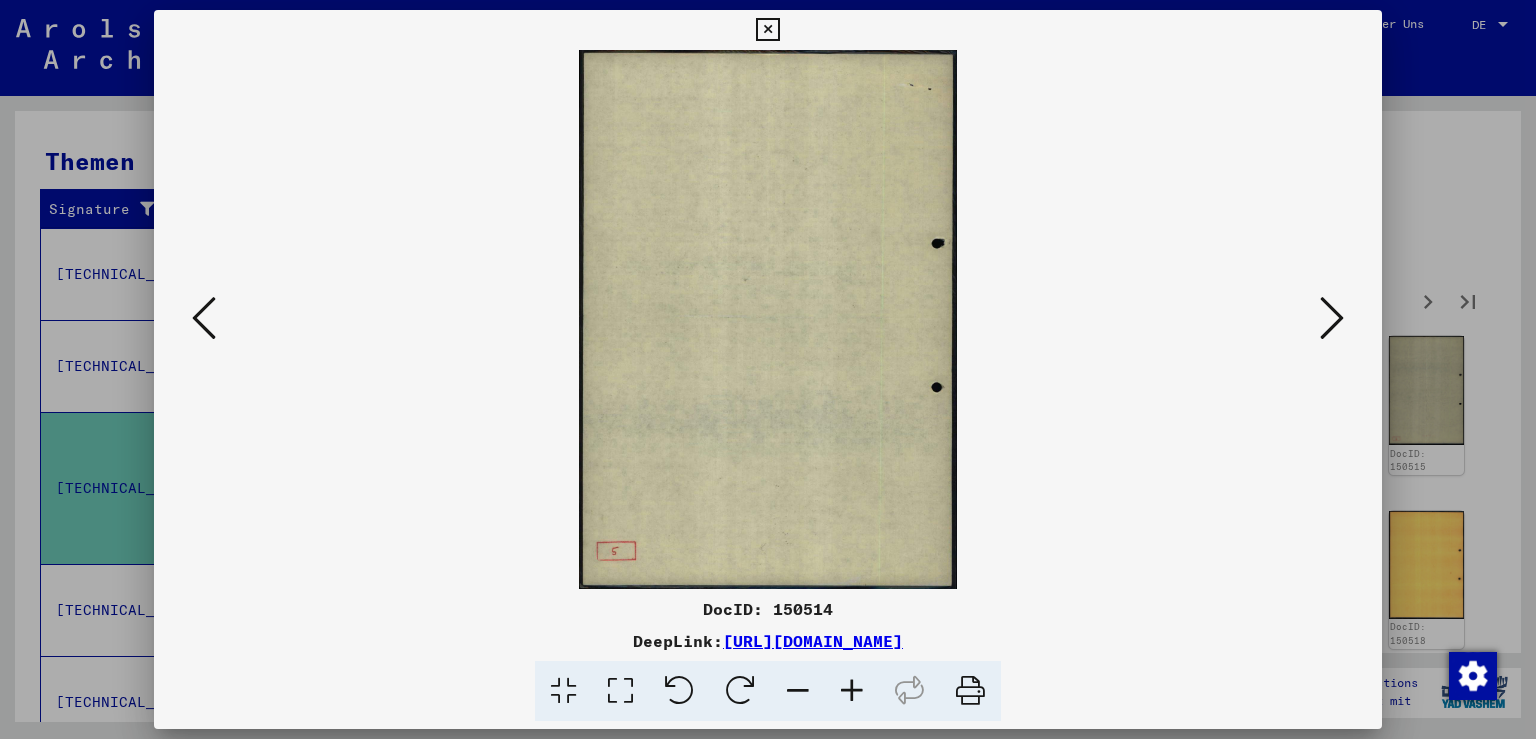 click at bounding box center (1332, 318) 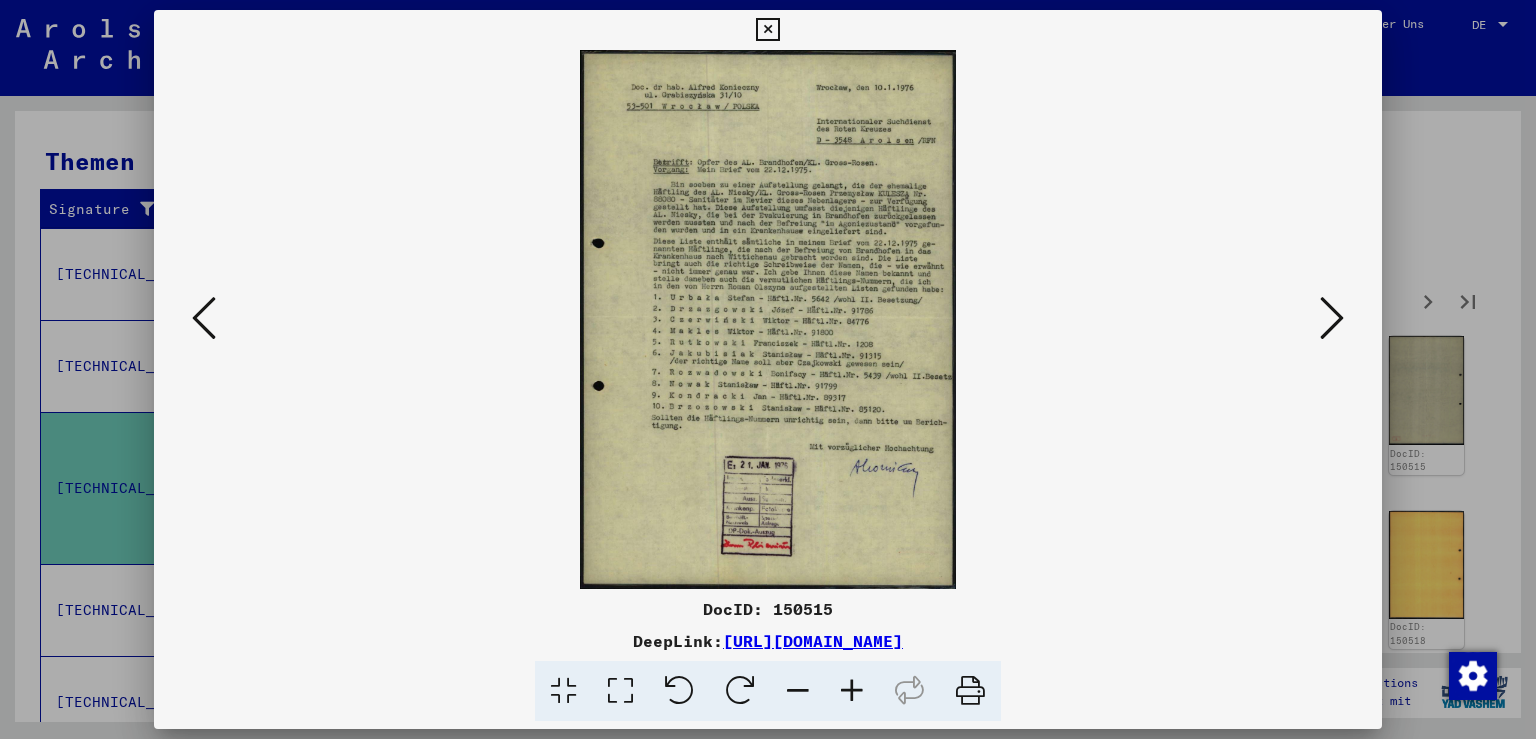 click at bounding box center [852, 691] 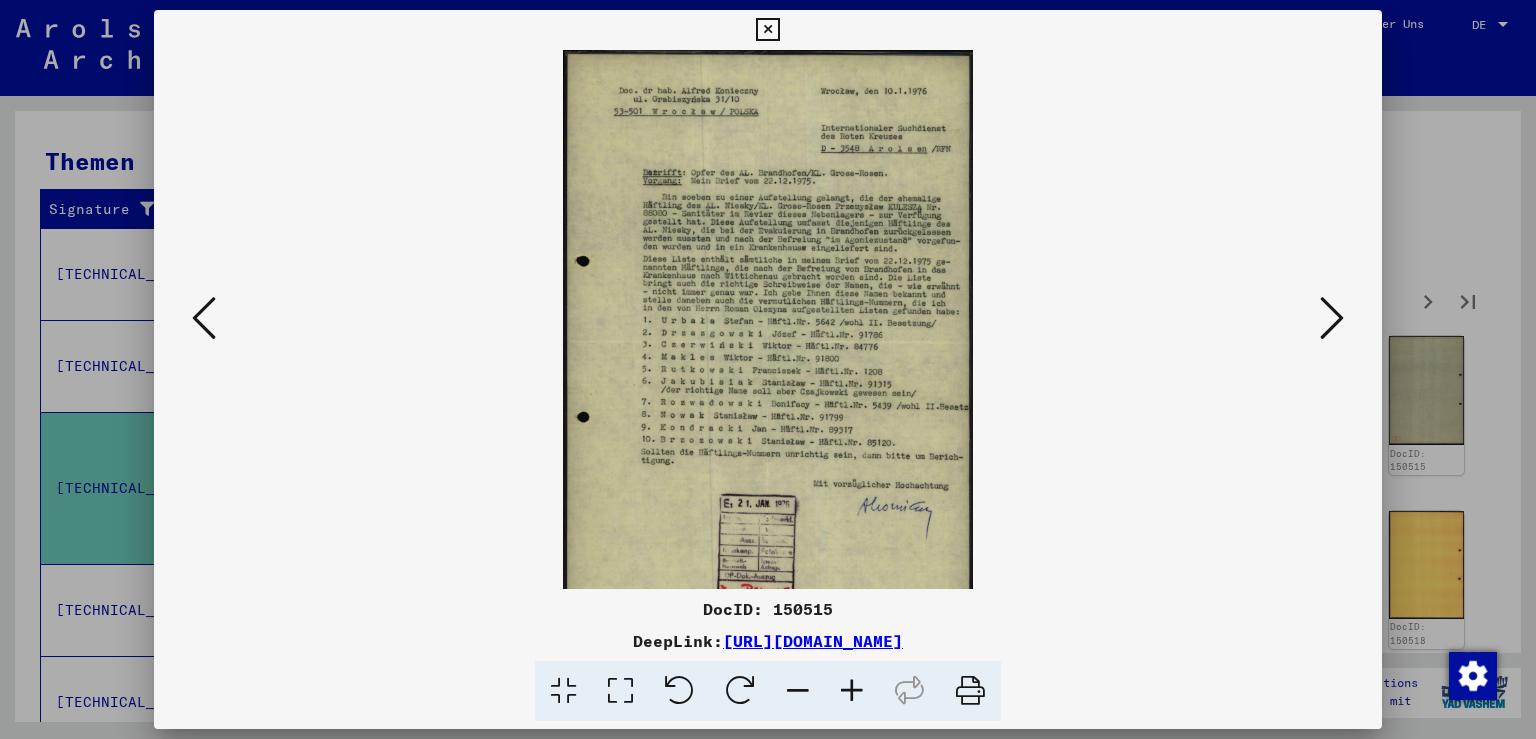 click at bounding box center [852, 691] 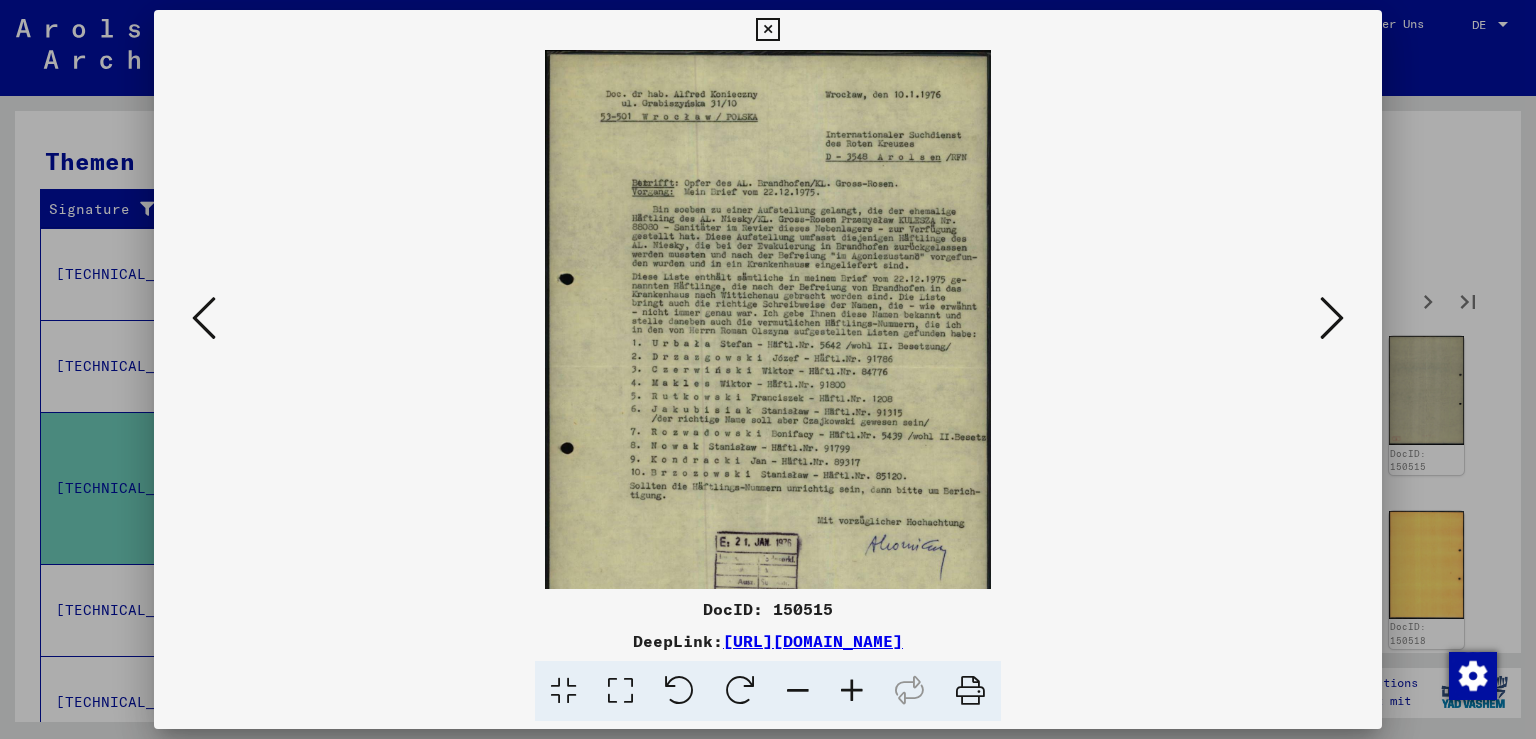 click at bounding box center (852, 691) 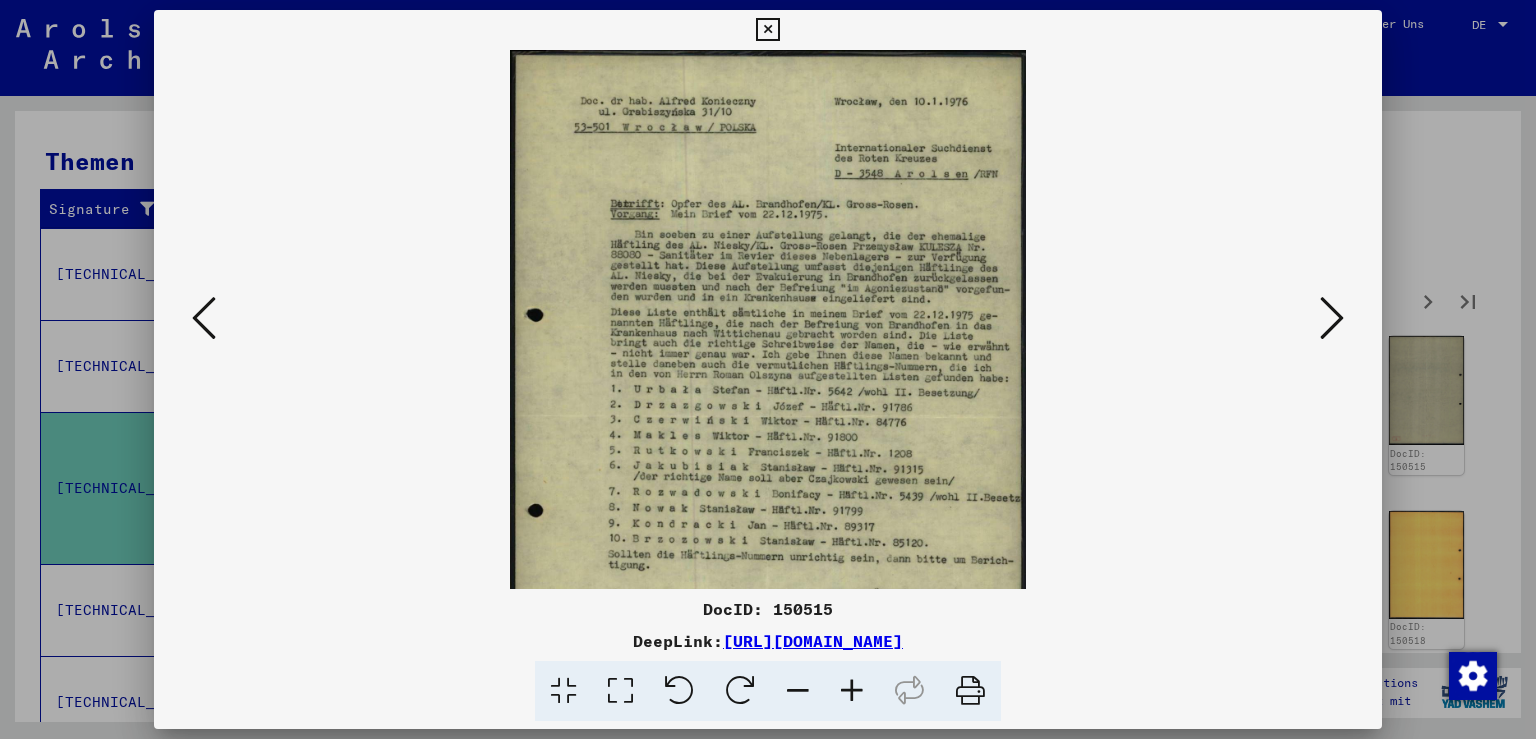 click at bounding box center [852, 691] 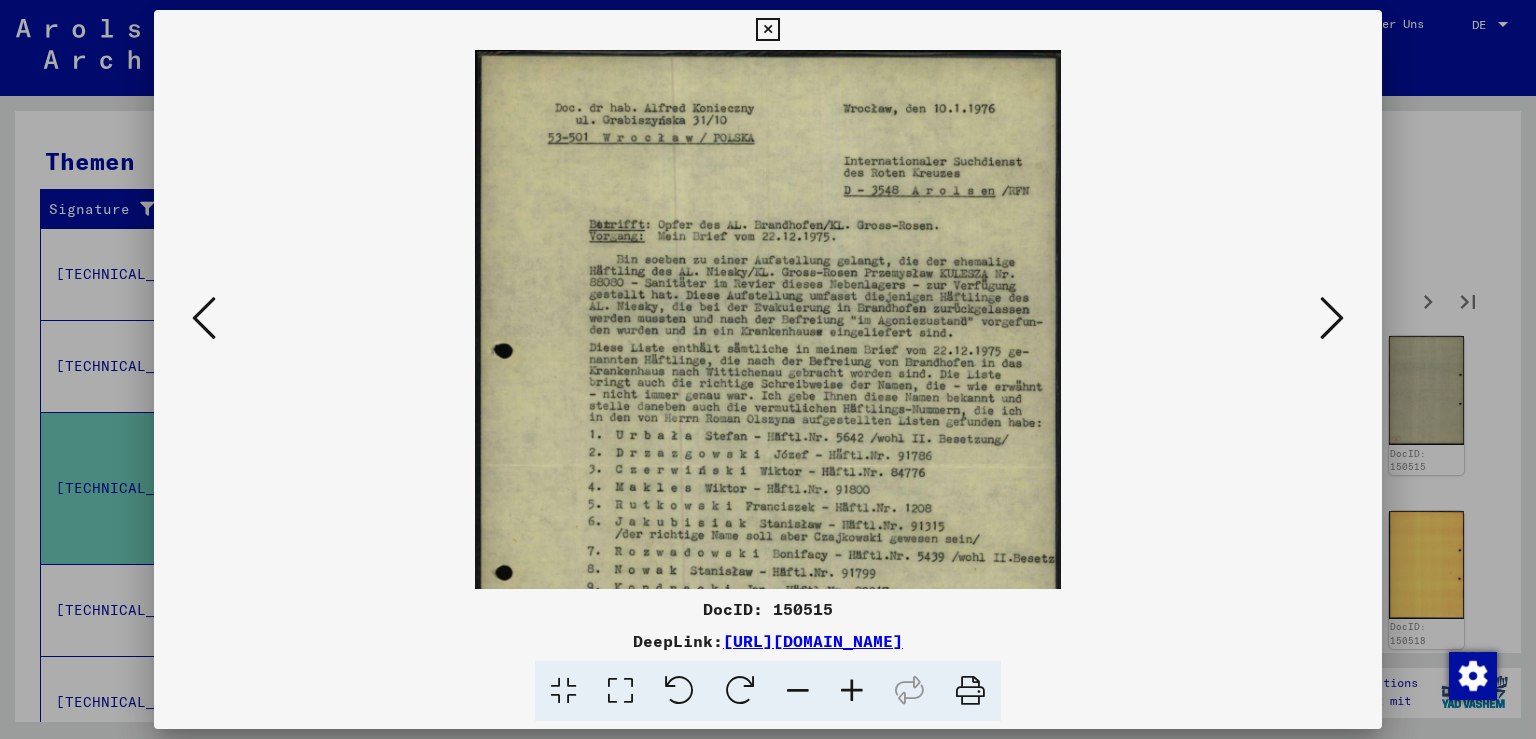 click at bounding box center [852, 691] 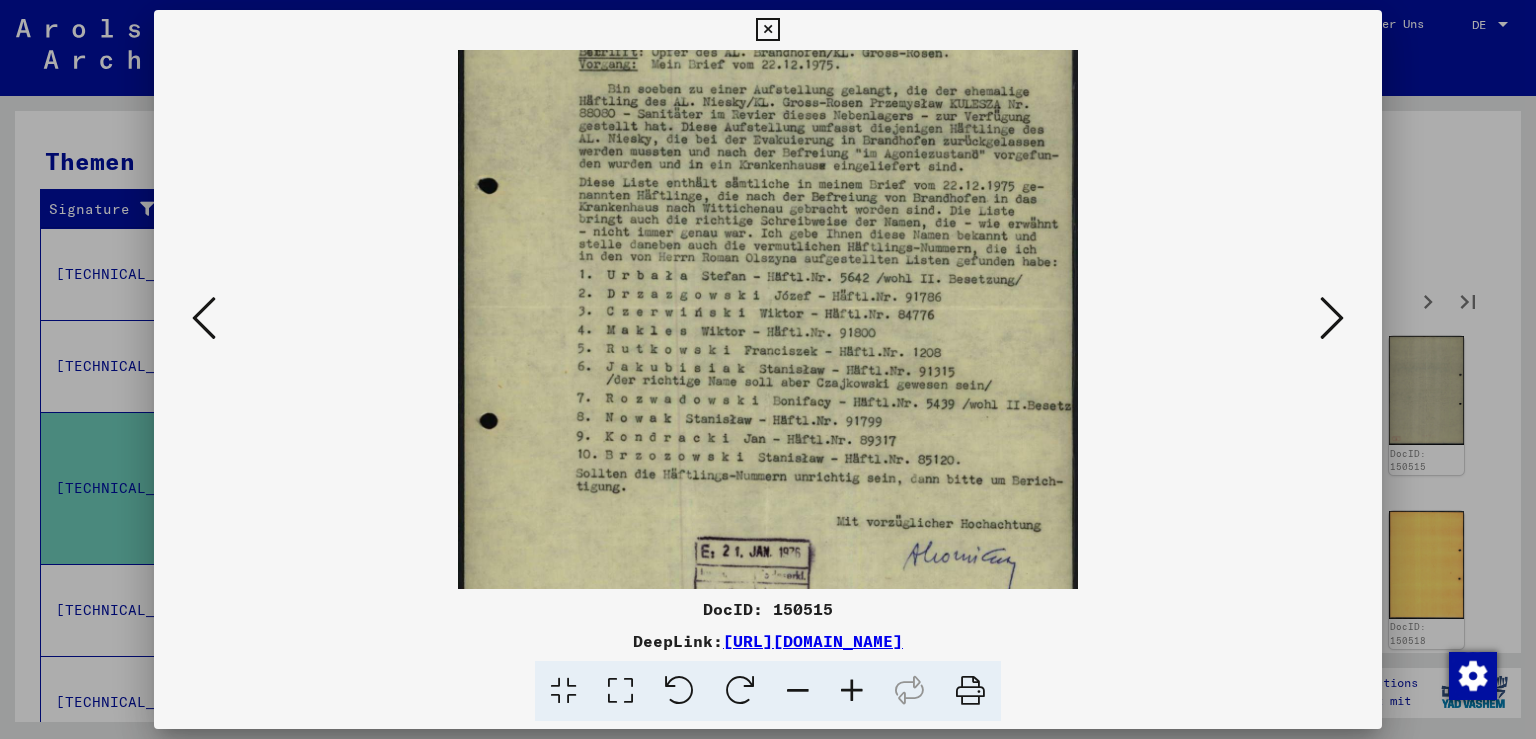 scroll, scrollTop: 186, scrollLeft: 0, axis: vertical 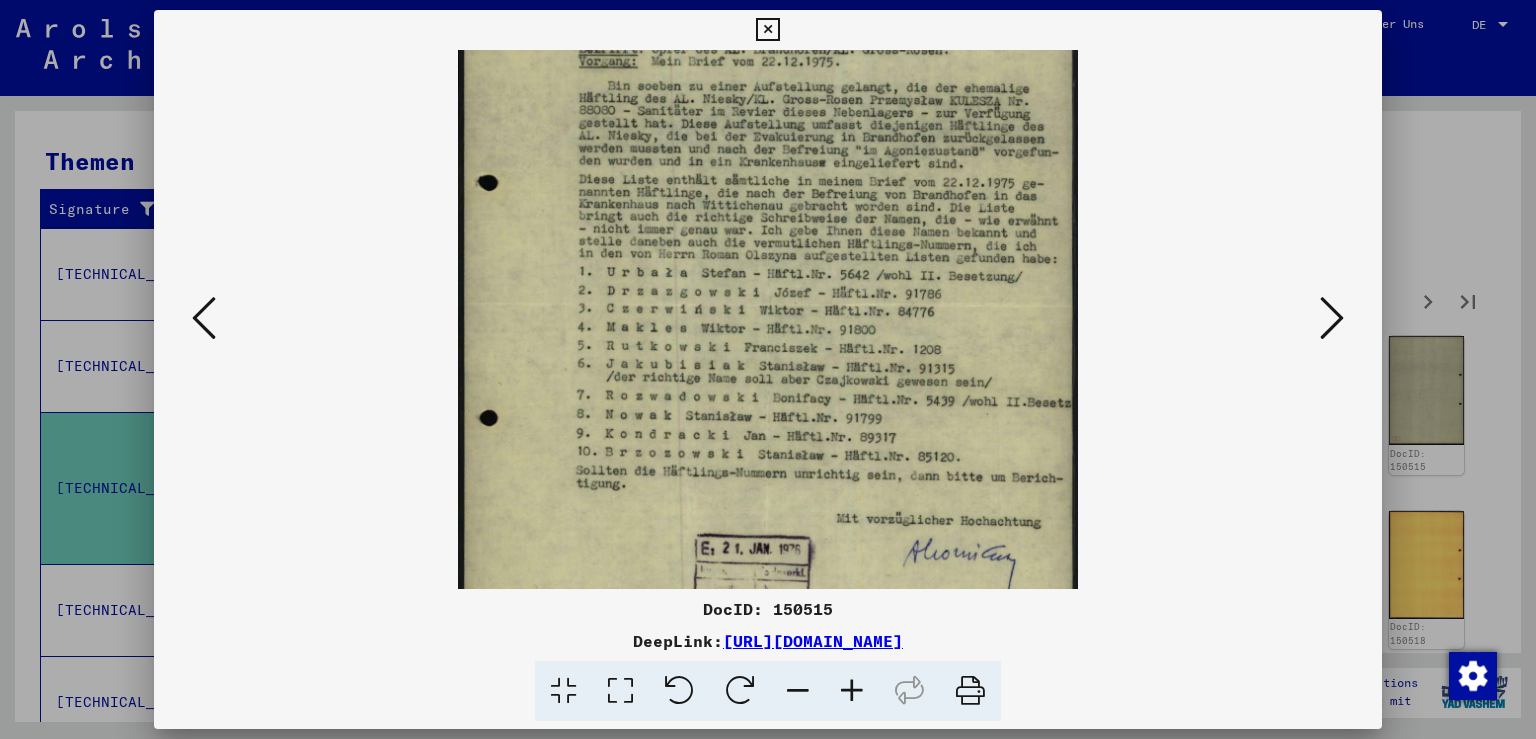 drag, startPoint x: 539, startPoint y: 476, endPoint x: 545, endPoint y: 290, distance: 186.09676 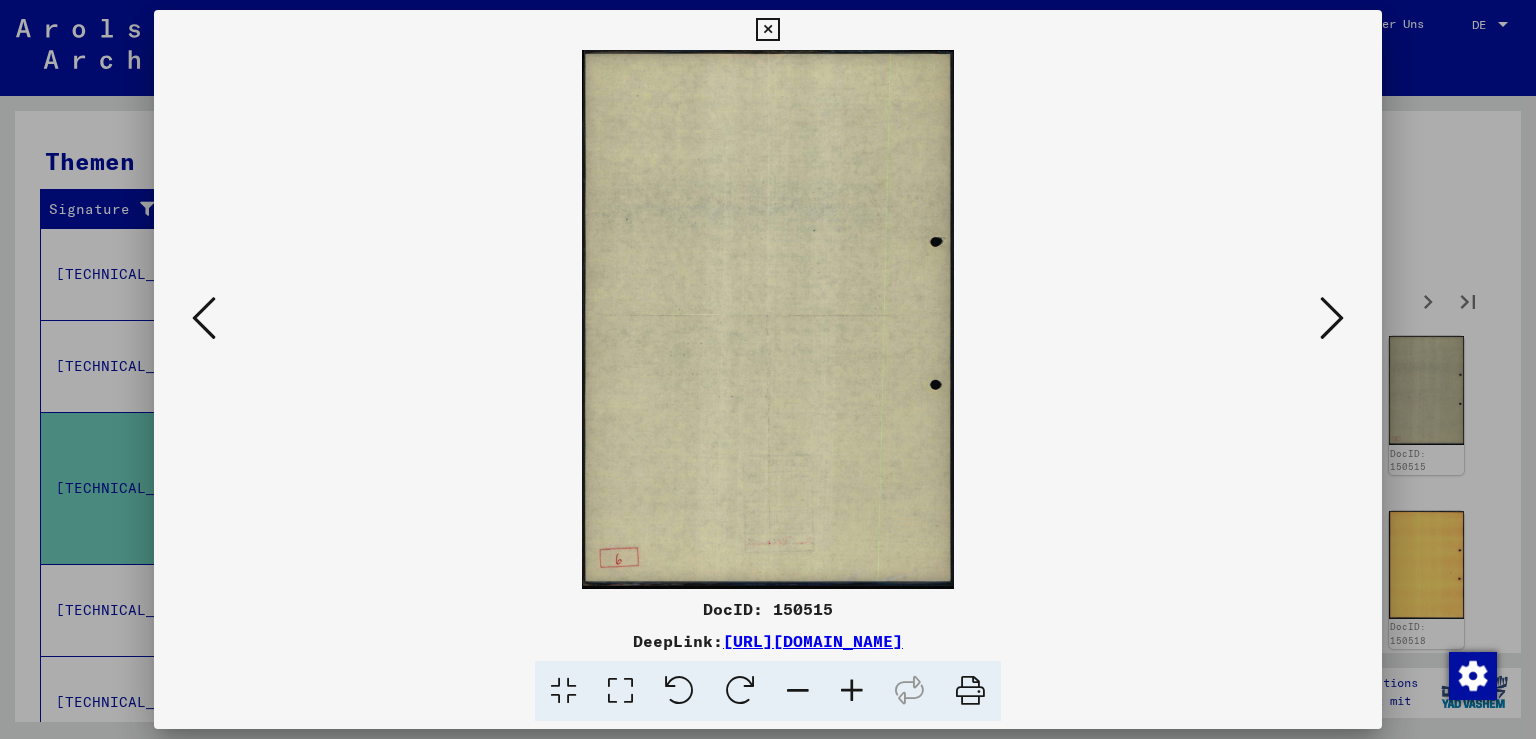 scroll, scrollTop: 0, scrollLeft: 0, axis: both 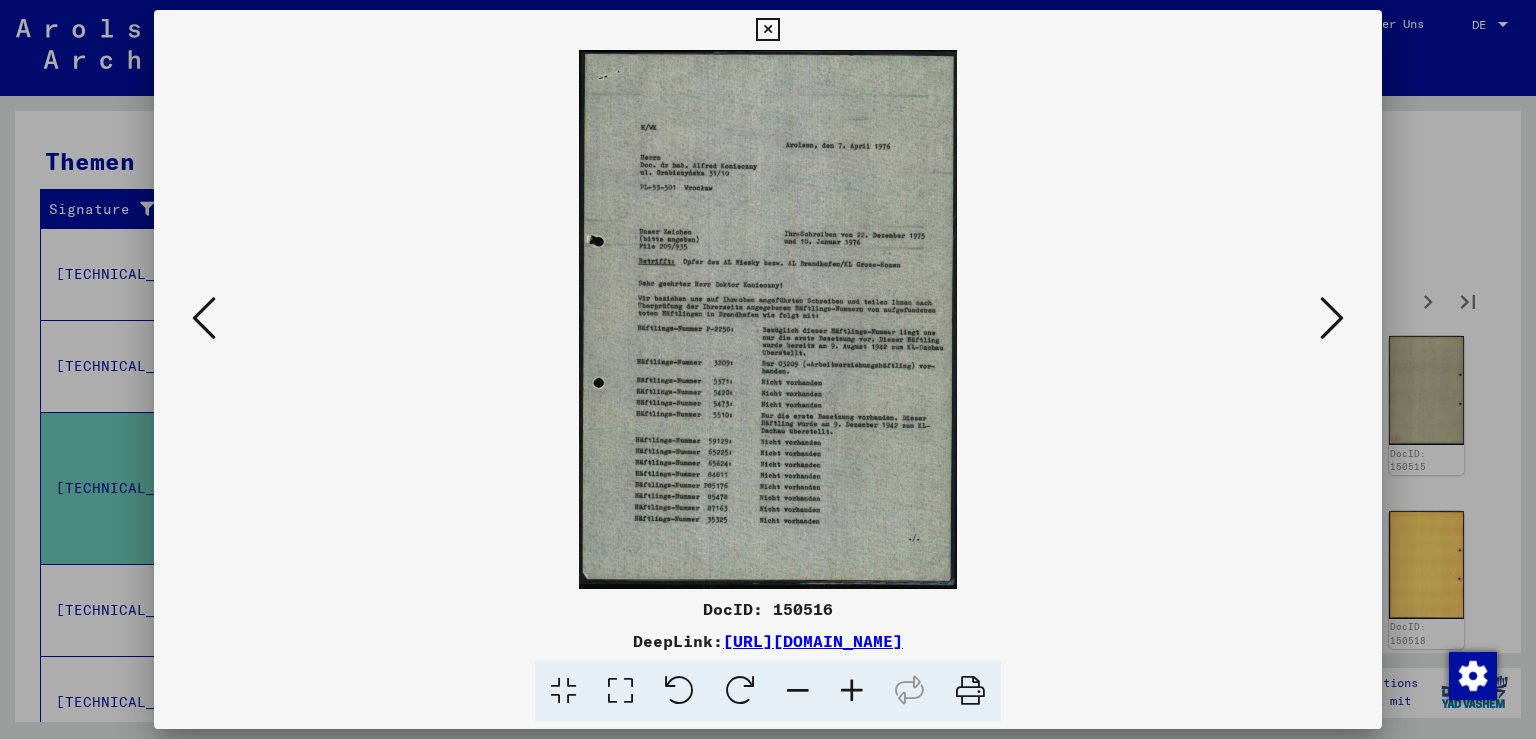 click at bounding box center [852, 691] 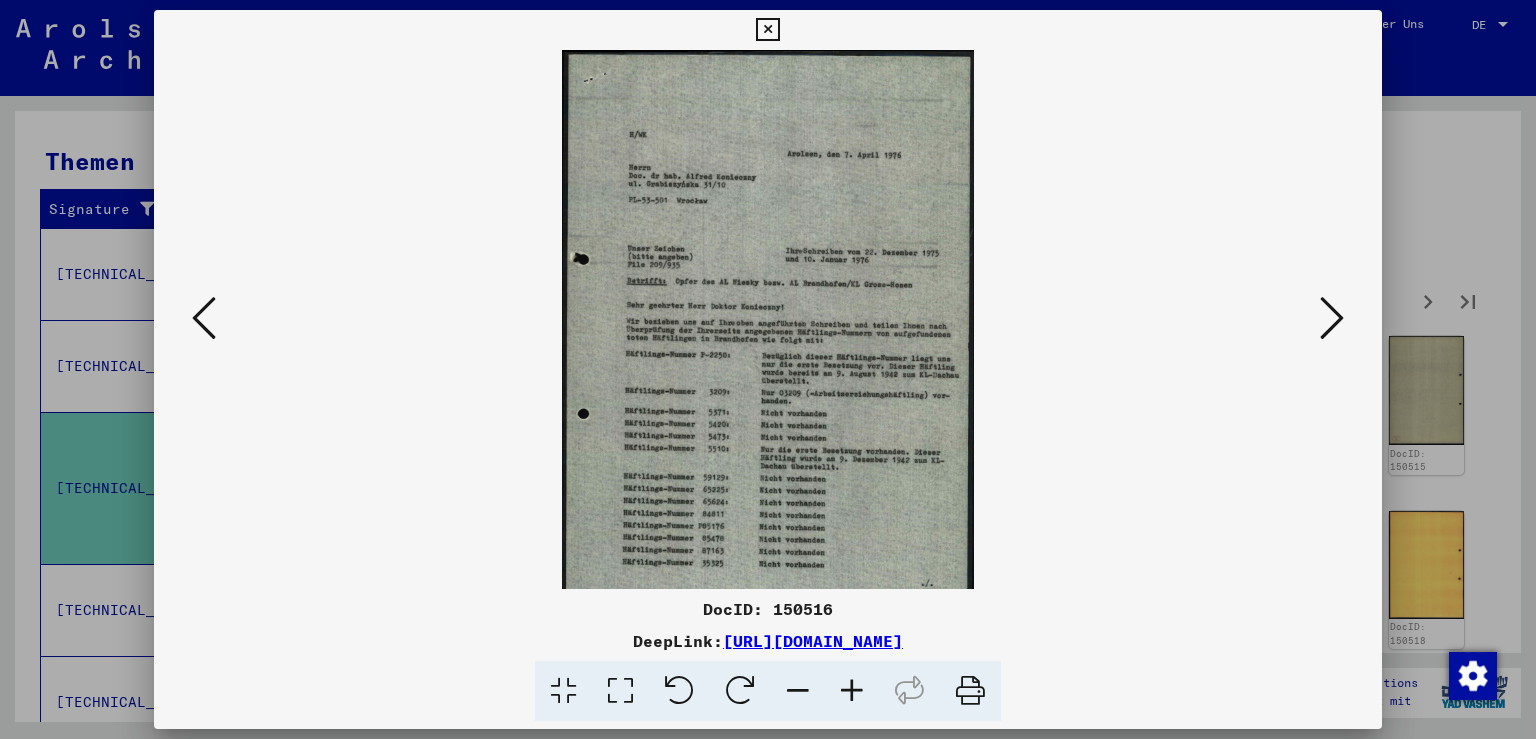 click at bounding box center [852, 691] 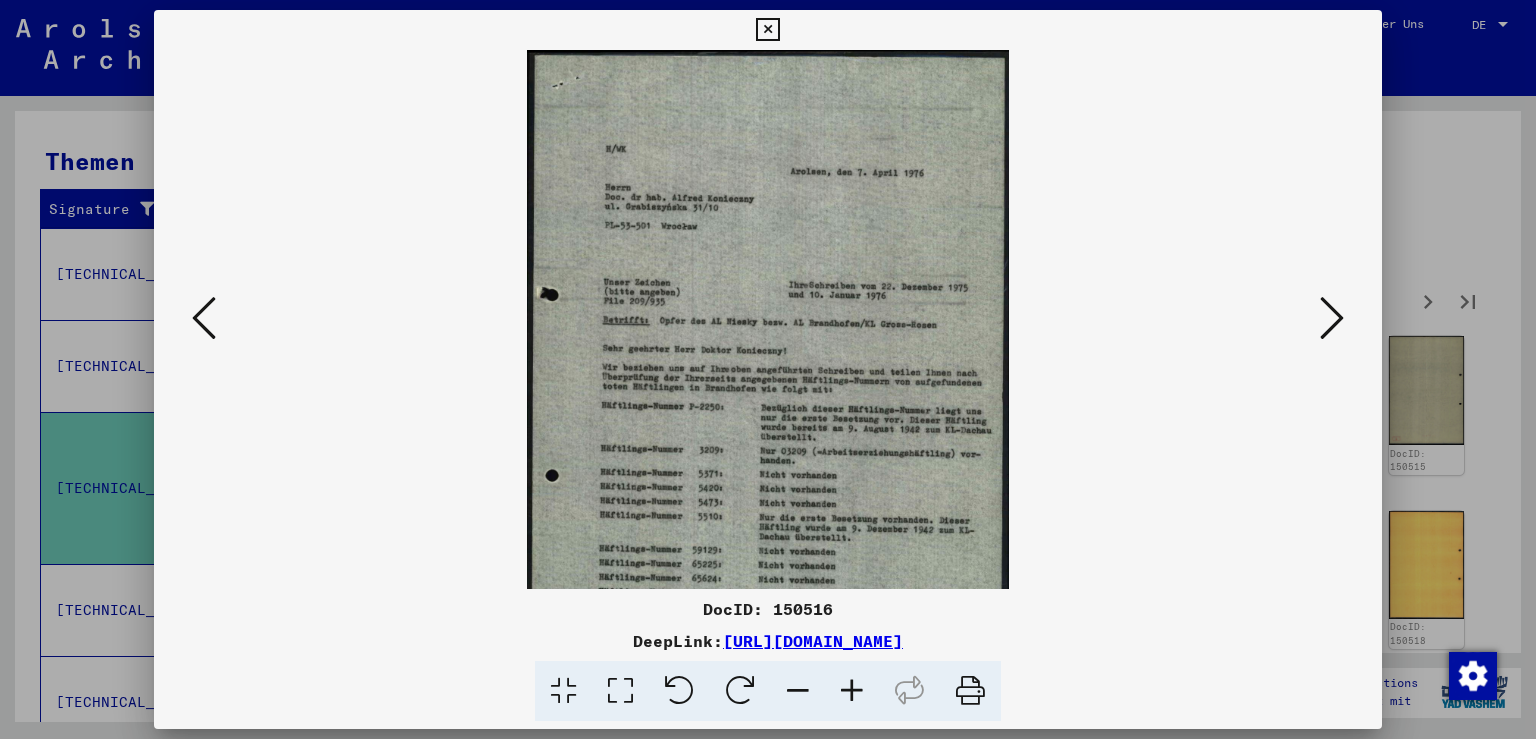 click at bounding box center (852, 691) 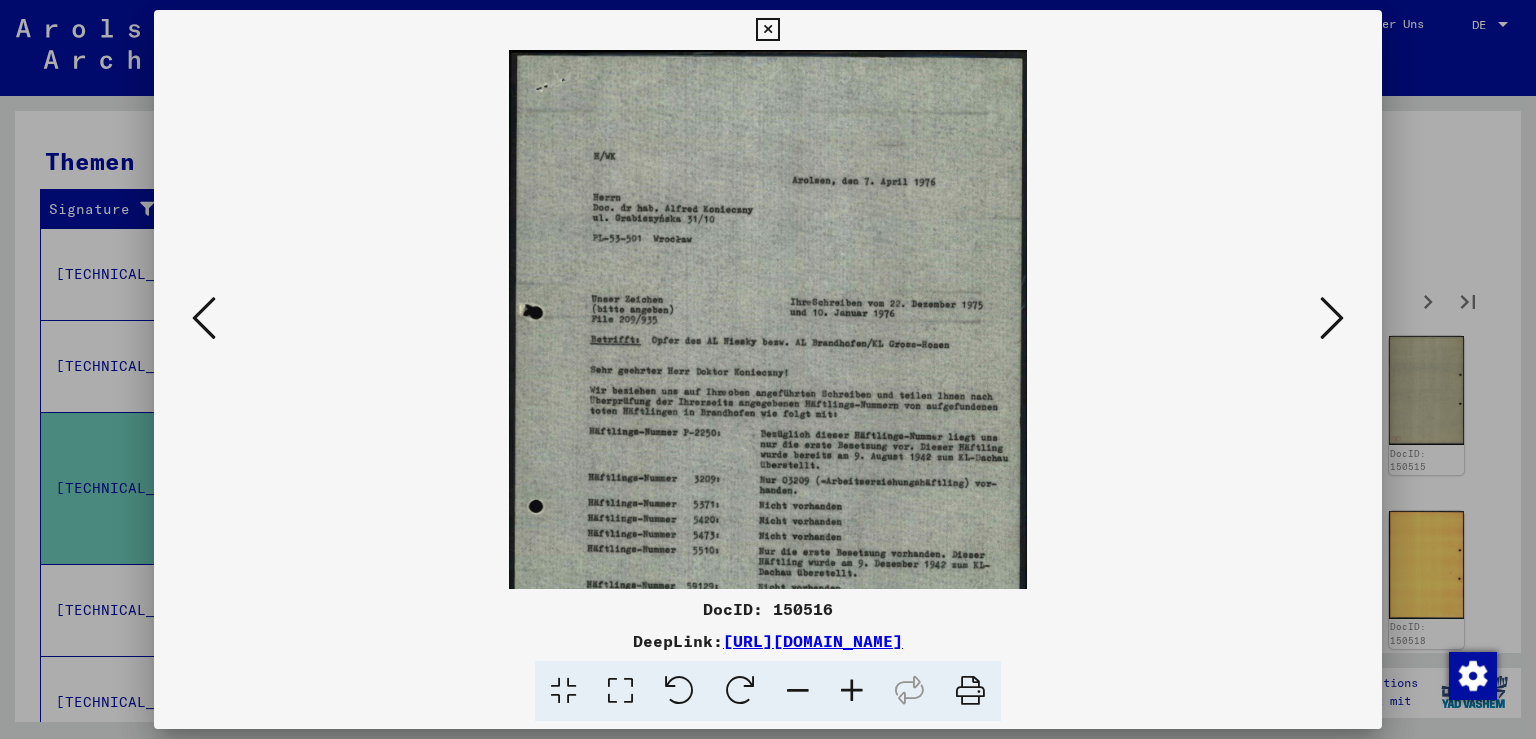 click at bounding box center [852, 691] 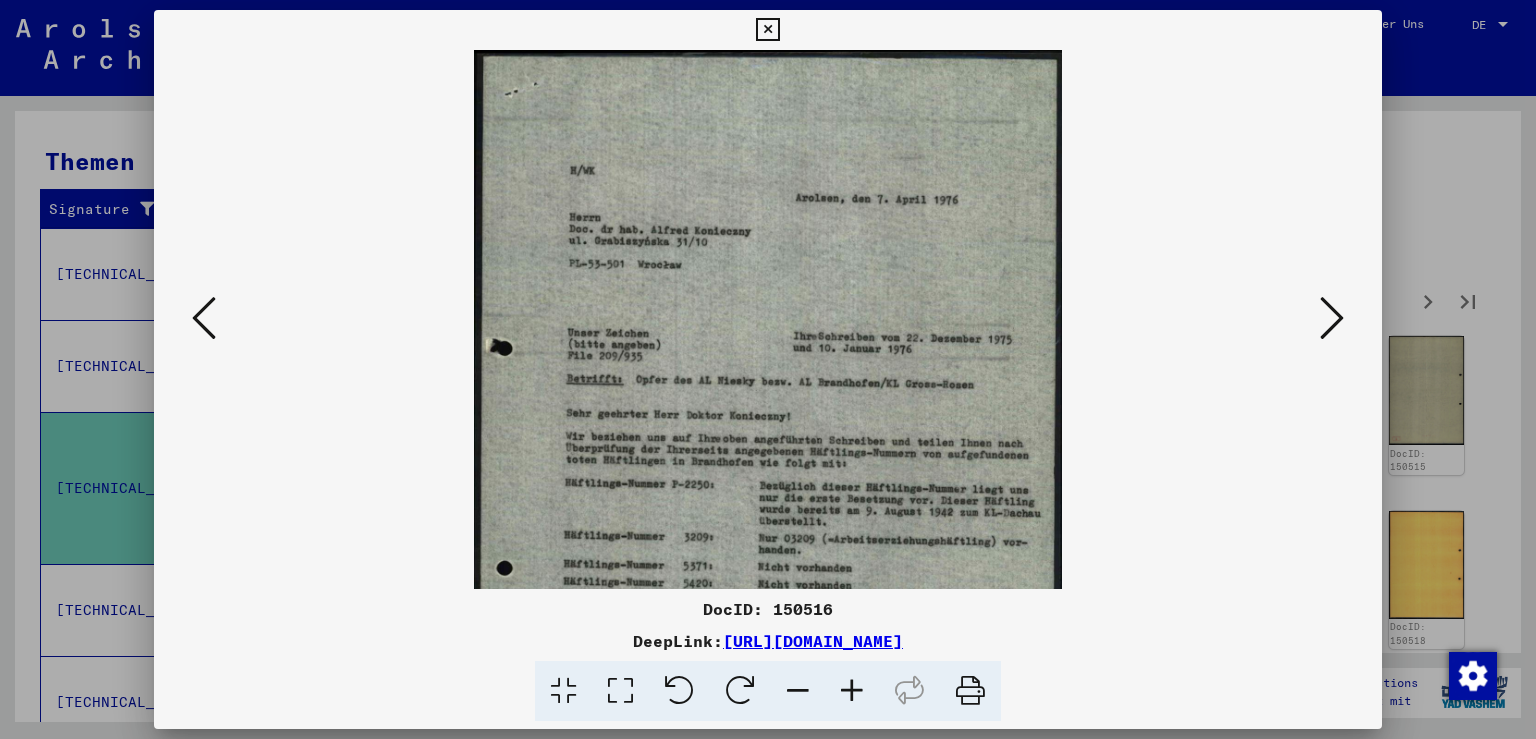 click at bounding box center (852, 691) 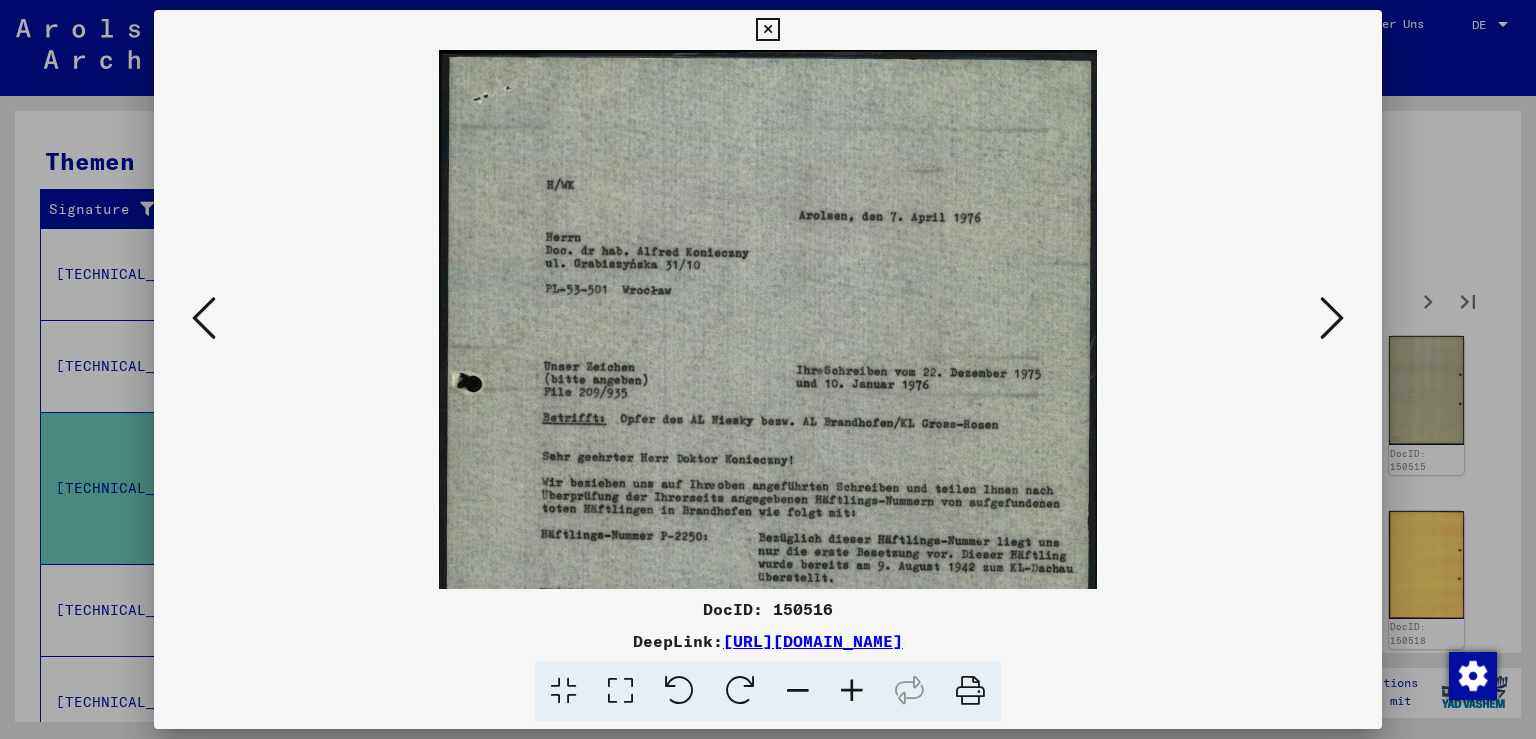 click at bounding box center [852, 691] 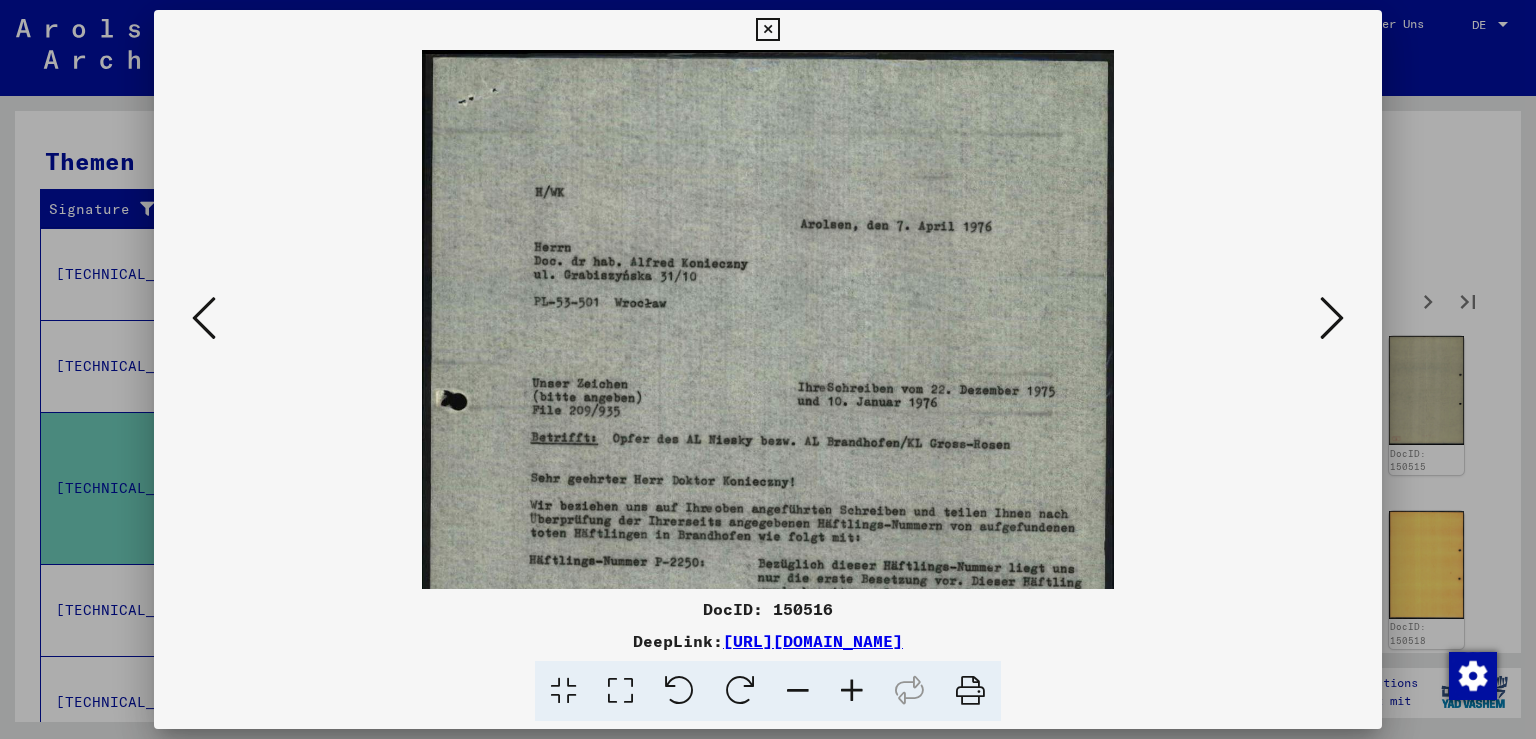 click at bounding box center (852, 691) 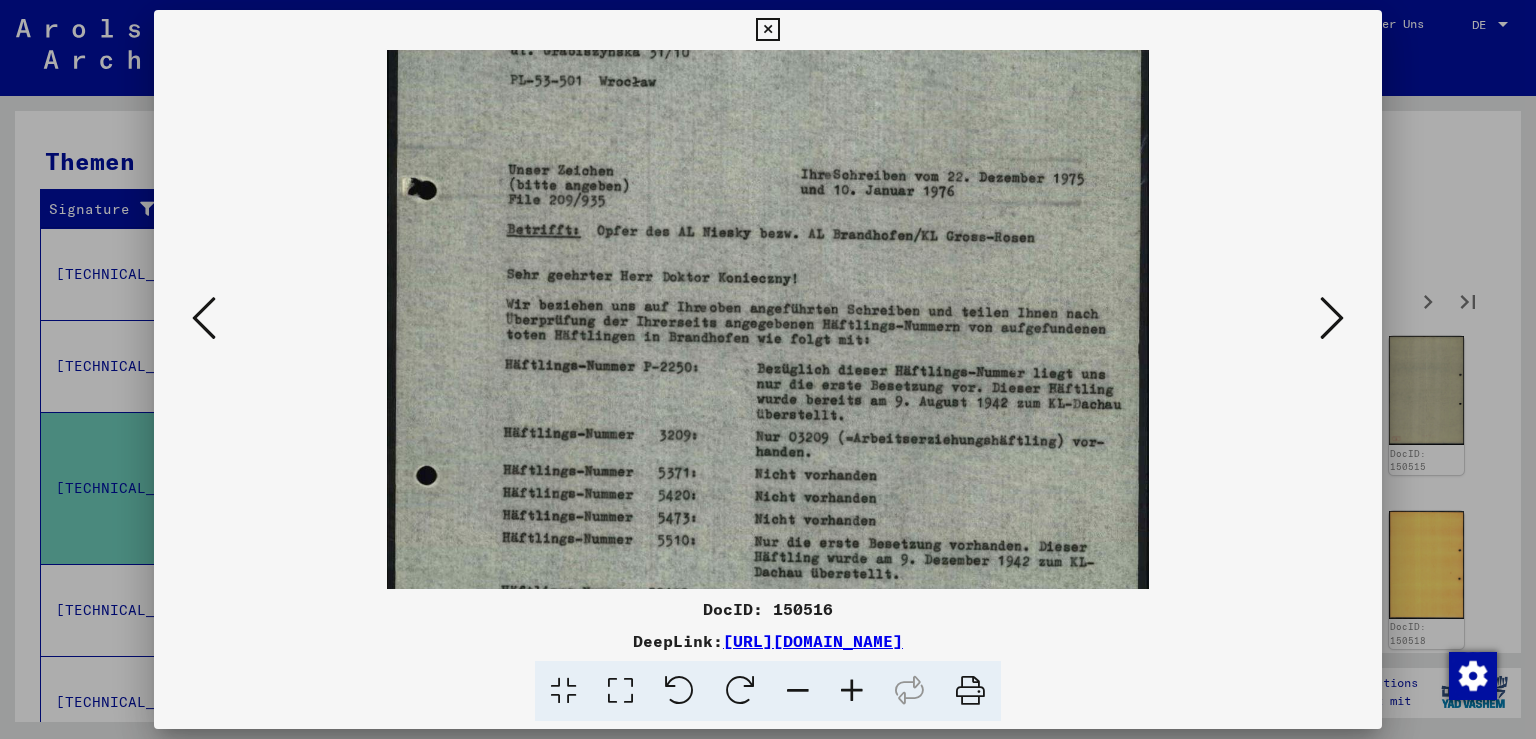 scroll, scrollTop: 248, scrollLeft: 0, axis: vertical 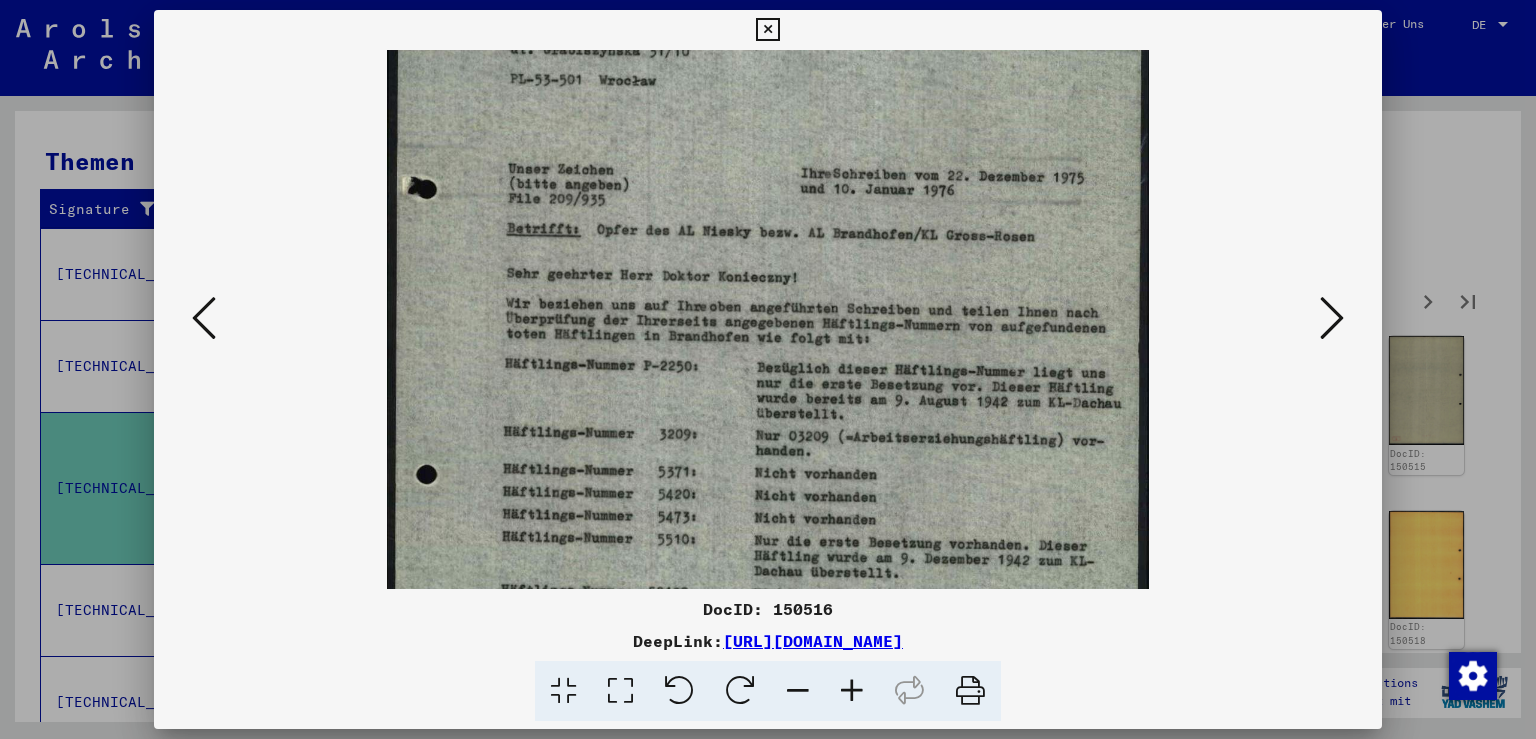 drag, startPoint x: 790, startPoint y: 514, endPoint x: 773, endPoint y: 266, distance: 248.58199 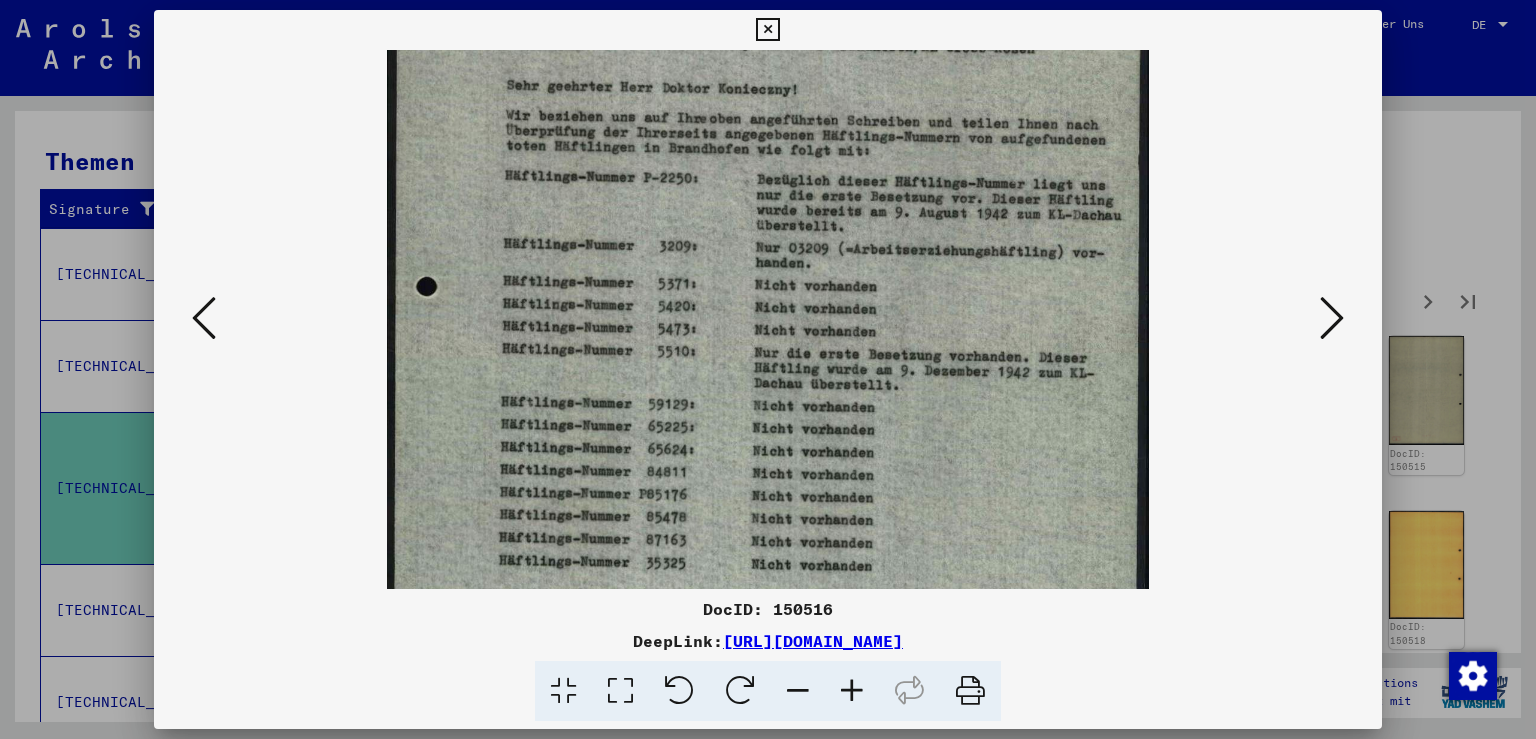 scroll, scrollTop: 441, scrollLeft: 0, axis: vertical 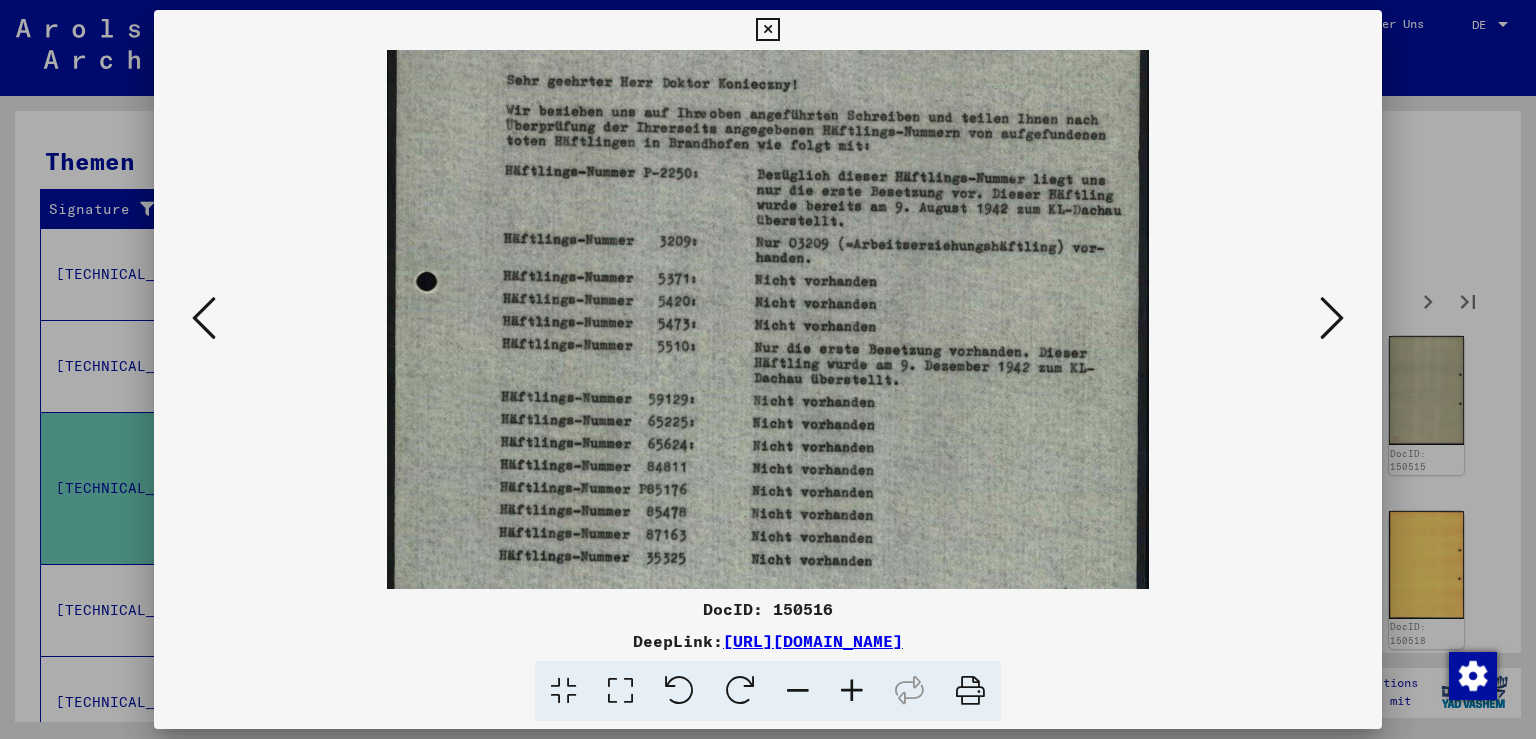 drag, startPoint x: 635, startPoint y: 478, endPoint x: 631, endPoint y: 285, distance: 193.04144 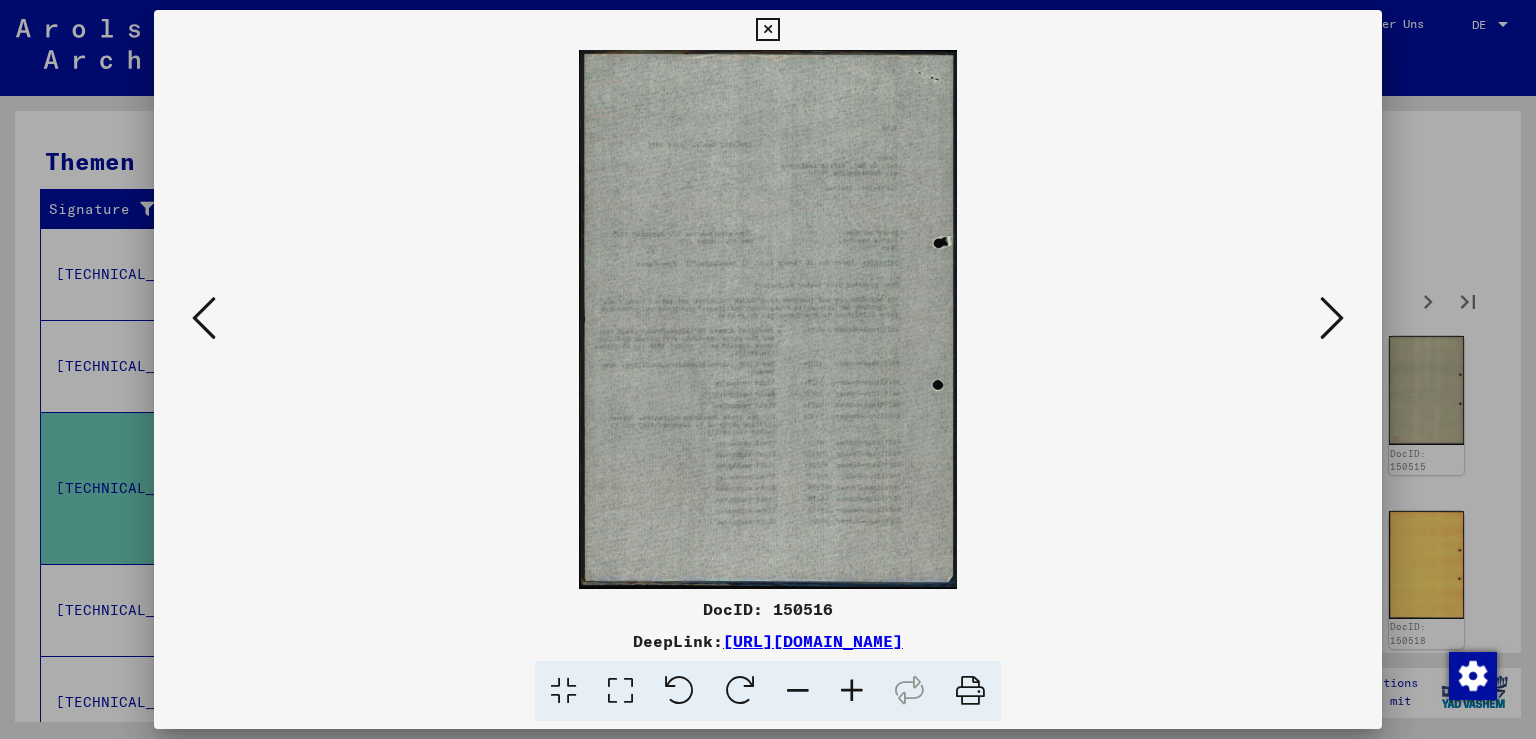 scroll, scrollTop: 0, scrollLeft: 0, axis: both 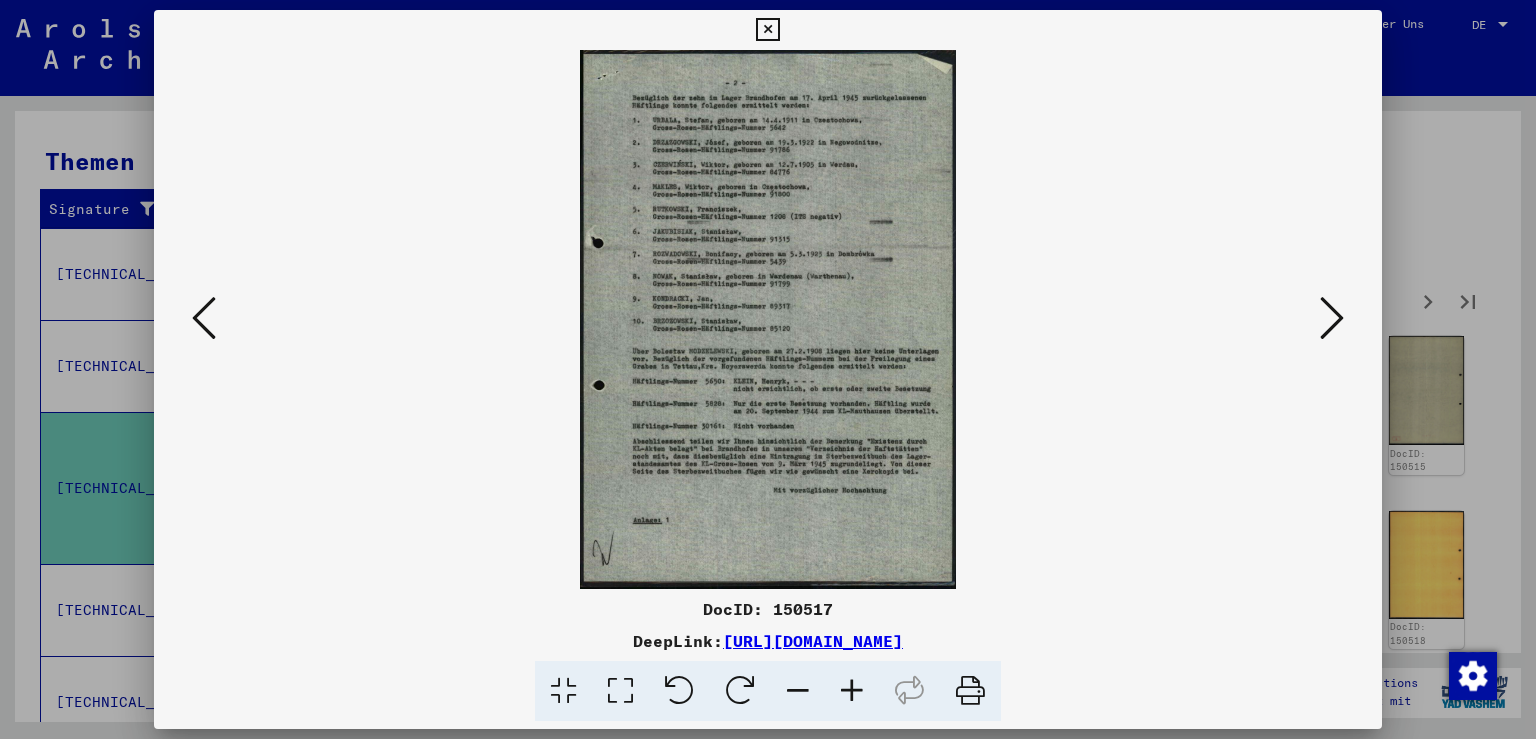 click at bounding box center (852, 691) 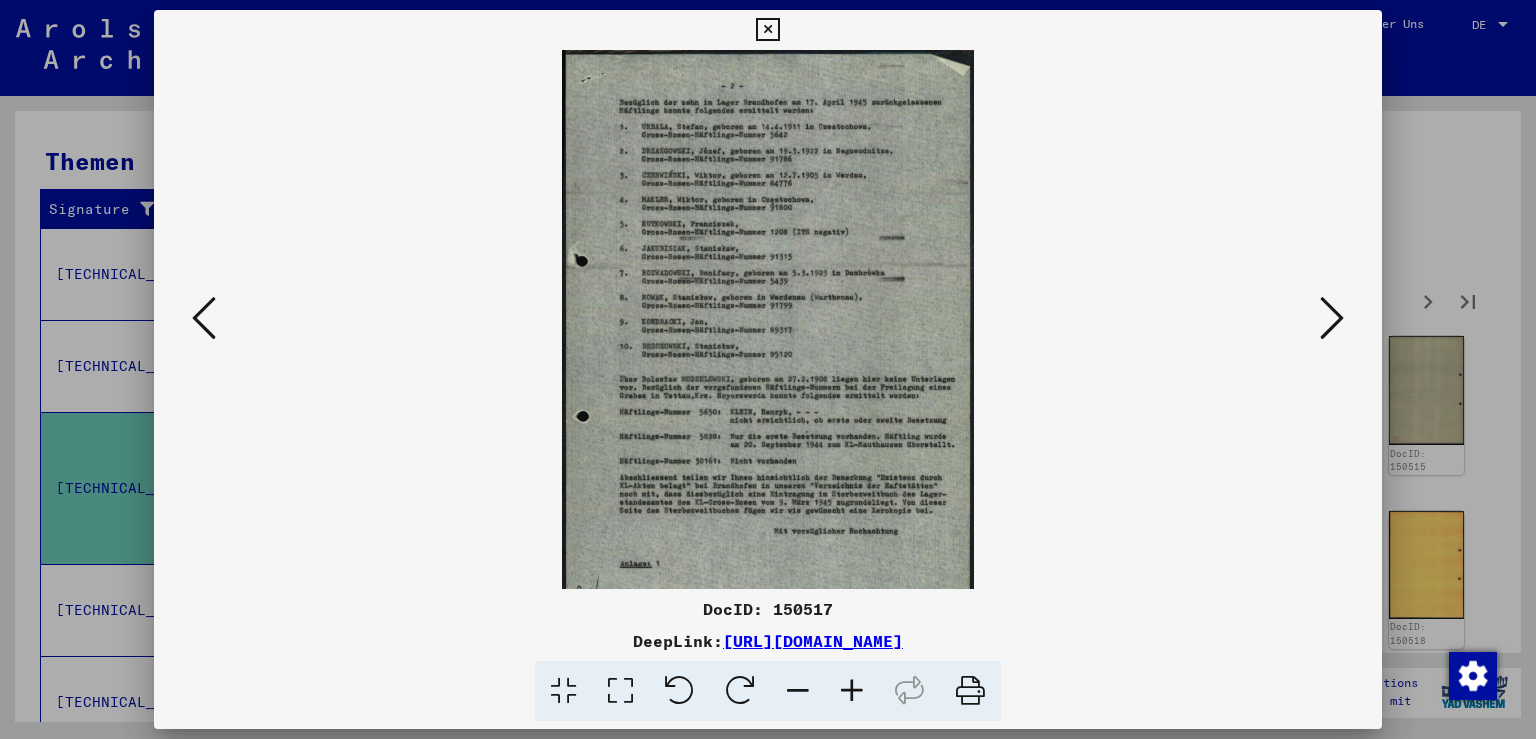 click at bounding box center [852, 691] 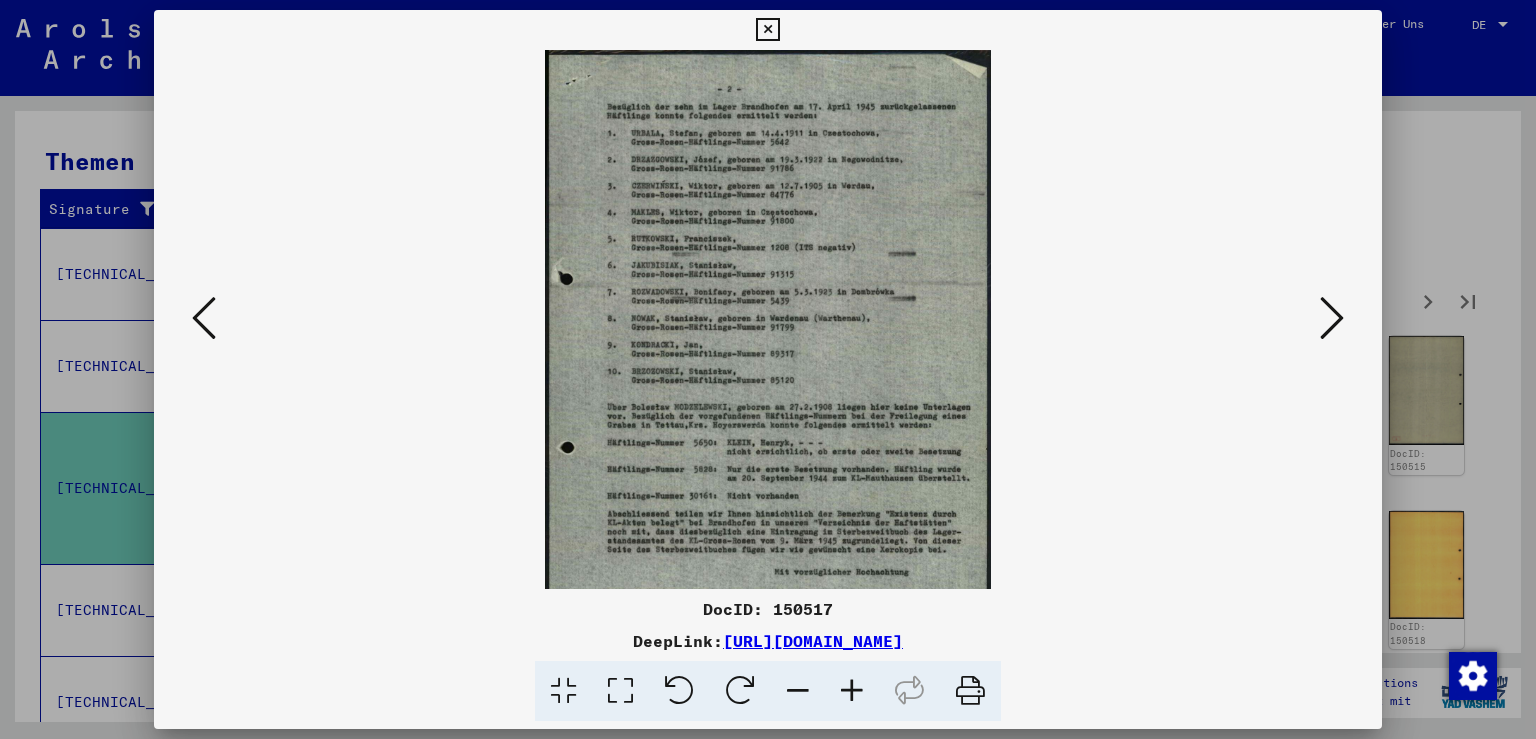 click at bounding box center [852, 691] 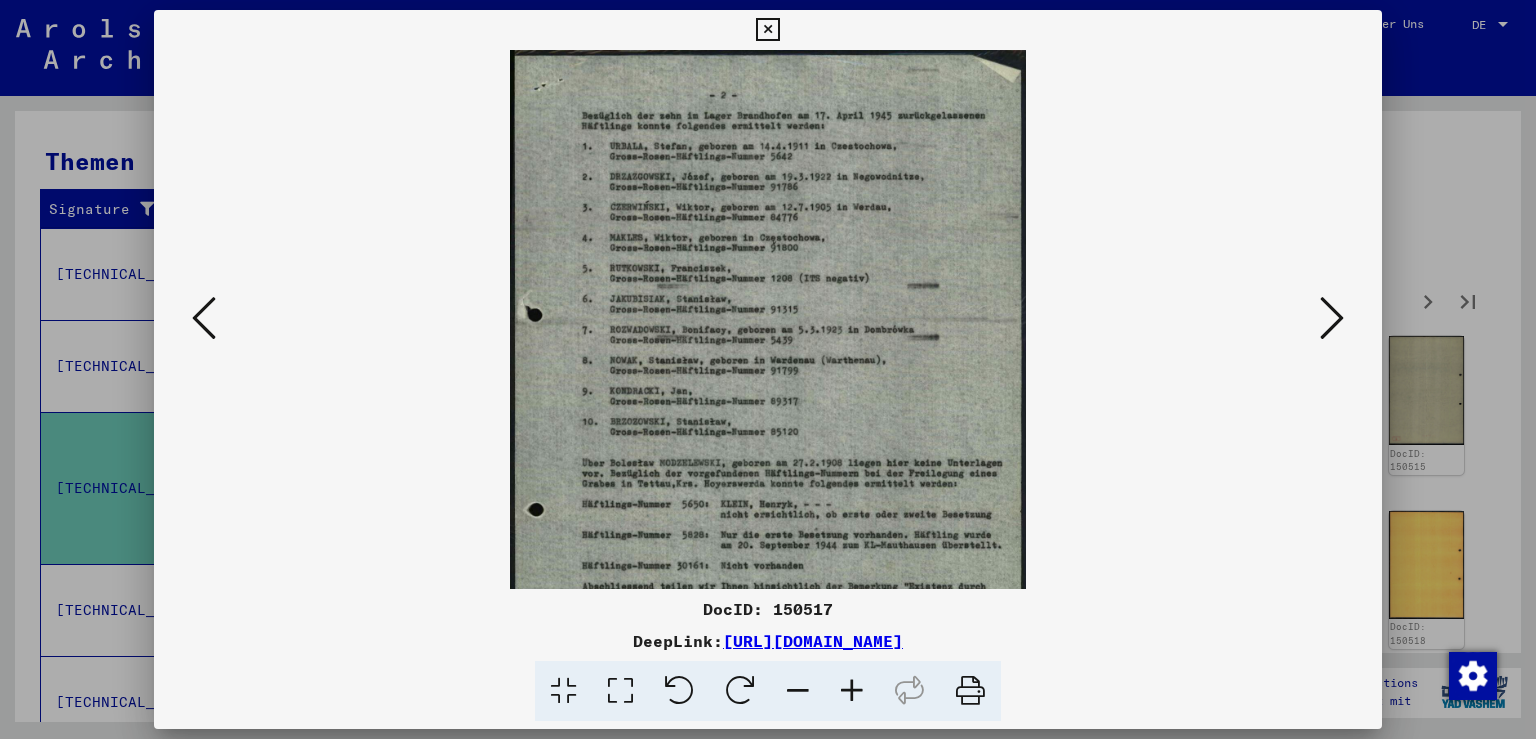 click at bounding box center (852, 691) 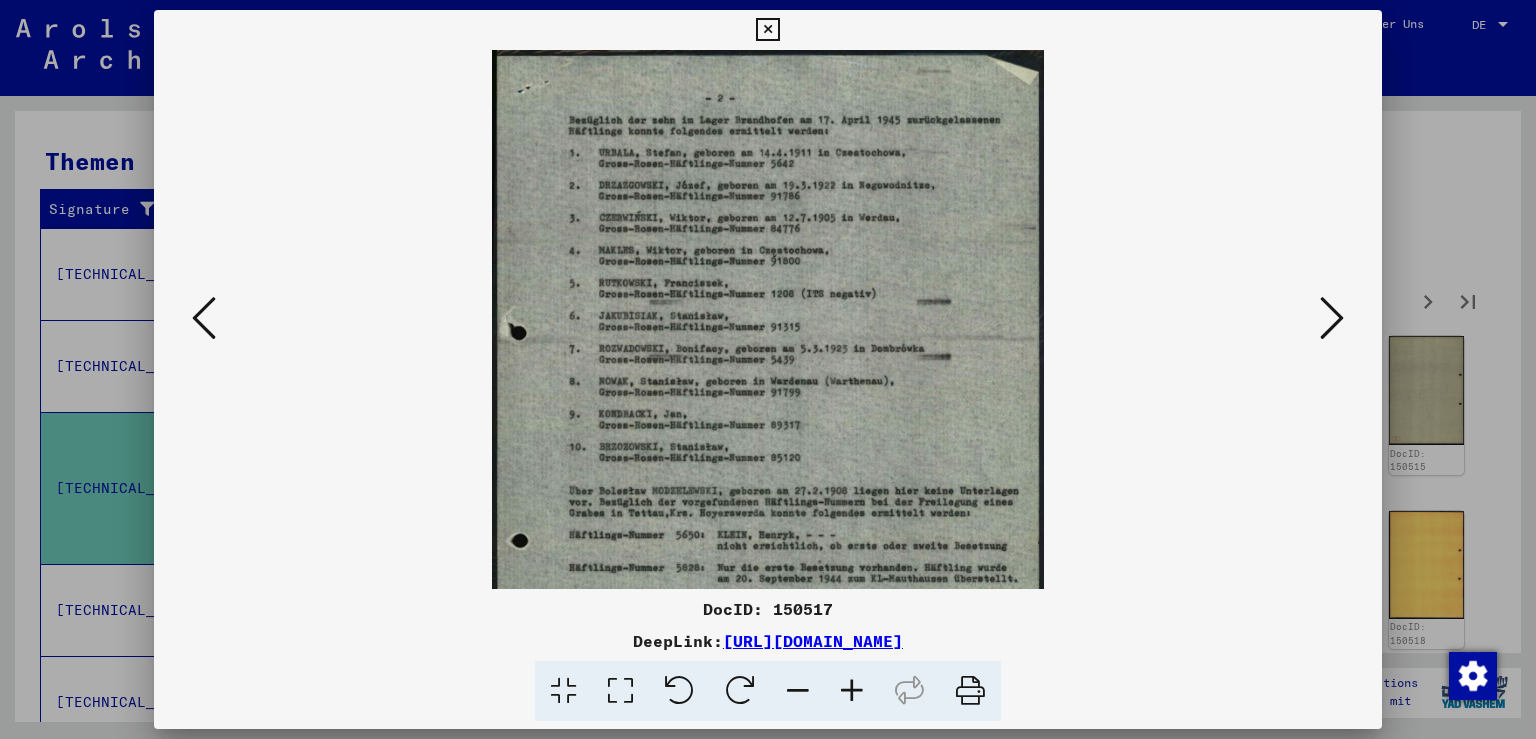 click at bounding box center (852, 691) 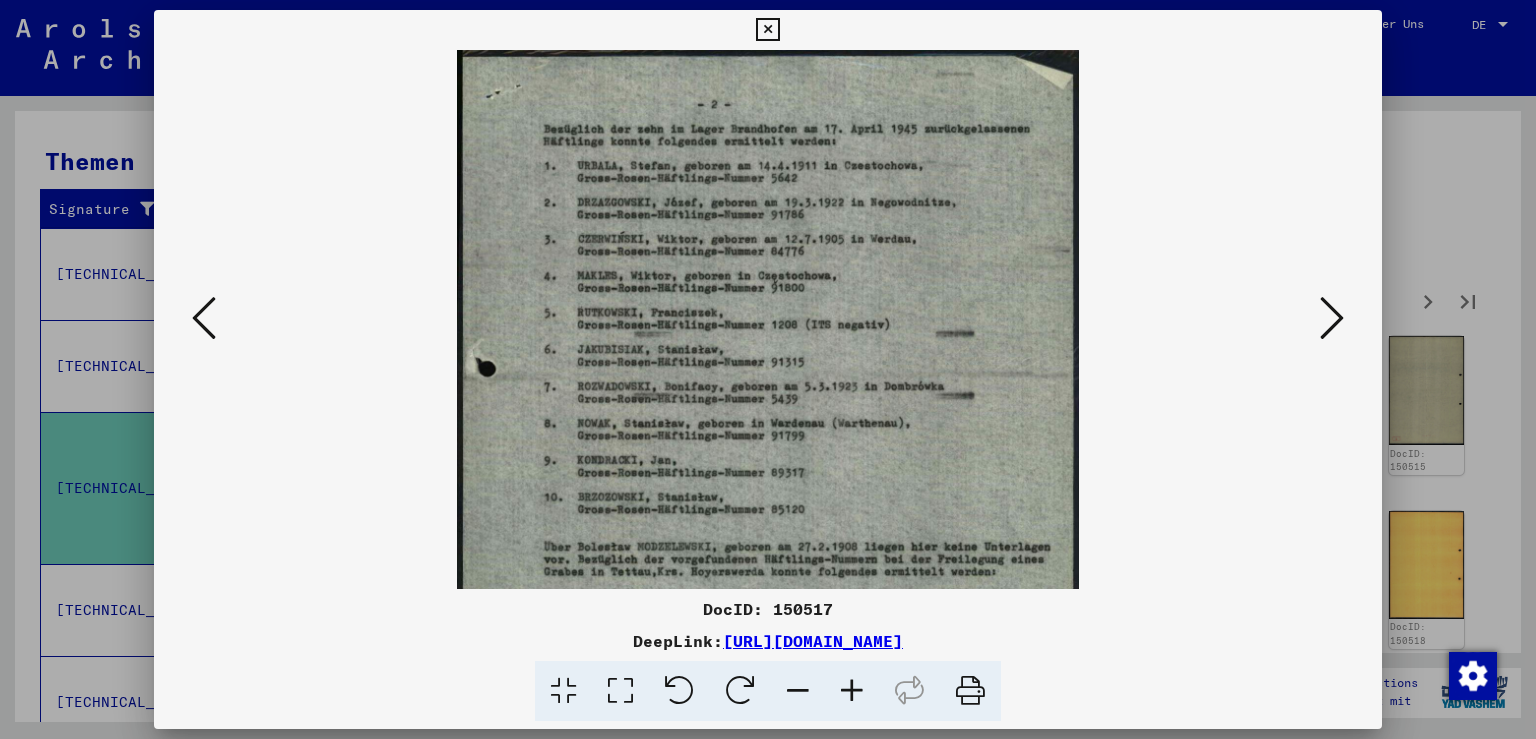 click at bounding box center (852, 691) 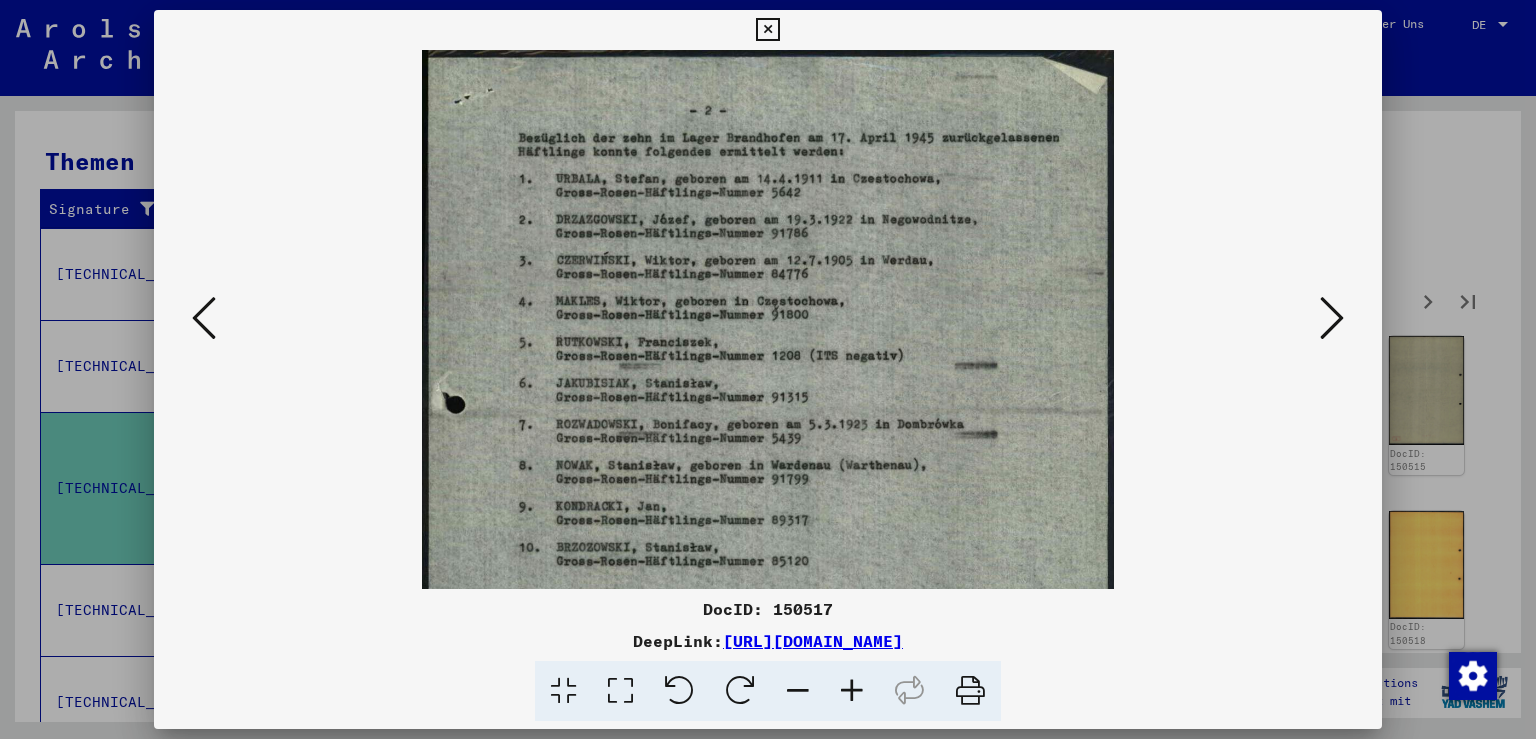 click at bounding box center [852, 691] 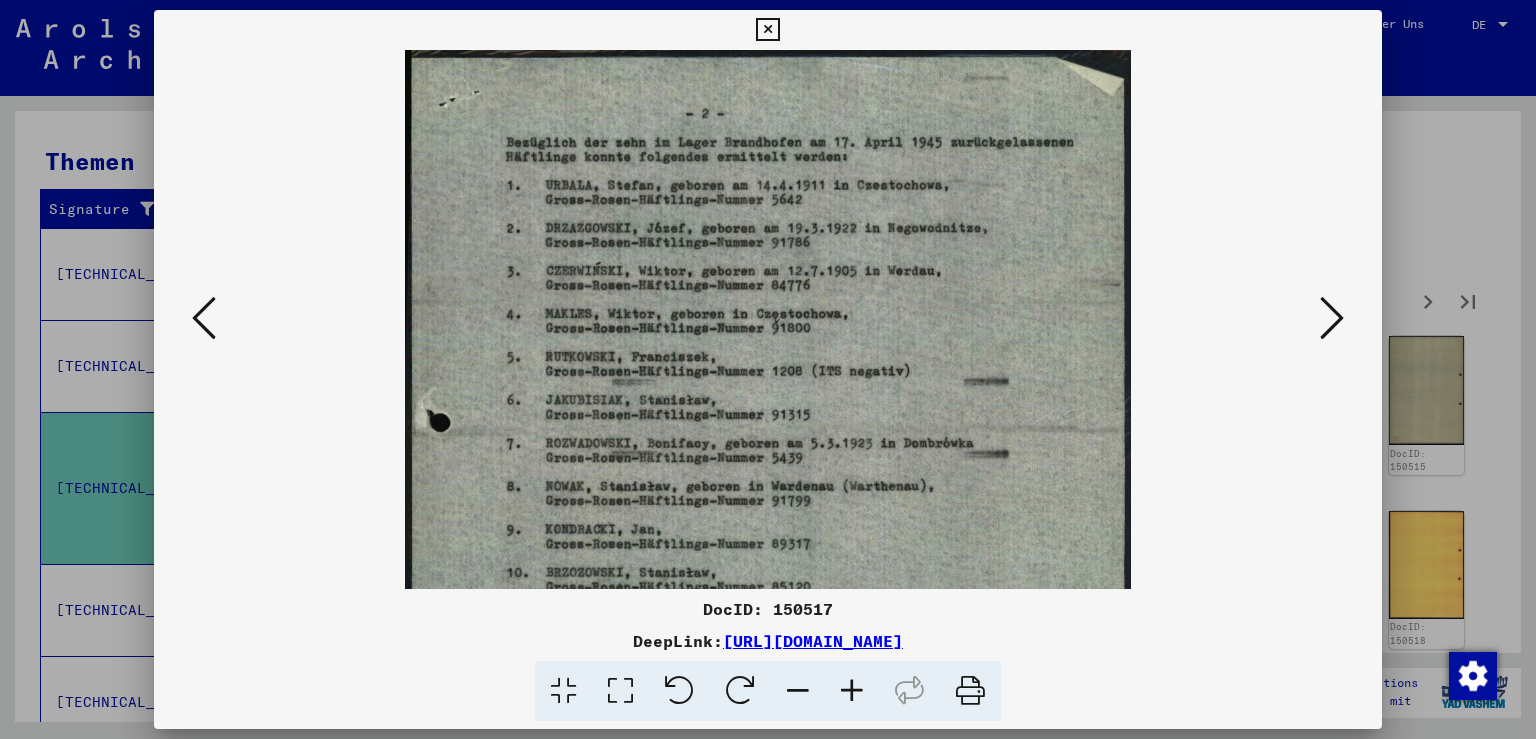 click at bounding box center [852, 691] 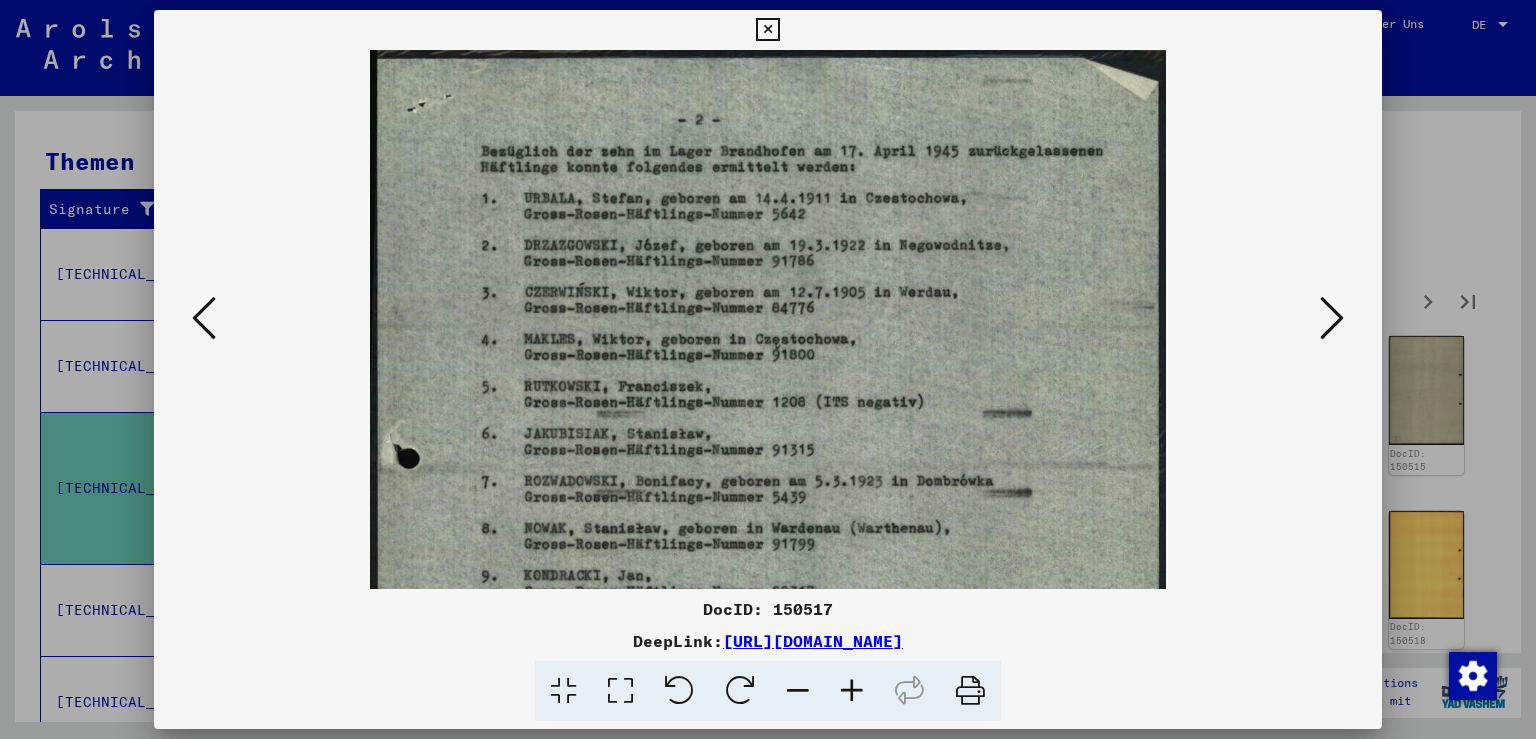 click at bounding box center [852, 691] 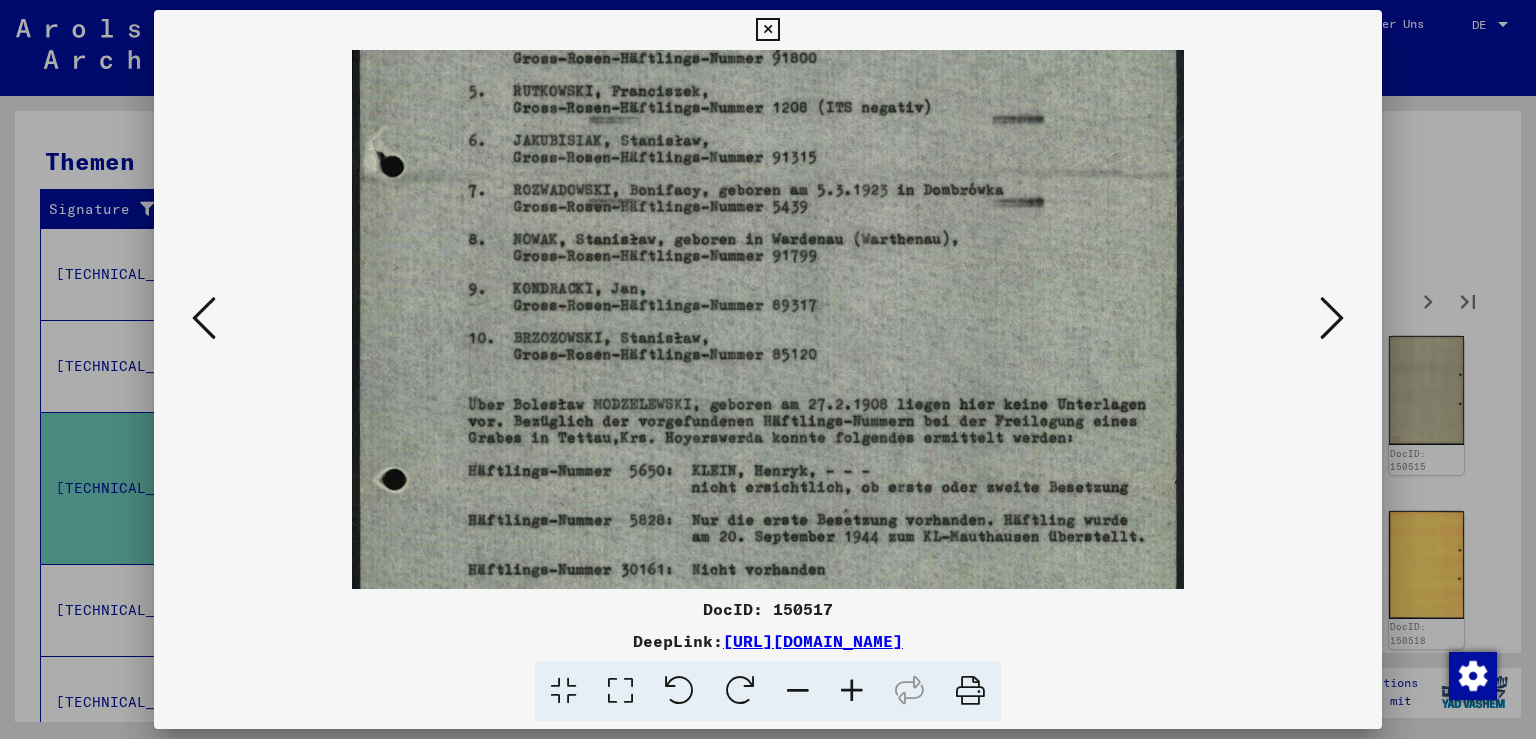 scroll, scrollTop: 311, scrollLeft: 0, axis: vertical 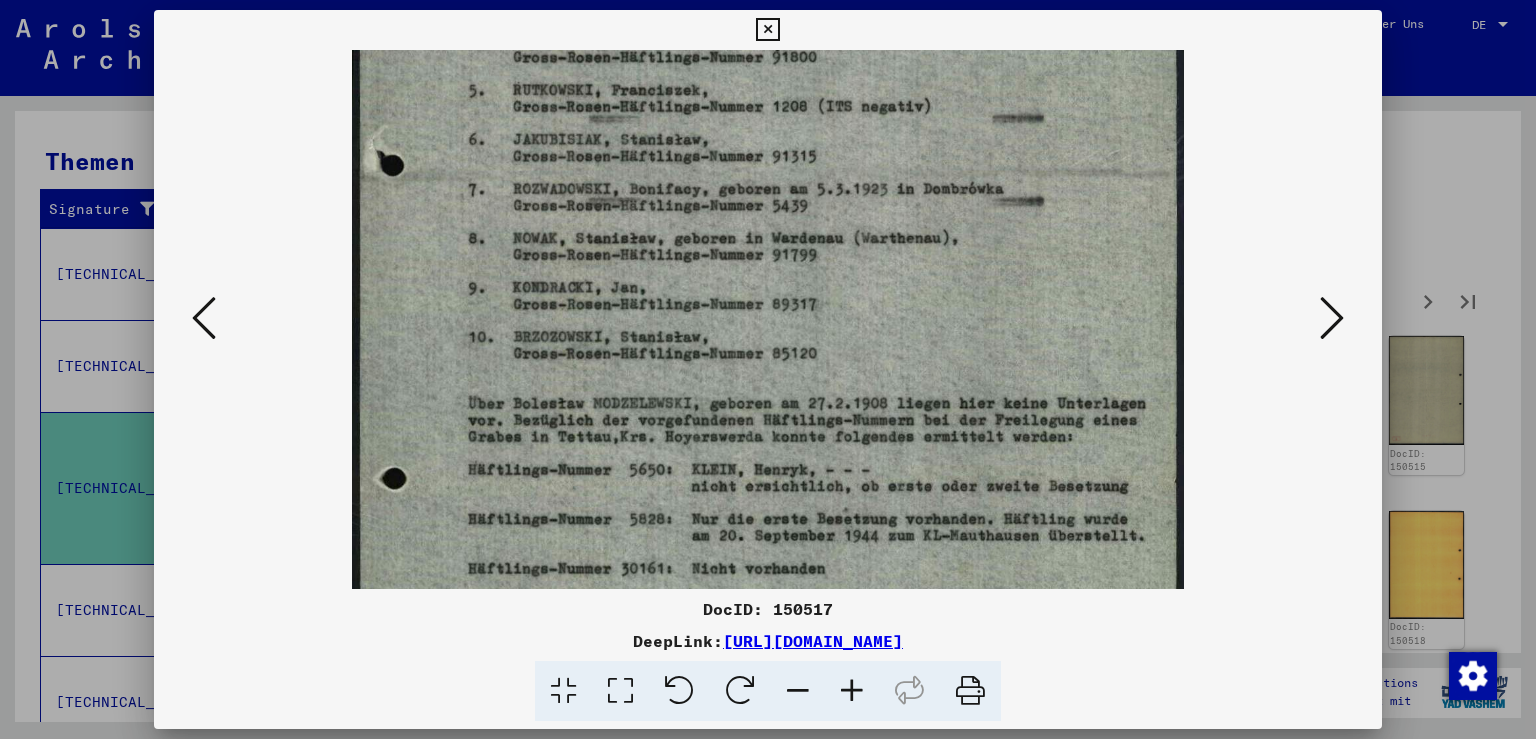 drag, startPoint x: 766, startPoint y: 429, endPoint x: 754, endPoint y: 177, distance: 252.28555 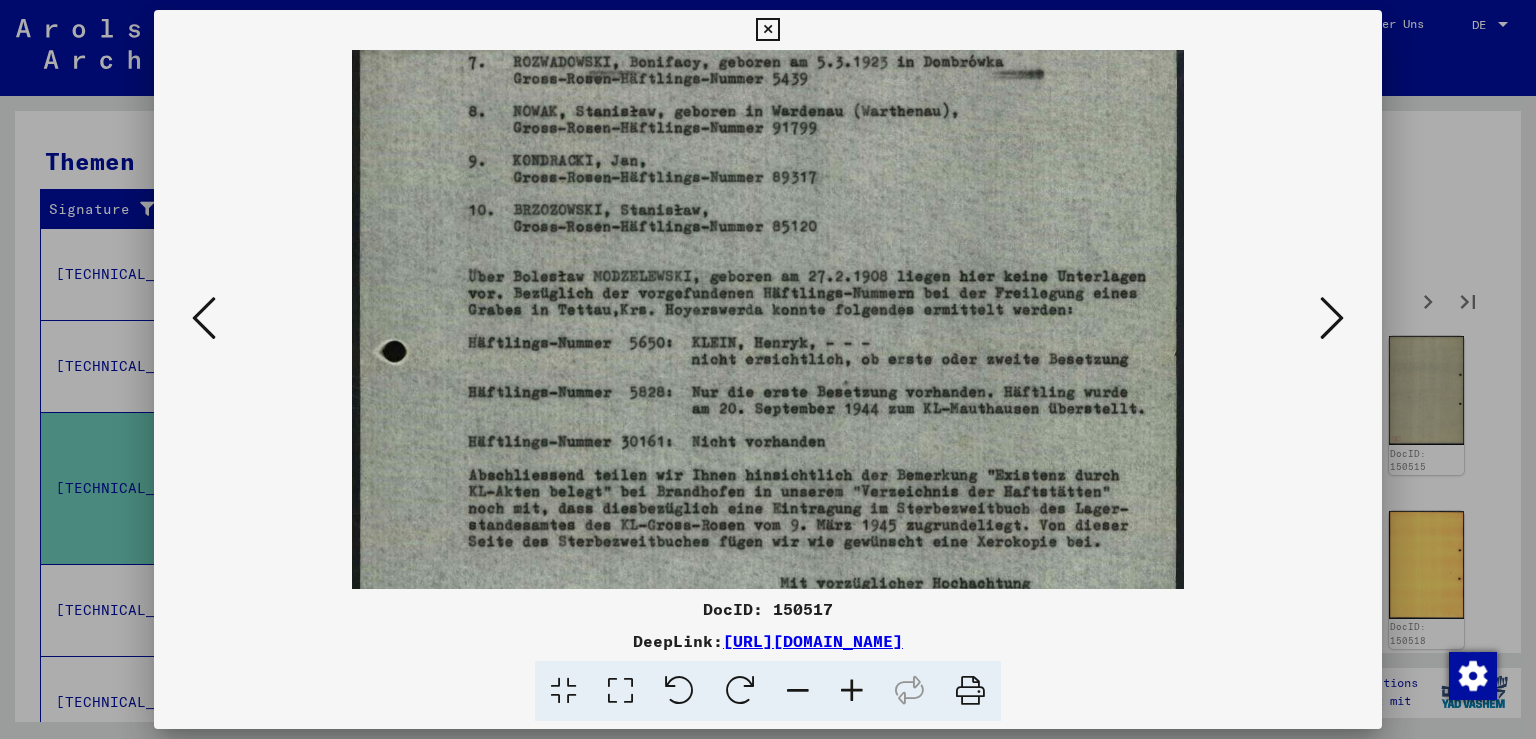 scroll, scrollTop: 443, scrollLeft: 0, axis: vertical 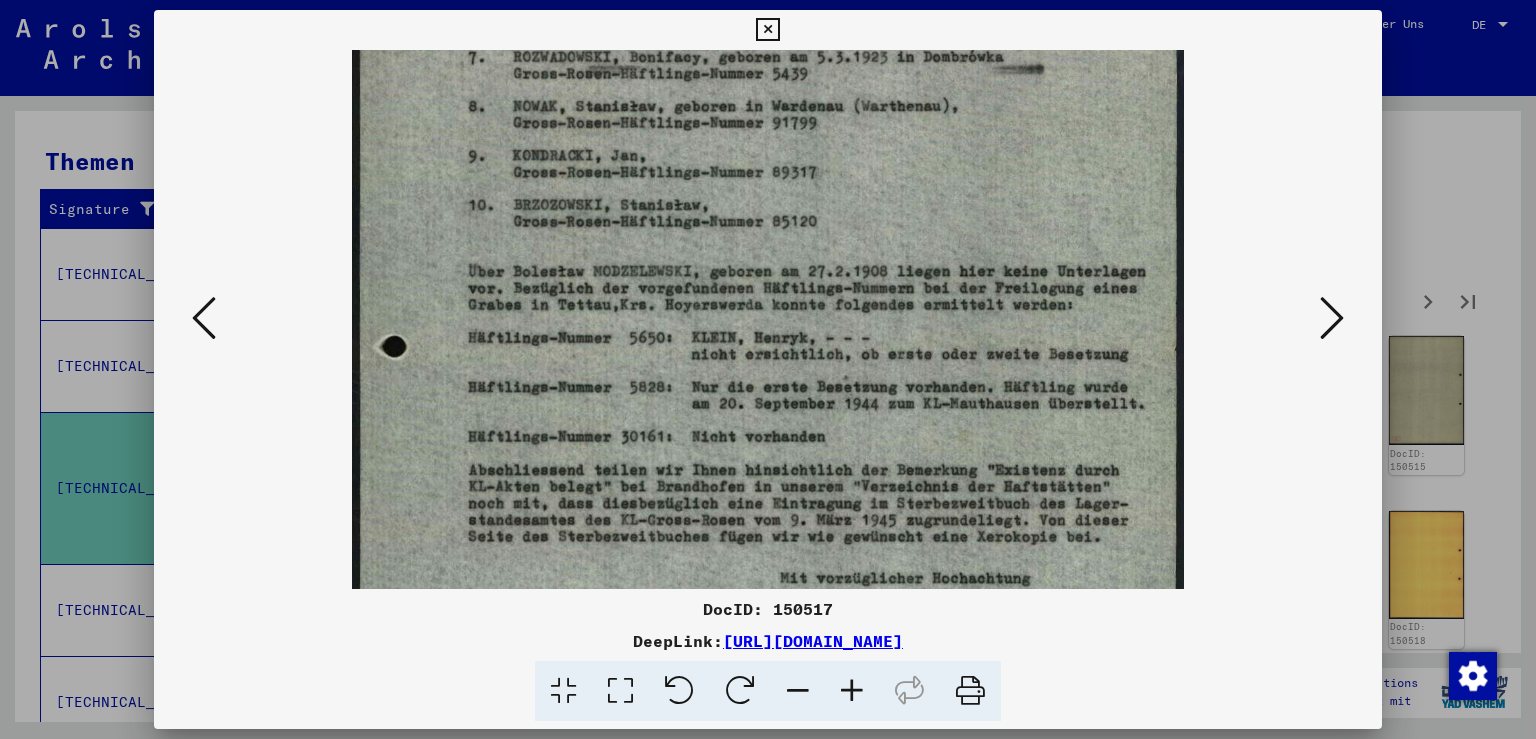 drag, startPoint x: 872, startPoint y: 496, endPoint x: 870, endPoint y: 366, distance: 130.01538 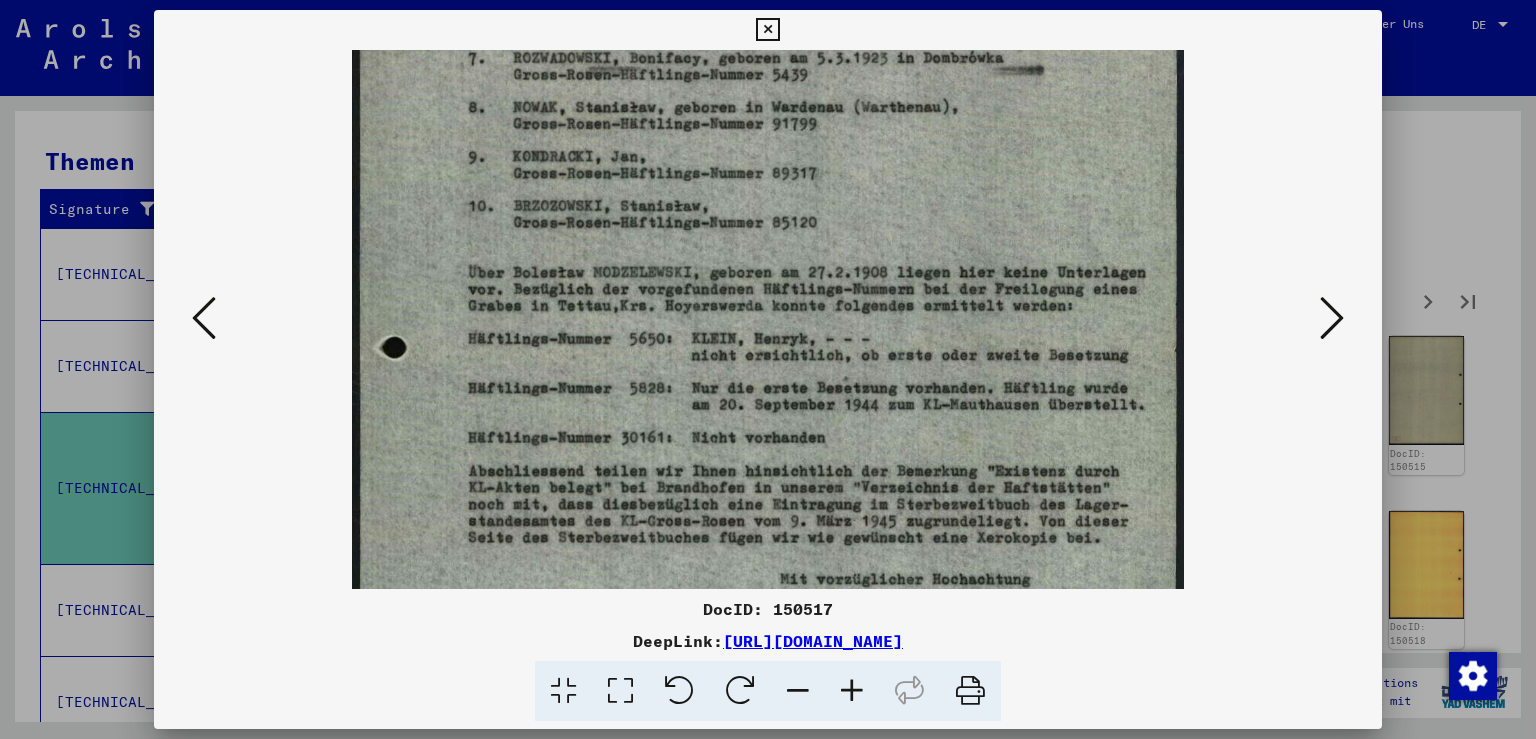 scroll, scrollTop: 441, scrollLeft: 0, axis: vertical 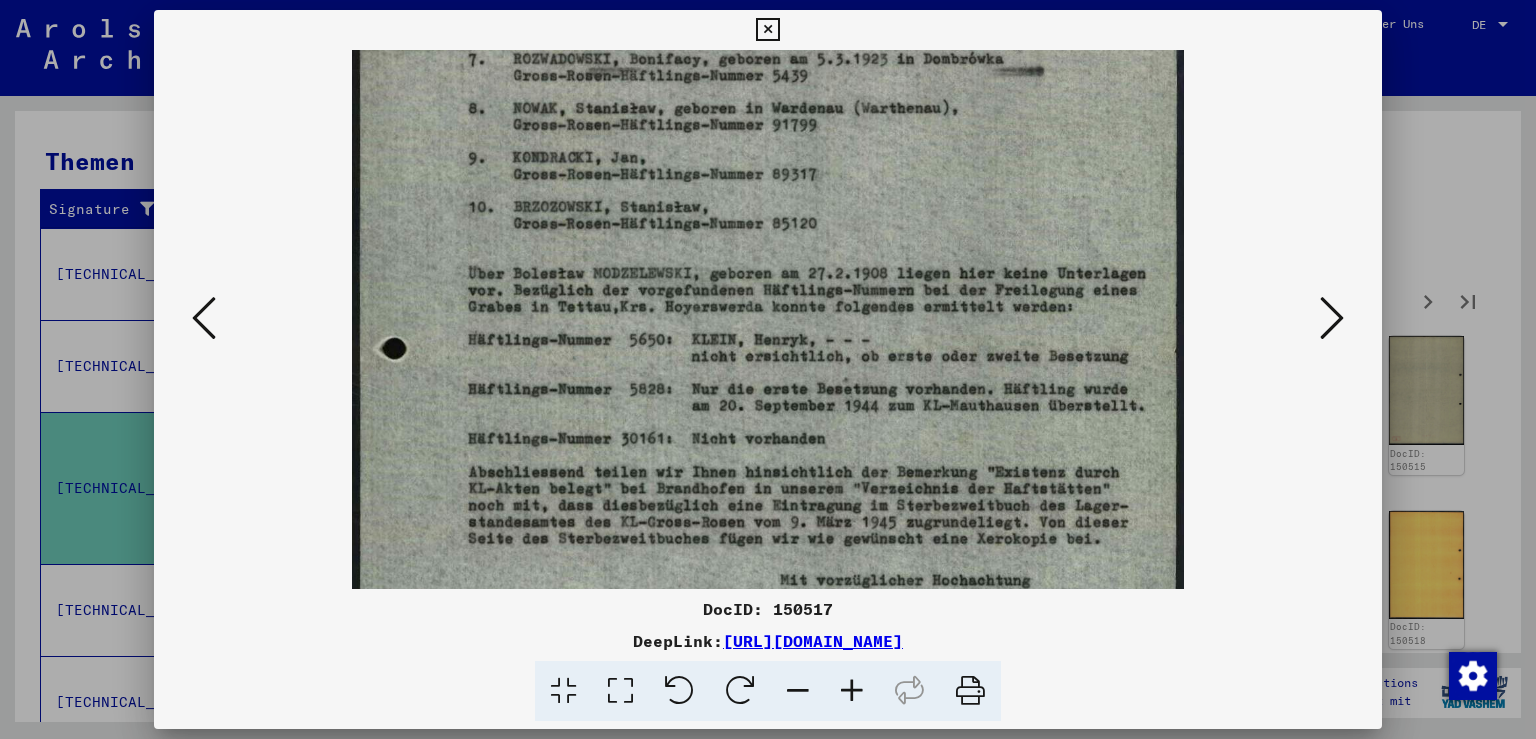 click at bounding box center (767, 203) 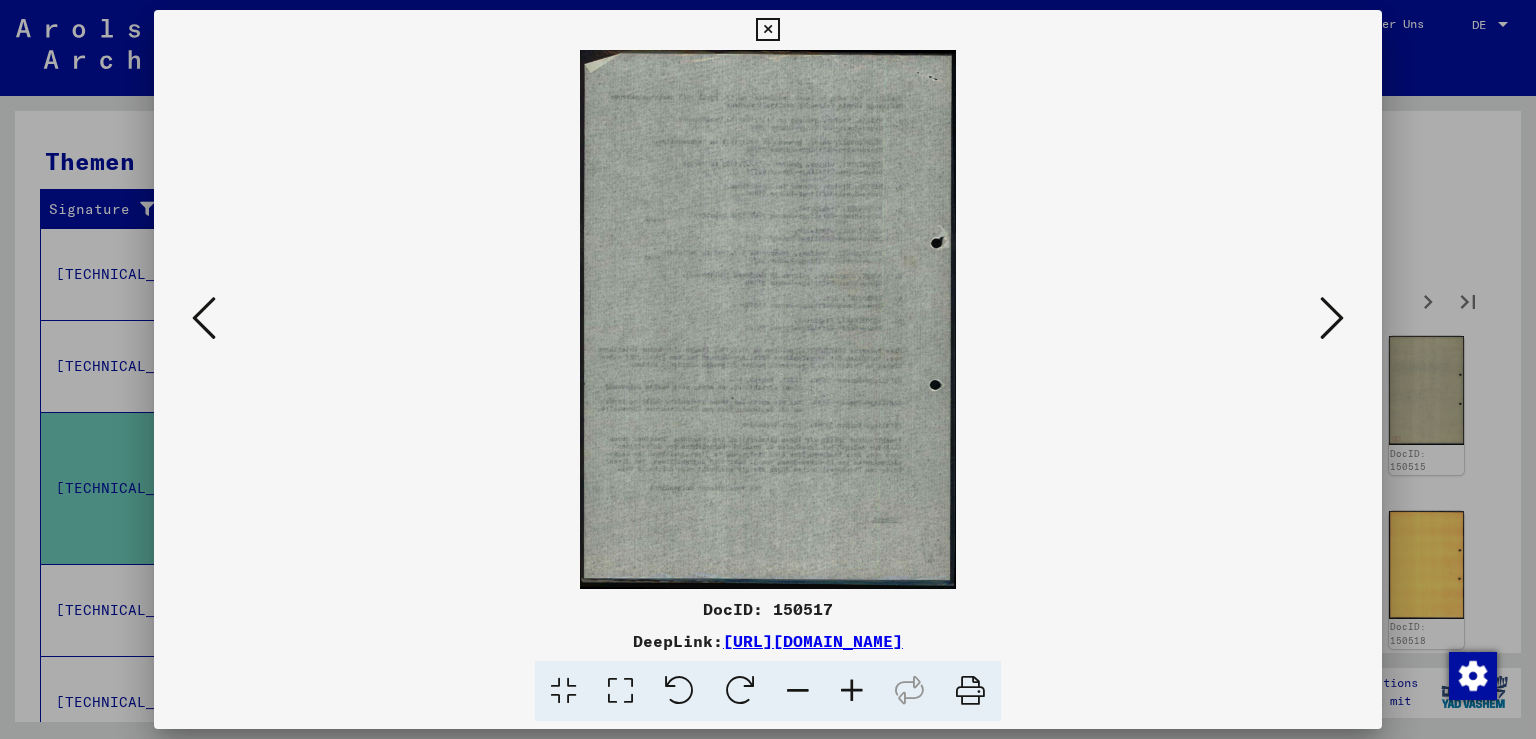 click at bounding box center (1332, 318) 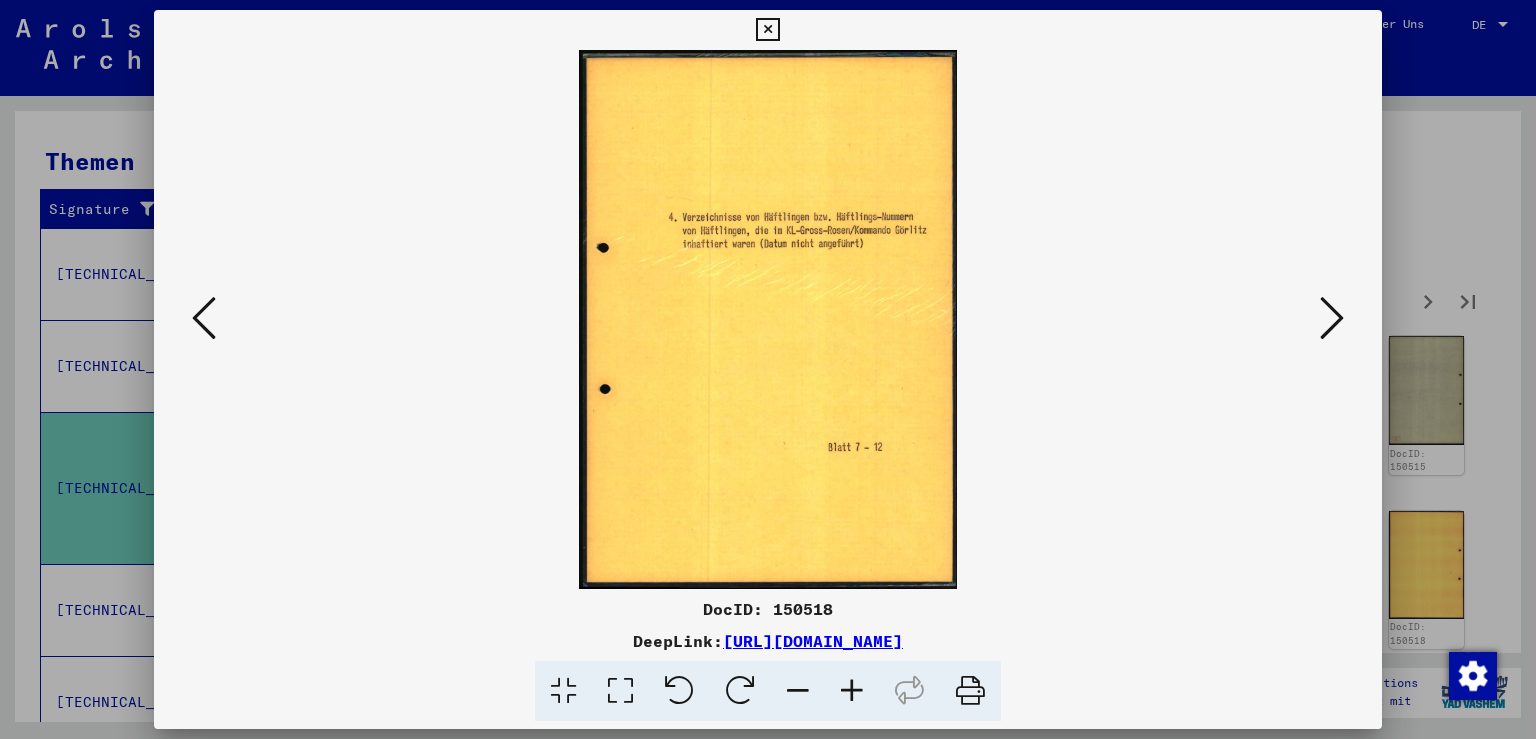 click at bounding box center (1332, 318) 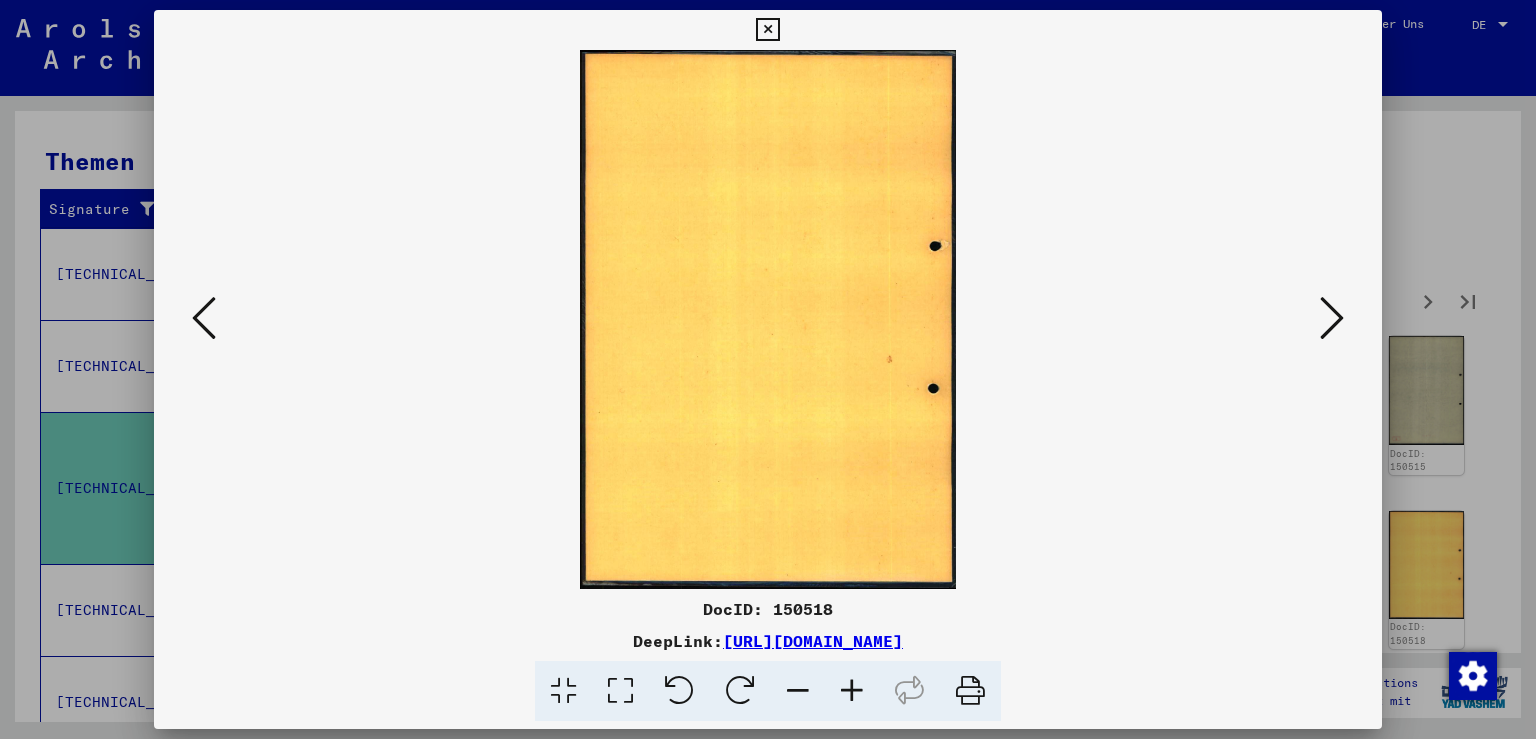 click at bounding box center (1332, 318) 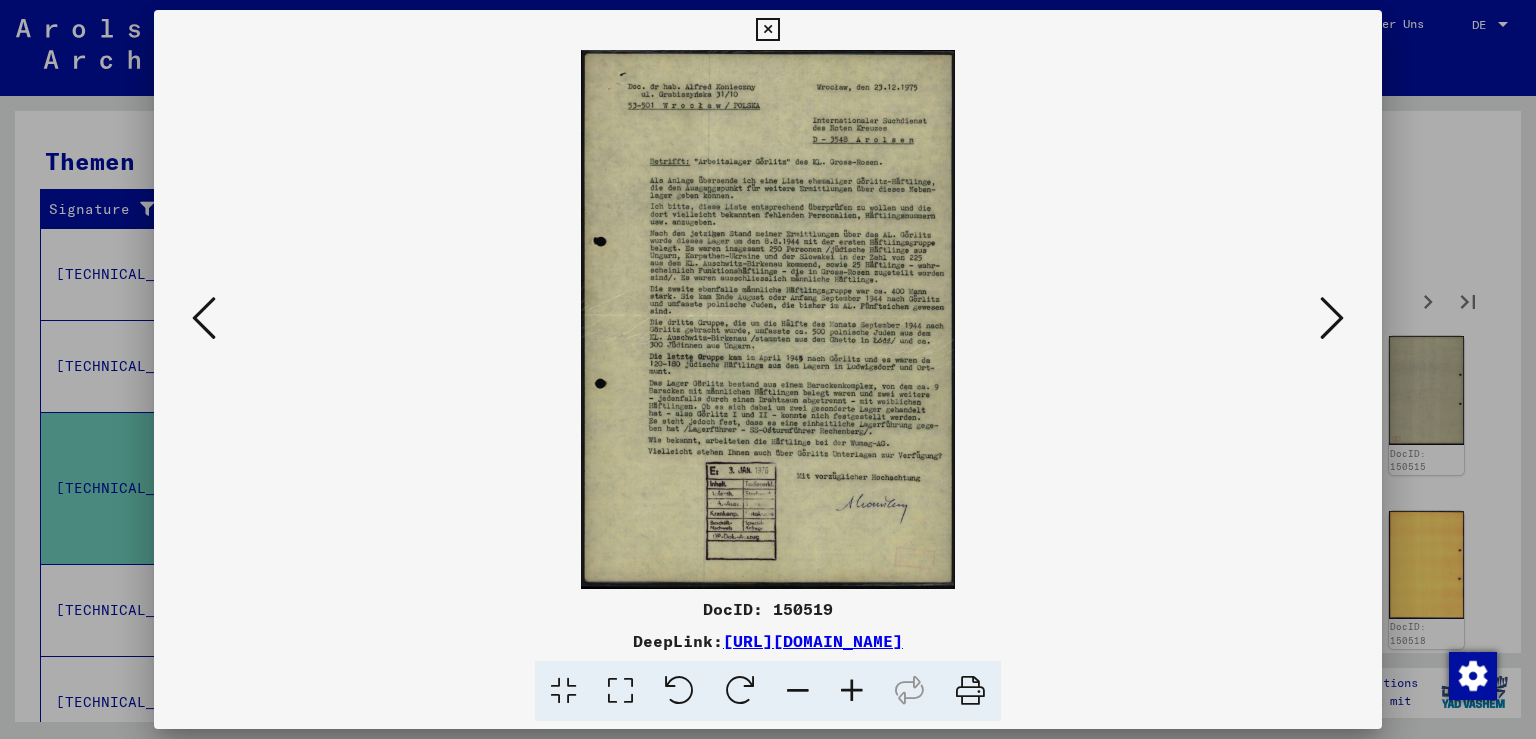 click at bounding box center (852, 691) 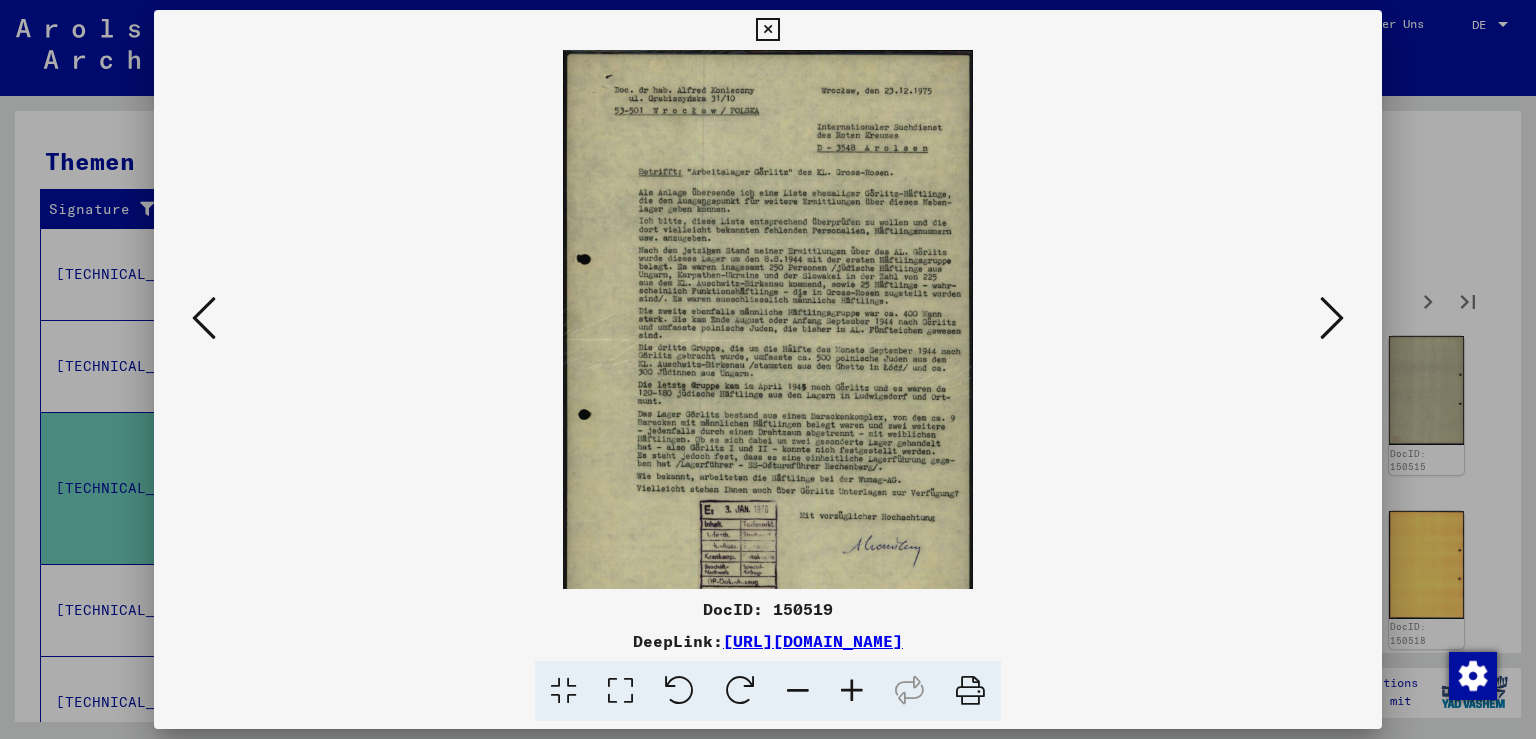 click at bounding box center (852, 691) 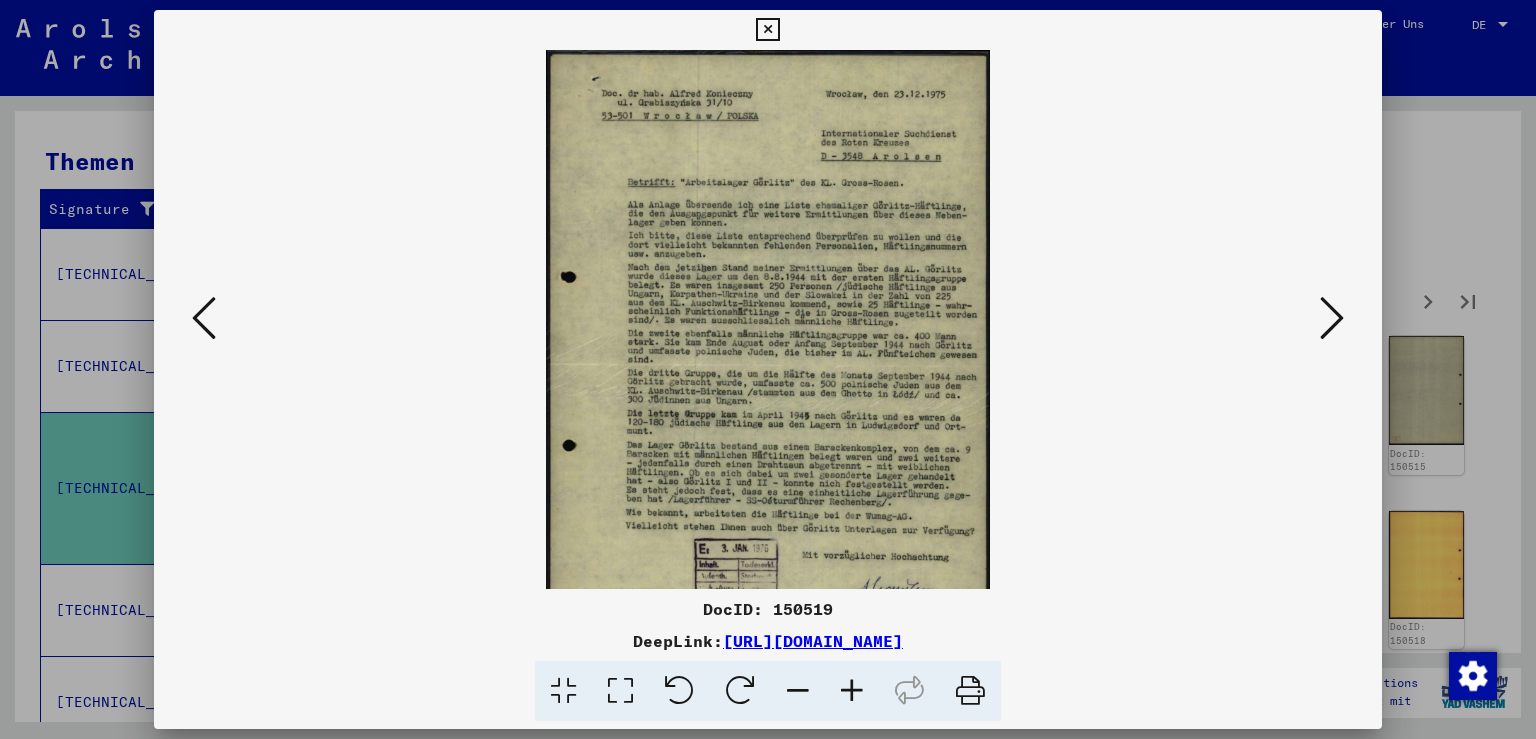 click at bounding box center (852, 691) 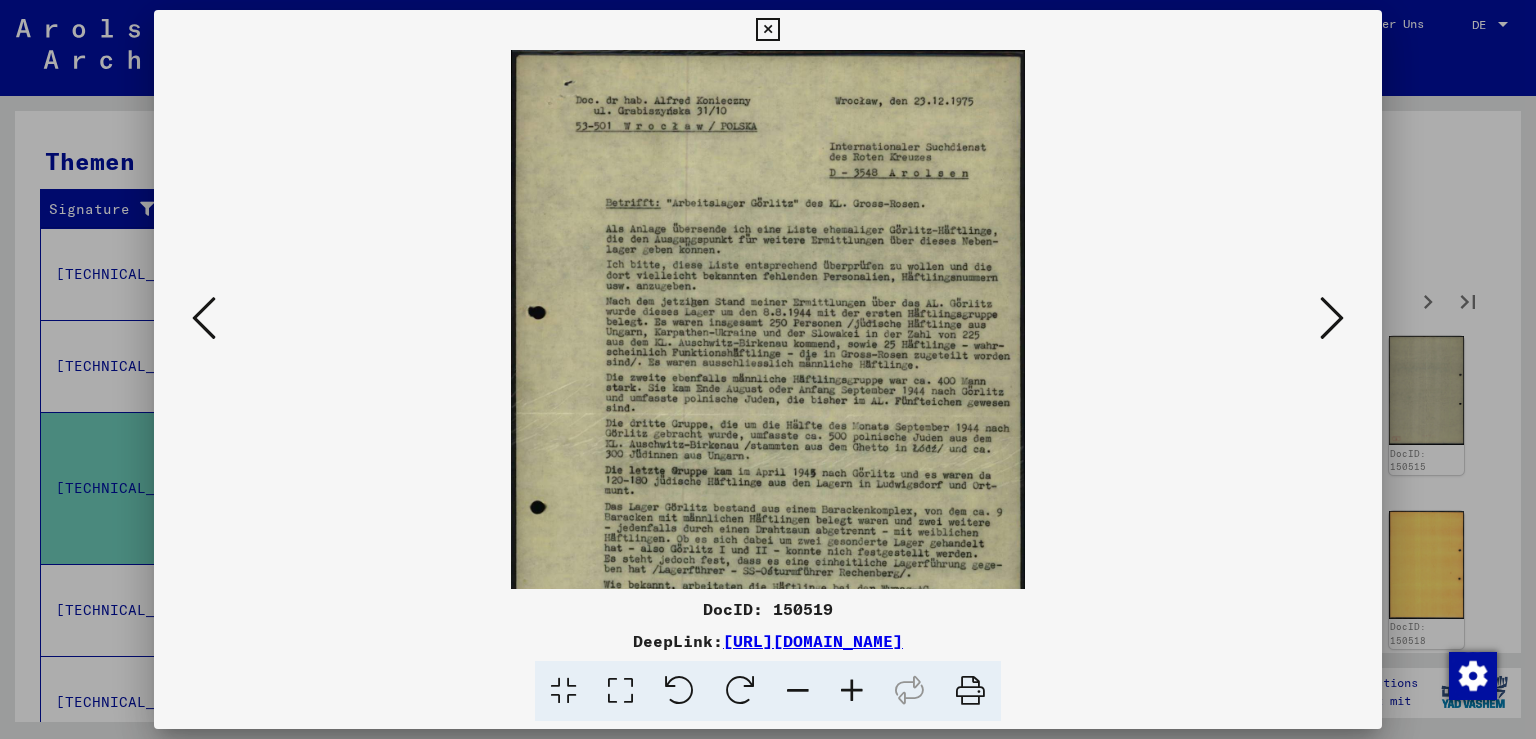 click at bounding box center (852, 691) 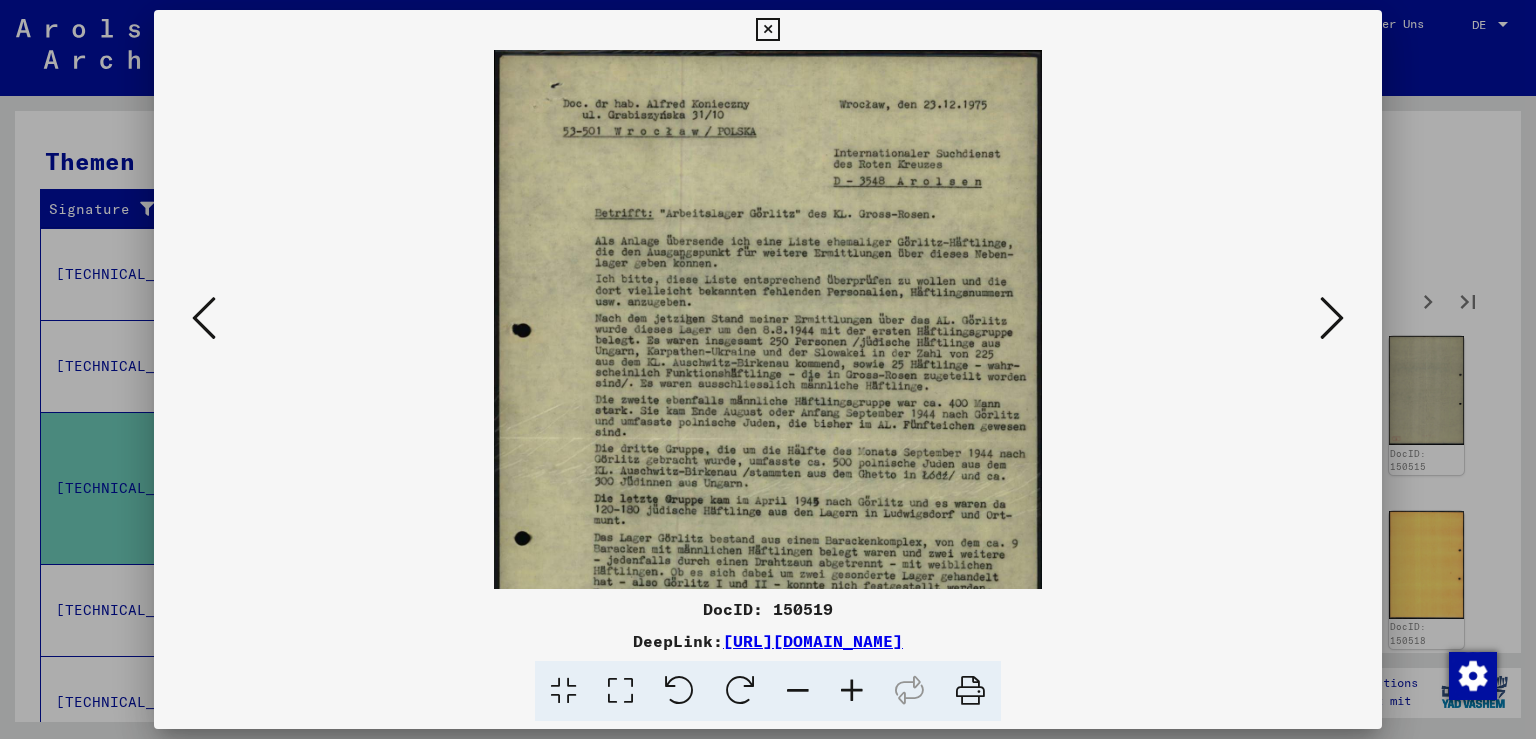 click at bounding box center [852, 691] 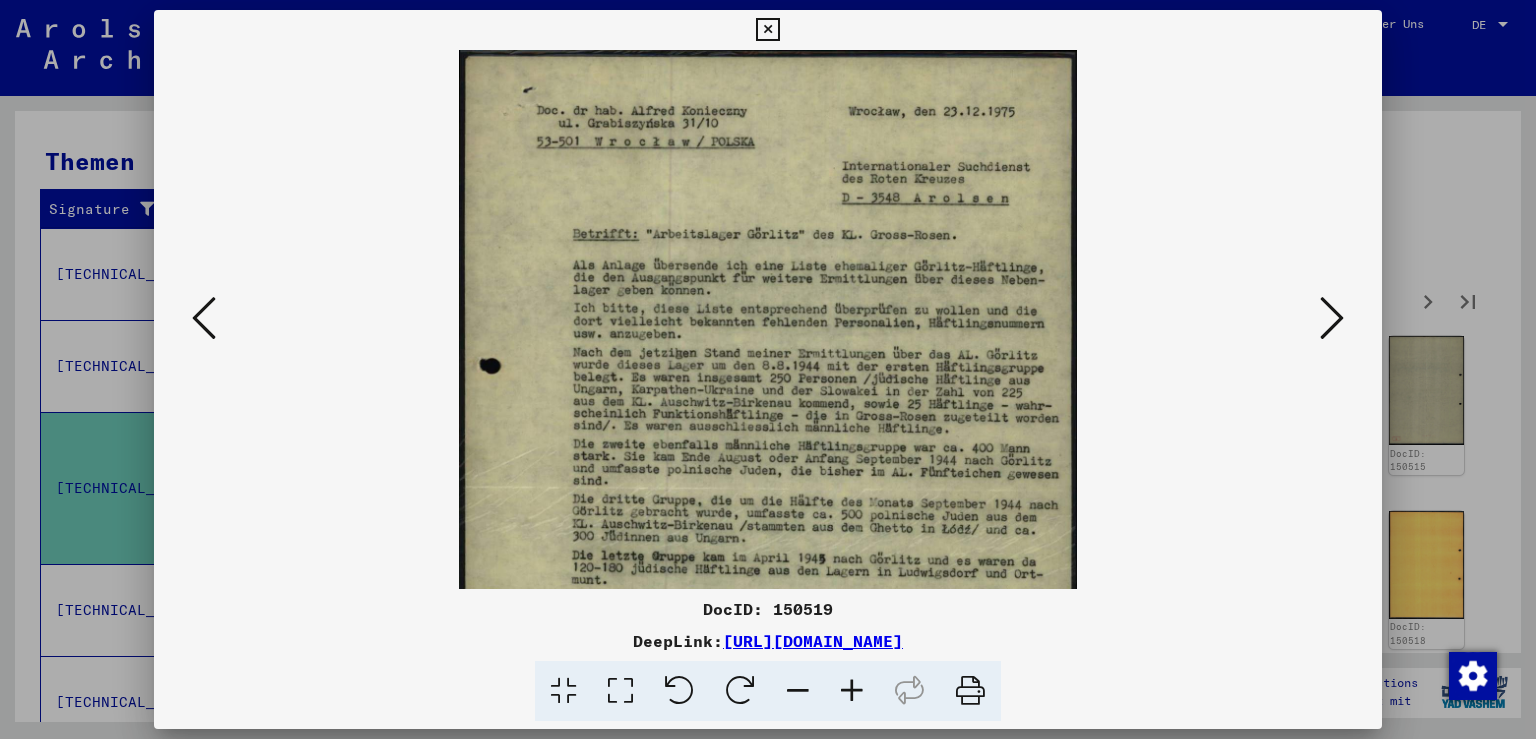 click at bounding box center [852, 691] 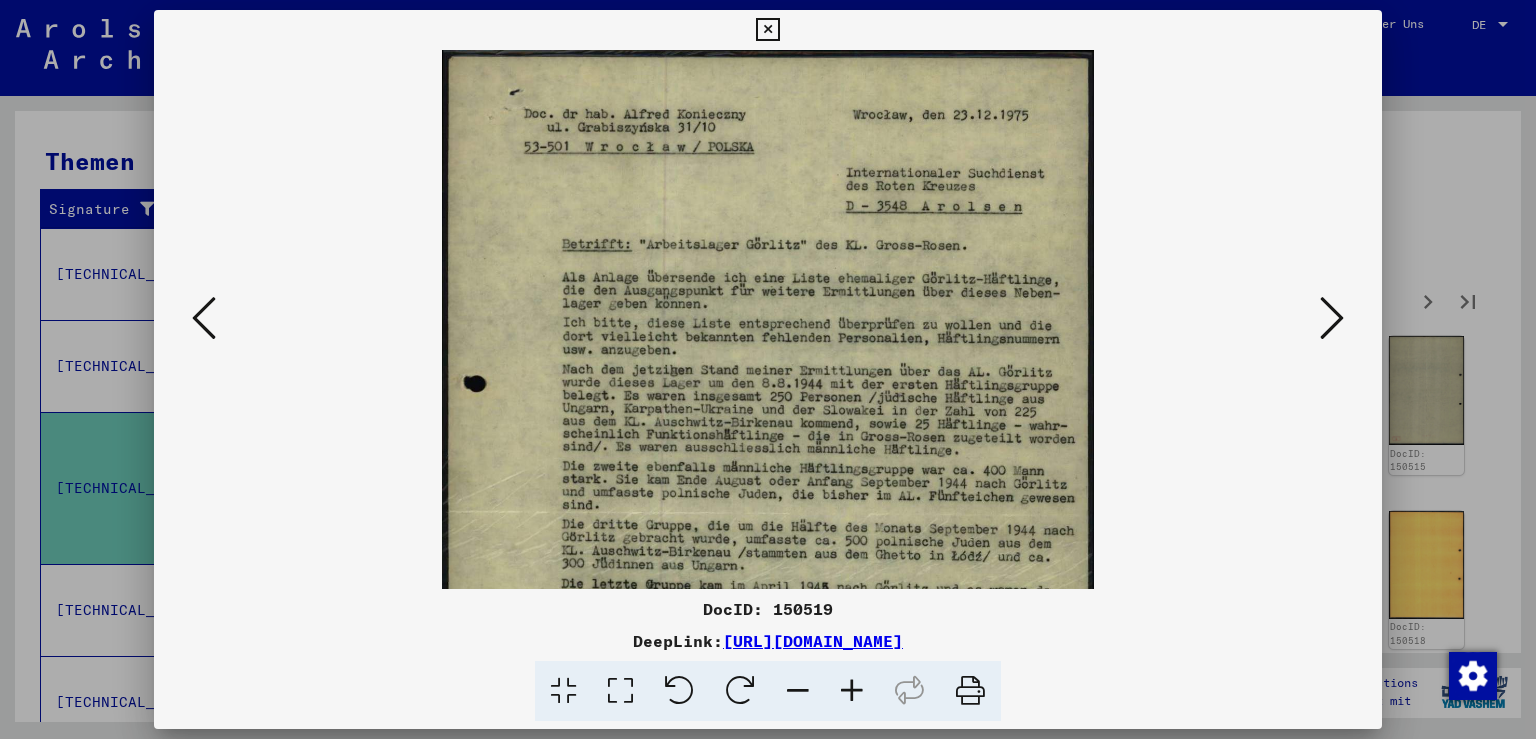 click at bounding box center (852, 691) 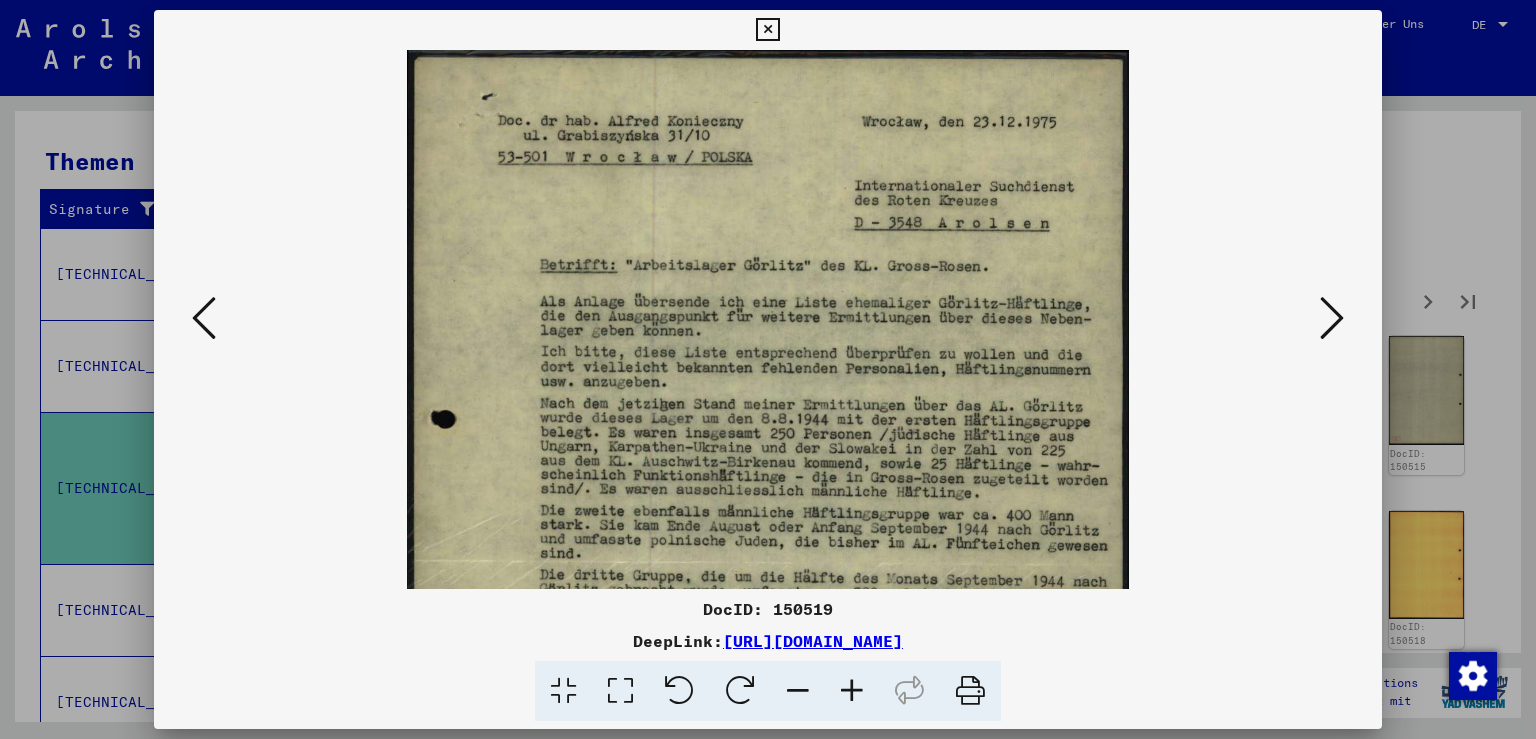 click at bounding box center [852, 691] 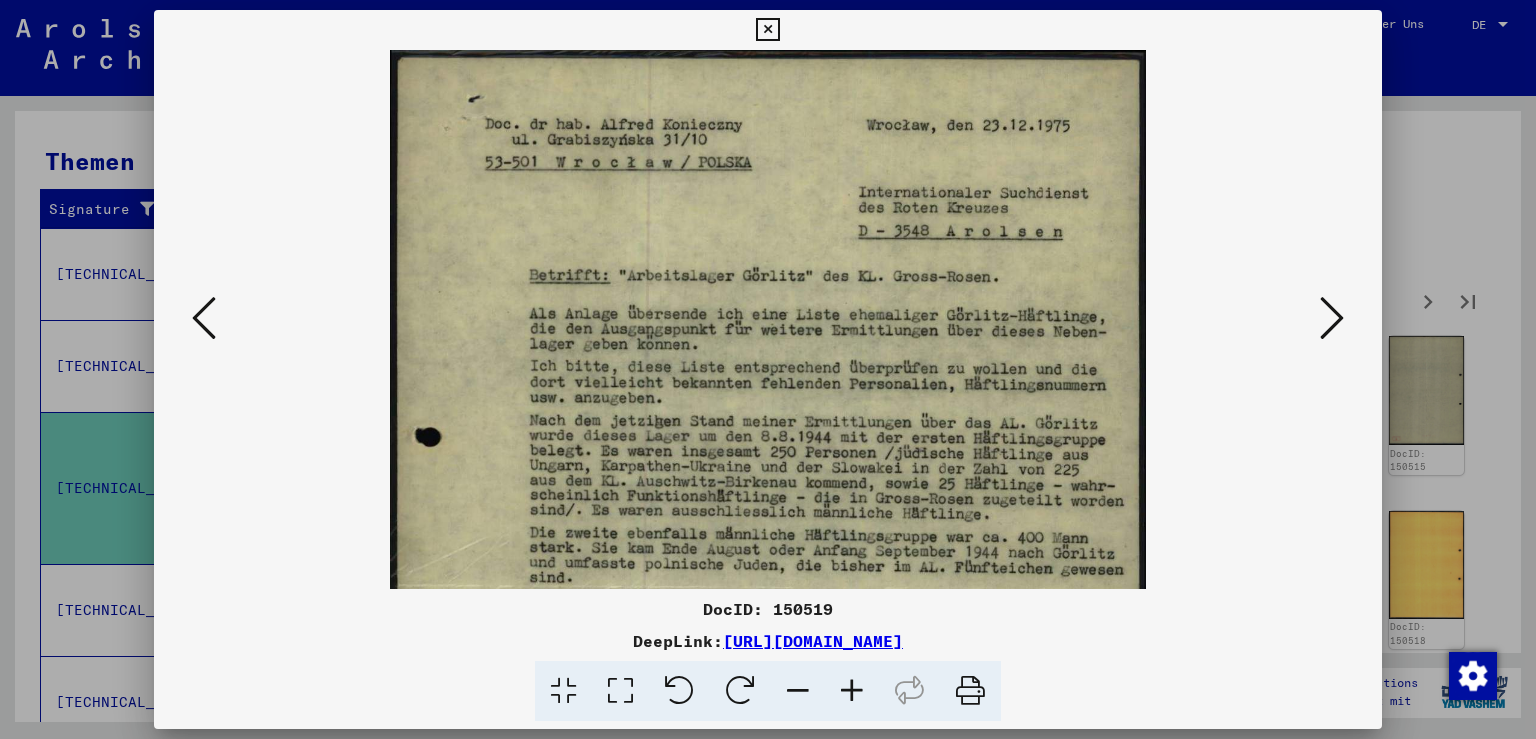 click at bounding box center [852, 691] 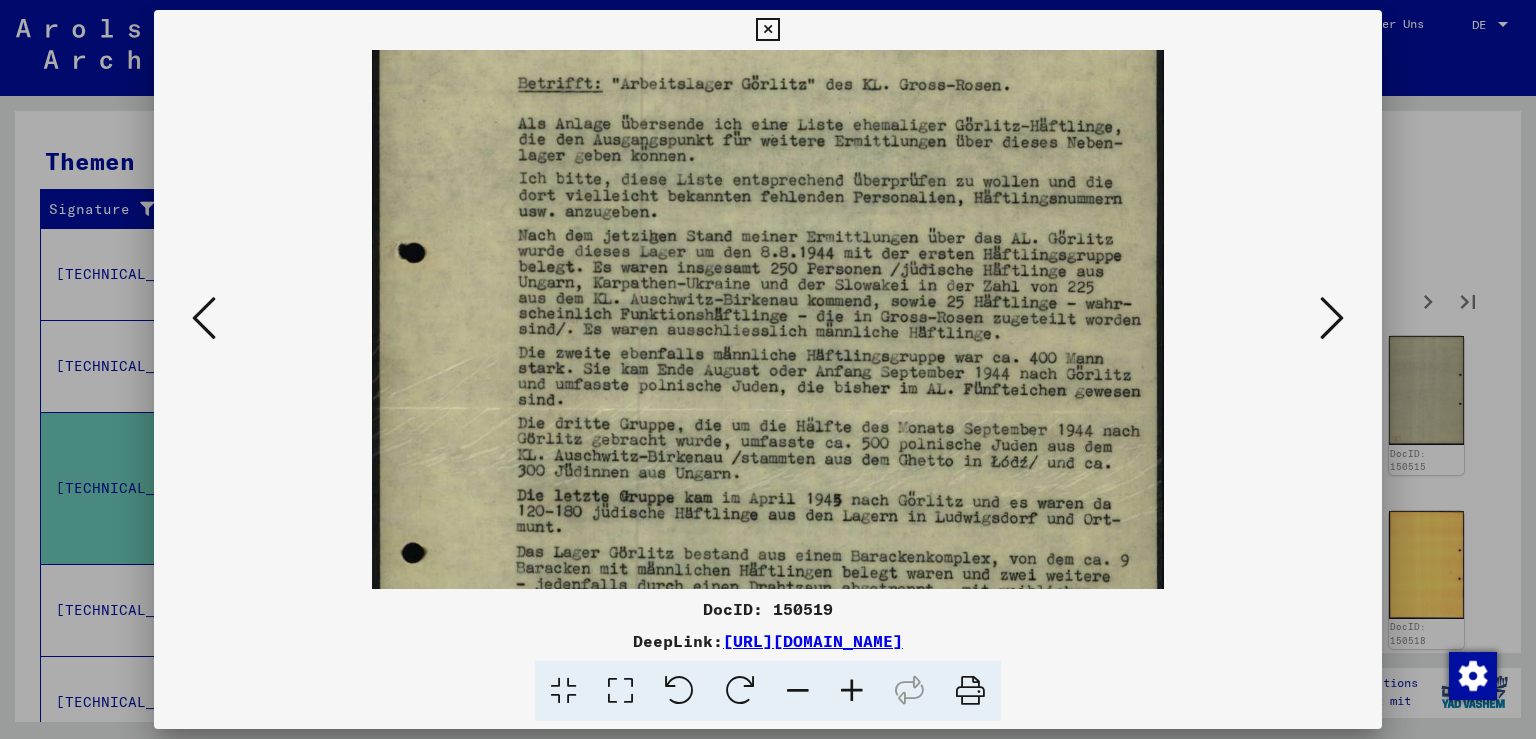 scroll, scrollTop: 203, scrollLeft: 0, axis: vertical 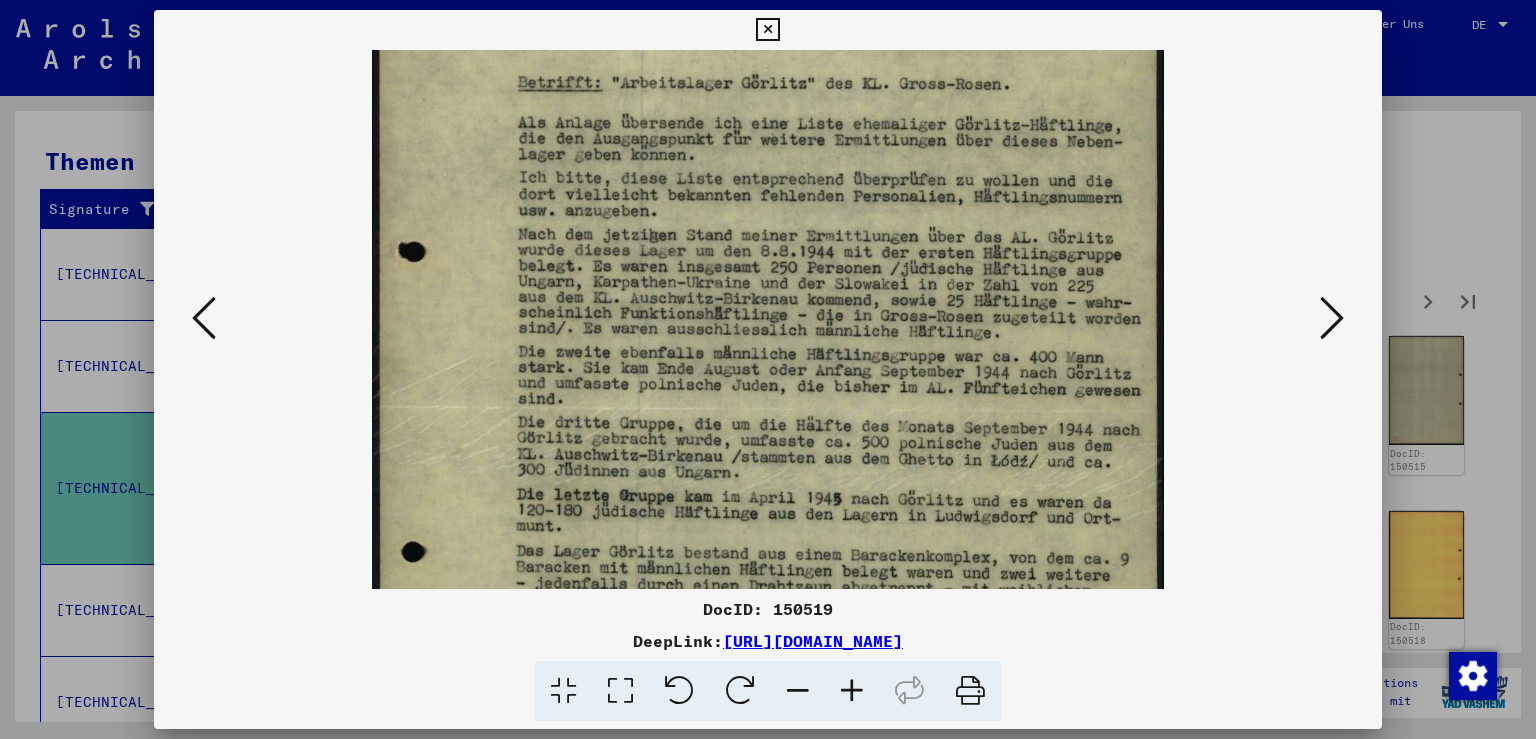 drag, startPoint x: 758, startPoint y: 505, endPoint x: 744, endPoint y: 302, distance: 203.4822 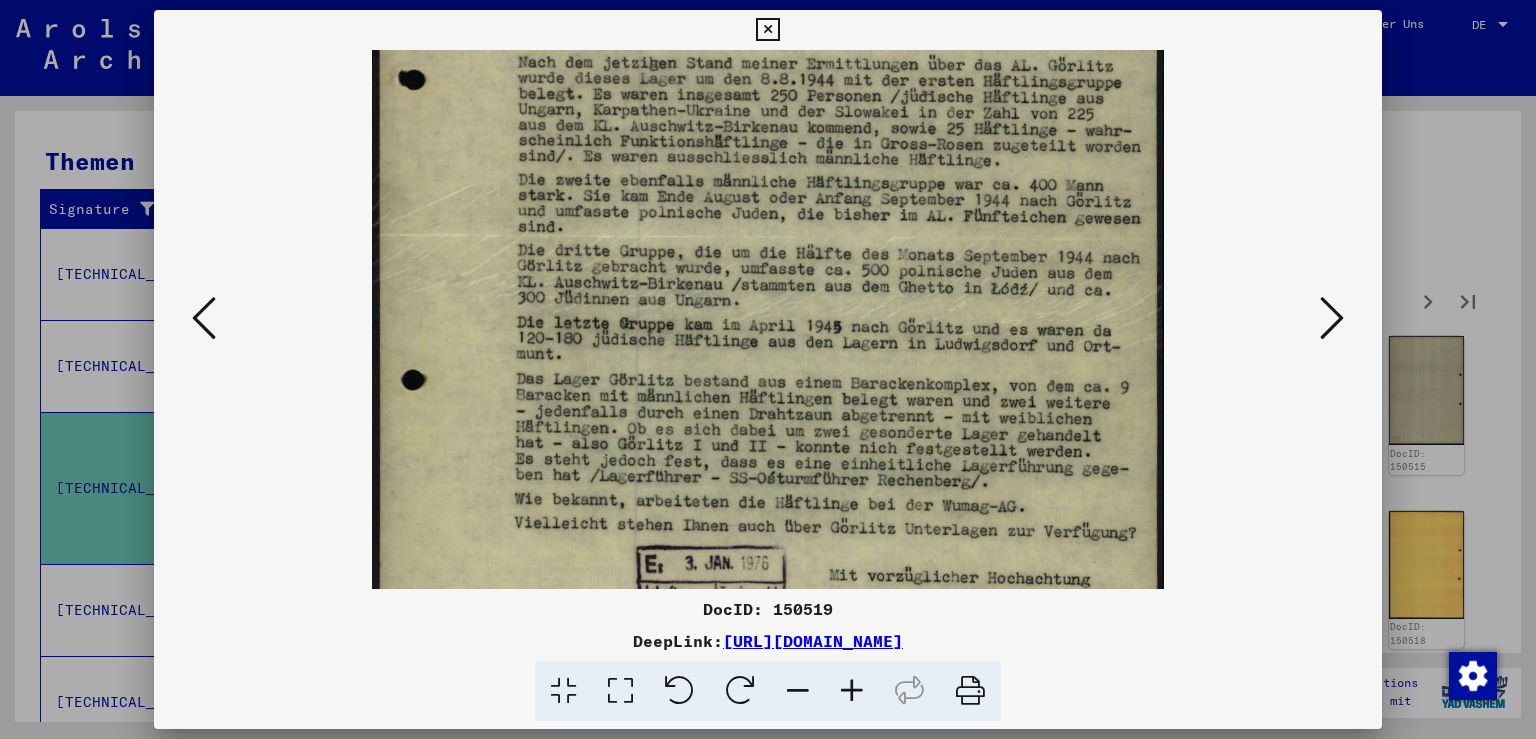 scroll, scrollTop: 386, scrollLeft: 0, axis: vertical 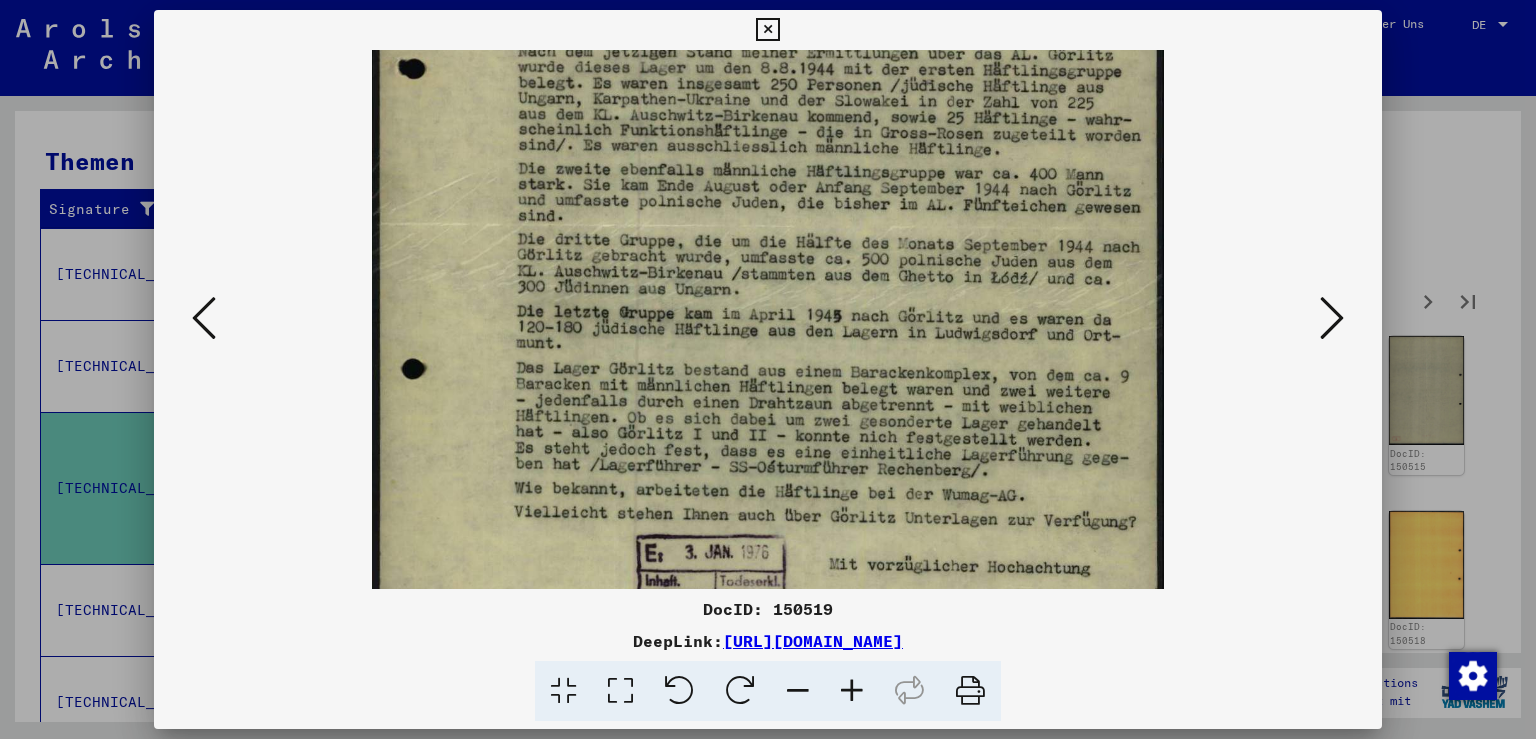 drag, startPoint x: 745, startPoint y: 474, endPoint x: 725, endPoint y: 291, distance: 184.08965 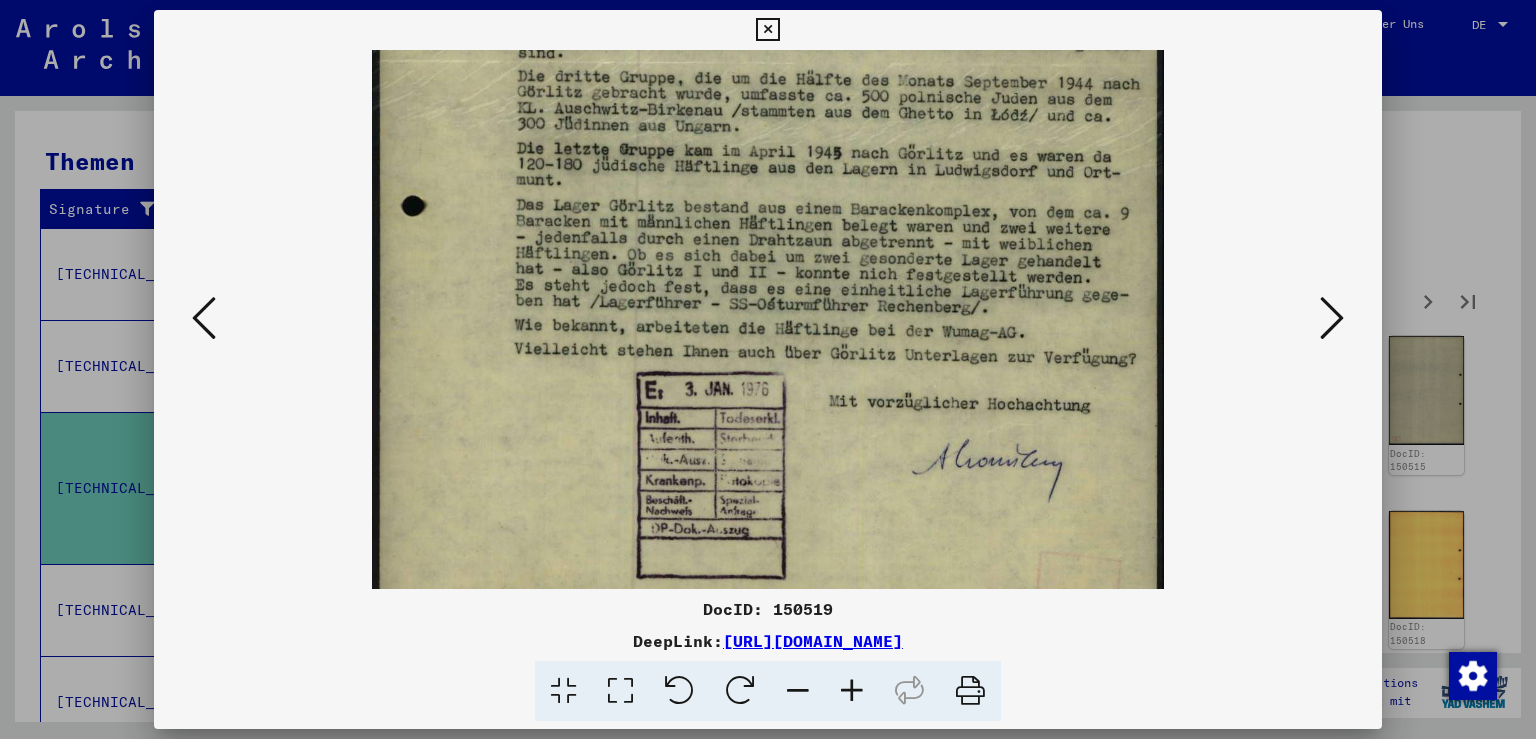 drag, startPoint x: 806, startPoint y: 486, endPoint x: 781, endPoint y: 303, distance: 184.69975 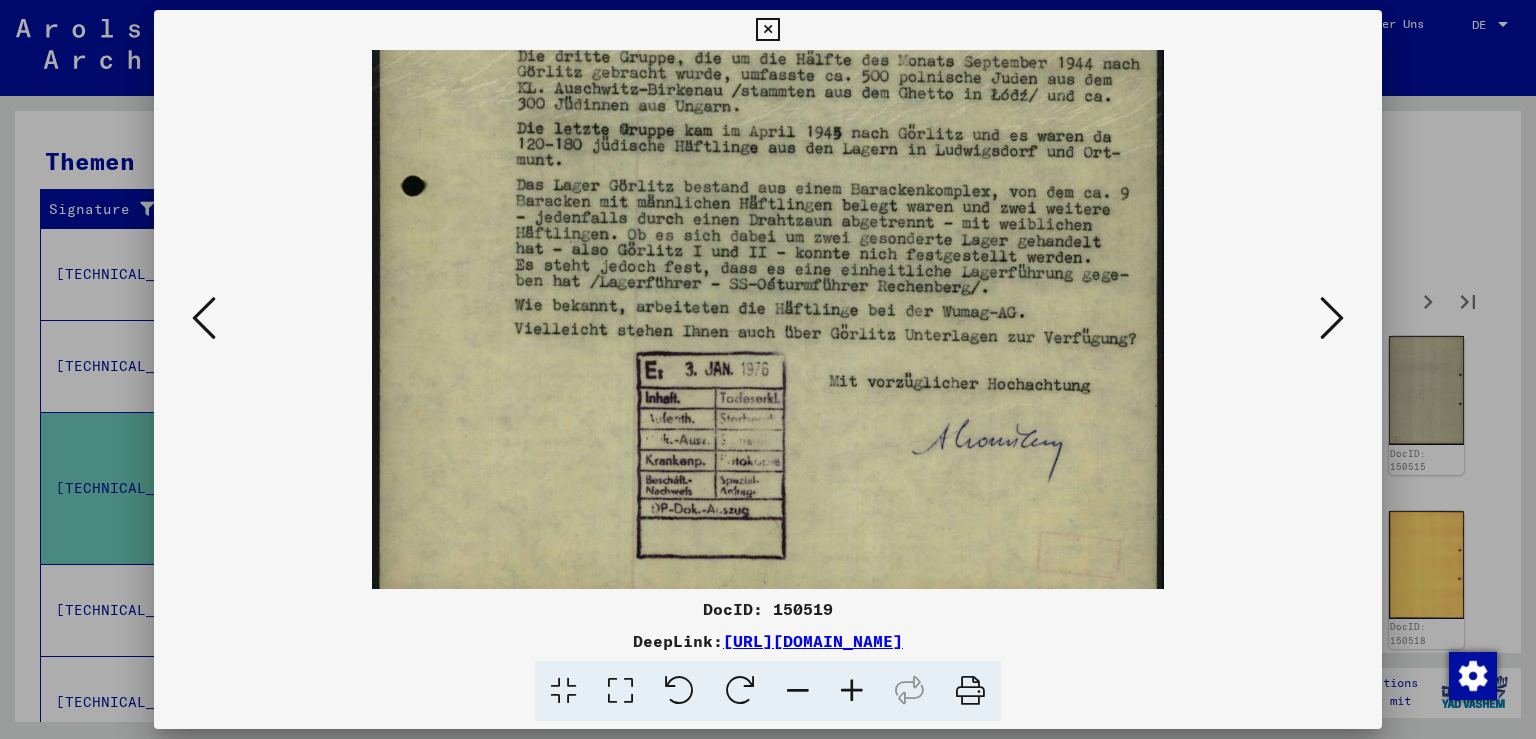 click at bounding box center [1332, 318] 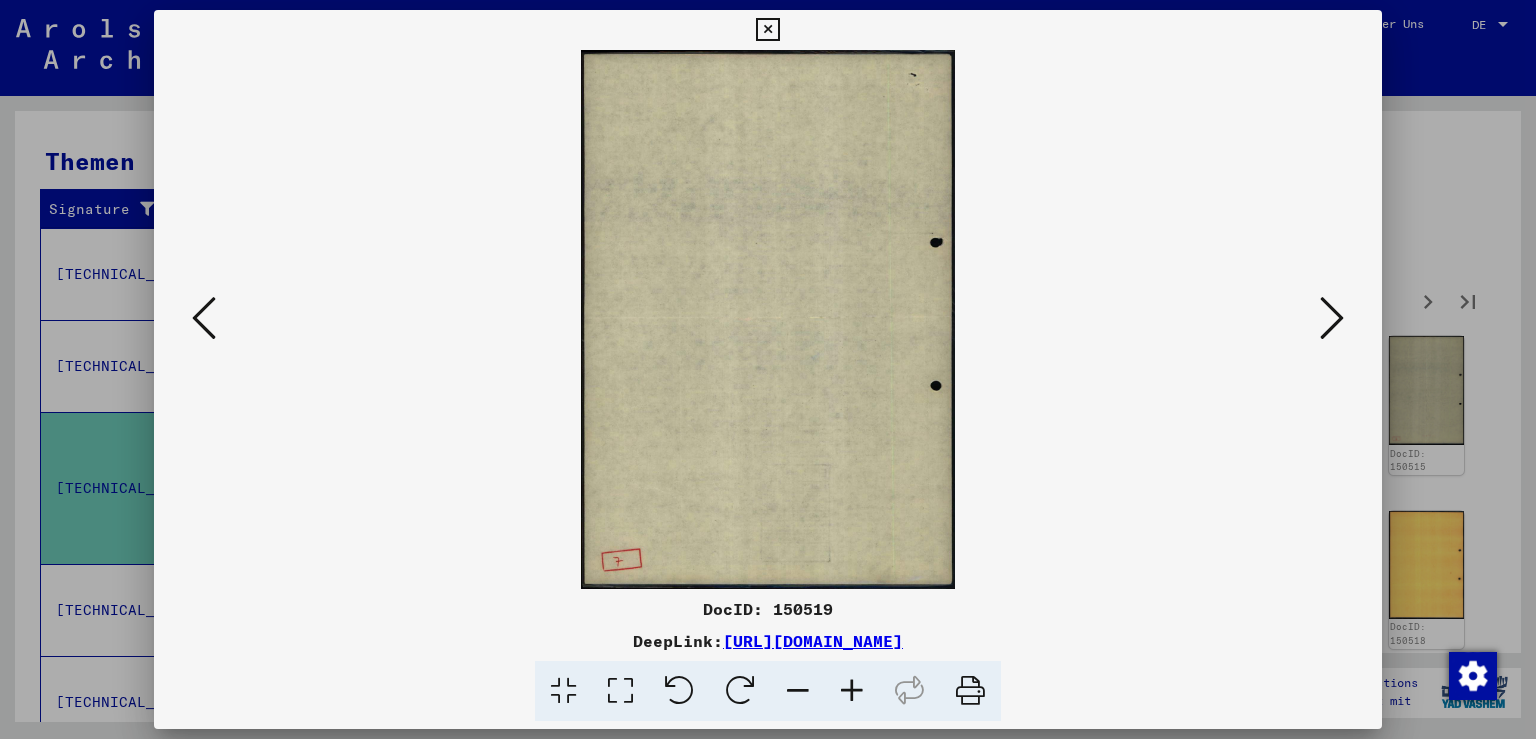 scroll, scrollTop: 0, scrollLeft: 0, axis: both 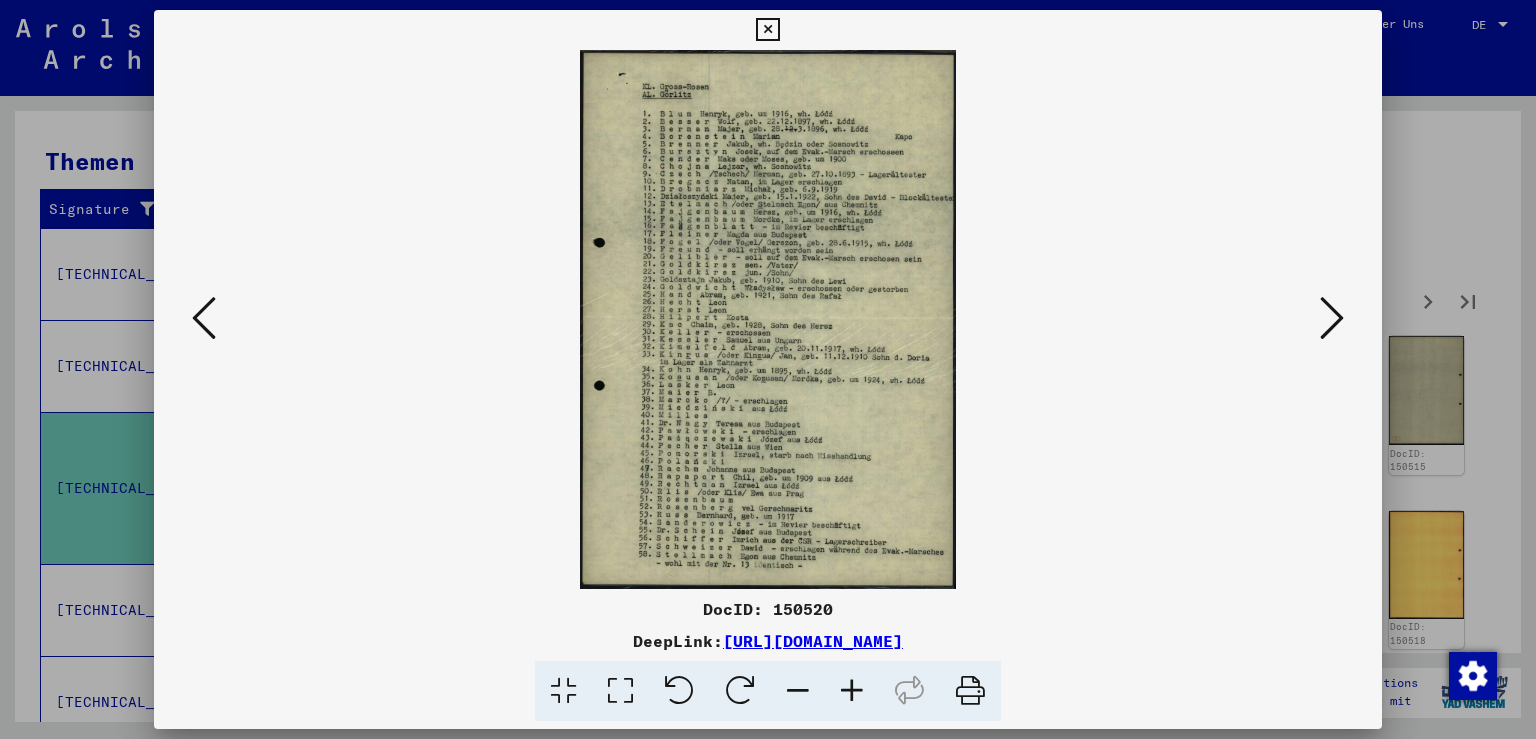 click at bounding box center [1332, 318] 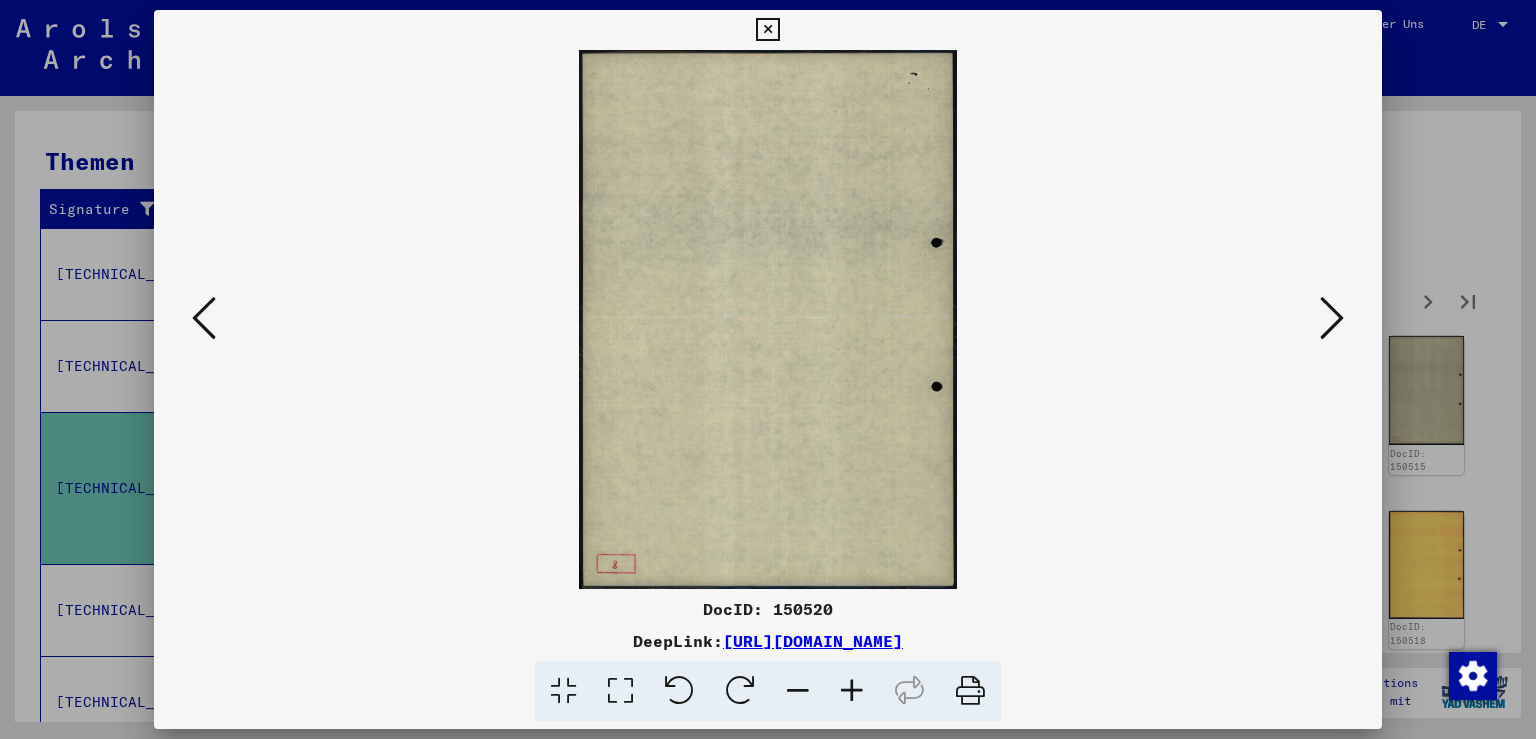 click at bounding box center [1332, 318] 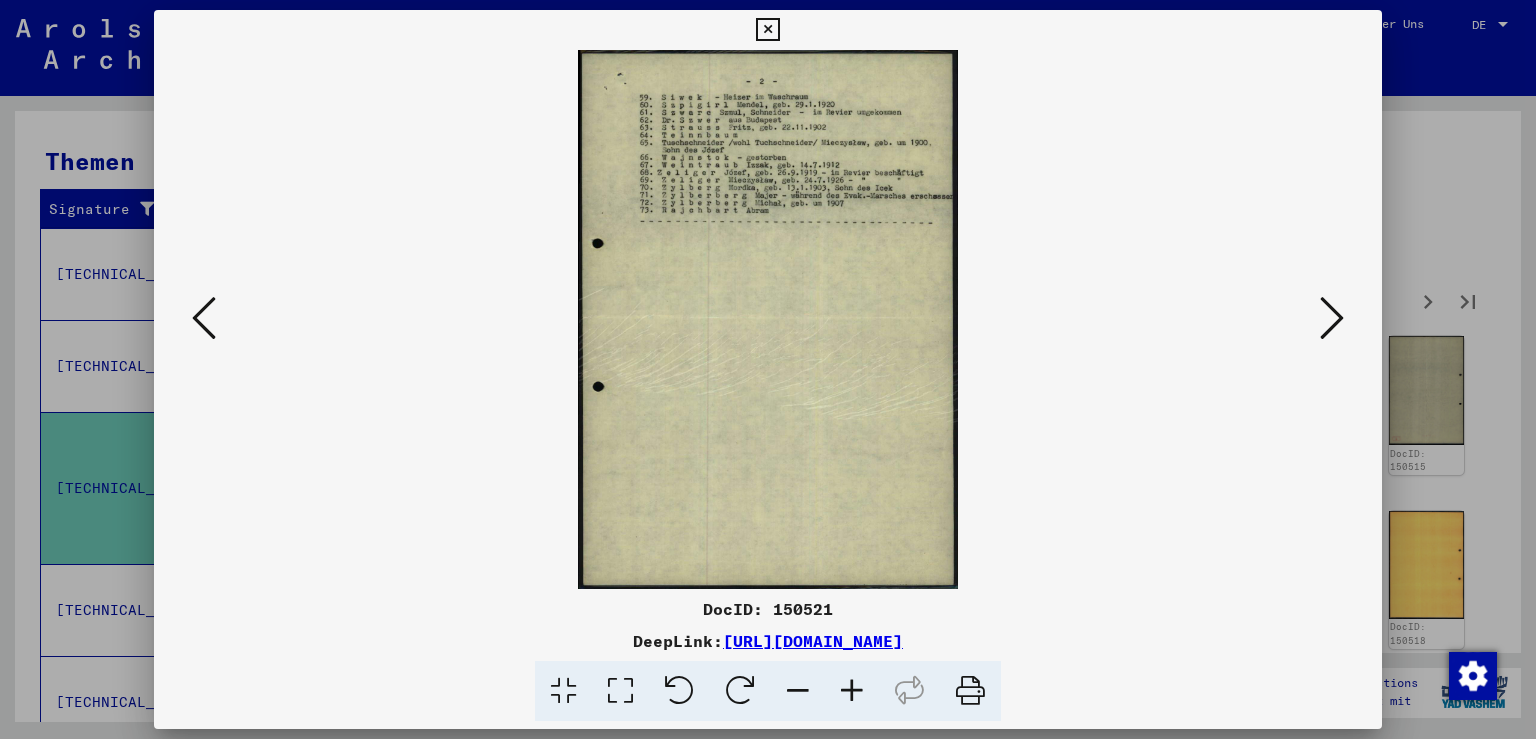 click at bounding box center [1332, 318] 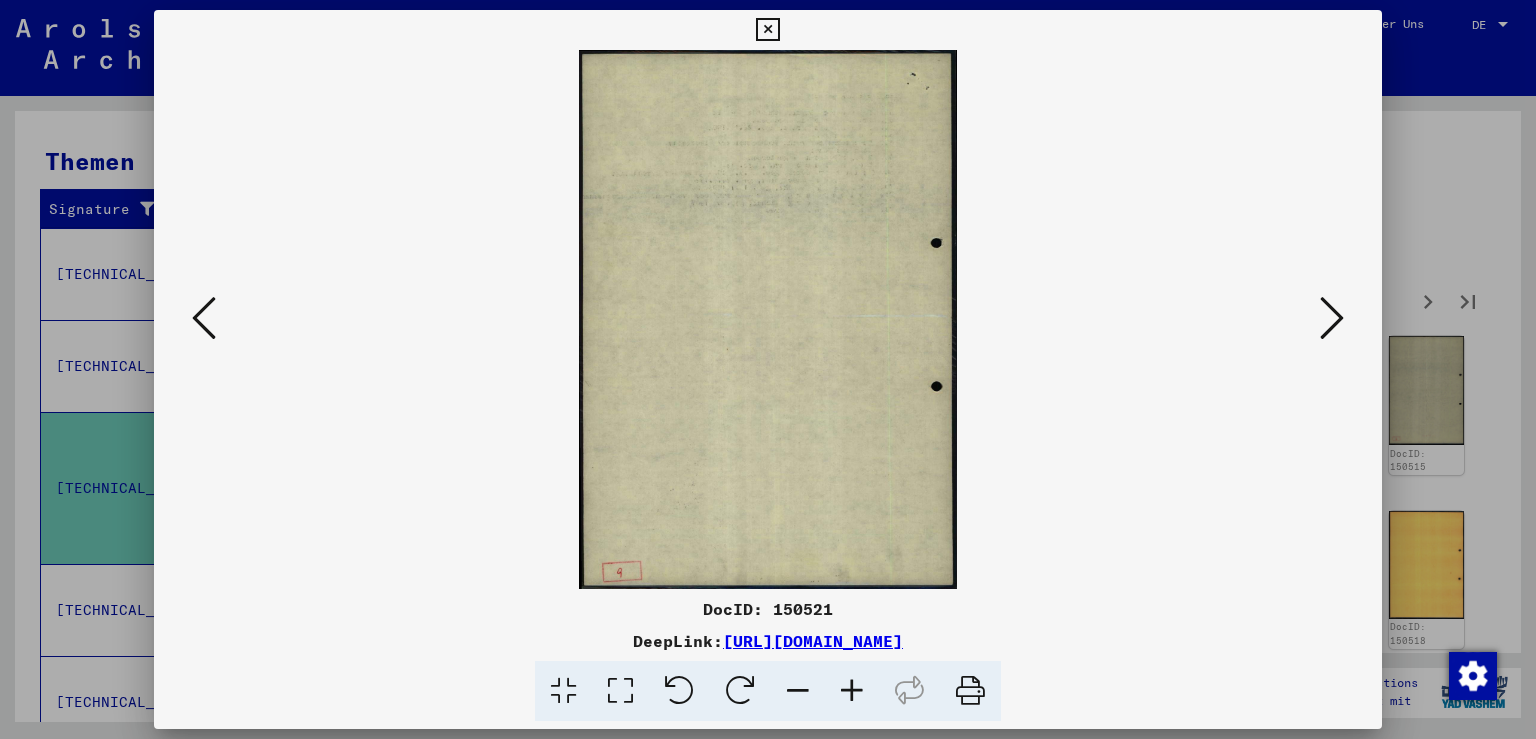 click at bounding box center [1332, 318] 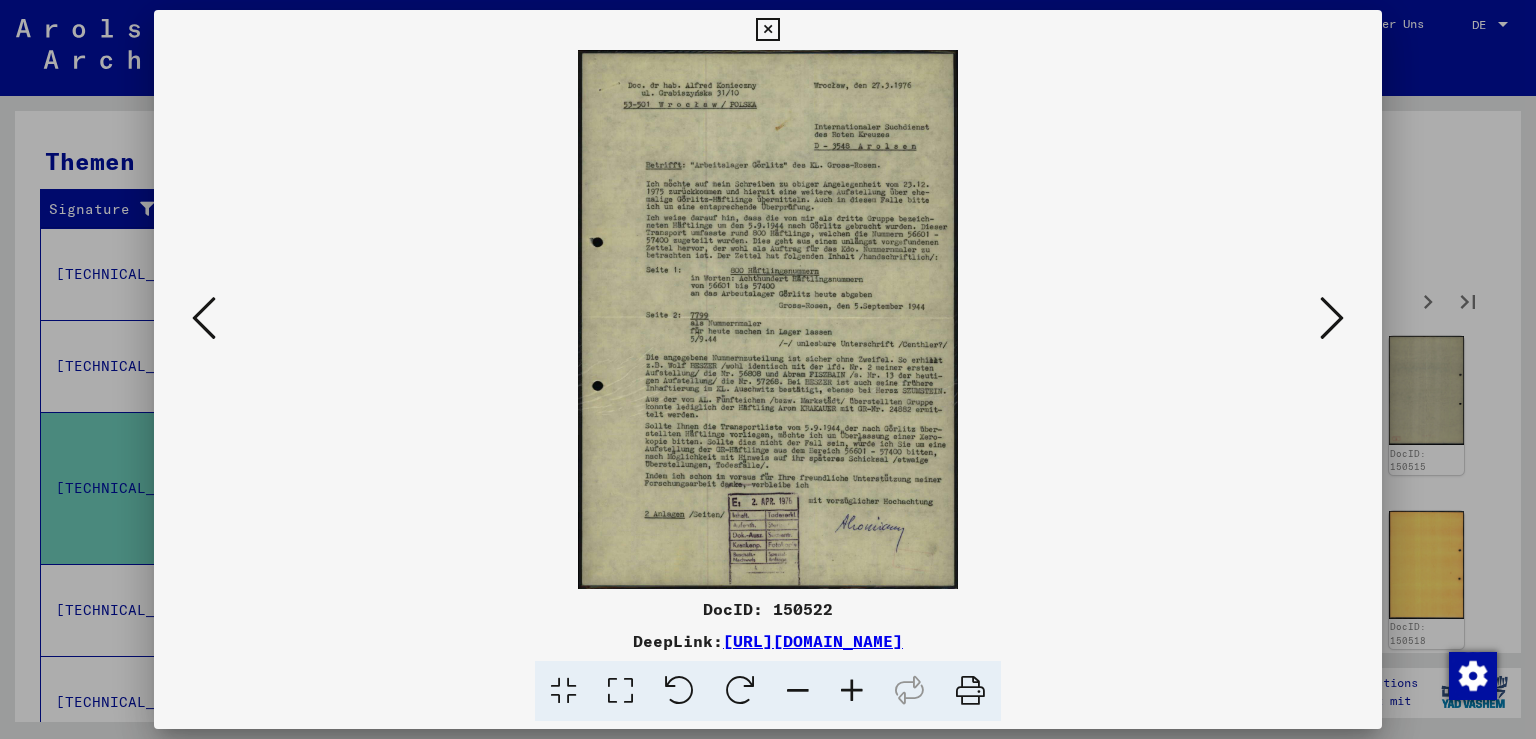 click at bounding box center (852, 691) 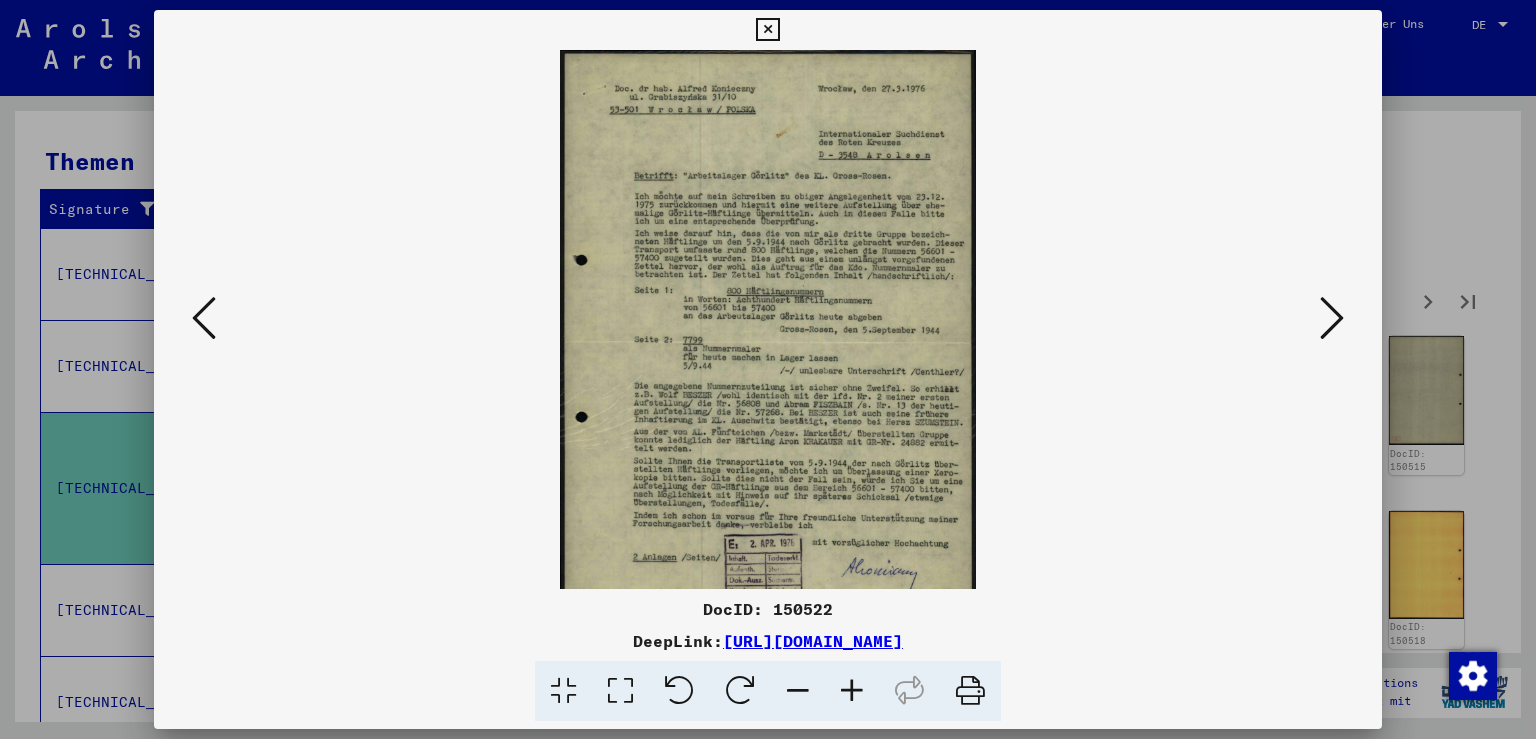 click at bounding box center [852, 691] 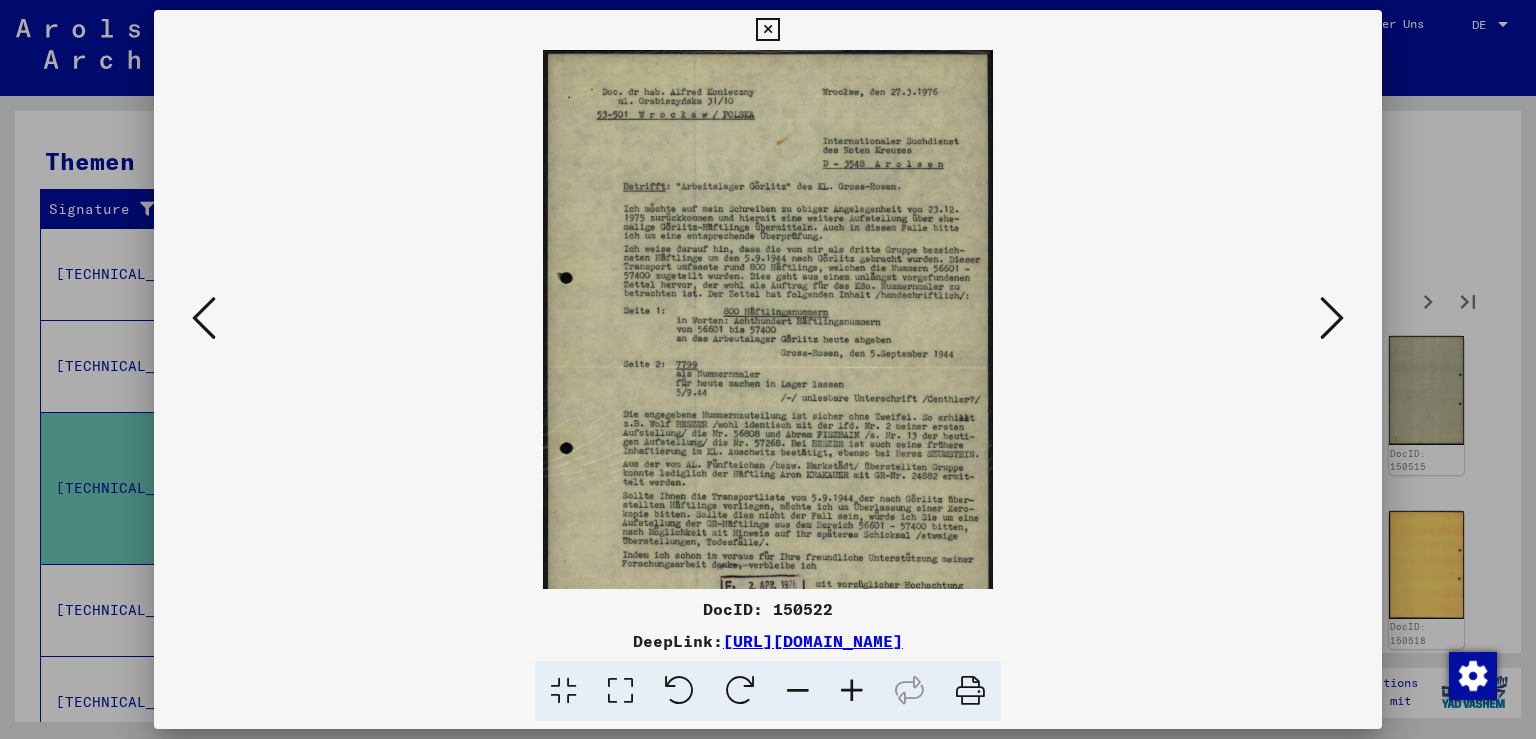 click at bounding box center [852, 691] 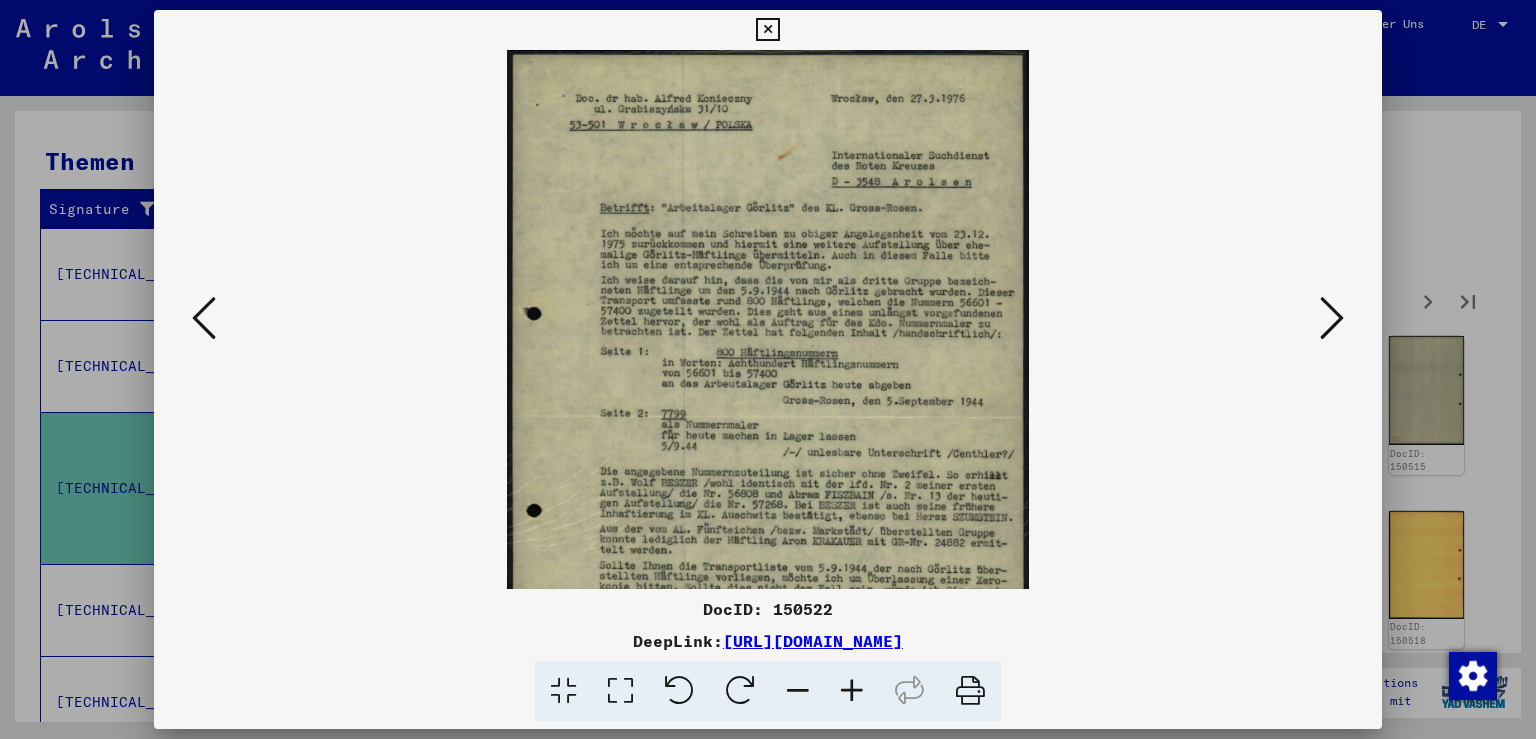 click at bounding box center [852, 691] 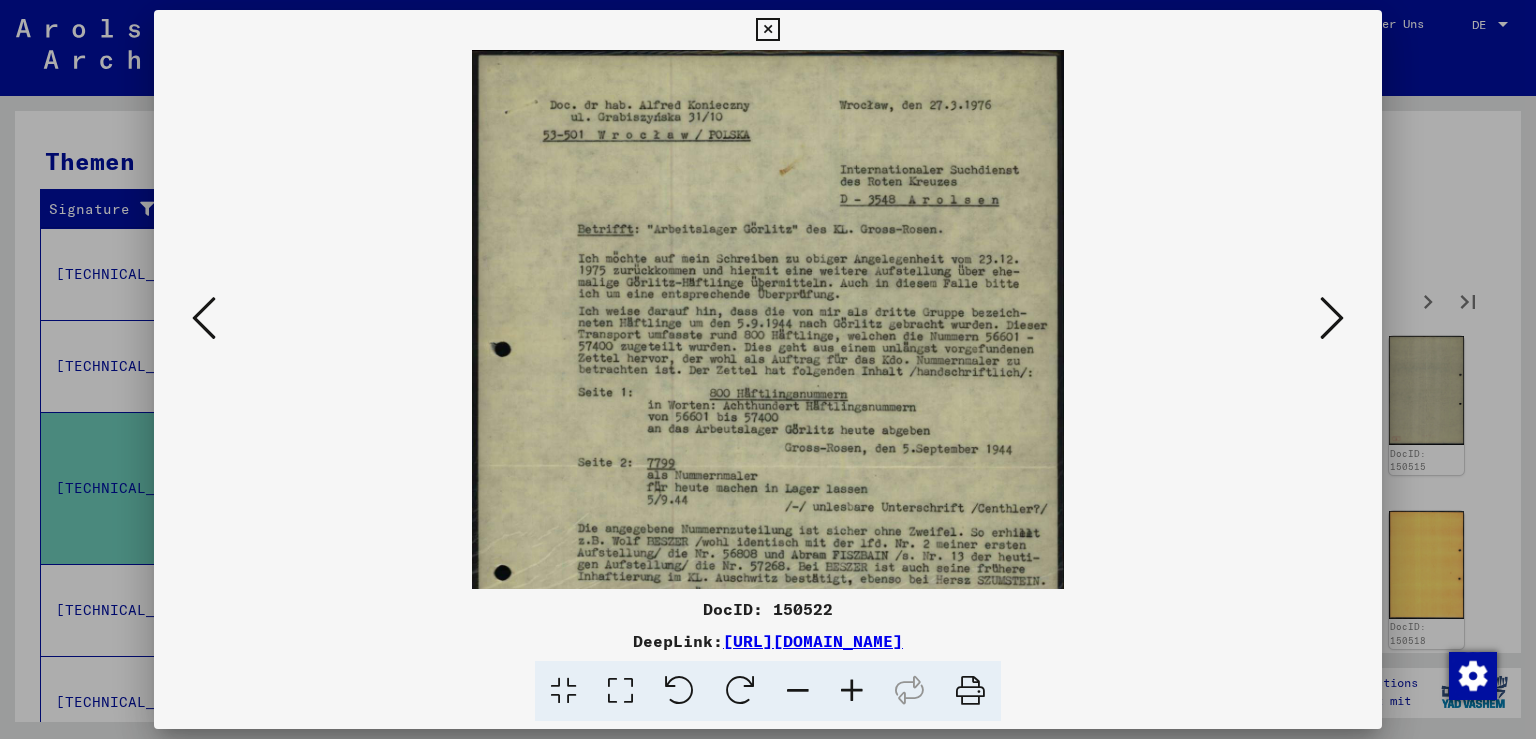 click at bounding box center (852, 691) 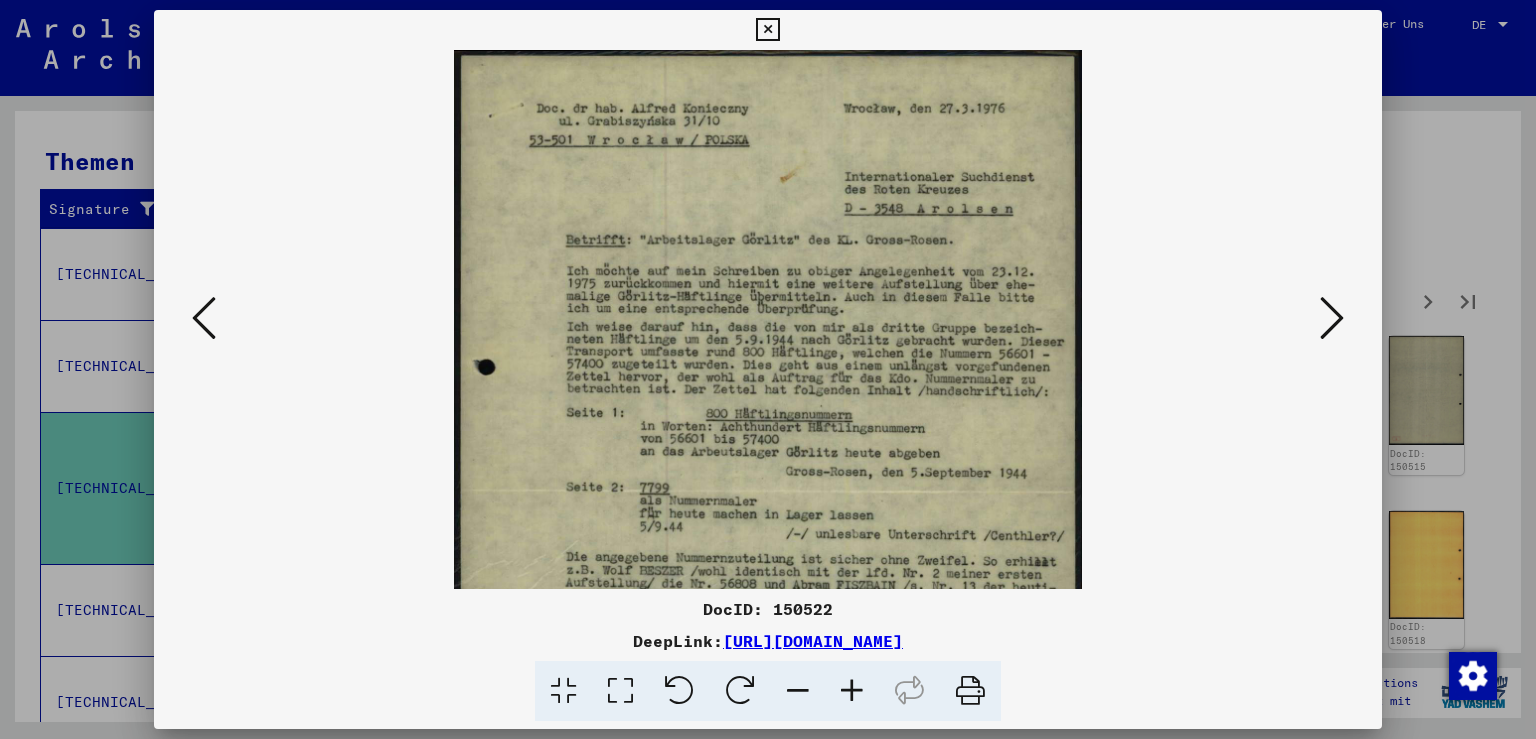 click at bounding box center (852, 691) 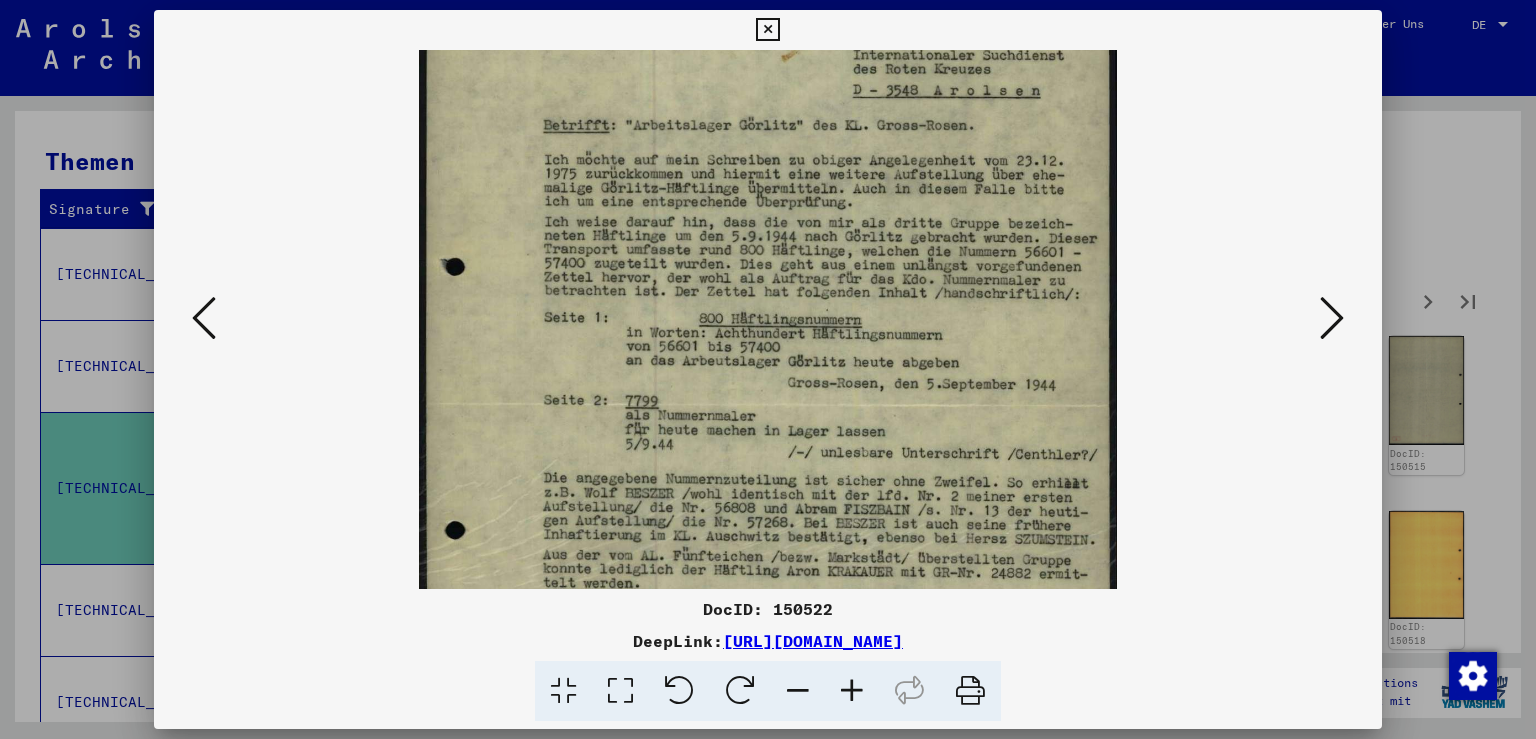 scroll, scrollTop: 325, scrollLeft: 0, axis: vertical 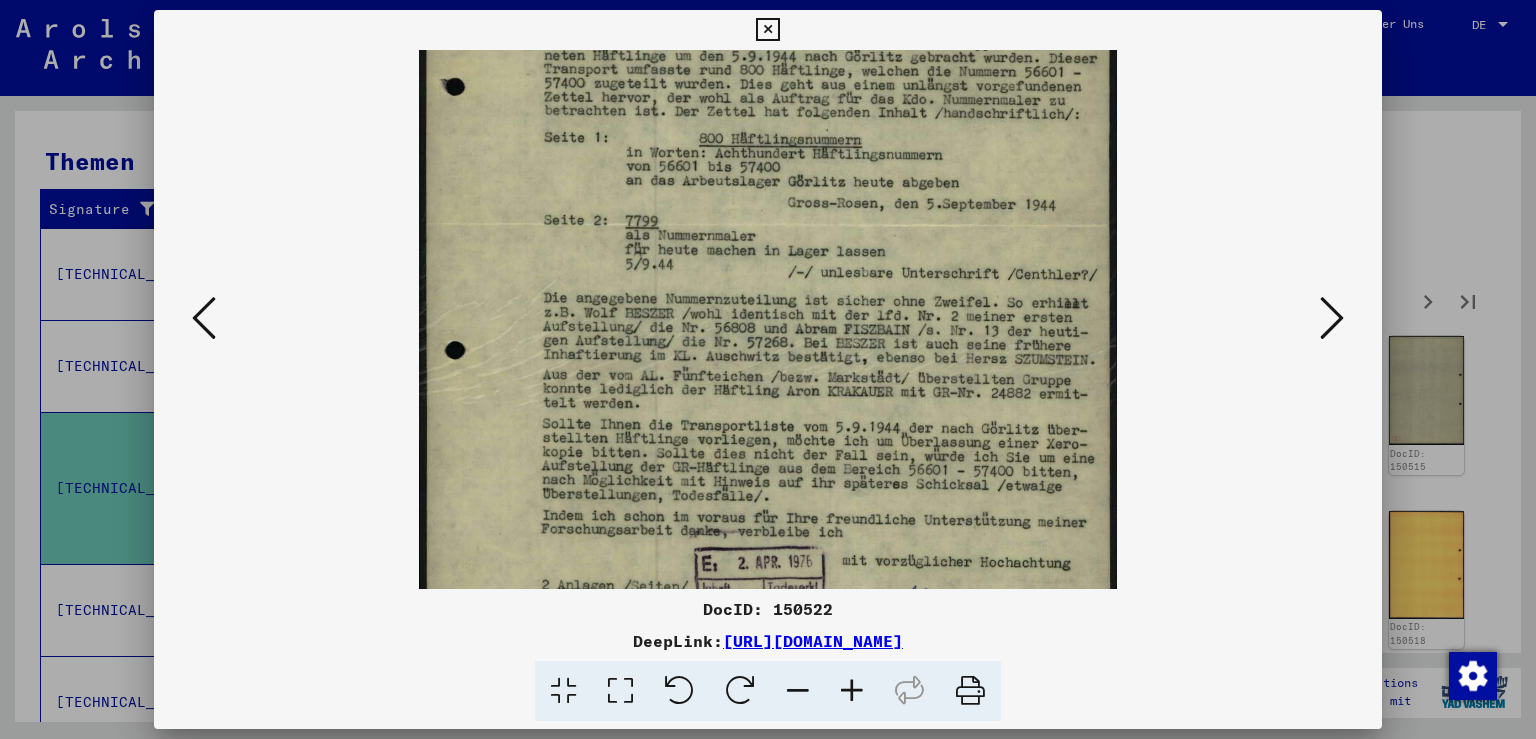 drag, startPoint x: 738, startPoint y: 493, endPoint x: 710, endPoint y: 173, distance: 321.22266 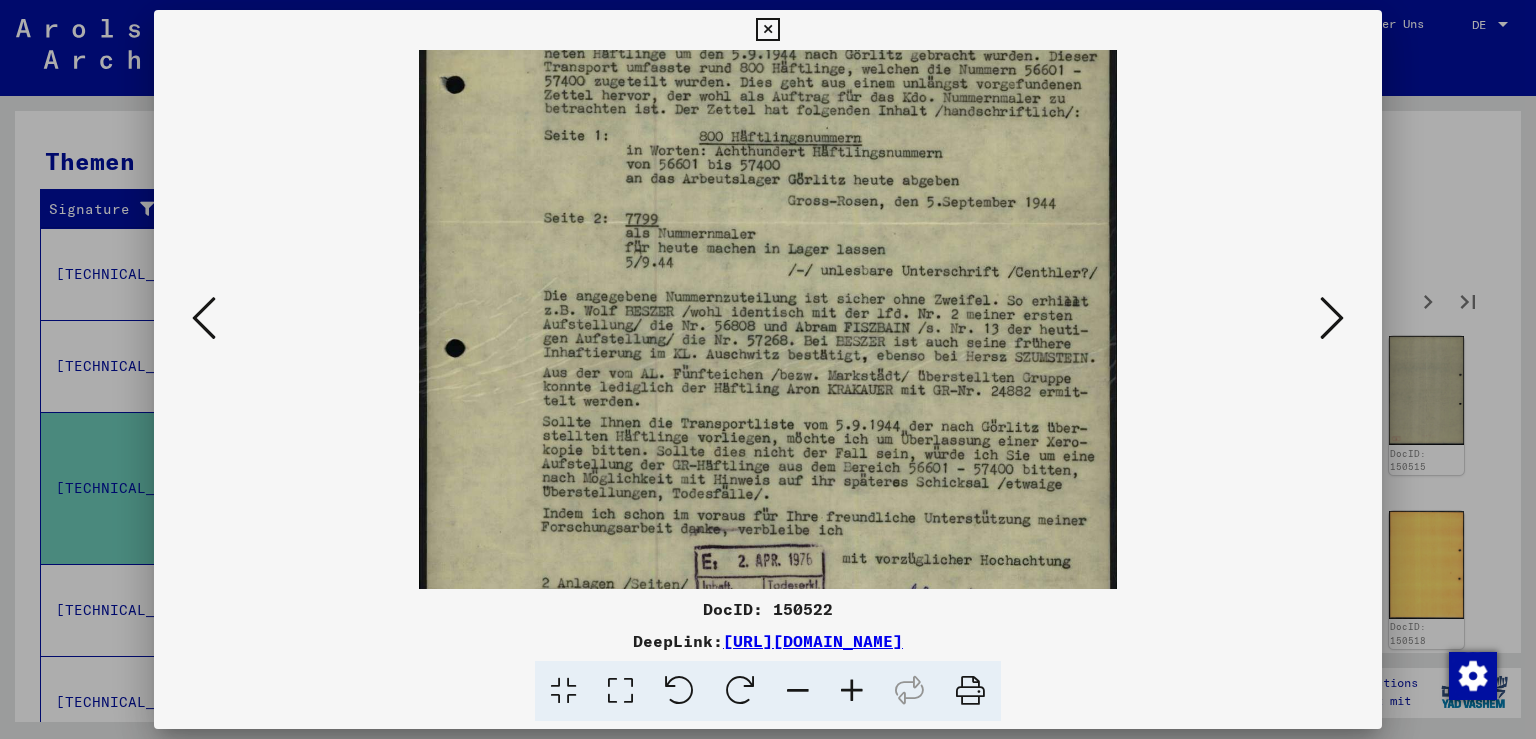 click at bounding box center [768, 226] 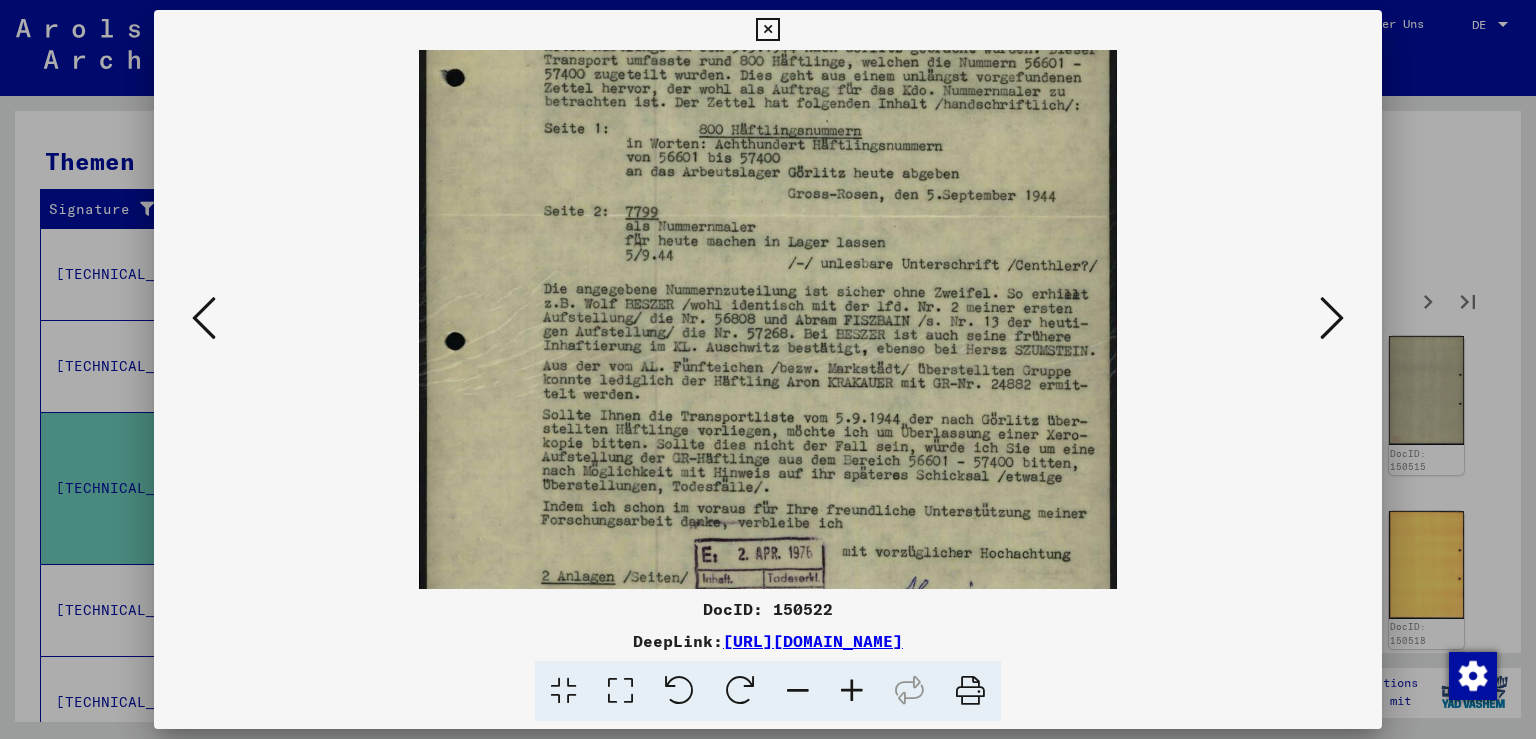 scroll, scrollTop: 450, scrollLeft: 0, axis: vertical 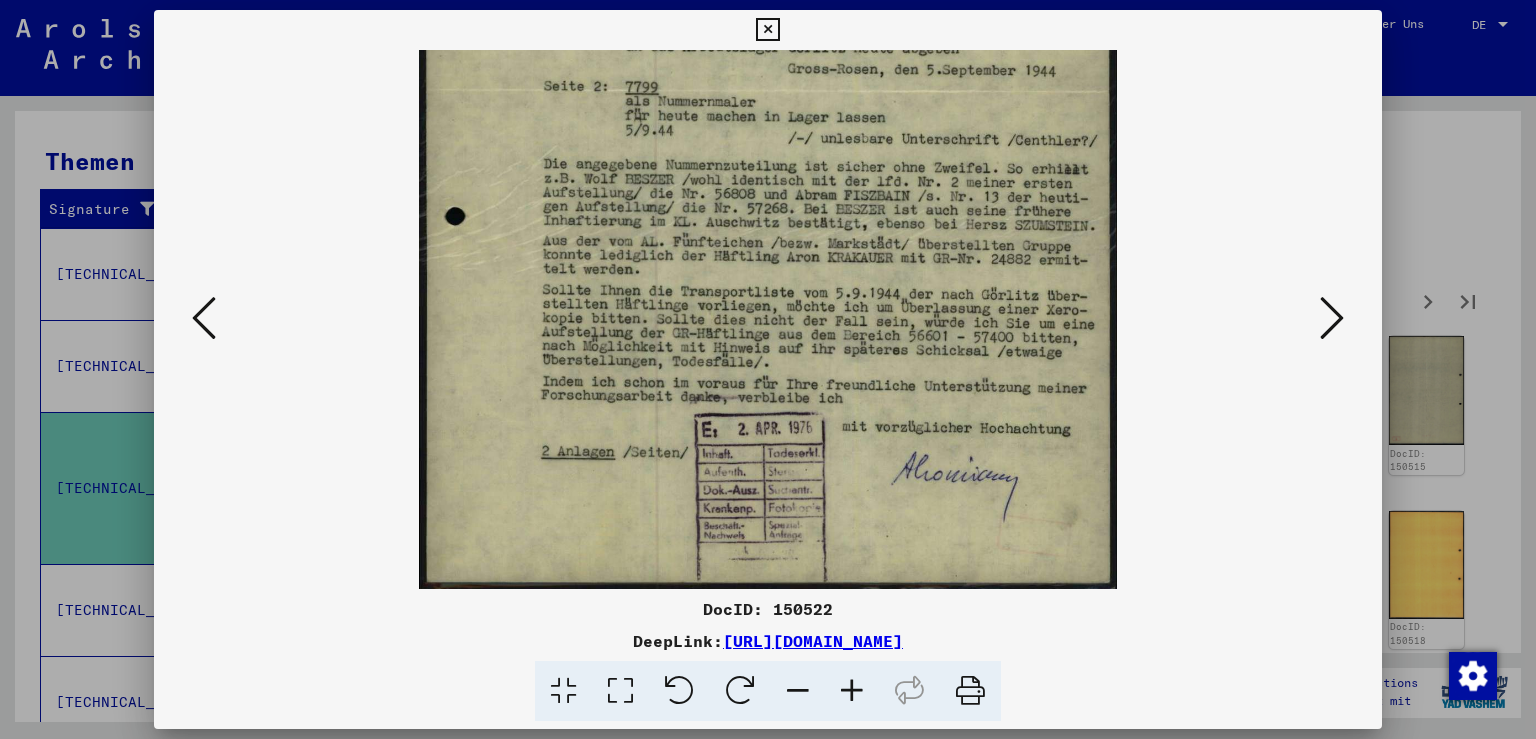 drag, startPoint x: 726, startPoint y: 439, endPoint x: 715, endPoint y: 214, distance: 225.26872 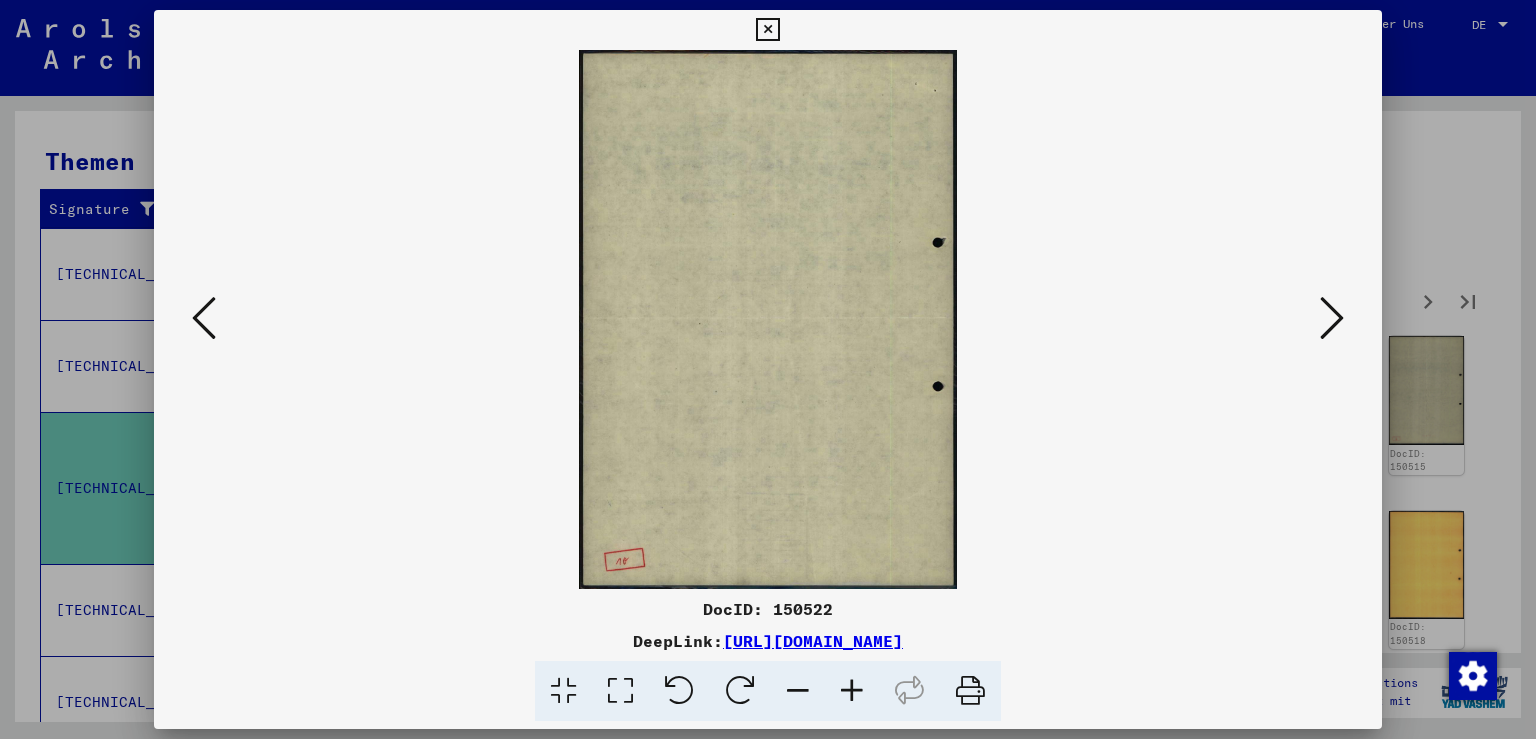 click at bounding box center (1332, 318) 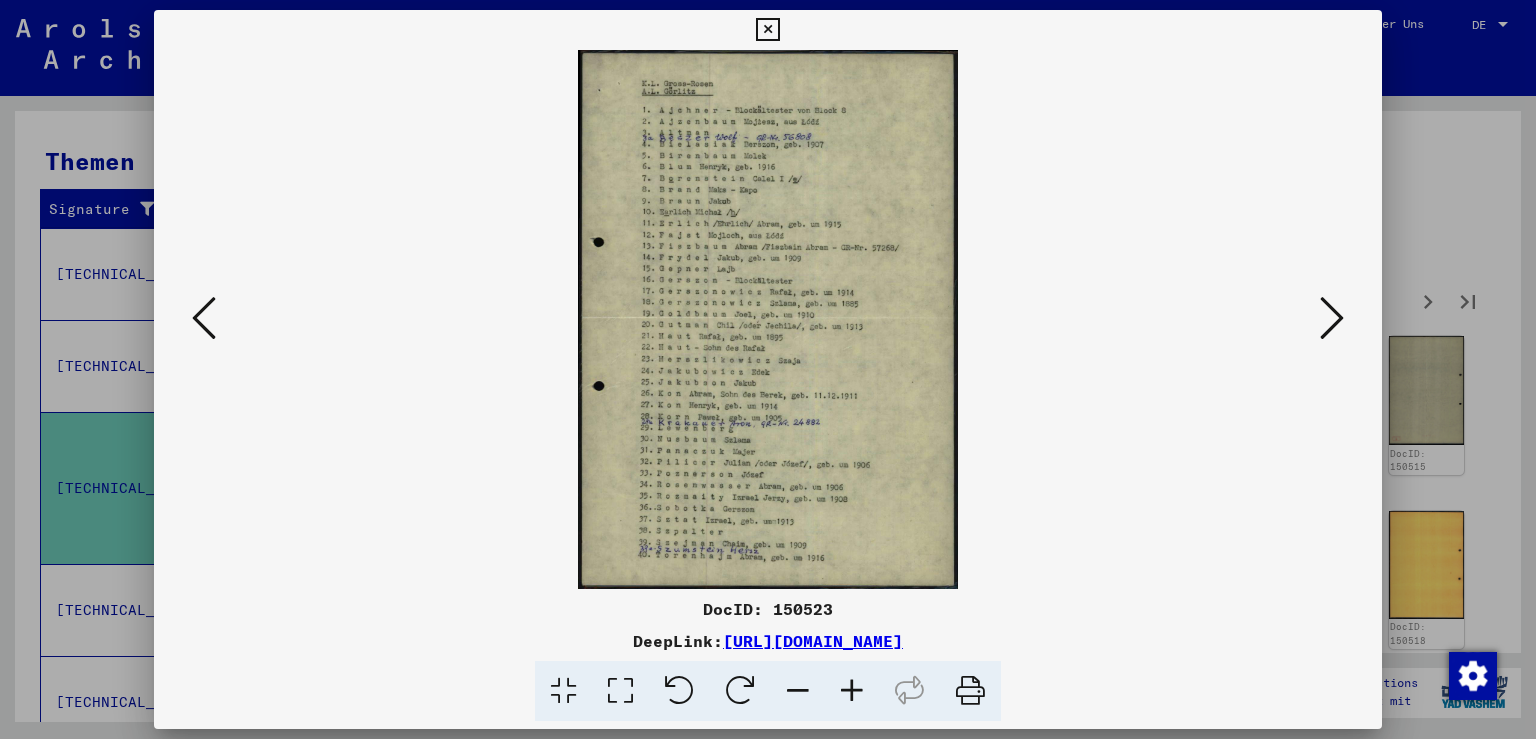 click at bounding box center (1332, 318) 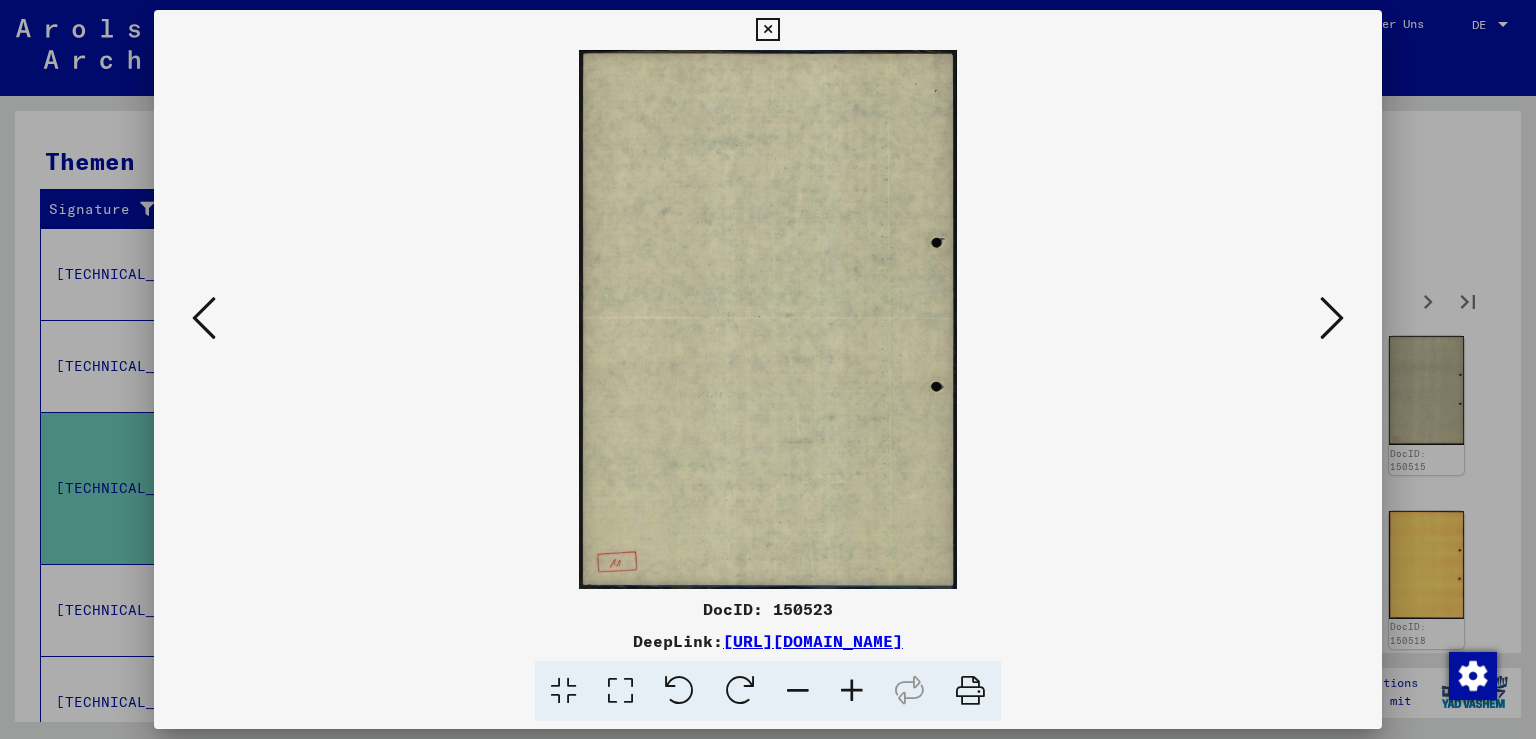 click at bounding box center (1332, 318) 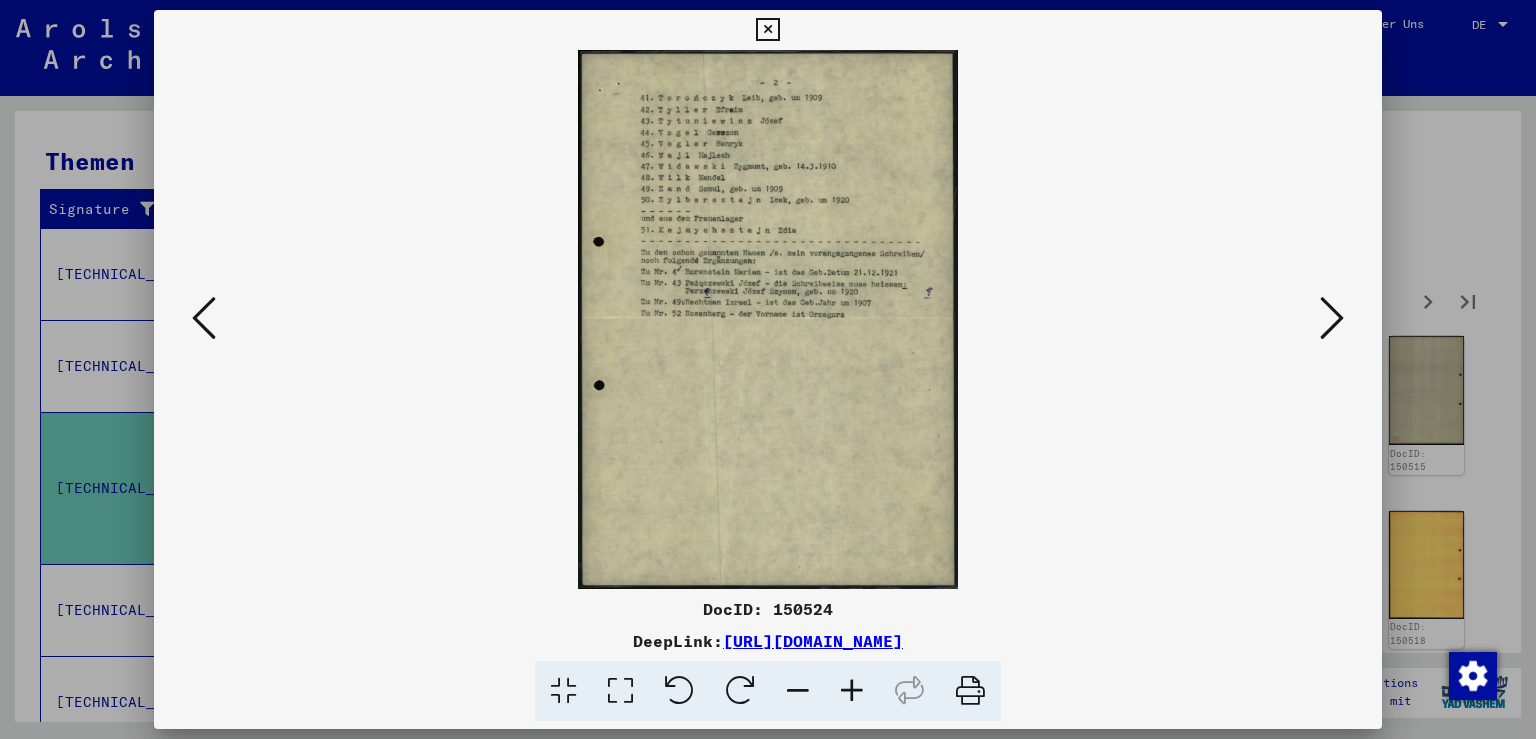 click at bounding box center [1332, 318] 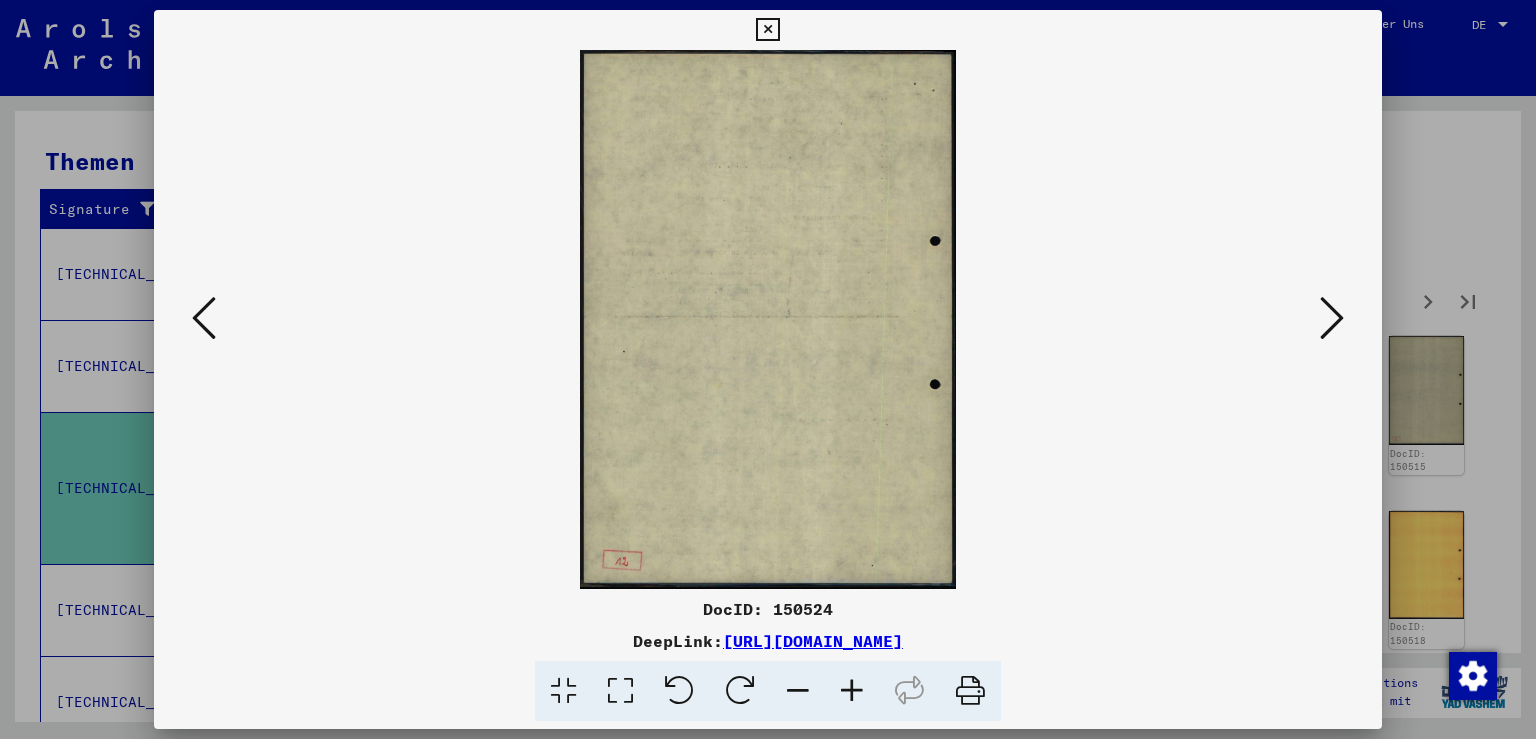 click at bounding box center (1332, 318) 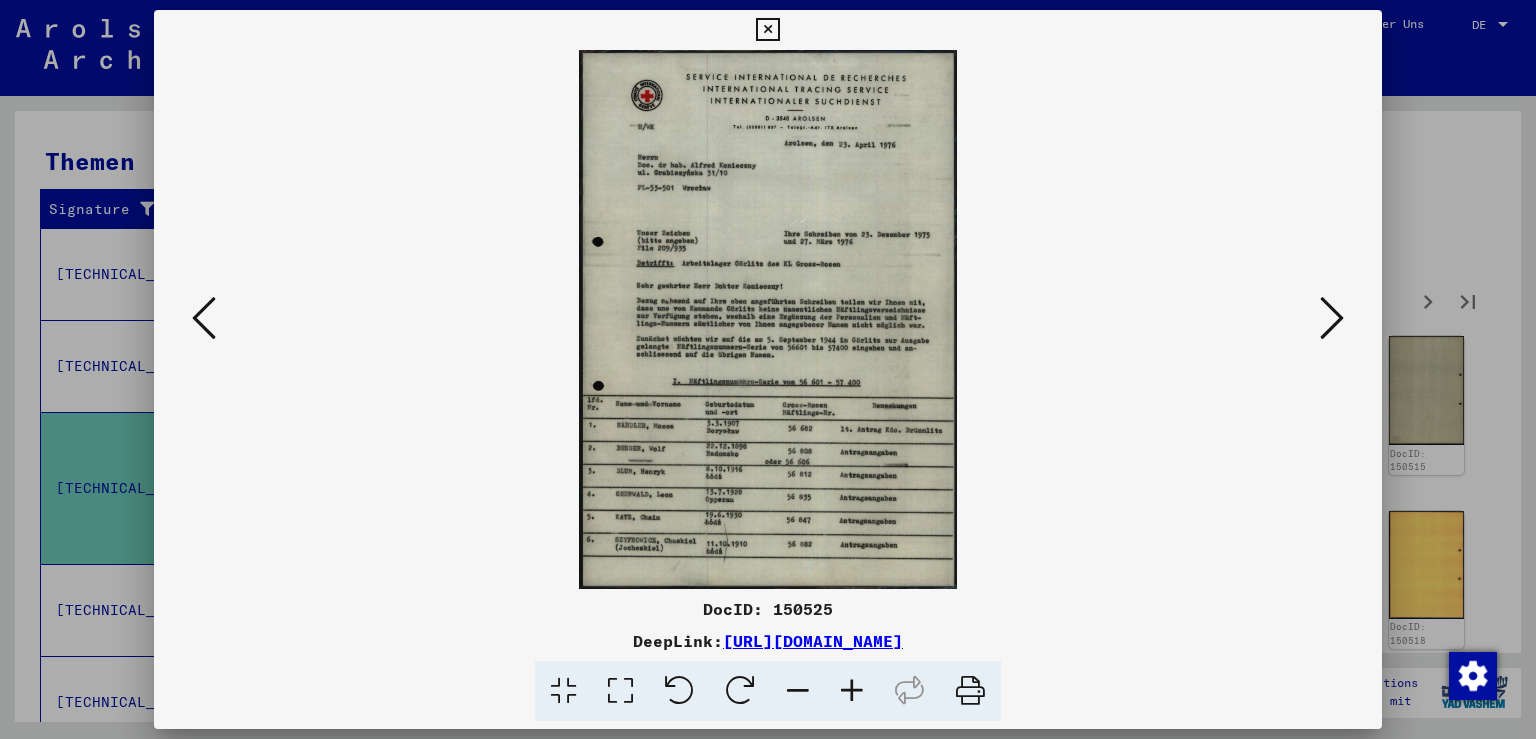 click at bounding box center [852, 691] 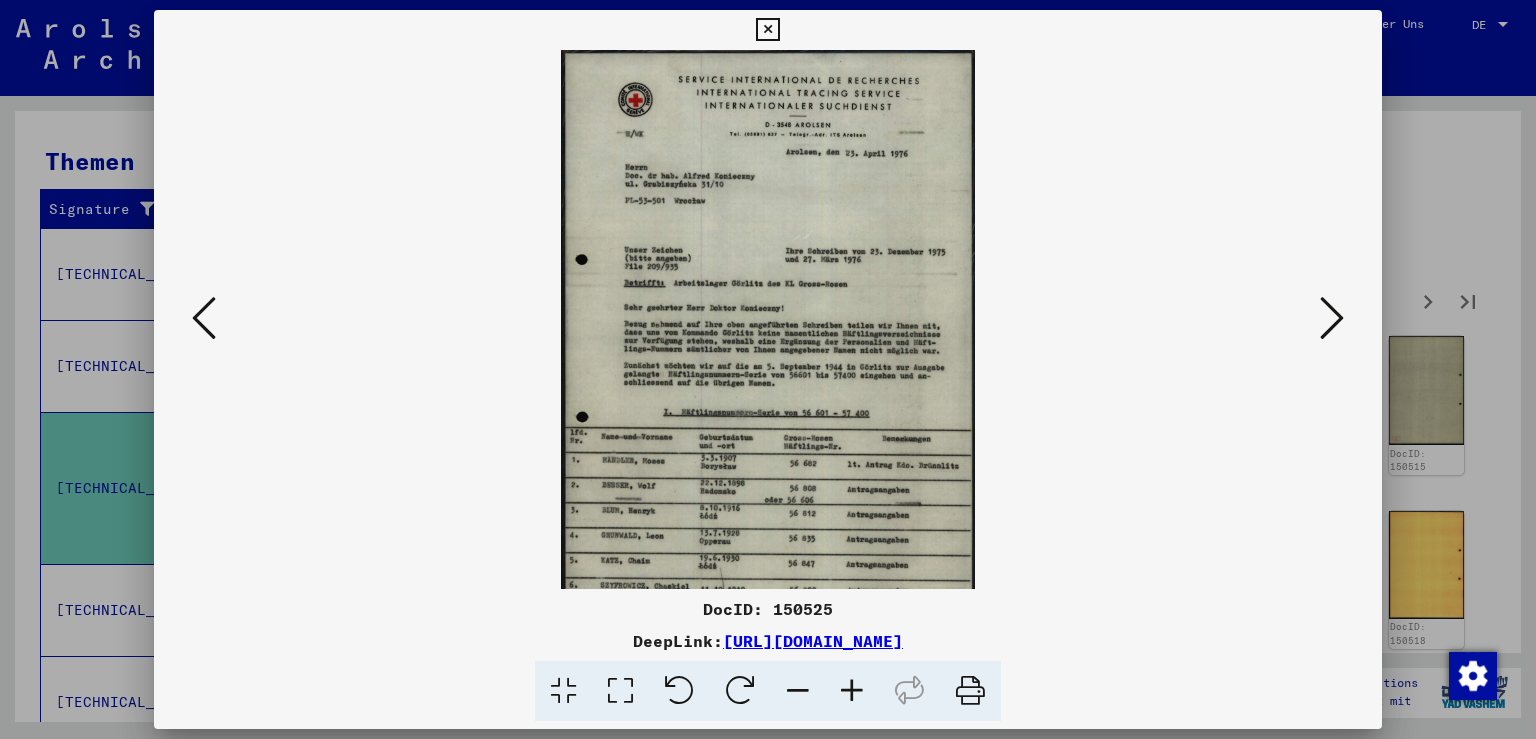 click at bounding box center (852, 691) 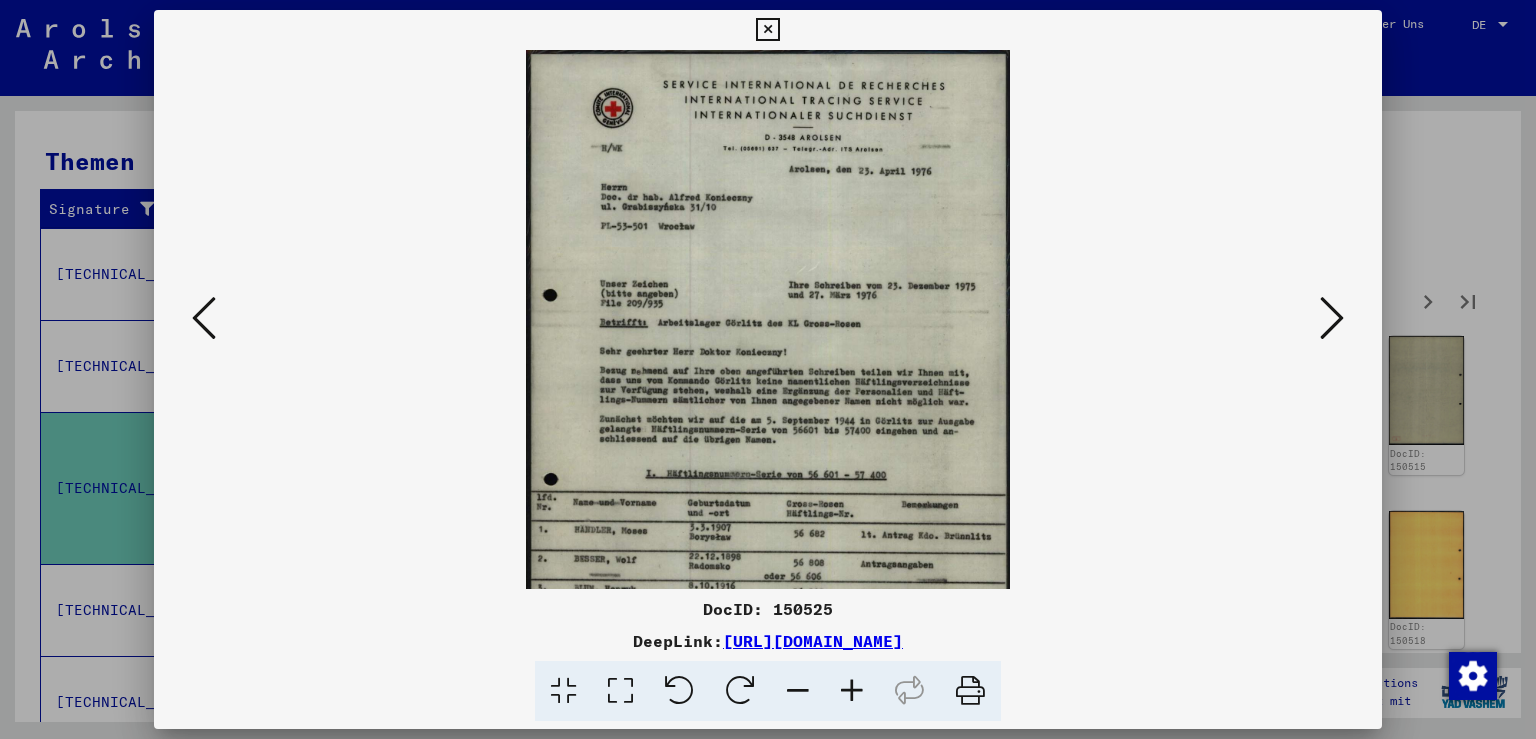 click at bounding box center [852, 691] 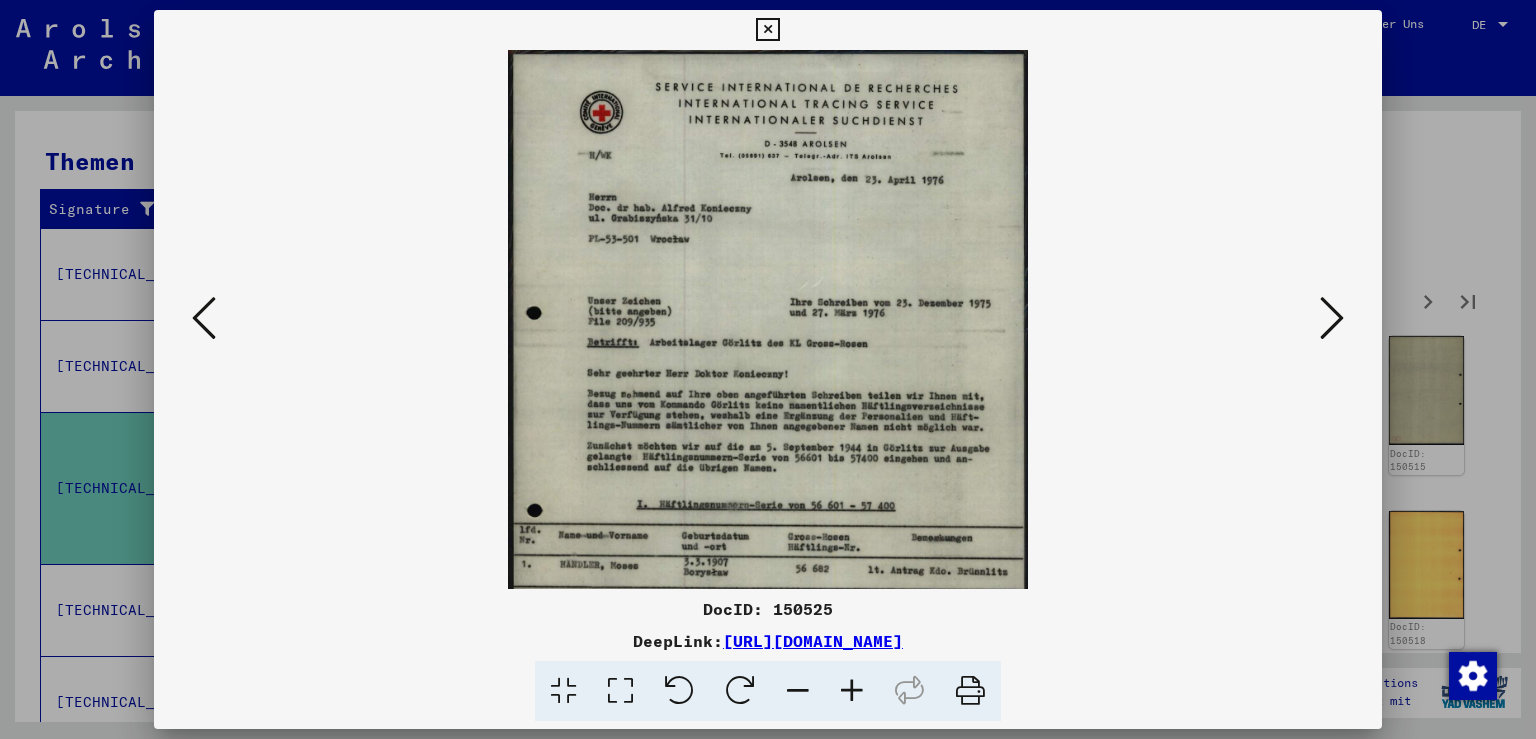 click at bounding box center [852, 691] 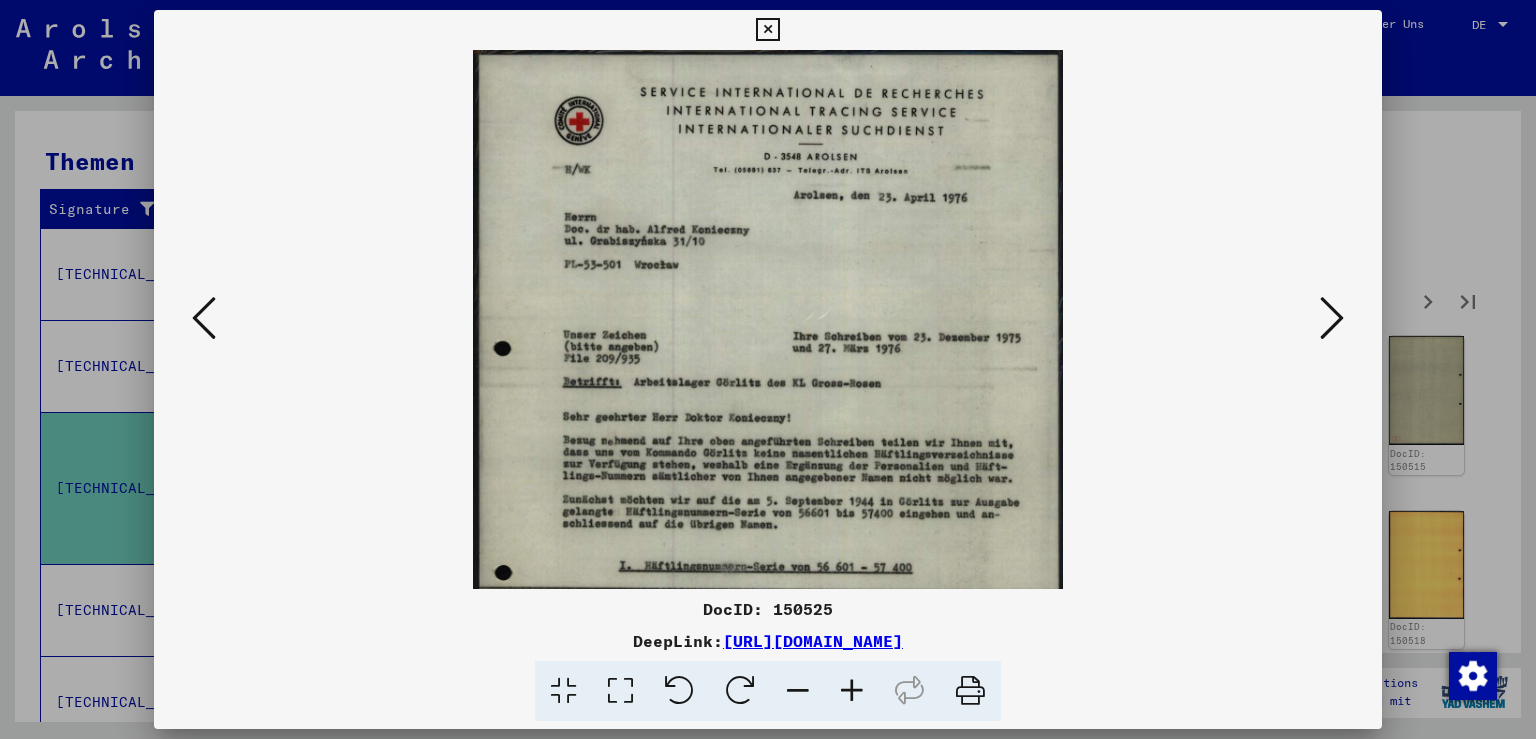 click at bounding box center [852, 691] 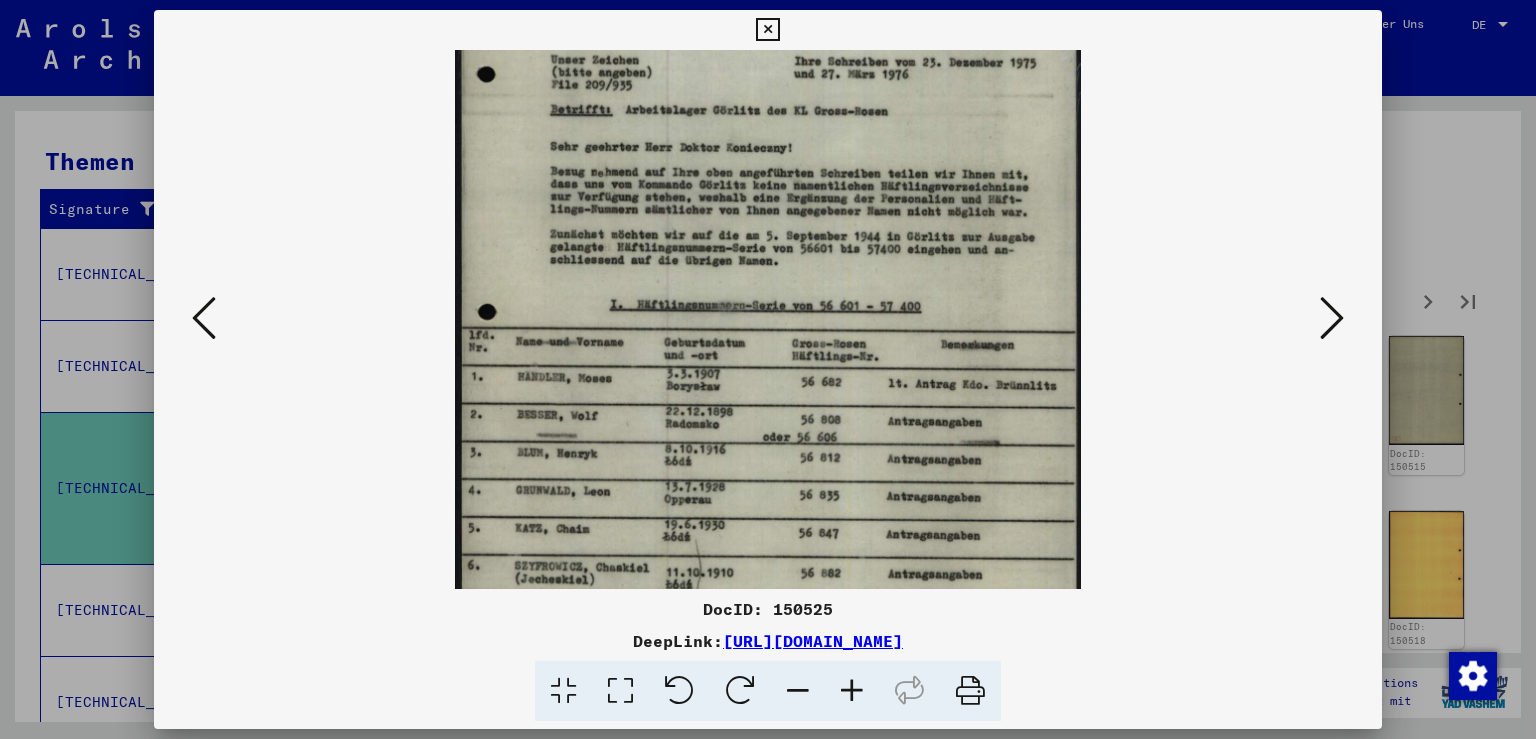 drag, startPoint x: 788, startPoint y: 498, endPoint x: 777, endPoint y: 205, distance: 293.20642 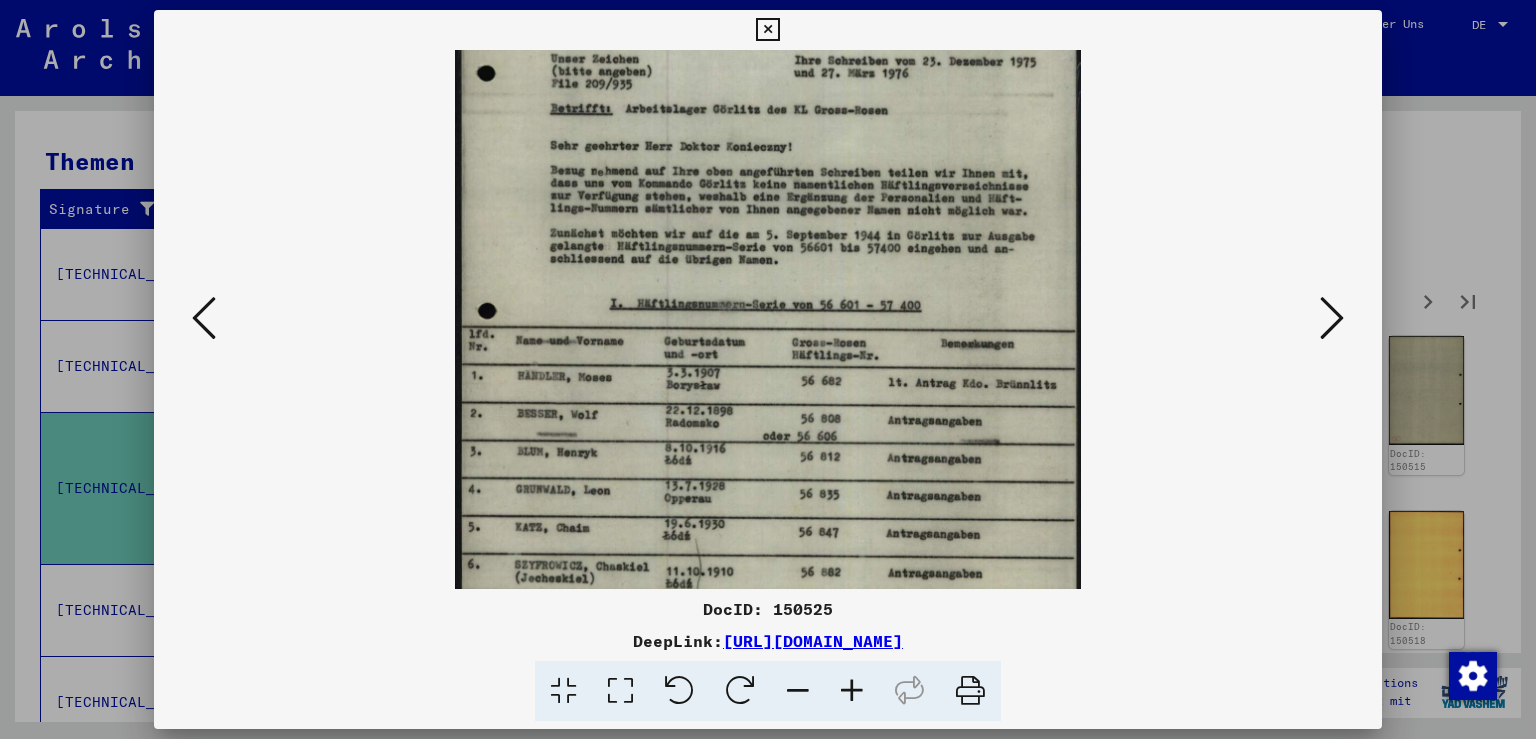 scroll, scrollTop: 350, scrollLeft: 0, axis: vertical 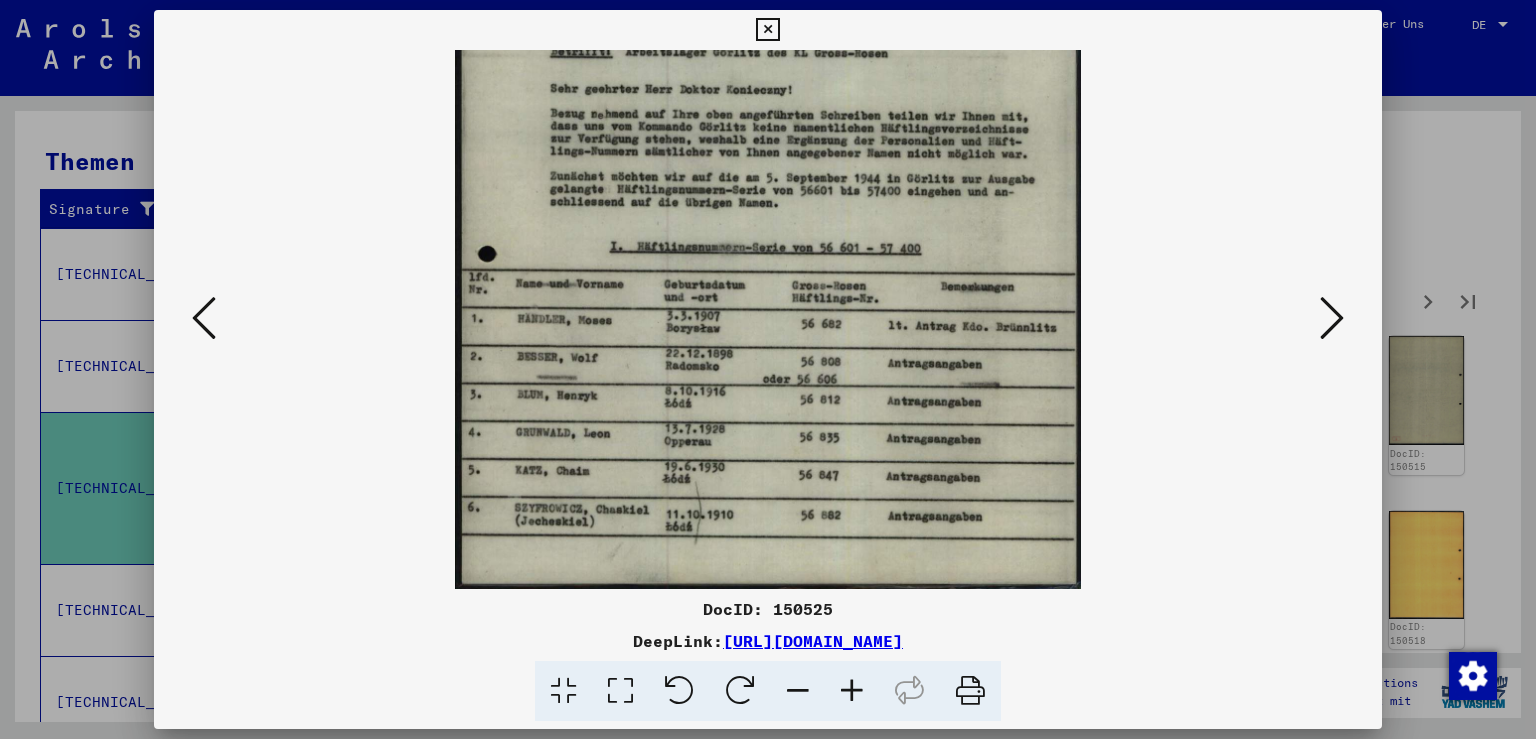 drag, startPoint x: 805, startPoint y: 499, endPoint x: 790, endPoint y: 238, distance: 261.43066 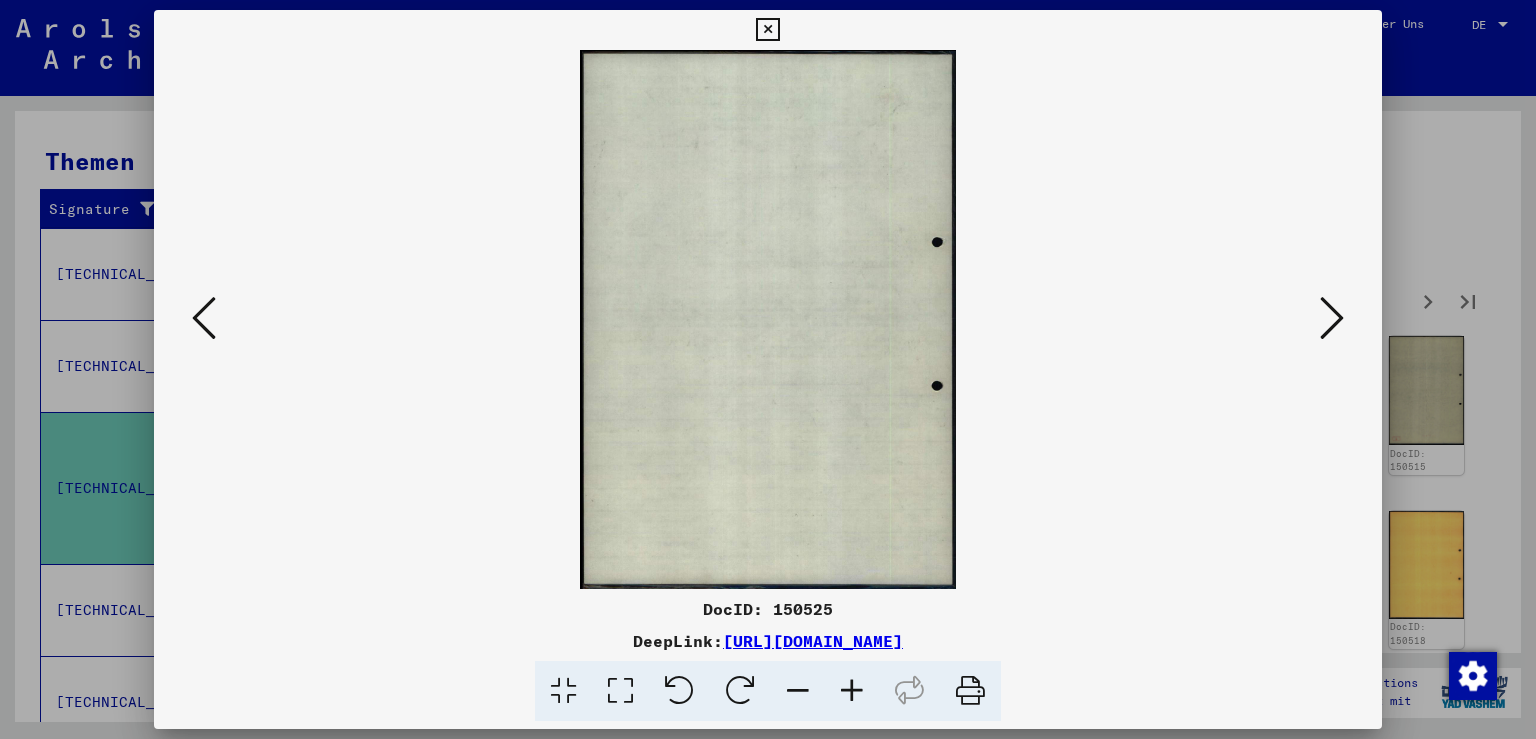 click at bounding box center (1332, 318) 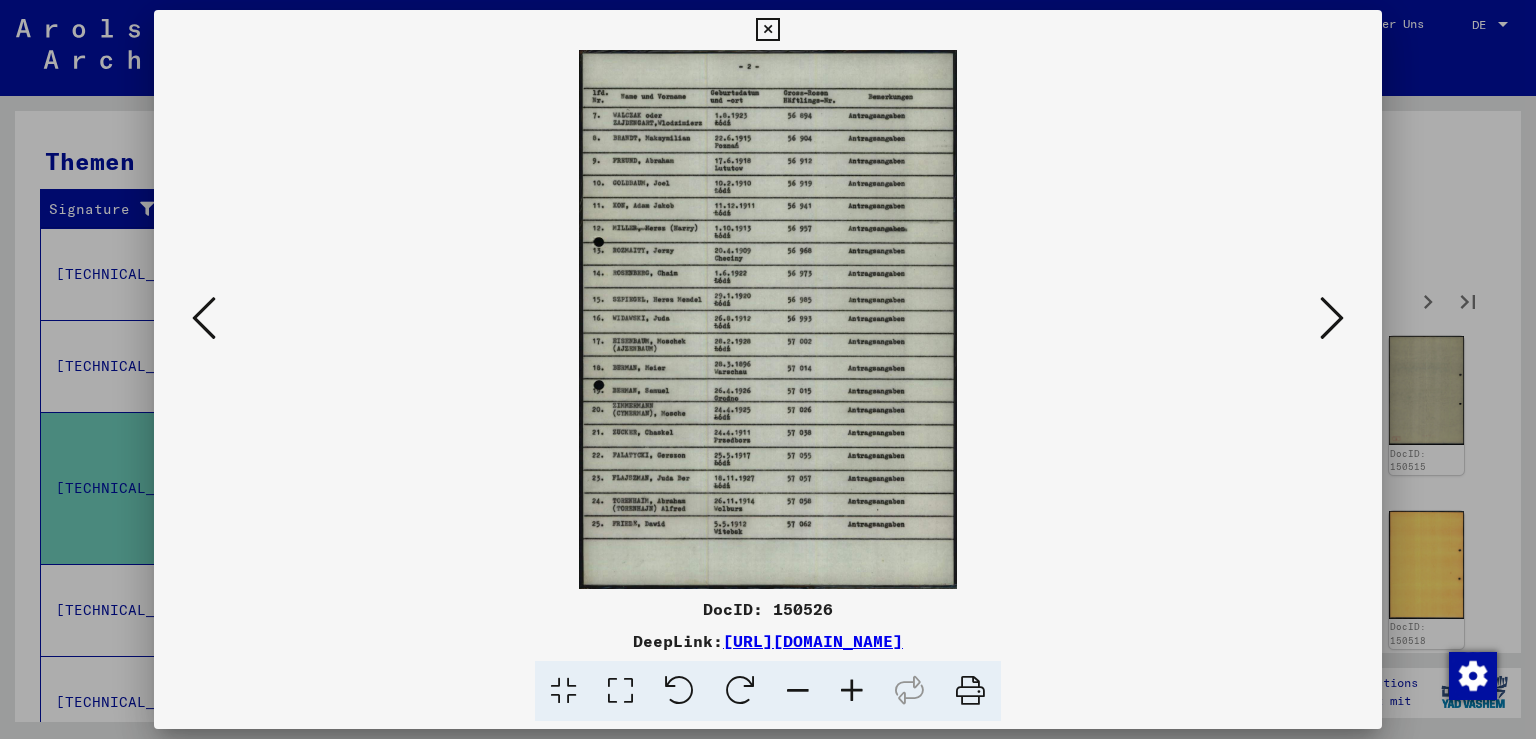 click at bounding box center [1332, 318] 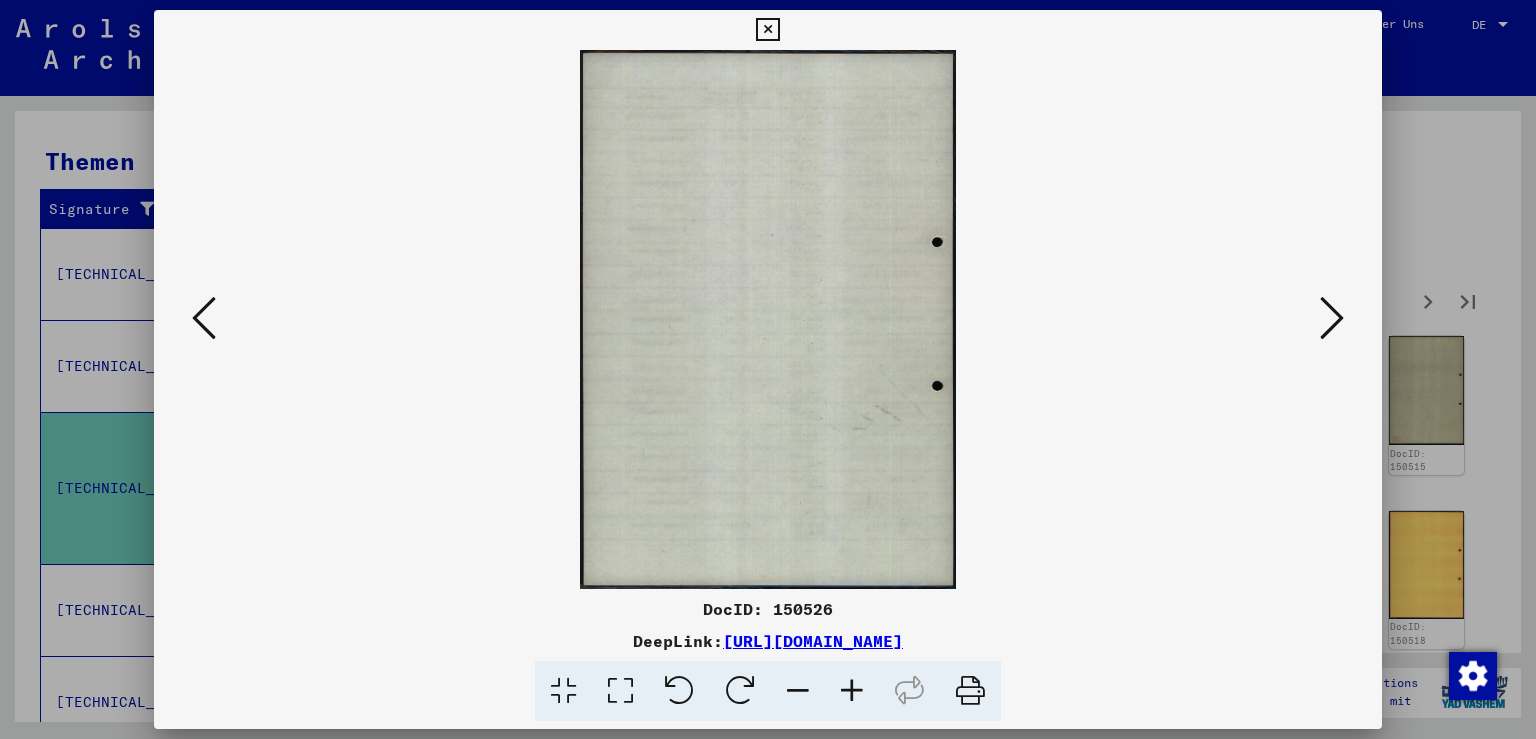 click at bounding box center [1332, 318] 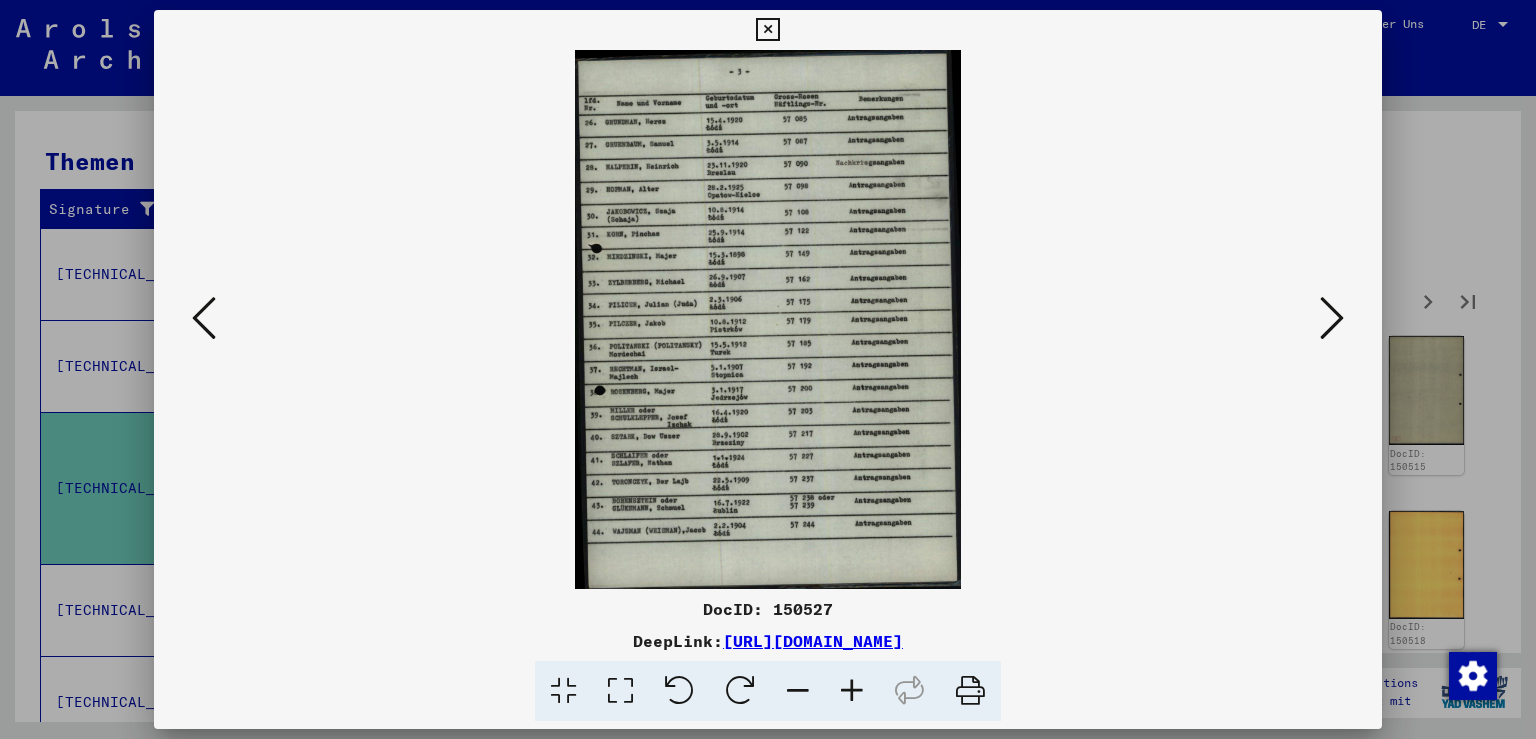 click at bounding box center (1332, 318) 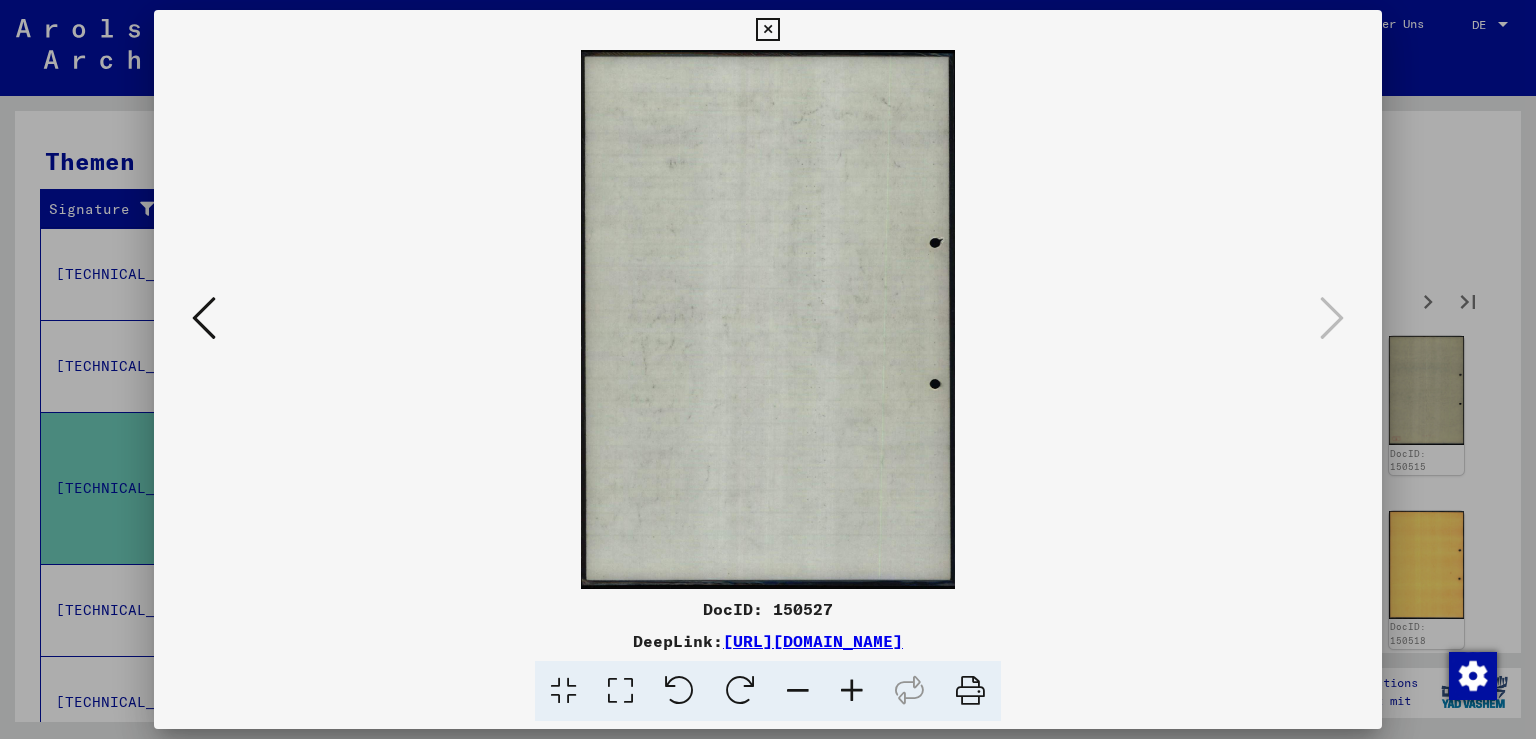click at bounding box center (767, 30) 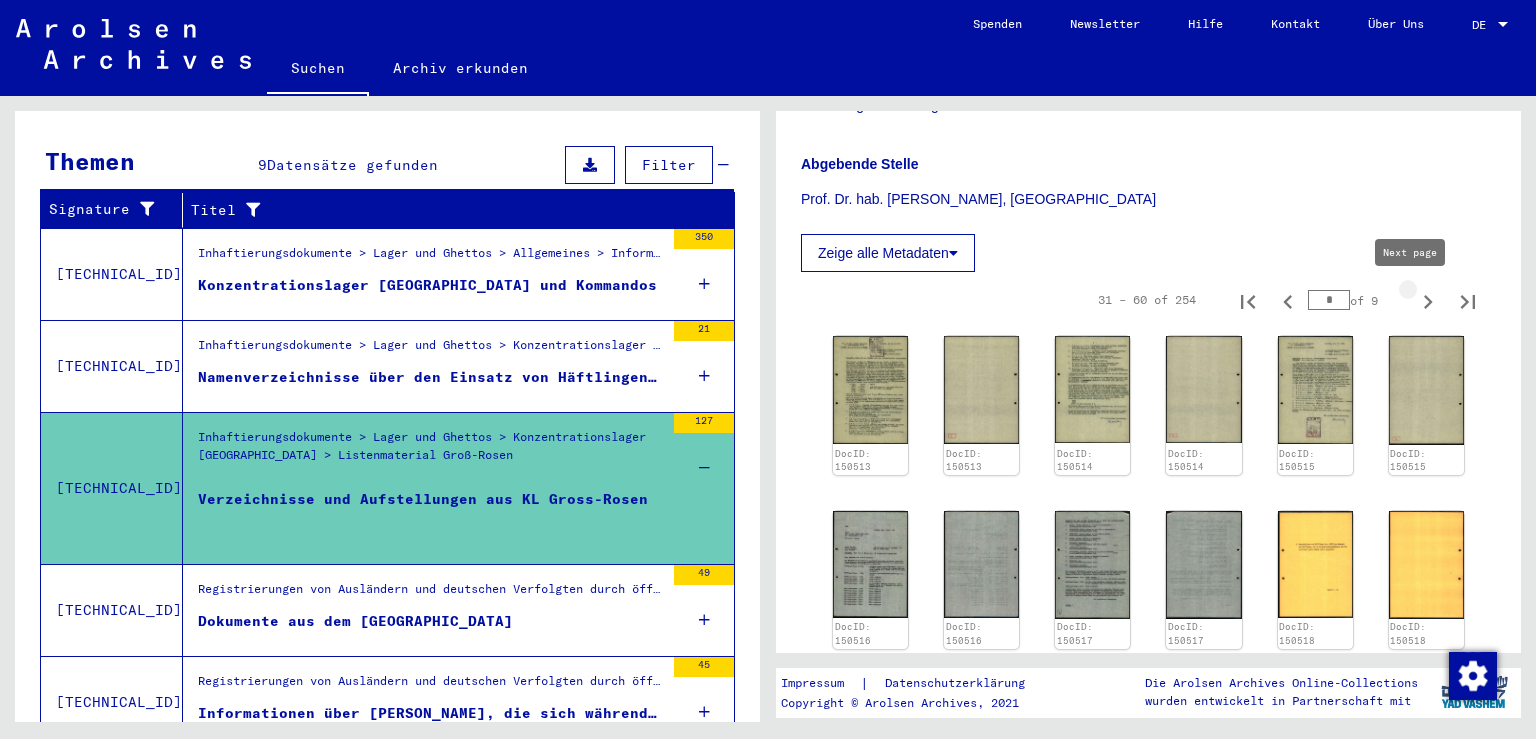 click 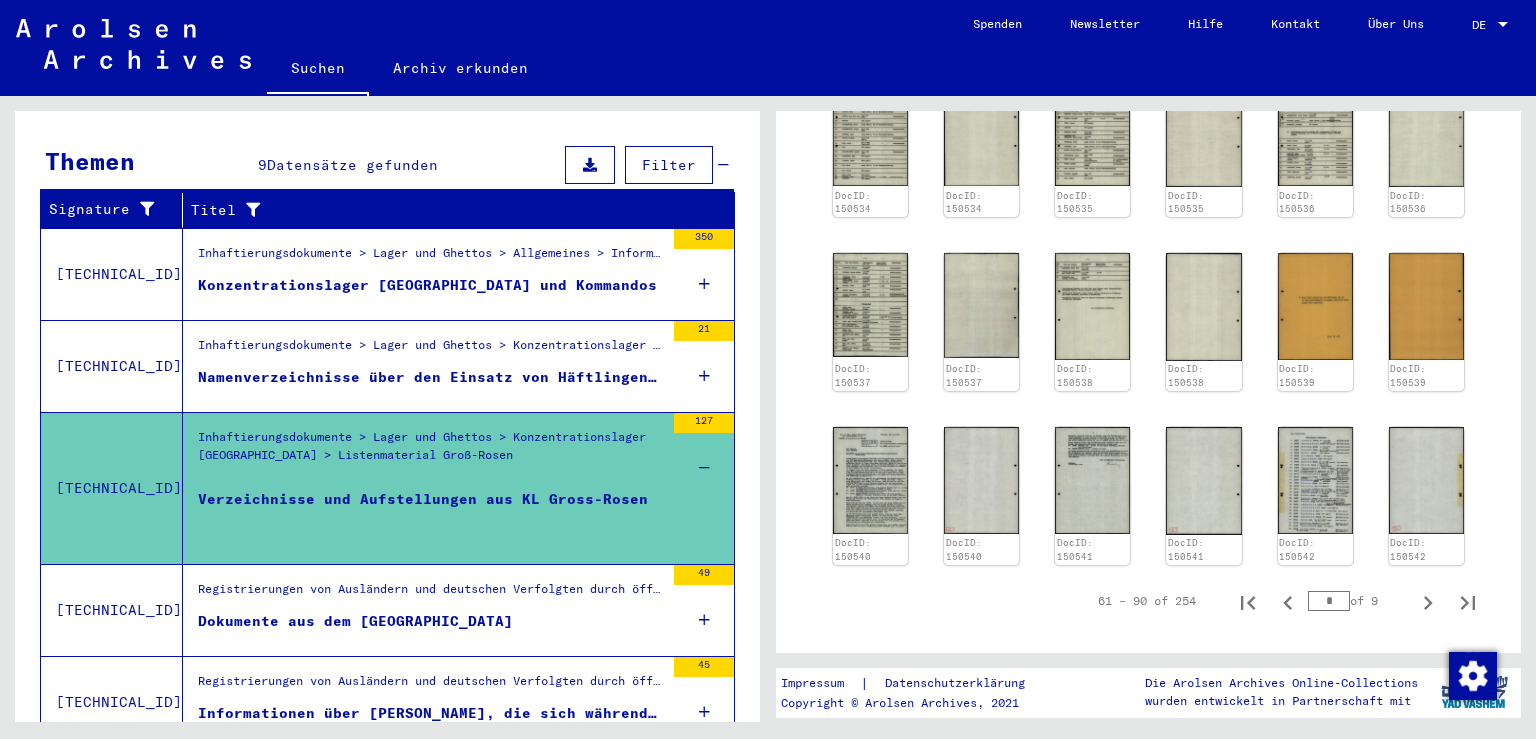 scroll, scrollTop: 1471, scrollLeft: 0, axis: vertical 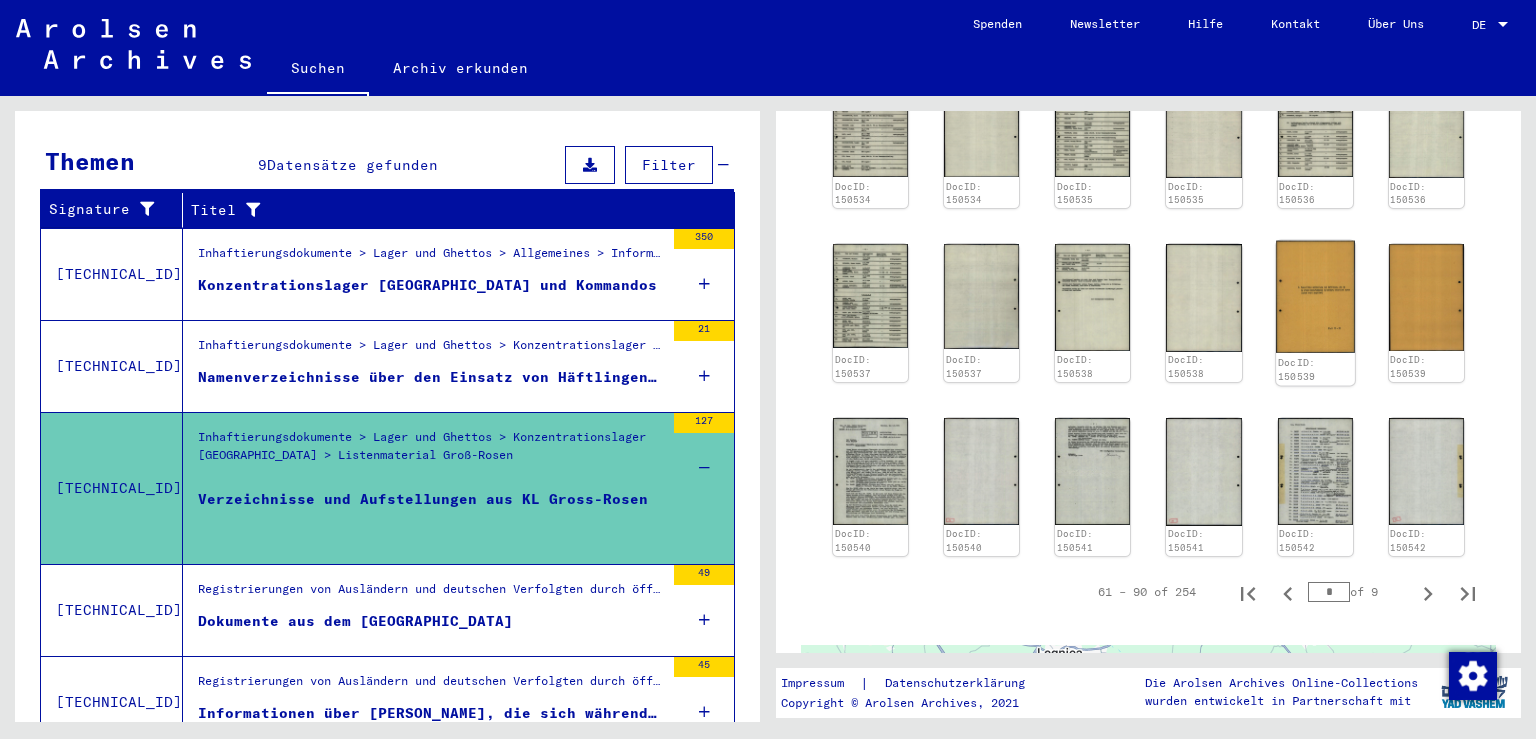 click 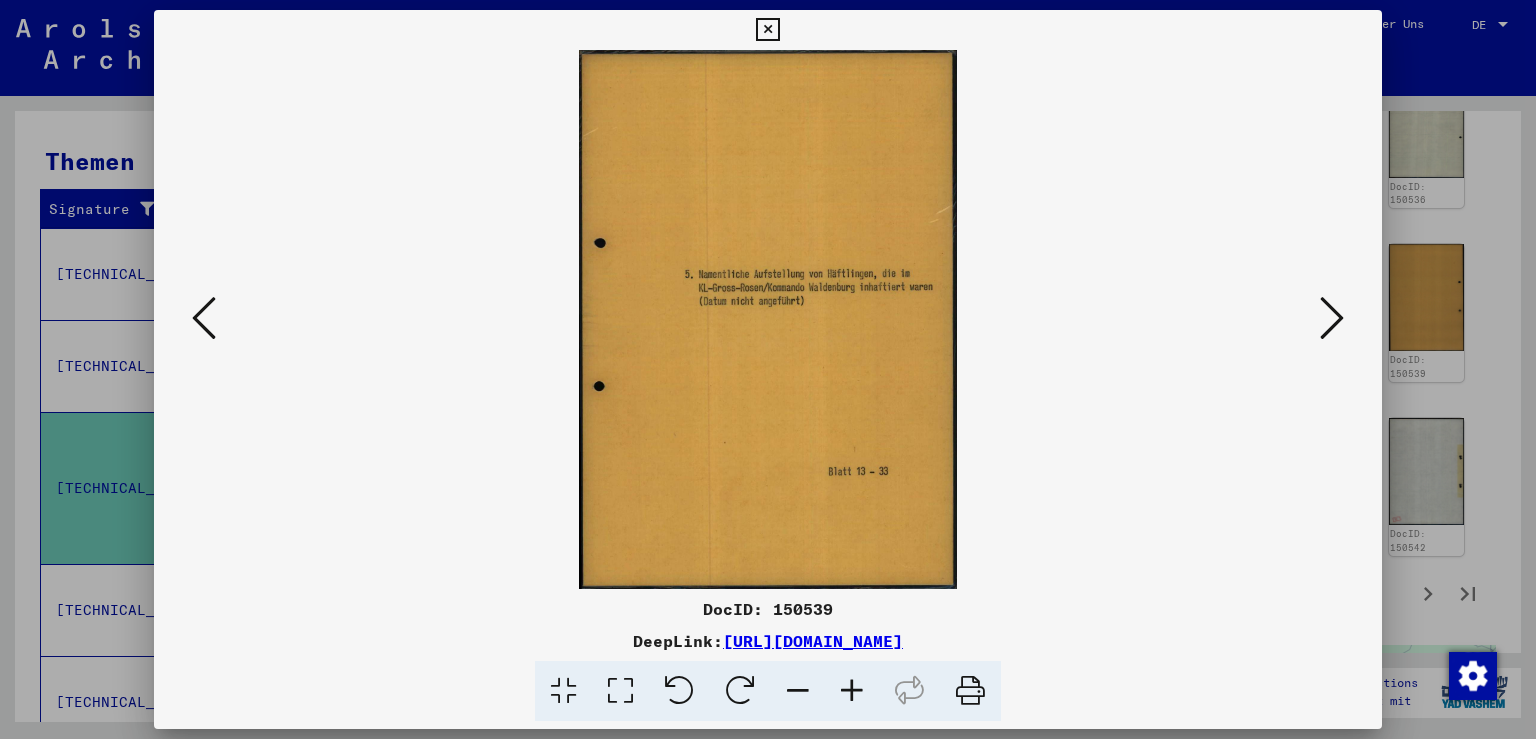 scroll, scrollTop: 1471, scrollLeft: 0, axis: vertical 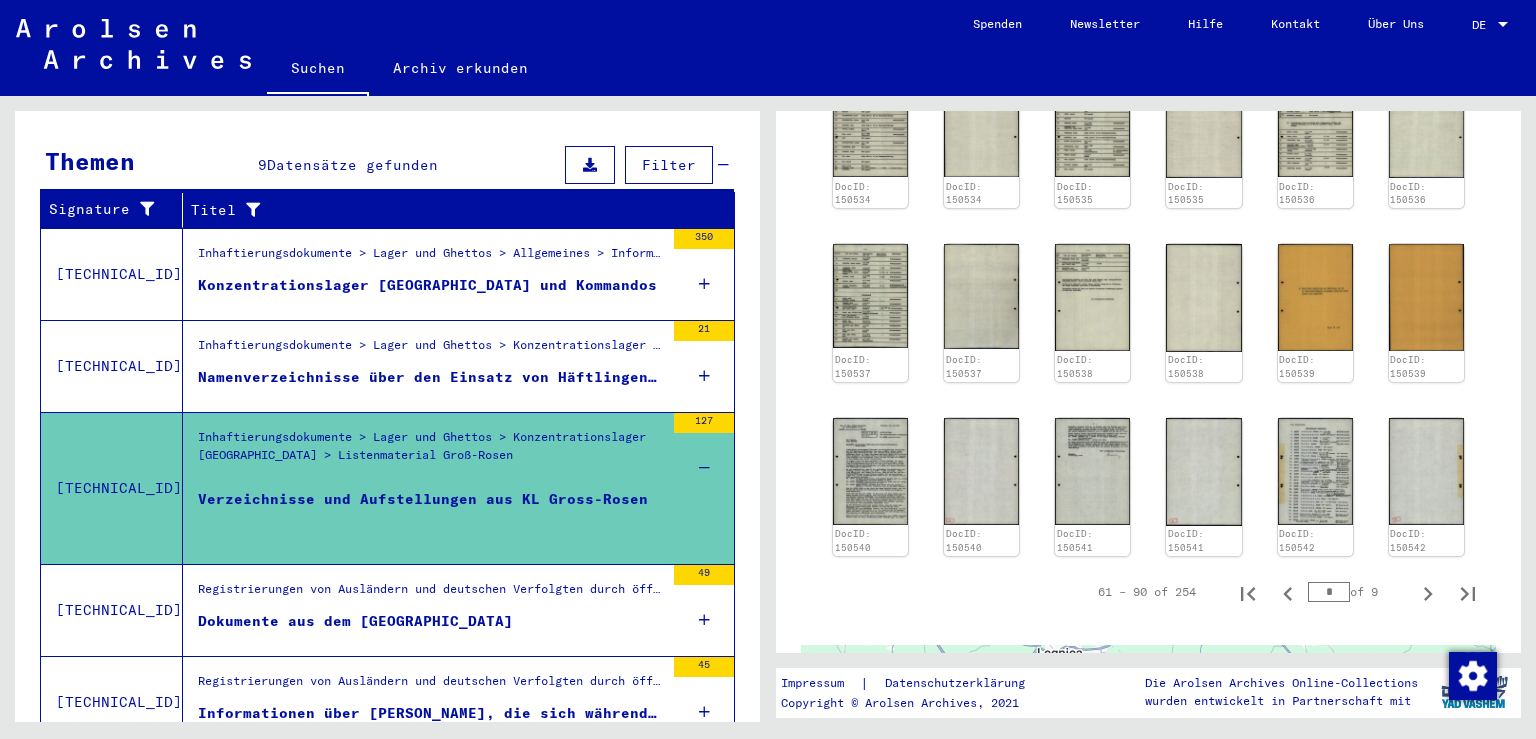 click on "Registrierungen von Ausländern und deutschen Verfolgten durch öffentliche Einrichtungen, Versicherungen und Firmen ([DATE] - [DATE]) > Durchführung der Alliiertenbefehle zur Erfassung von Ausländern und deutschen Verfolgten sowie verwandte Dokumente > Sowjetische Besatzungszone in [GEOGRAPHIC_DATA] > Listen von Angehörigen der Vereinten Nationen, anderer Ausländer, deutscher [DEMOGRAPHIC_DATA] und Staatenloser, sowjetische Zone (1) > Unterlagen aus [GEOGRAPHIC_DATA] > Dokumente aus dem Landkreis [GEOGRAPHIC_DATA]" at bounding box center (431, 686) 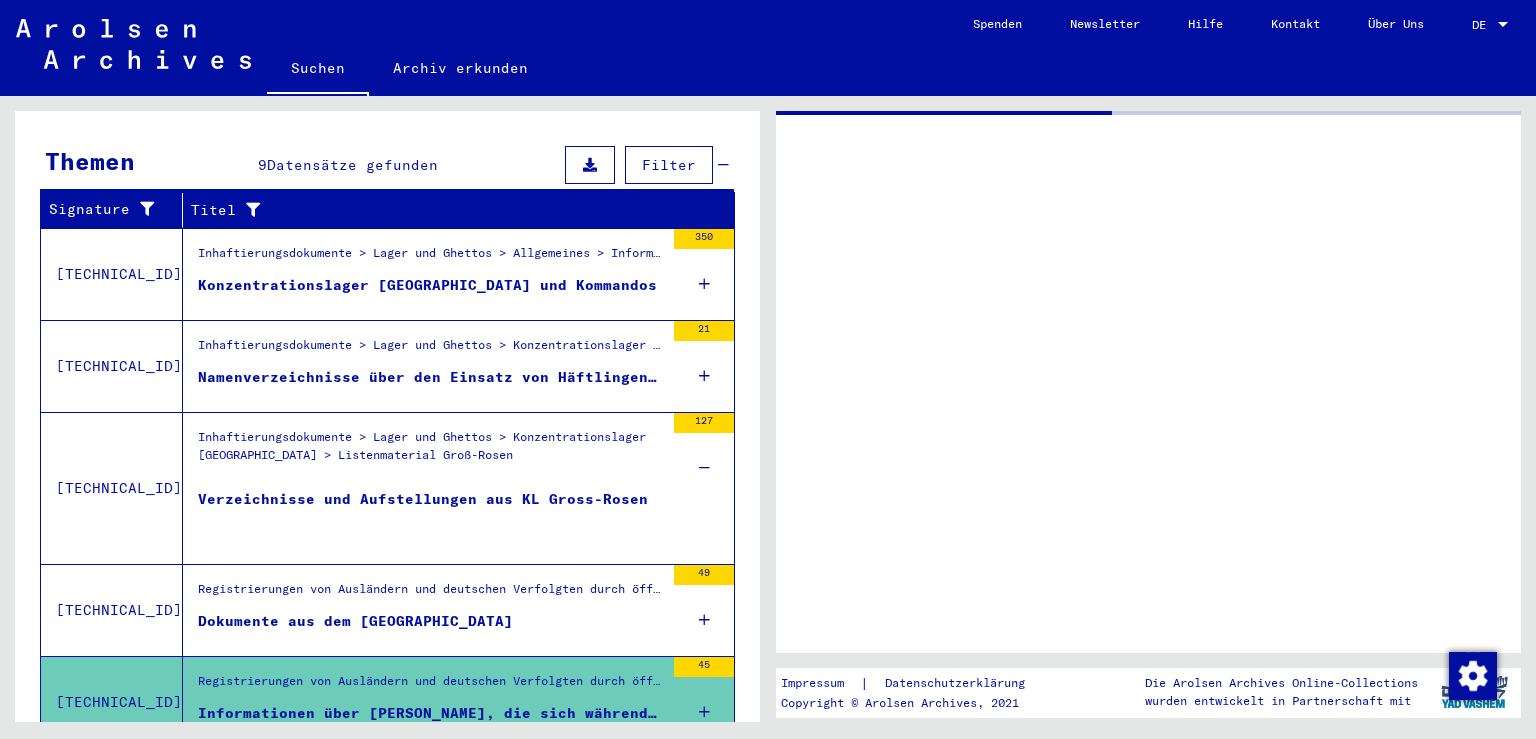 scroll, scrollTop: 0, scrollLeft: 0, axis: both 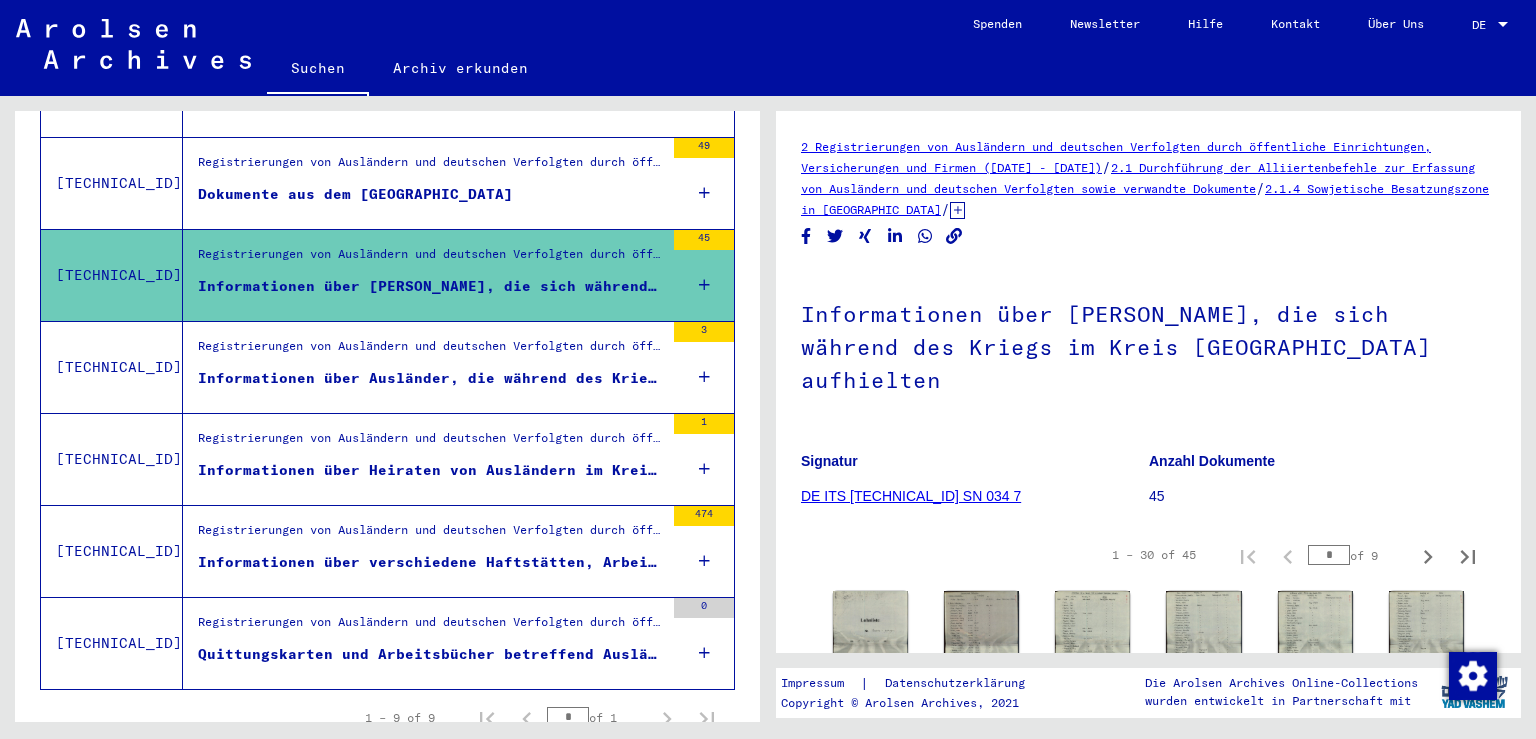 click on "Informationen über Ausländer, die während des Kriegs im Kreis [GEOGRAPHIC_DATA] verstorben sind" at bounding box center (431, 383) 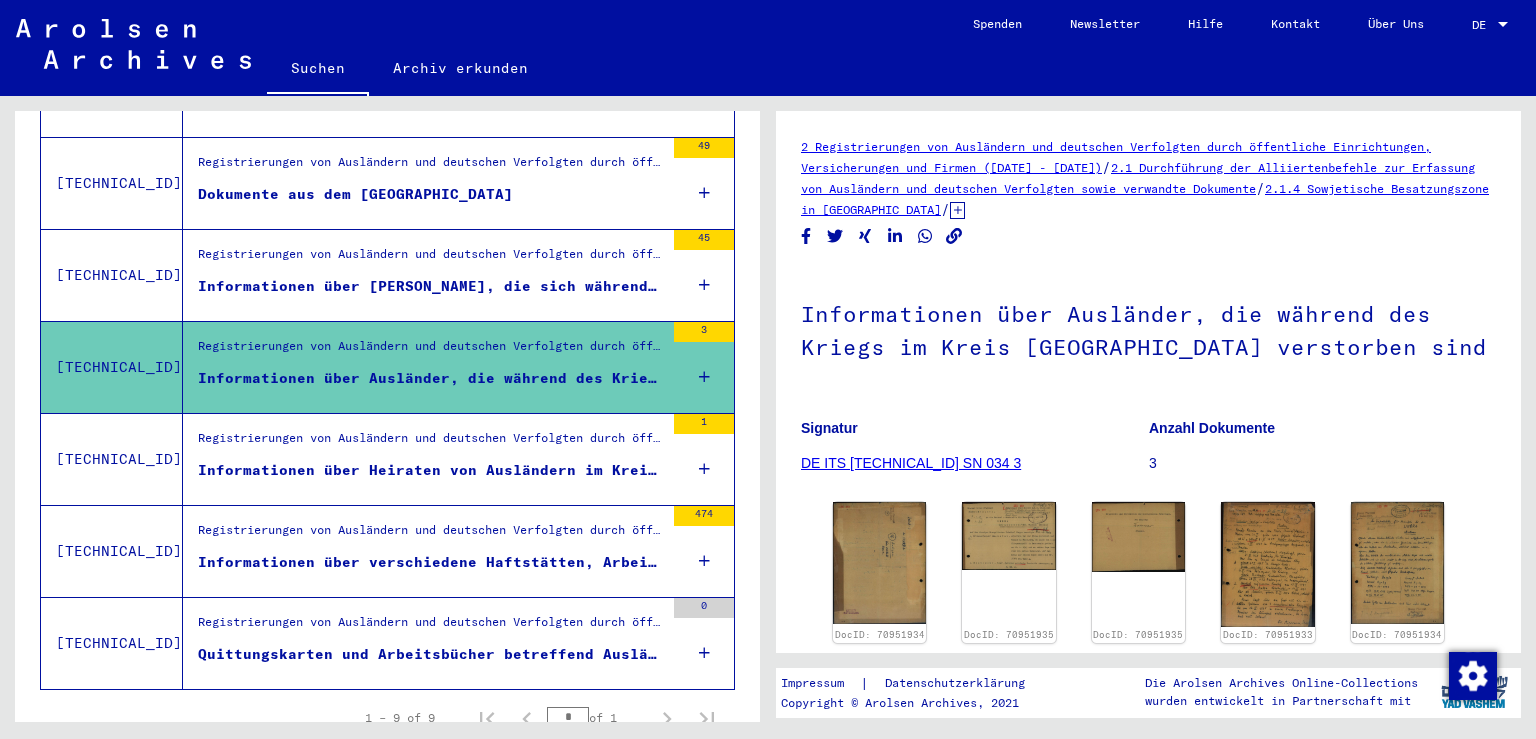 click on "Informationen über Heiraten von Ausländern im Kreis [GEOGRAPHIC_DATA]" at bounding box center (431, 470) 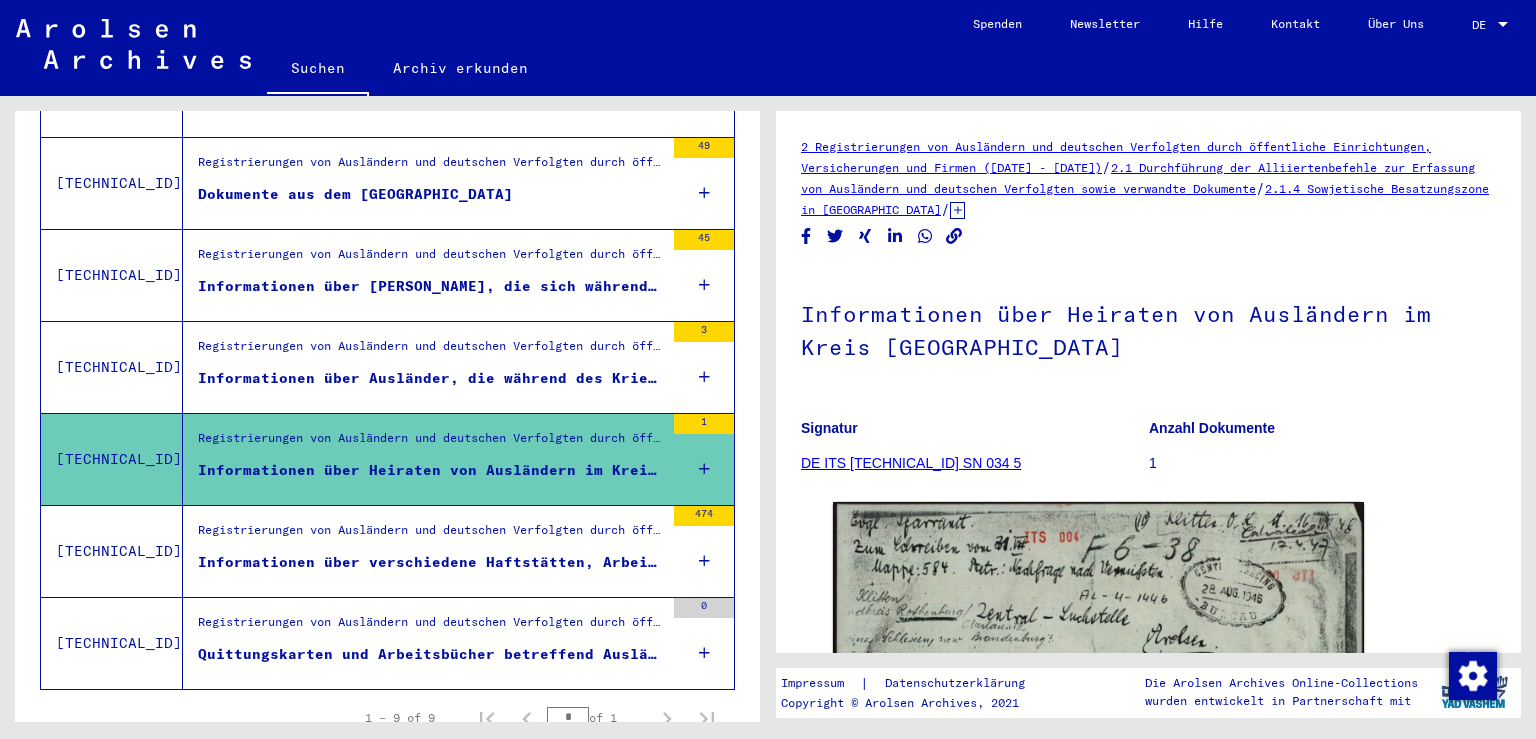 click on "Registrierungen von Ausländern und deutschen Verfolgten durch öffentliche Einrichtungen, Versicherungen und Firmen ([DATE] - [DATE]) > Dokumente über Registrierungen von Ausländern und den Einsatz von Zwangsarbeitern, [DATE] - [DATE] > Zwangsarbeit ("Einsatz fremdvölkischer Arbeitskräfte") > Schriftwechsel und Unterlagen zur Zwangsarbeit" at bounding box center [431, 535] 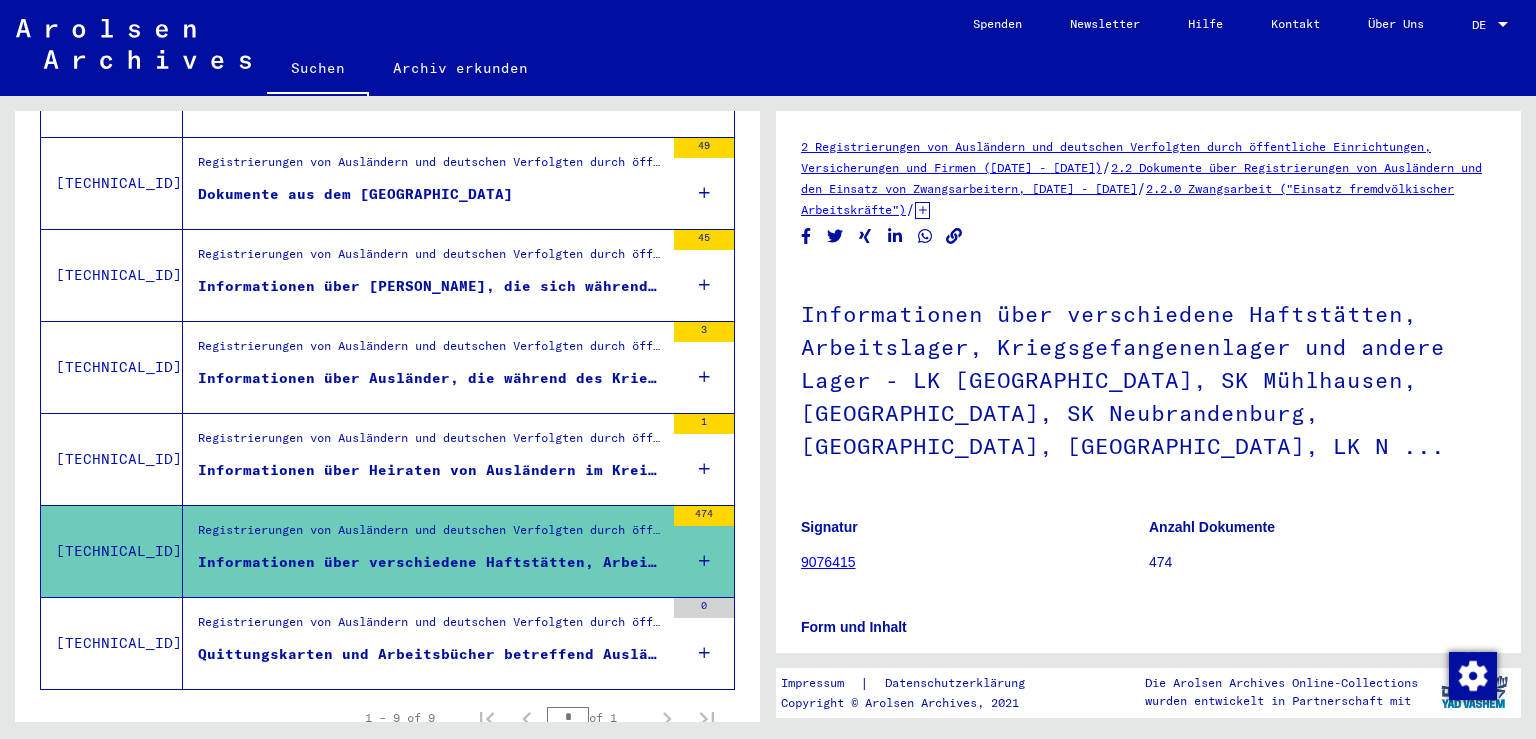 click on "Registrierungen von Ausländern und deutschen Verfolgten durch öffentliche Einrichtungen, Versicherungen und Firmen ([DATE] - [DATE]) > Dokumente über Registrierungen von Ausländern und den Einsatz von Zwangsarbeitern, [DATE] - [DATE] > Verschiedene Behörden und Firmen (Einzelpersonen-bezogene Unterlagen) > Kriegszeitkartei (Melde- und Registrierkarten, Arbeitsbücher, individueller Schriftverkehr) > Nicht zuordnete Elemente der Kriegszeitkartei" at bounding box center (431, 628) 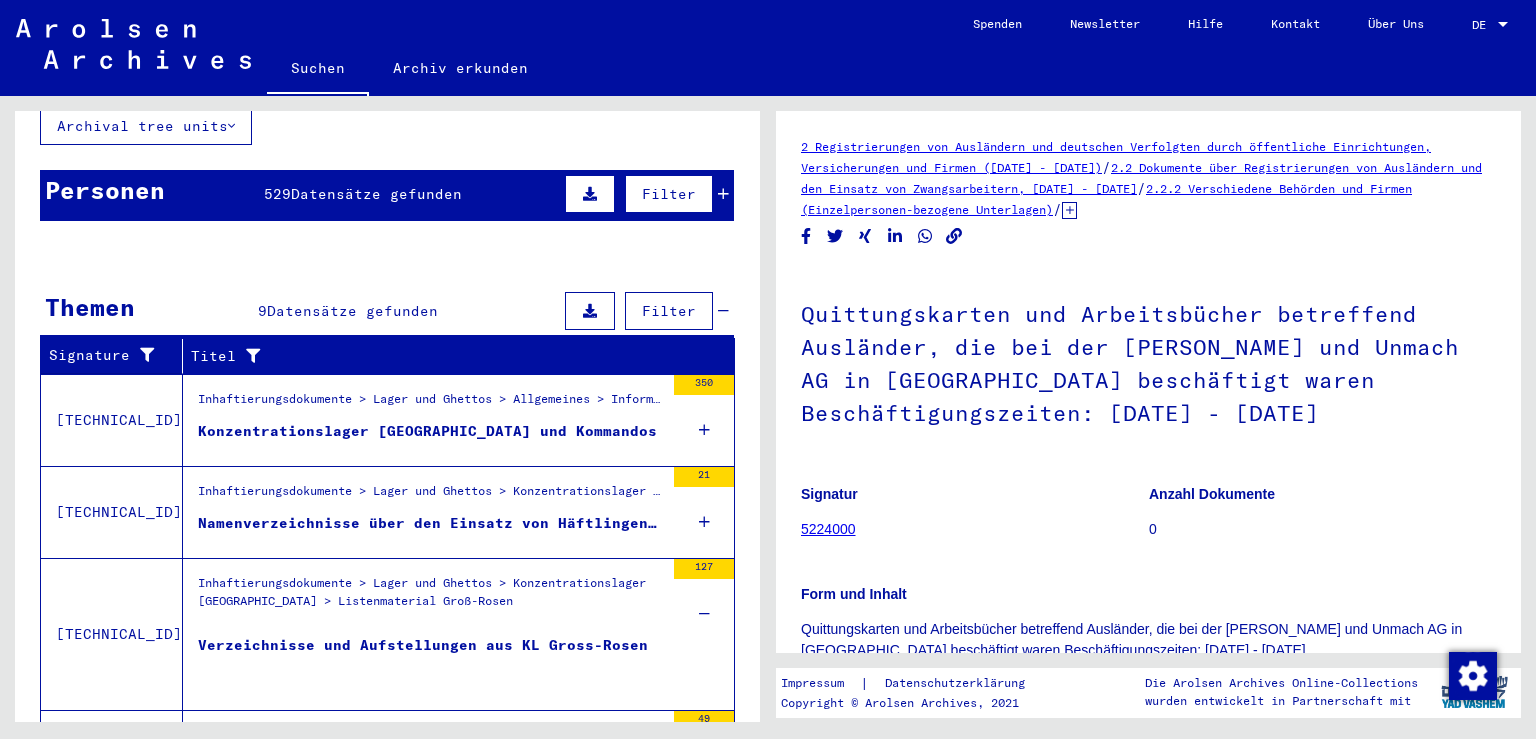 scroll, scrollTop: 75, scrollLeft: 0, axis: vertical 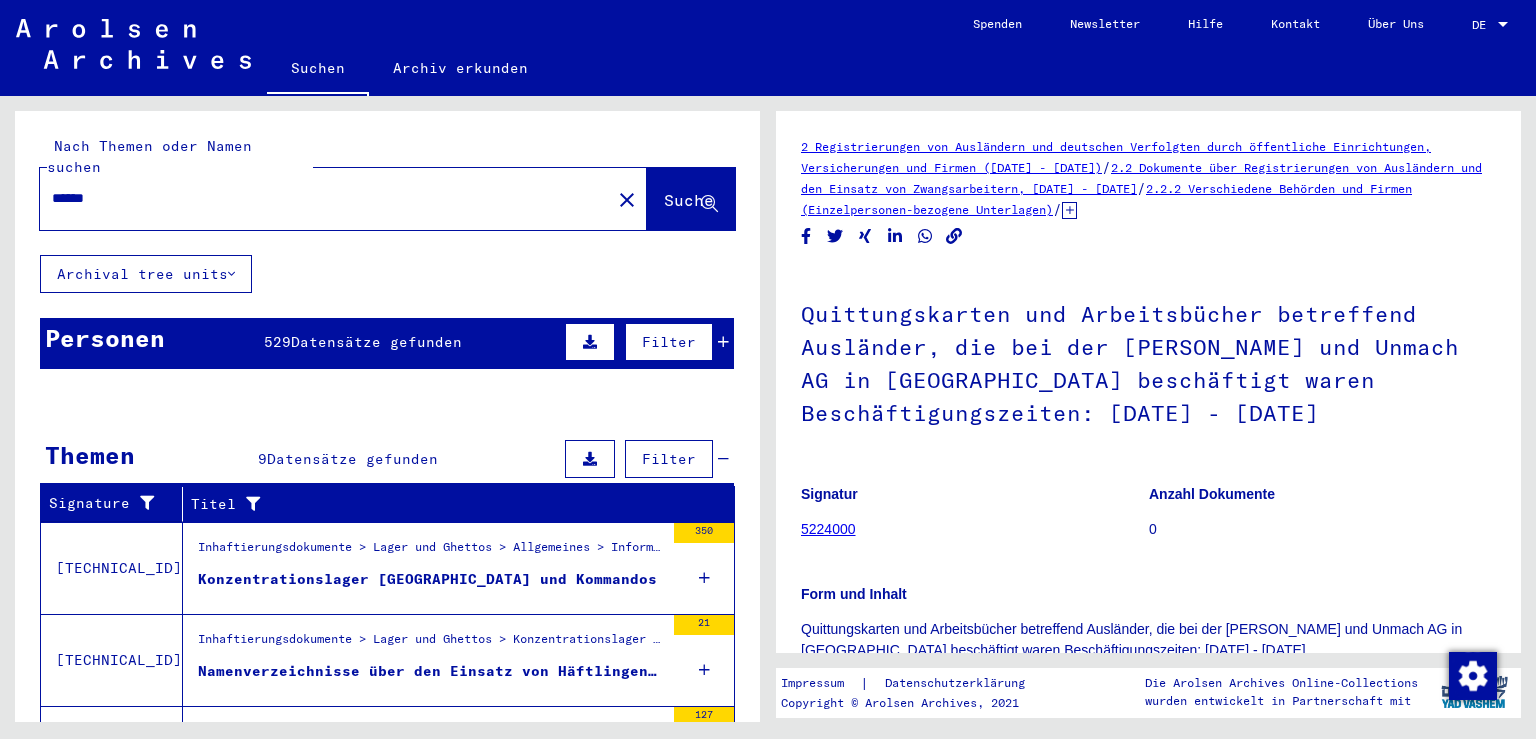 click on "******" 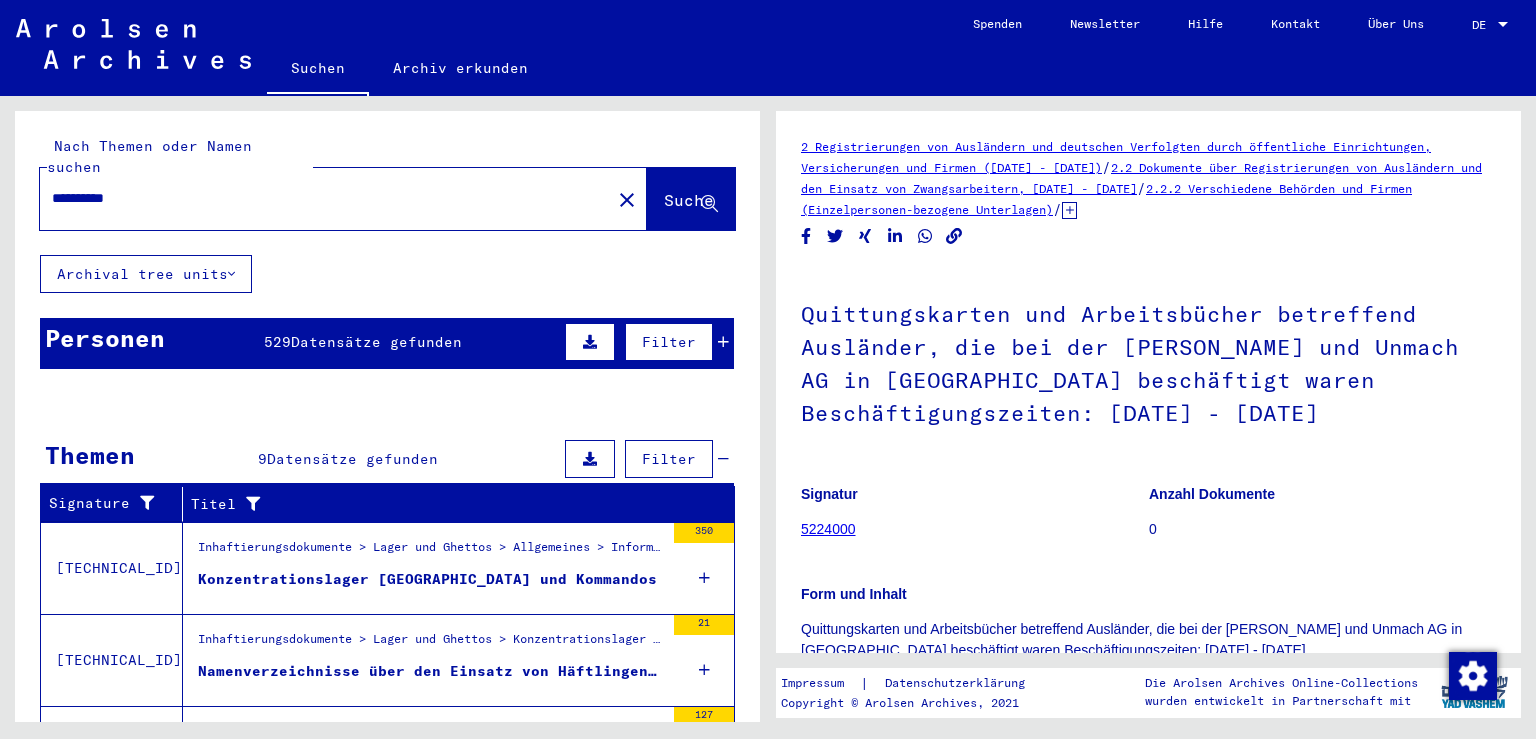 type on "**********" 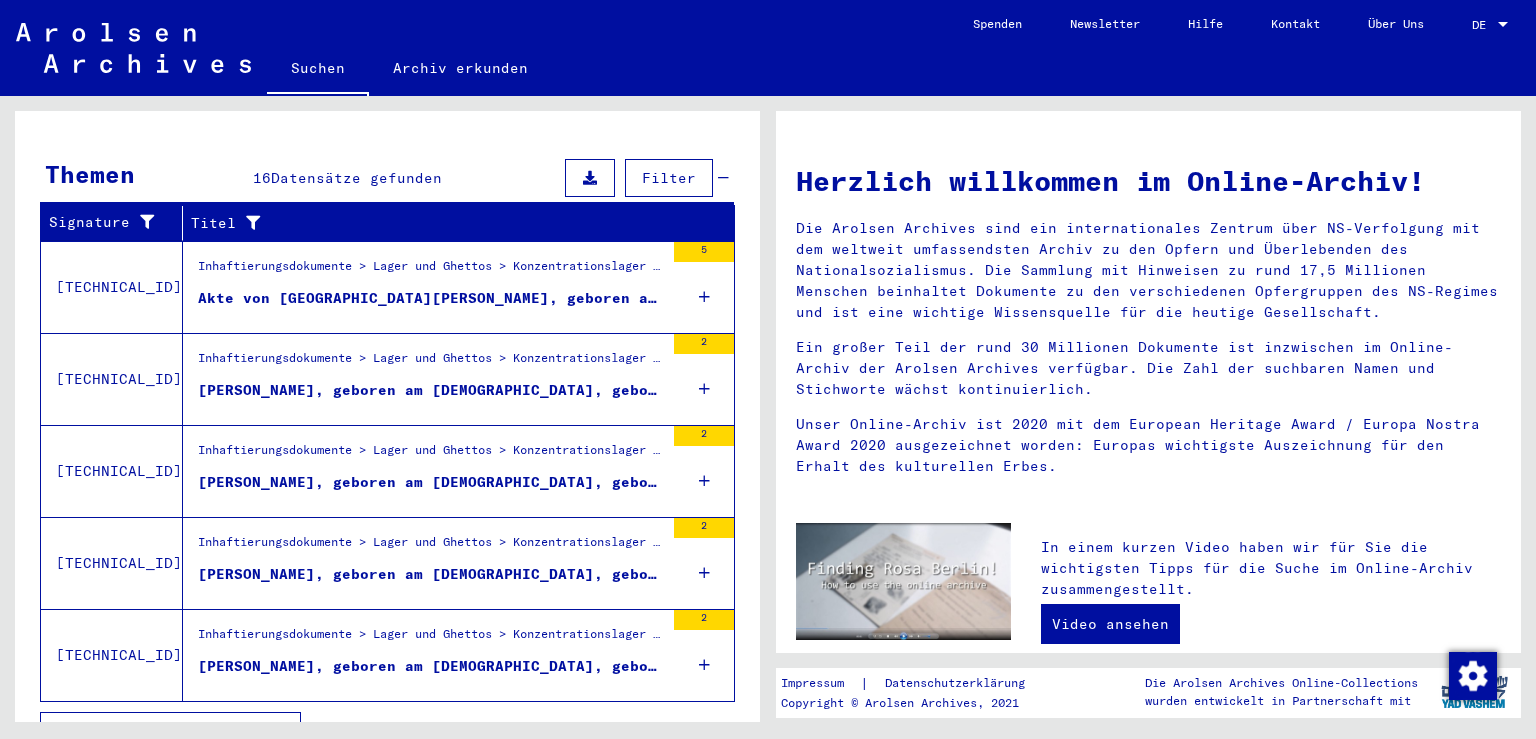 scroll, scrollTop: 294, scrollLeft: 0, axis: vertical 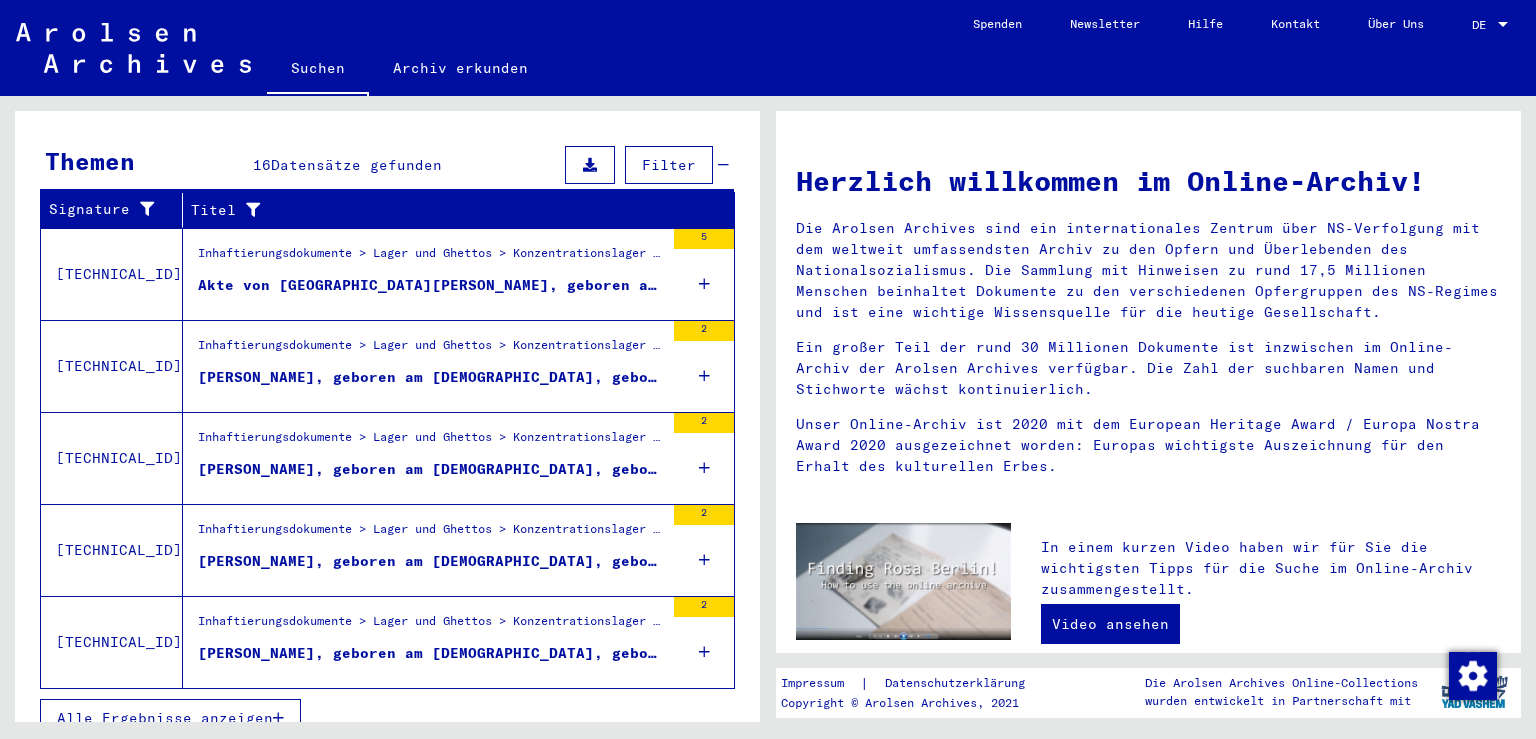 click at bounding box center (278, 718) 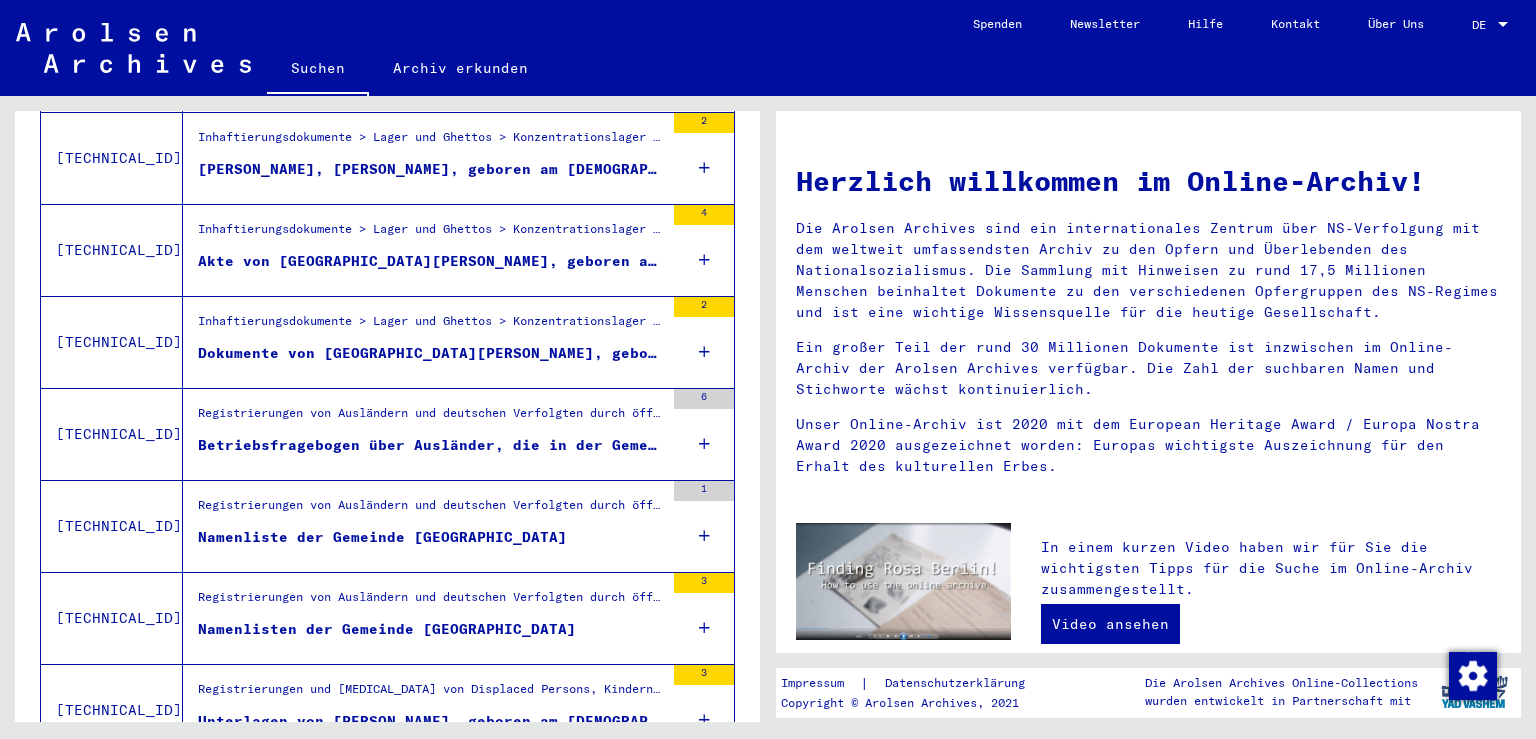scroll, scrollTop: 906, scrollLeft: 0, axis: vertical 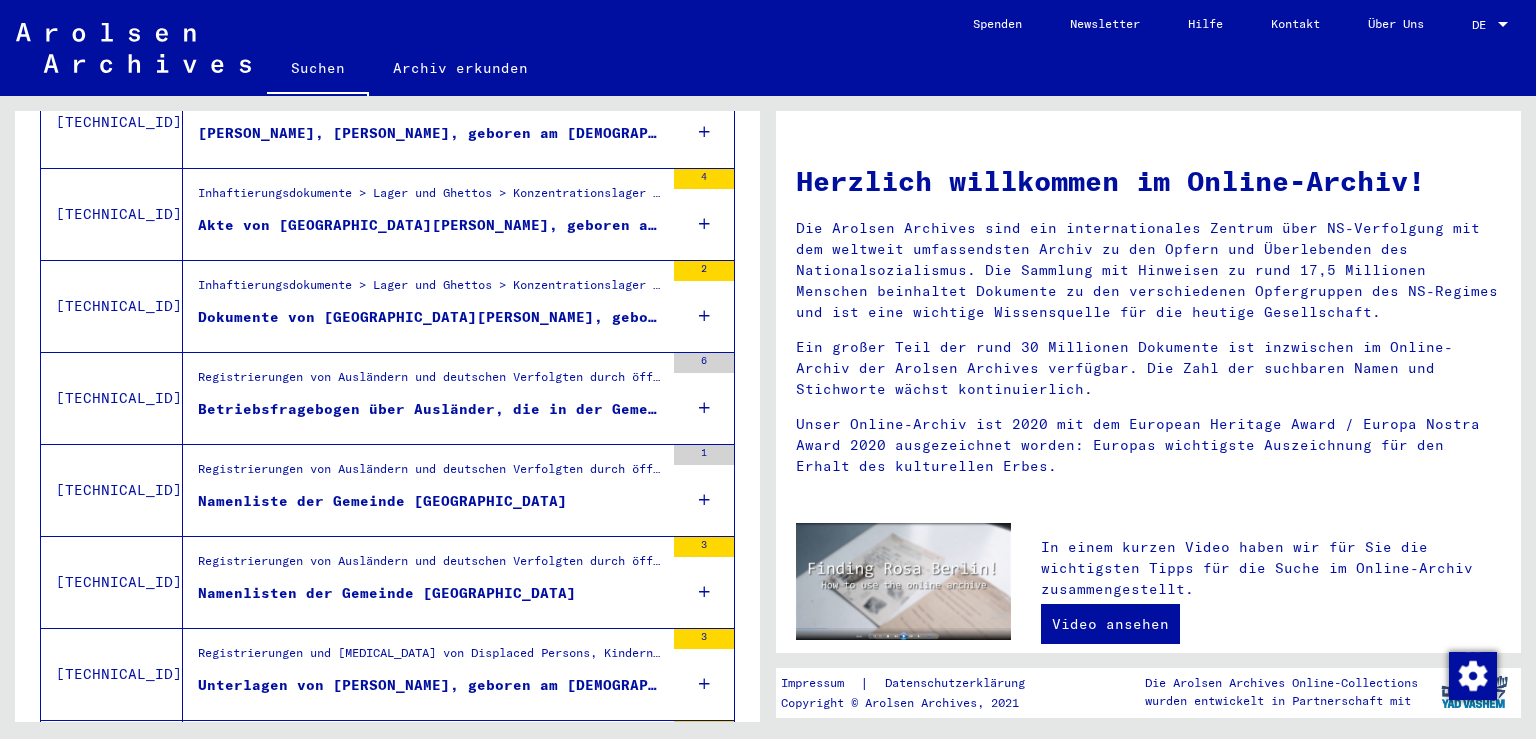 click on "Betriebsfragebogen über Ausländer, die in der Gemeinde [GEOGRAPHIC_DATA] beschäftigt waren" at bounding box center (431, 409) 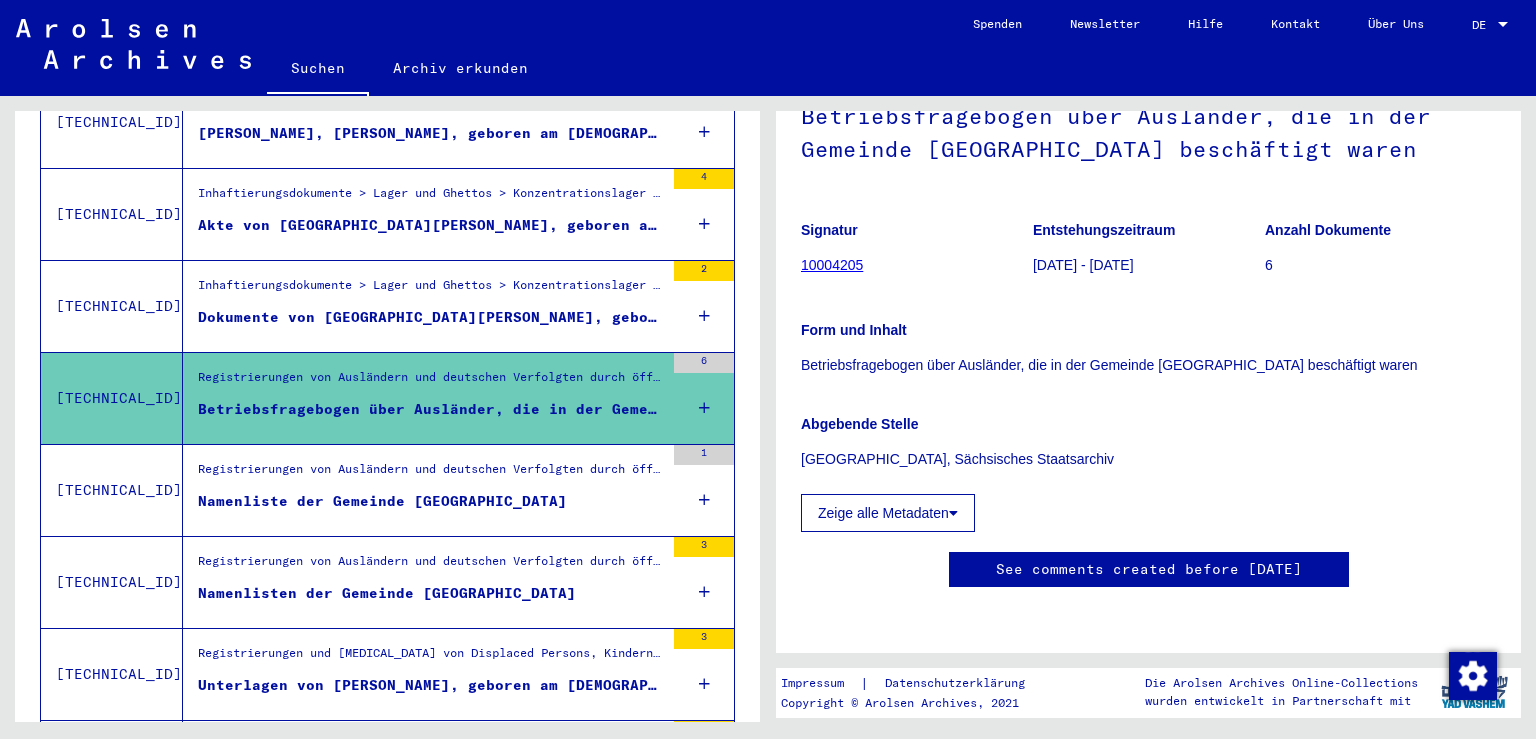 scroll, scrollTop: 383, scrollLeft: 0, axis: vertical 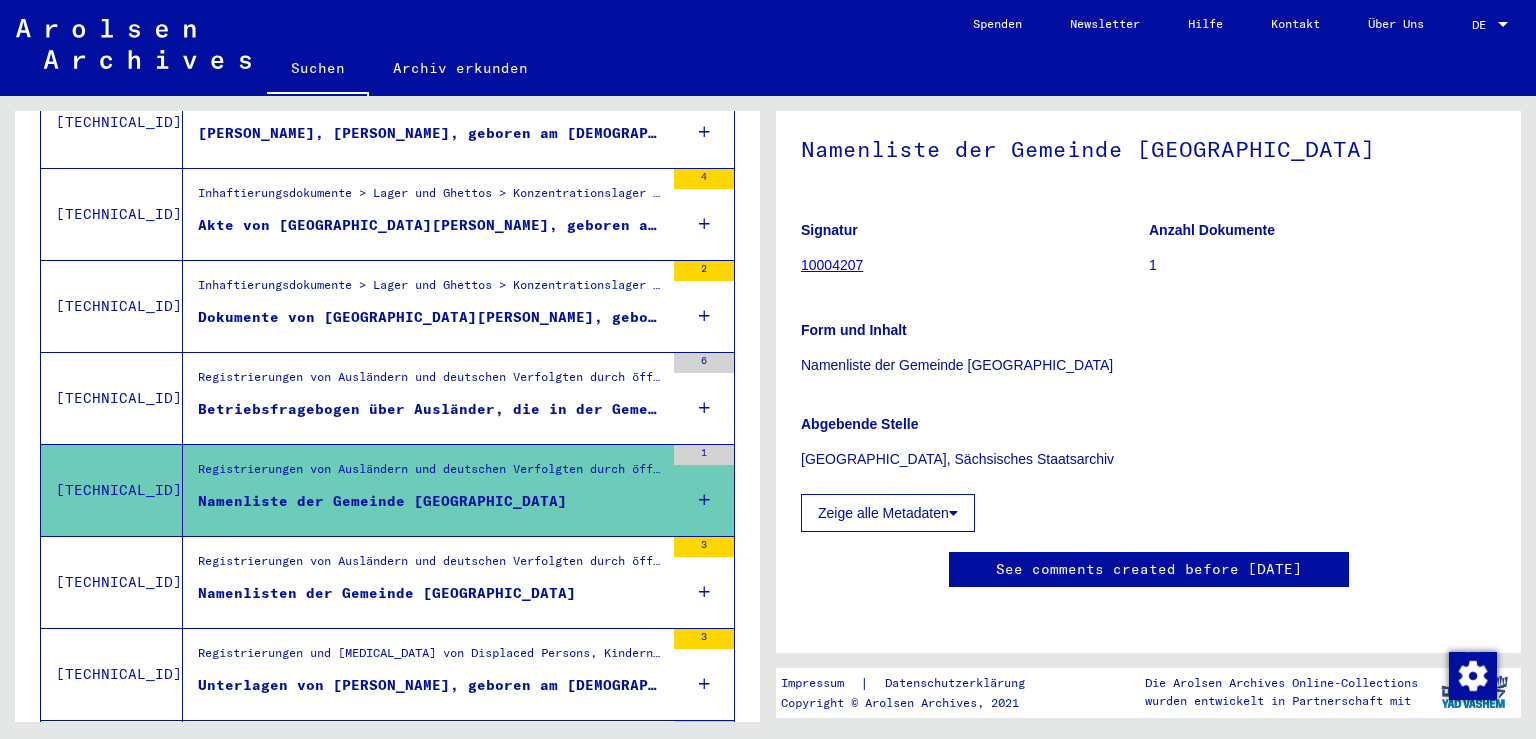 click on "Namenlisten der Gemeinde [GEOGRAPHIC_DATA]" at bounding box center [431, 598] 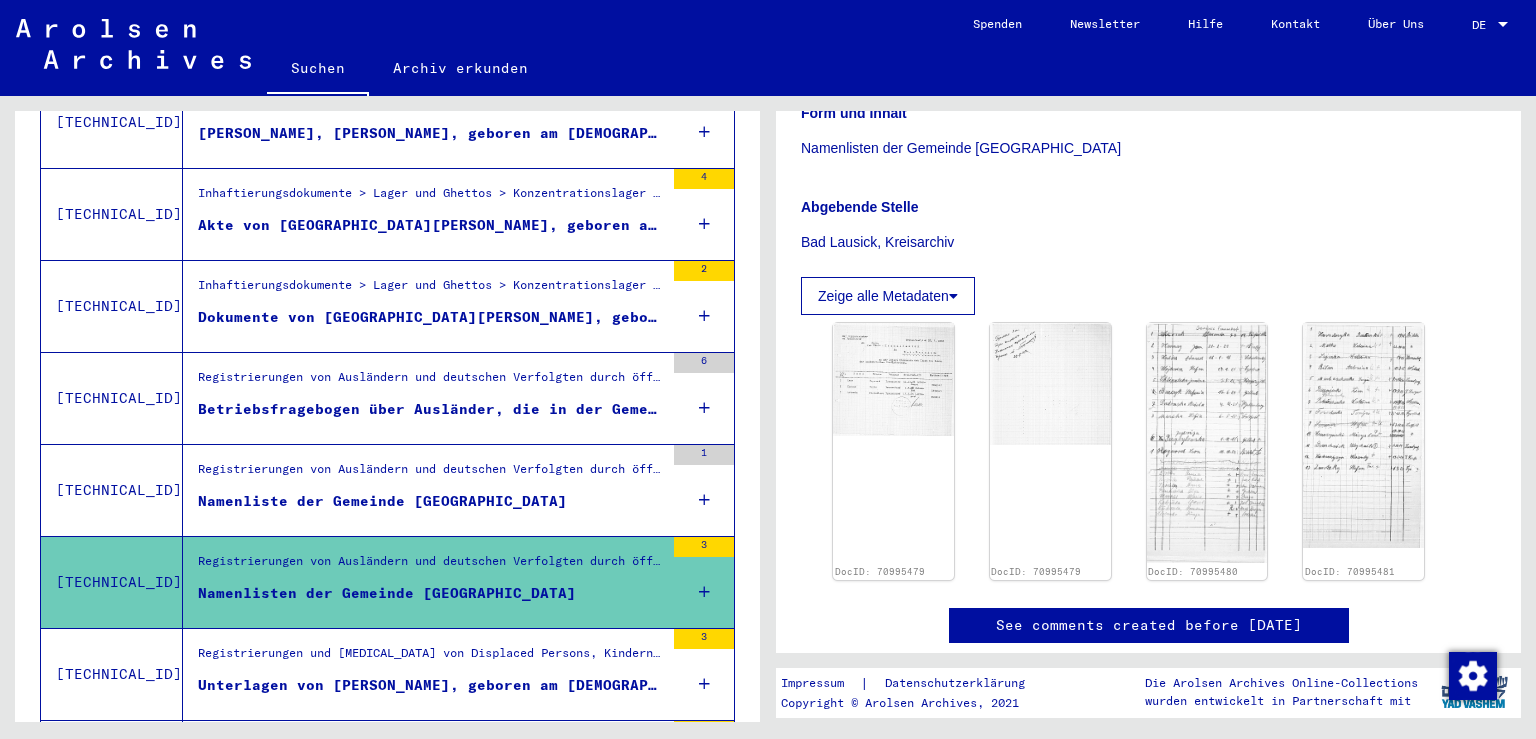 scroll, scrollTop: 380, scrollLeft: 0, axis: vertical 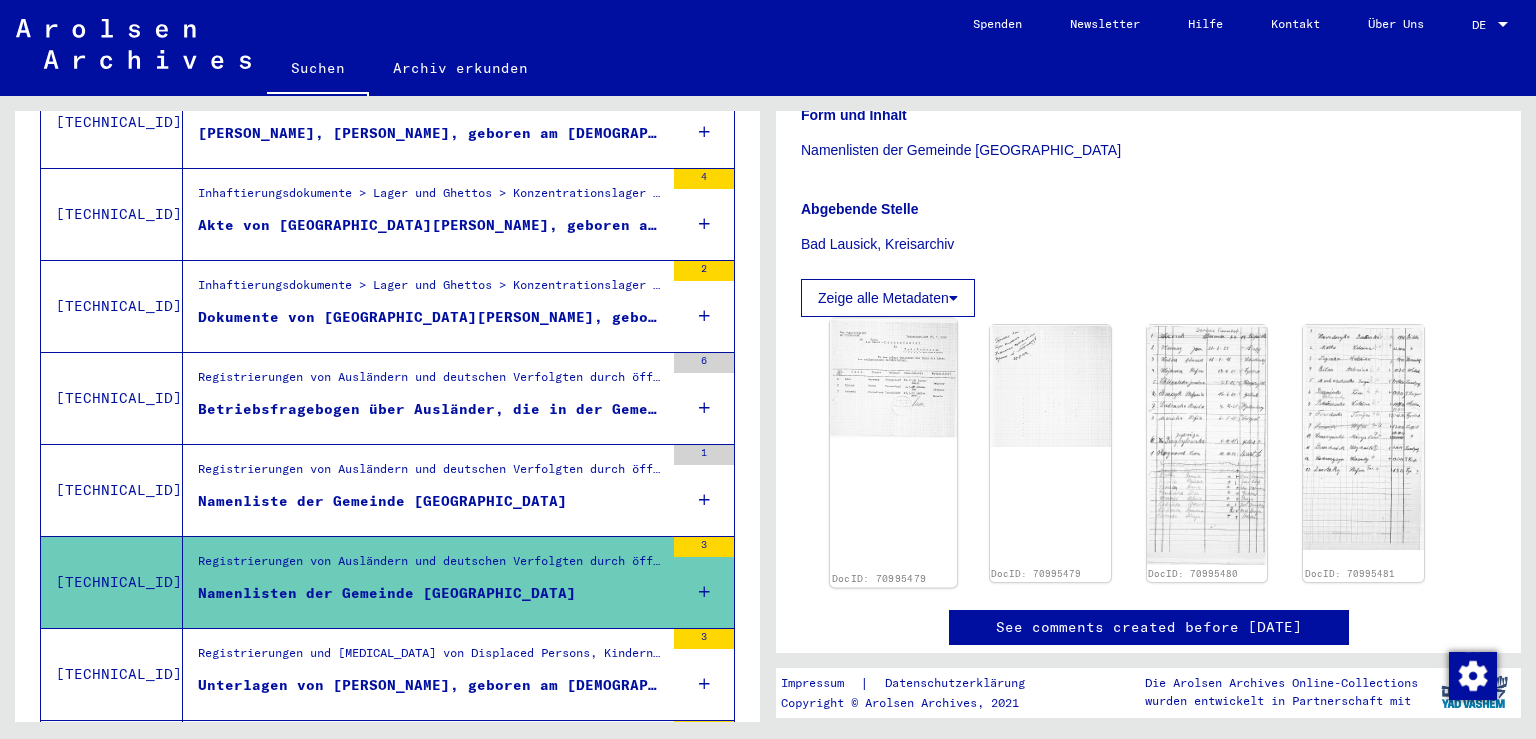 click 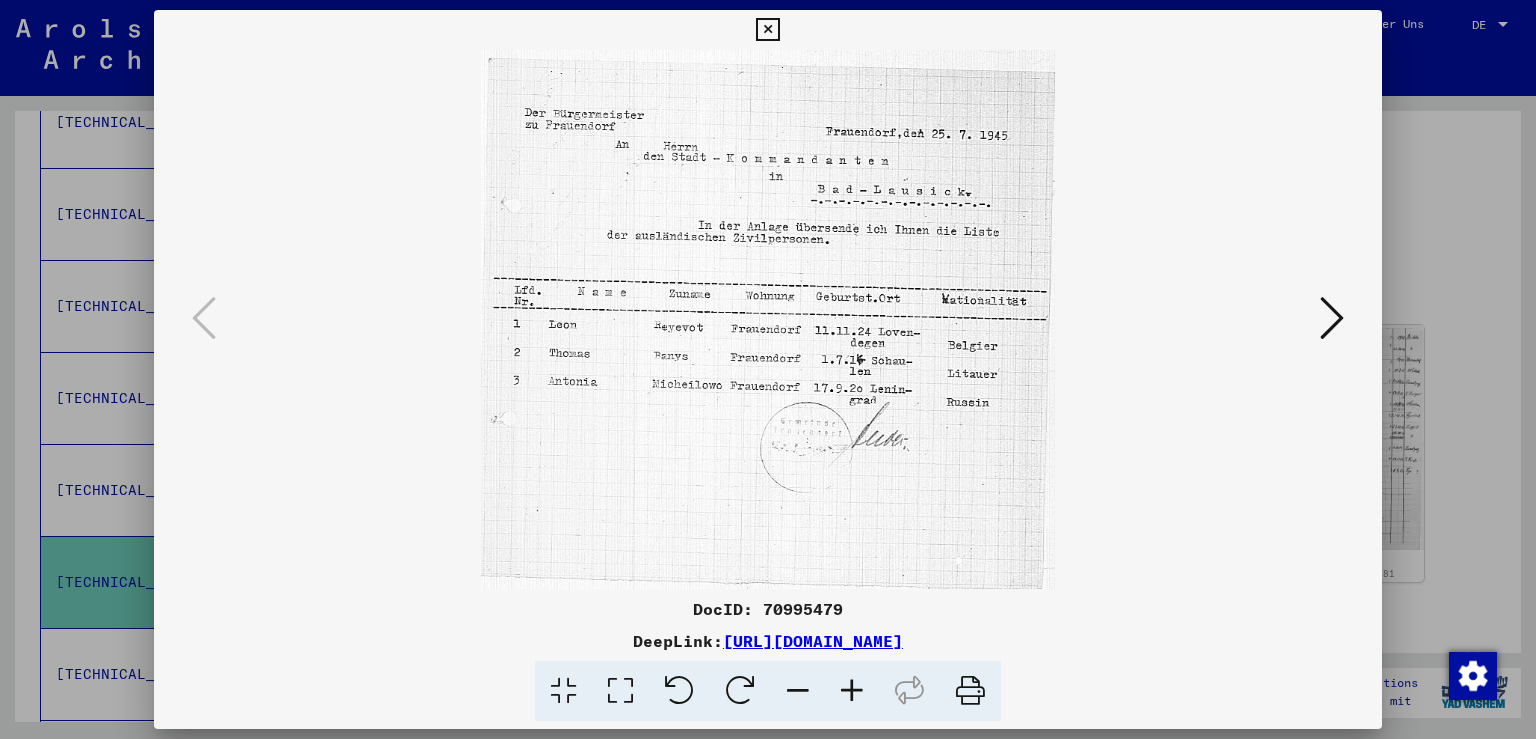 click at bounding box center (1332, 319) 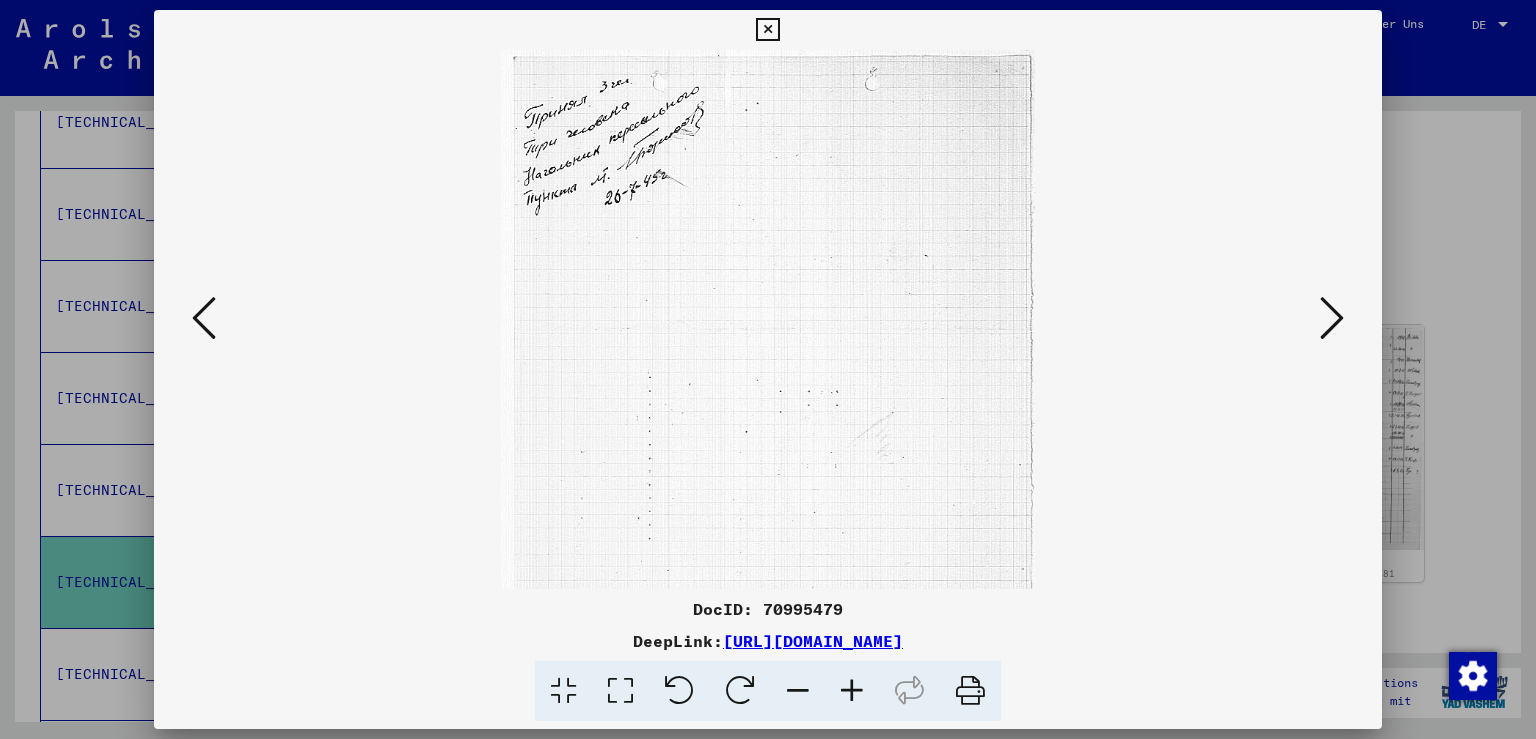 click at bounding box center (1332, 319) 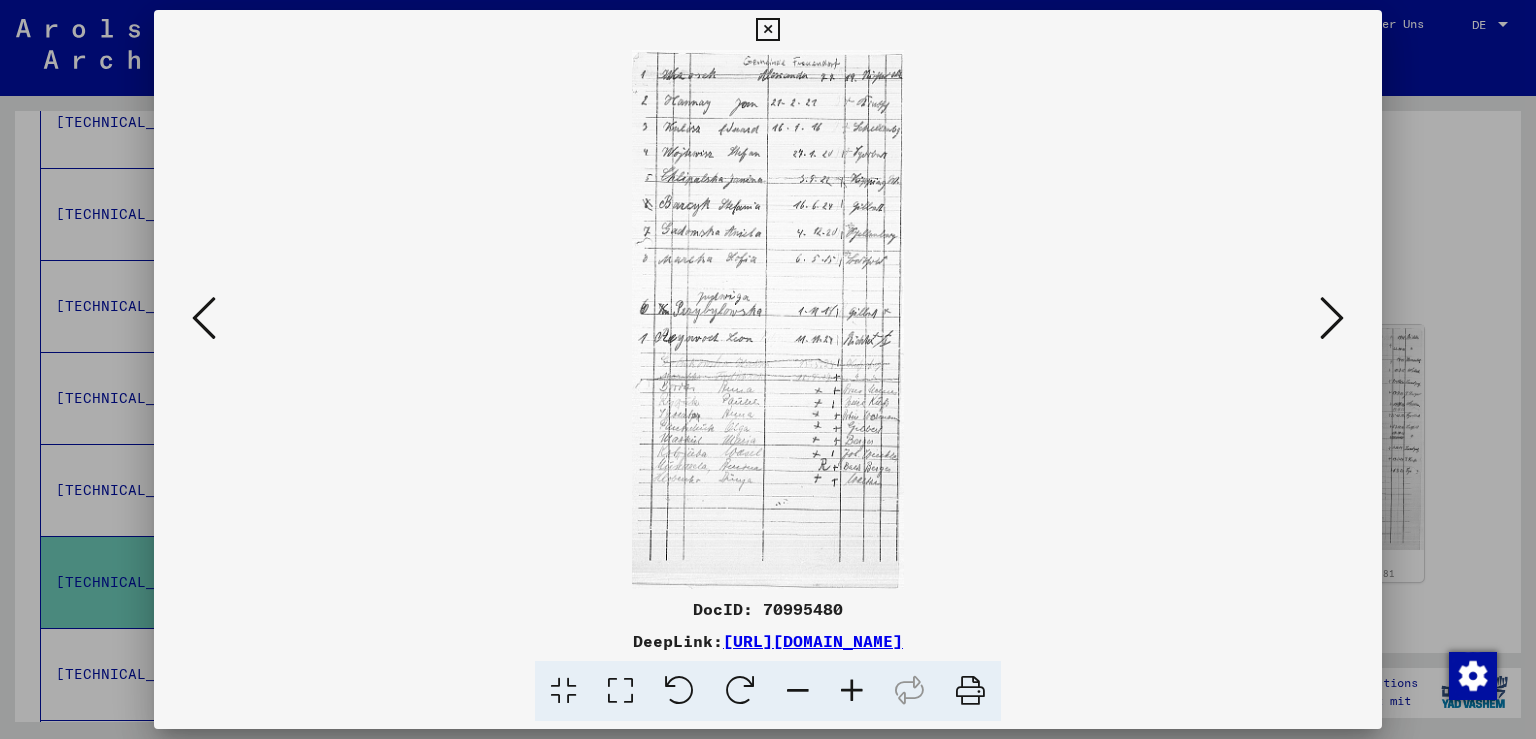 click at bounding box center (1332, 319) 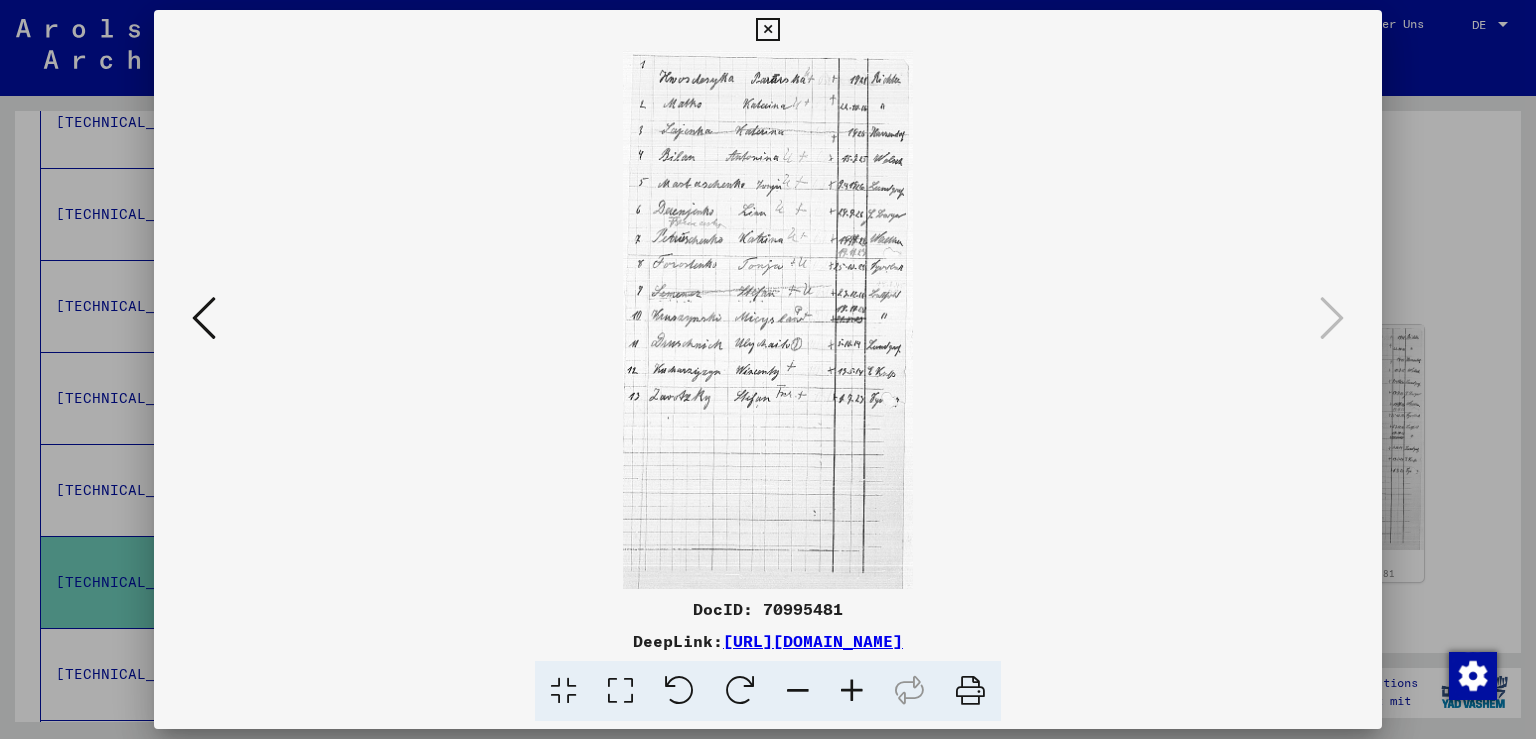 click at bounding box center (767, 30) 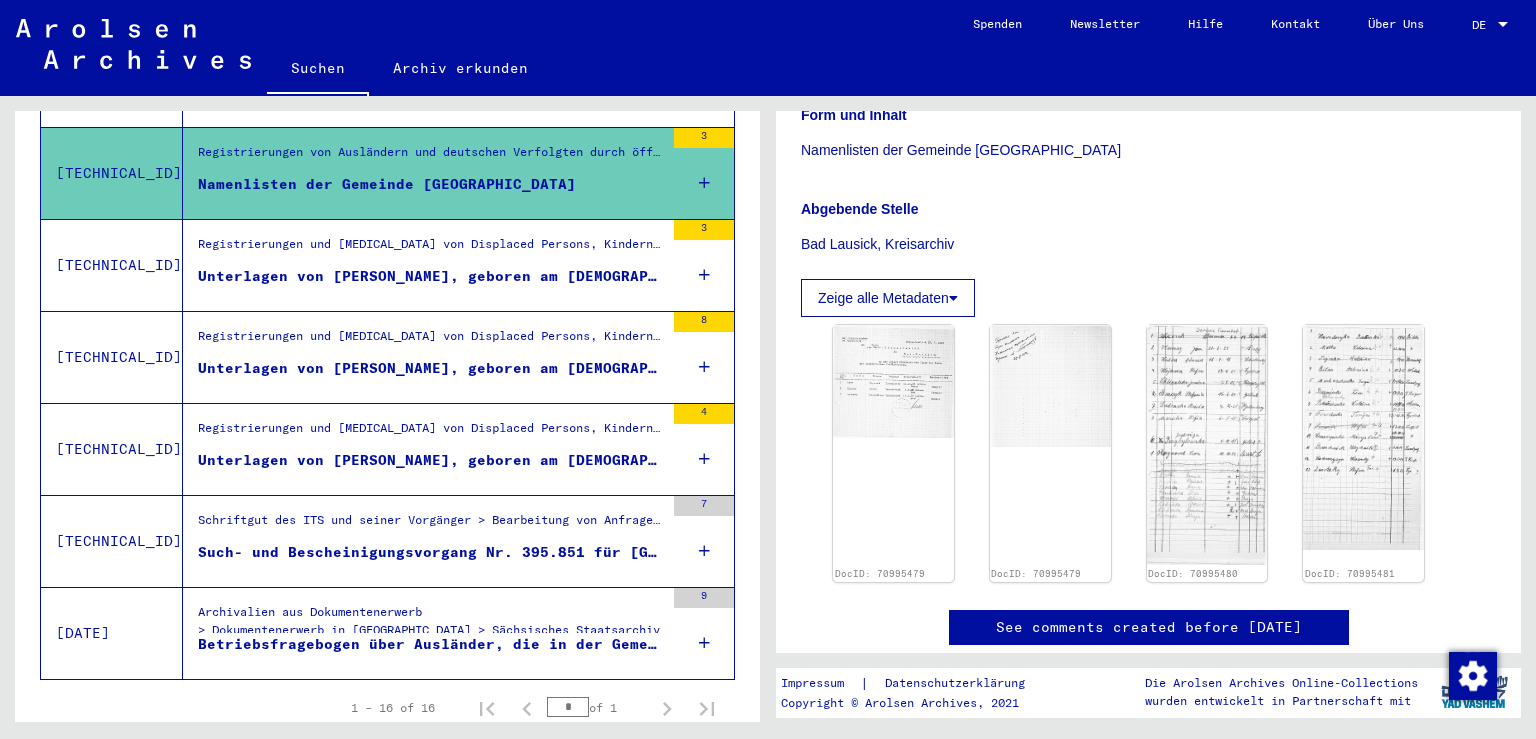 scroll, scrollTop: 1321, scrollLeft: 0, axis: vertical 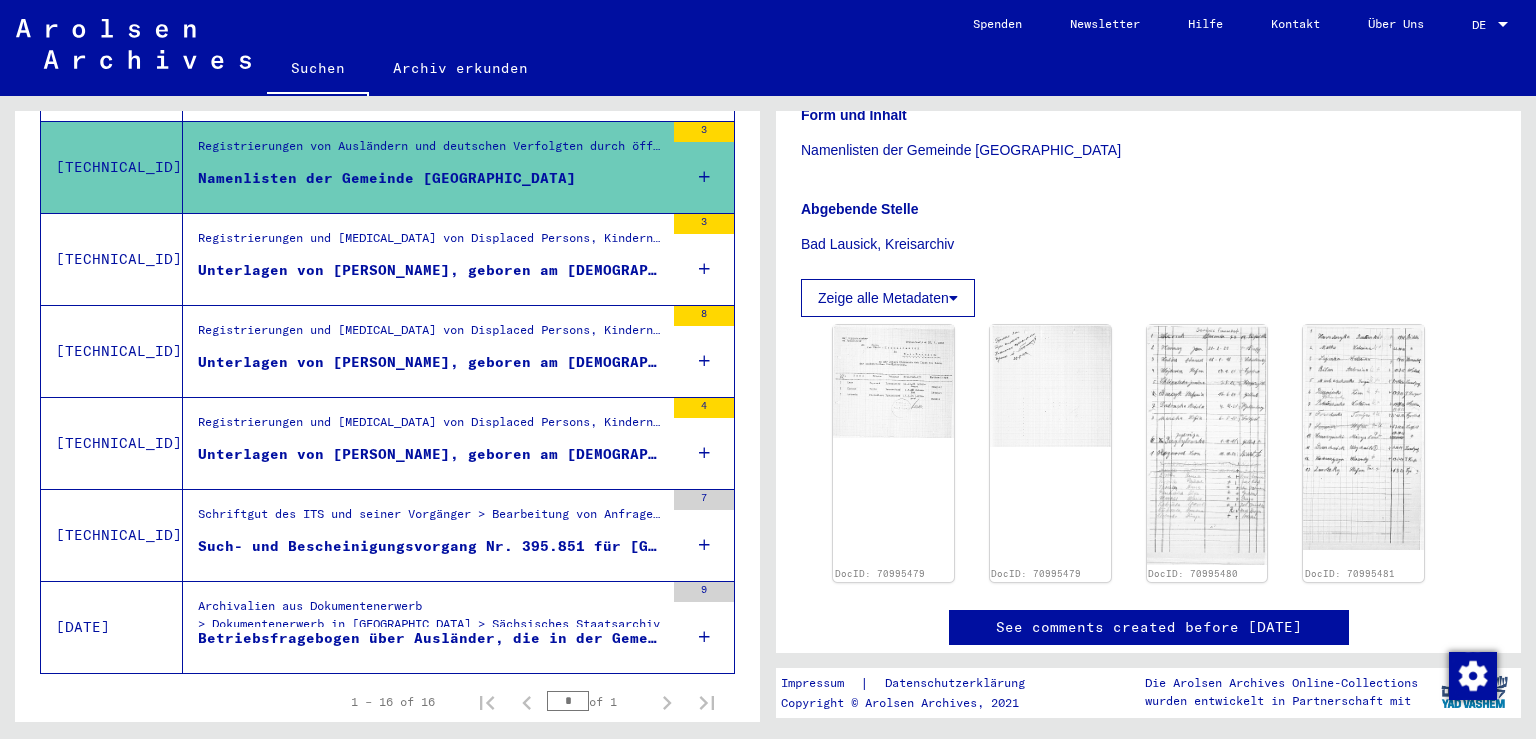 click on "Betriebsfragebogen über Ausländer, die in der Gemeinde [GEOGRAPHIC_DATA] beschäftigt waren" at bounding box center (431, 638) 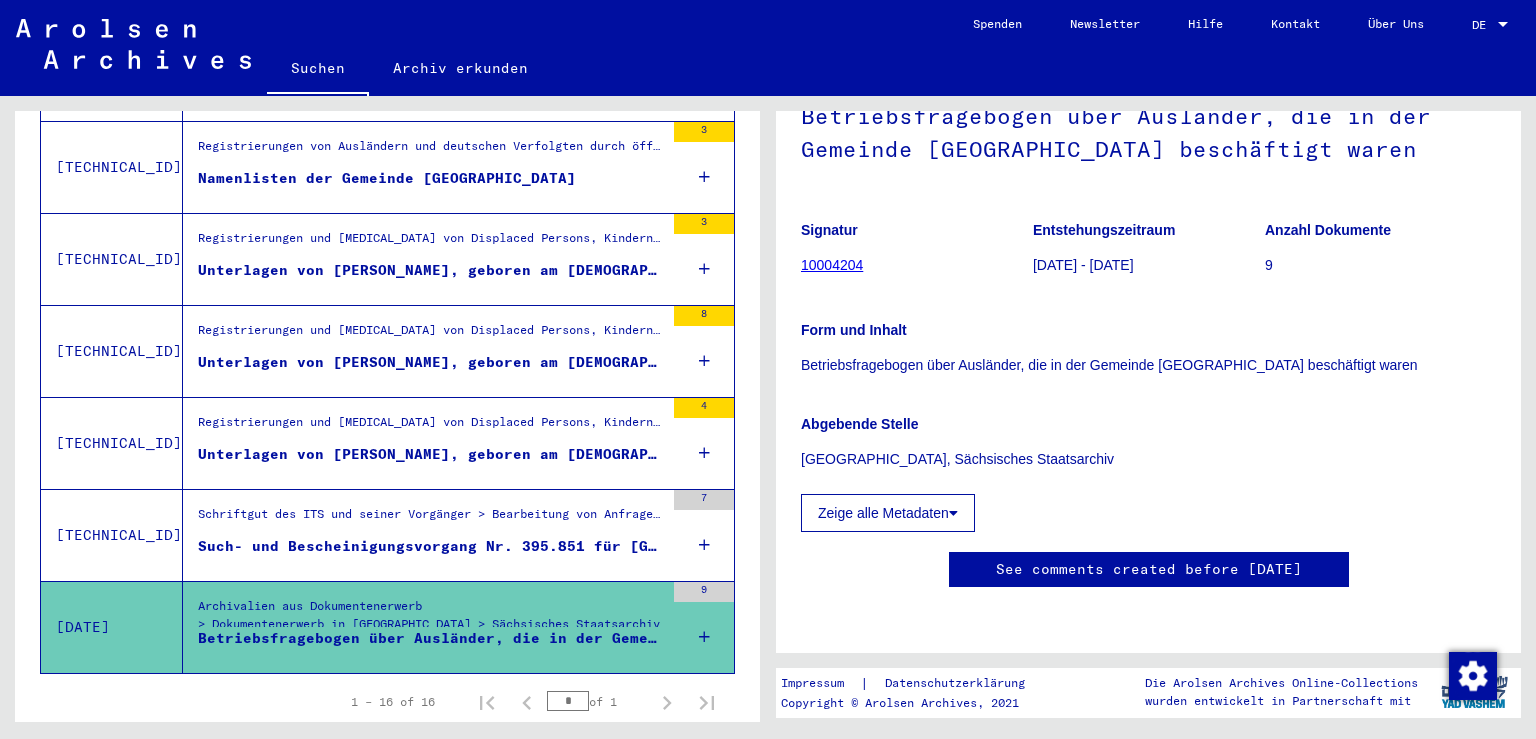 scroll, scrollTop: 326, scrollLeft: 0, axis: vertical 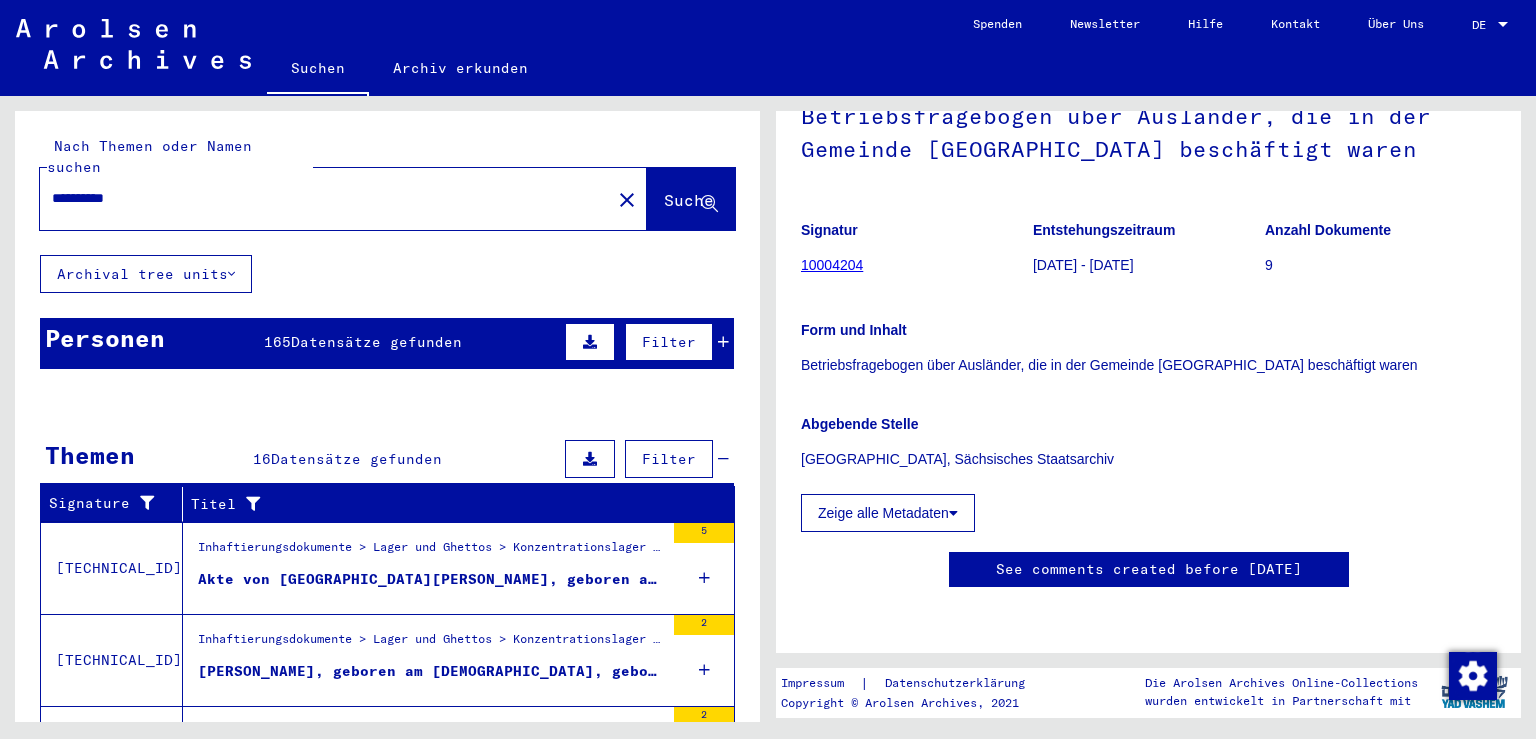 click on "**********" at bounding box center [325, 198] 